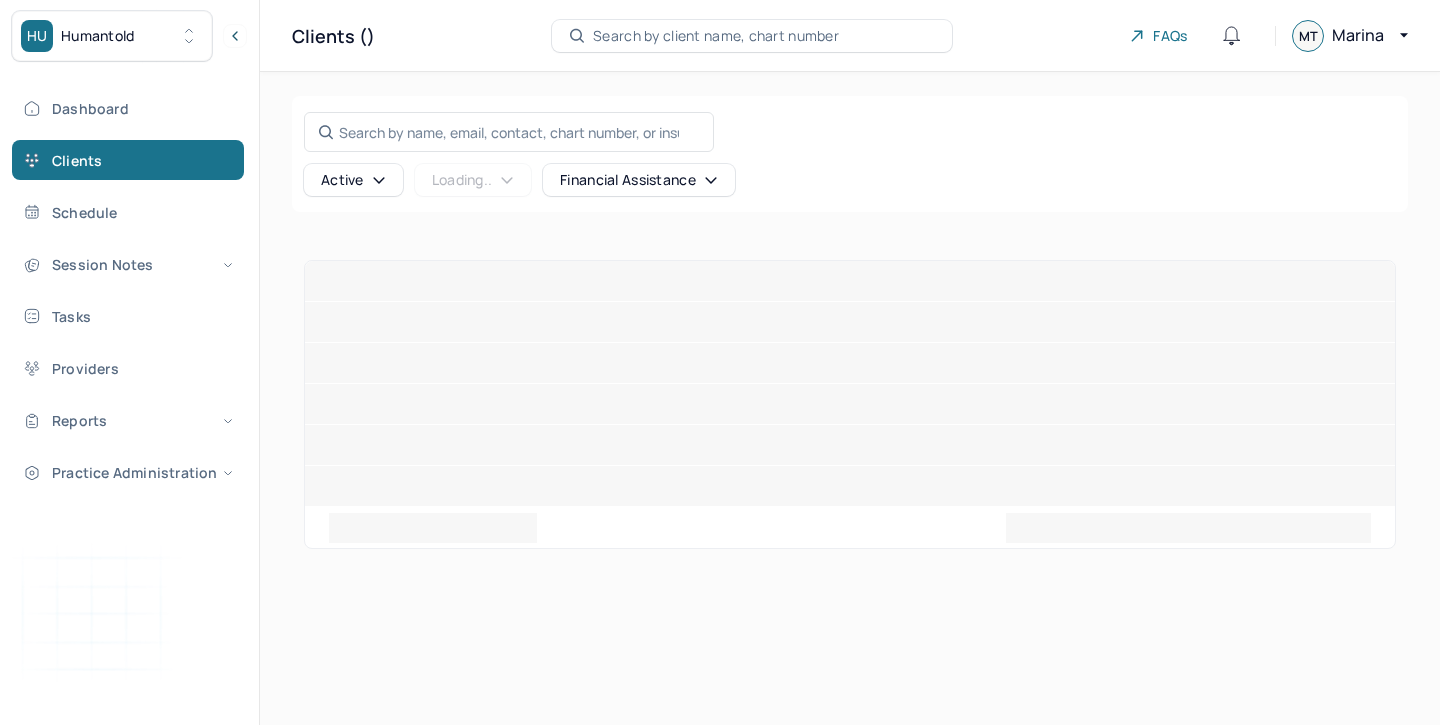 scroll, scrollTop: 0, scrollLeft: 0, axis: both 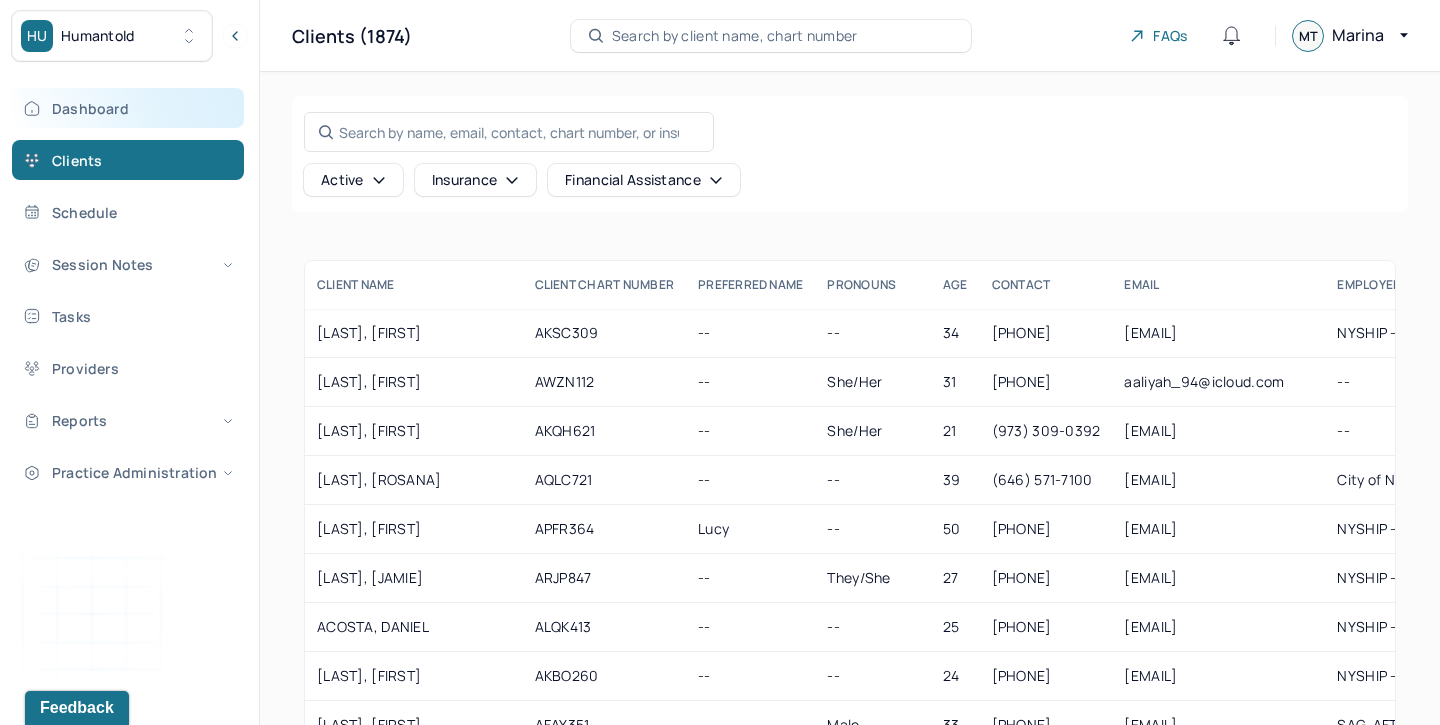 click on "Dashboard" at bounding box center (128, 108) 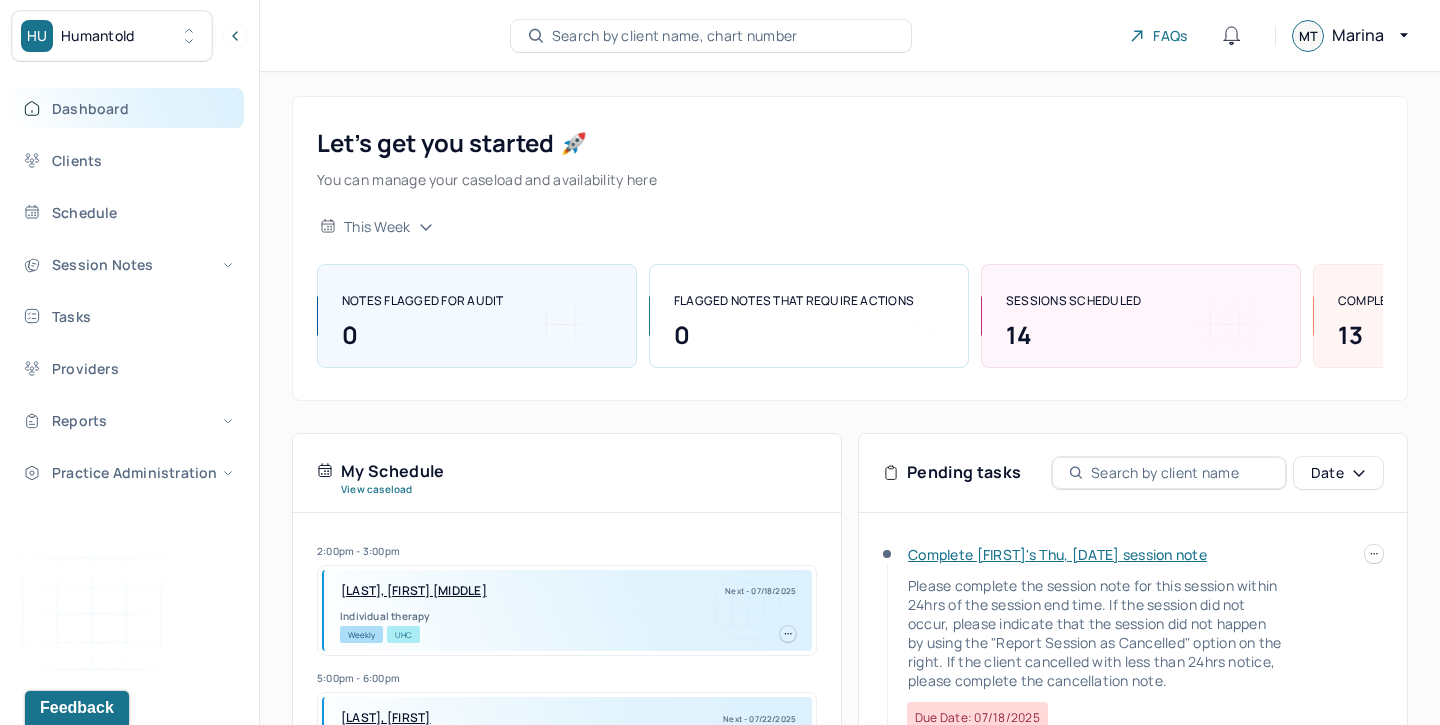click on "Dashboard" at bounding box center [128, 108] 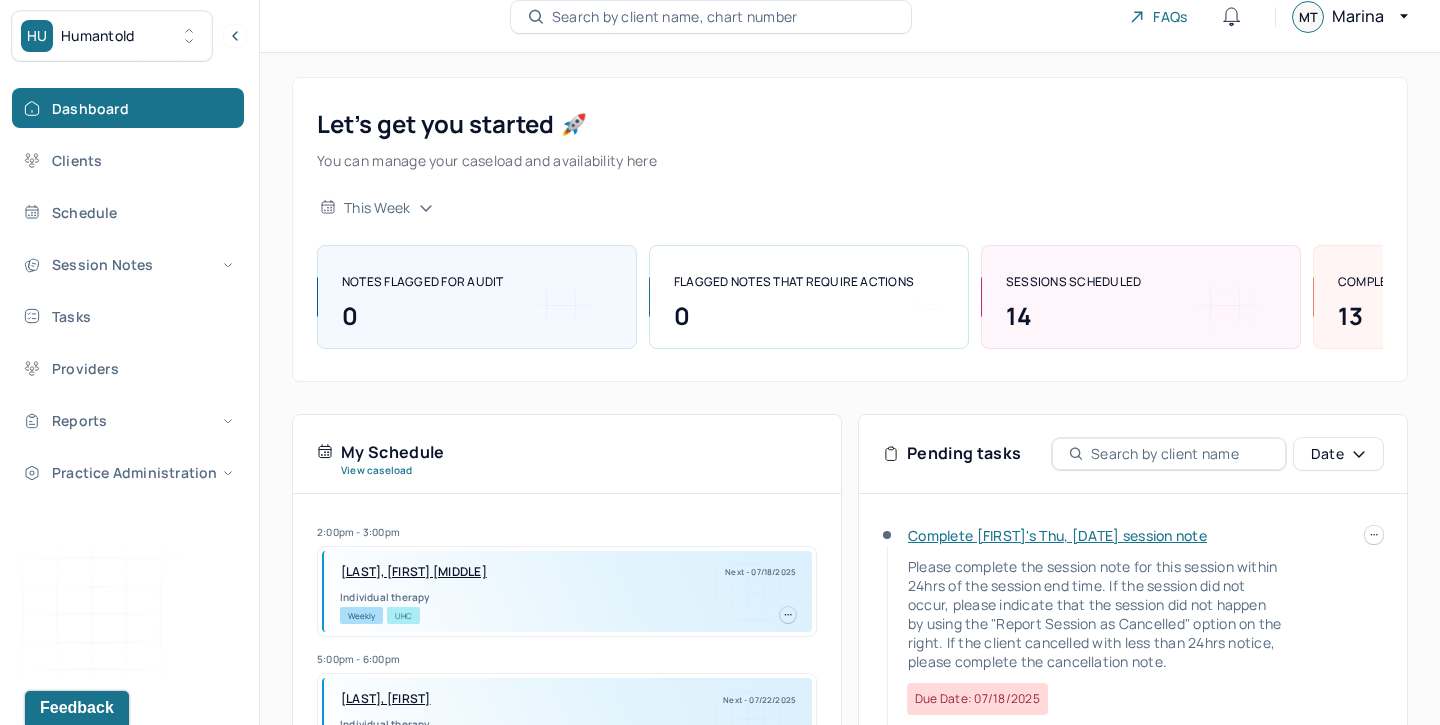 scroll, scrollTop: 16, scrollLeft: 0, axis: vertical 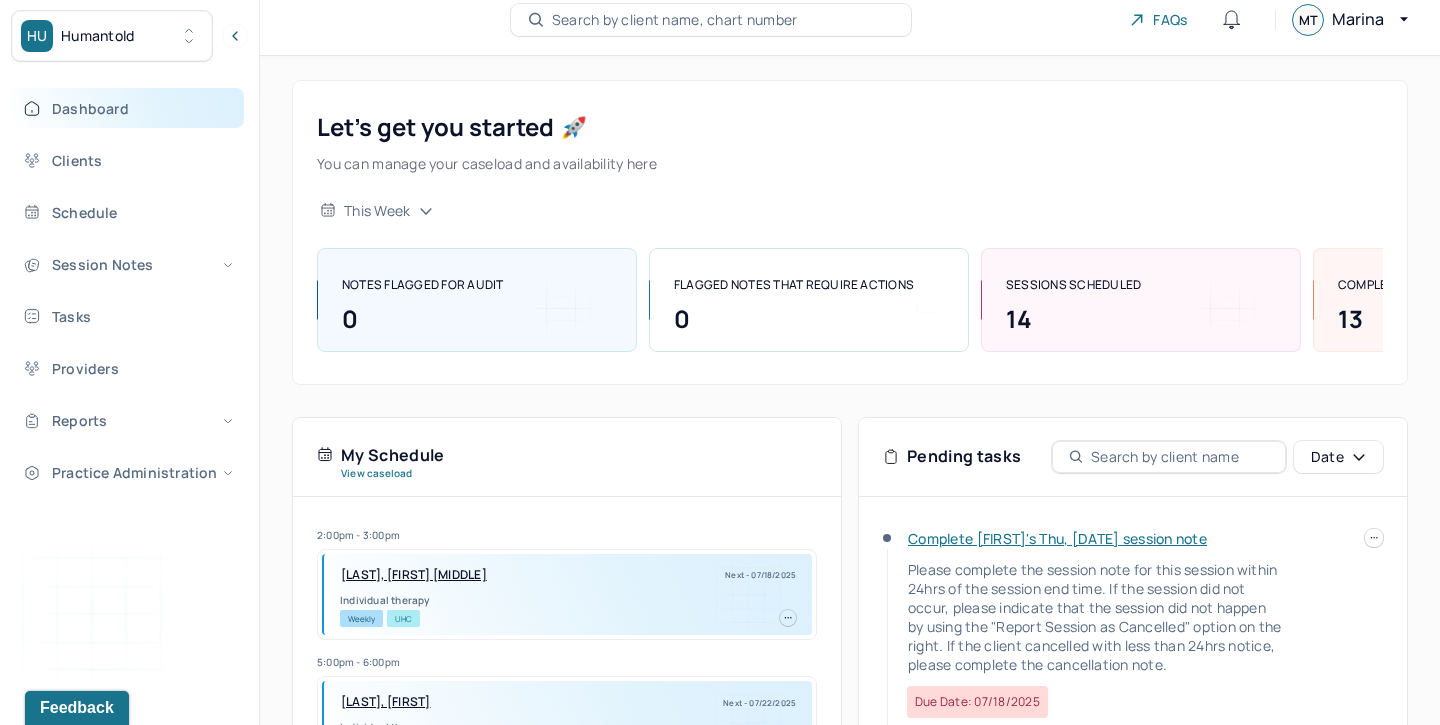 click on "Dashboard" at bounding box center [128, 108] 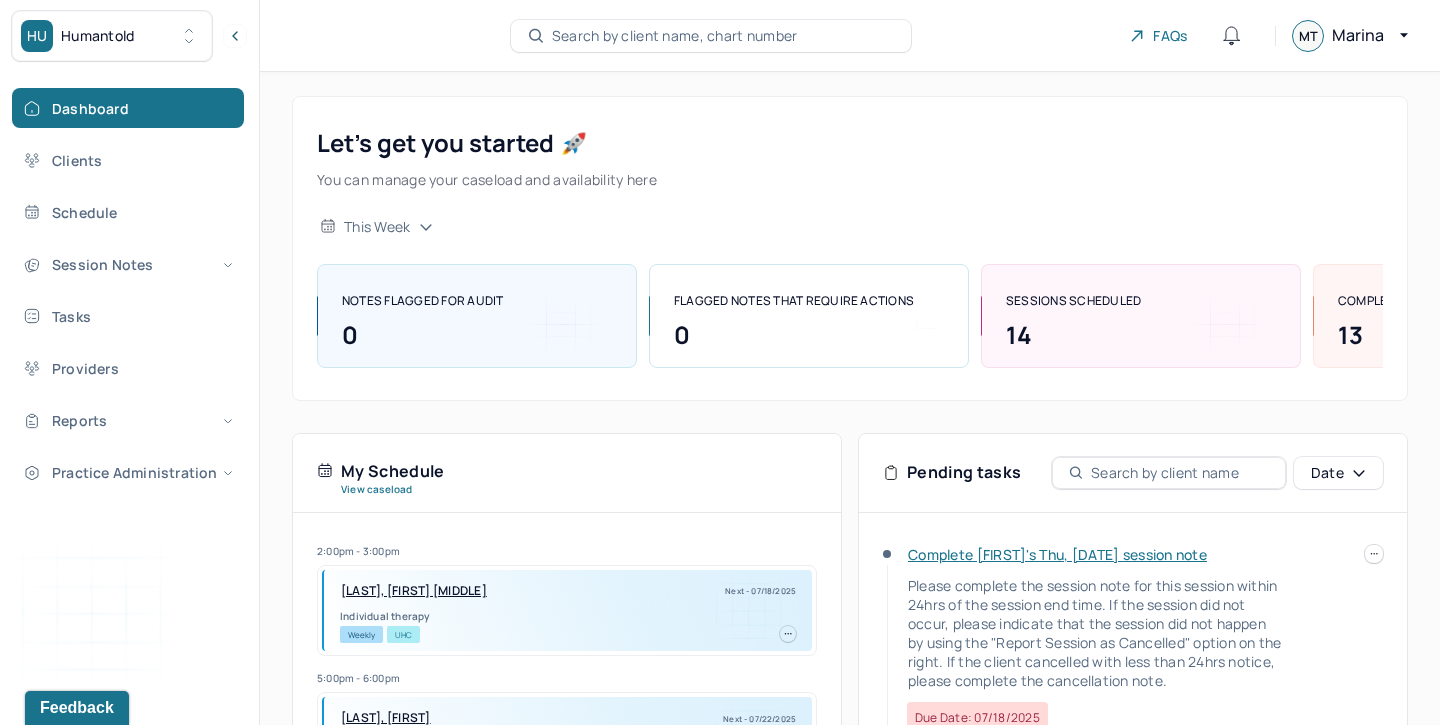 scroll, scrollTop: 136, scrollLeft: 0, axis: vertical 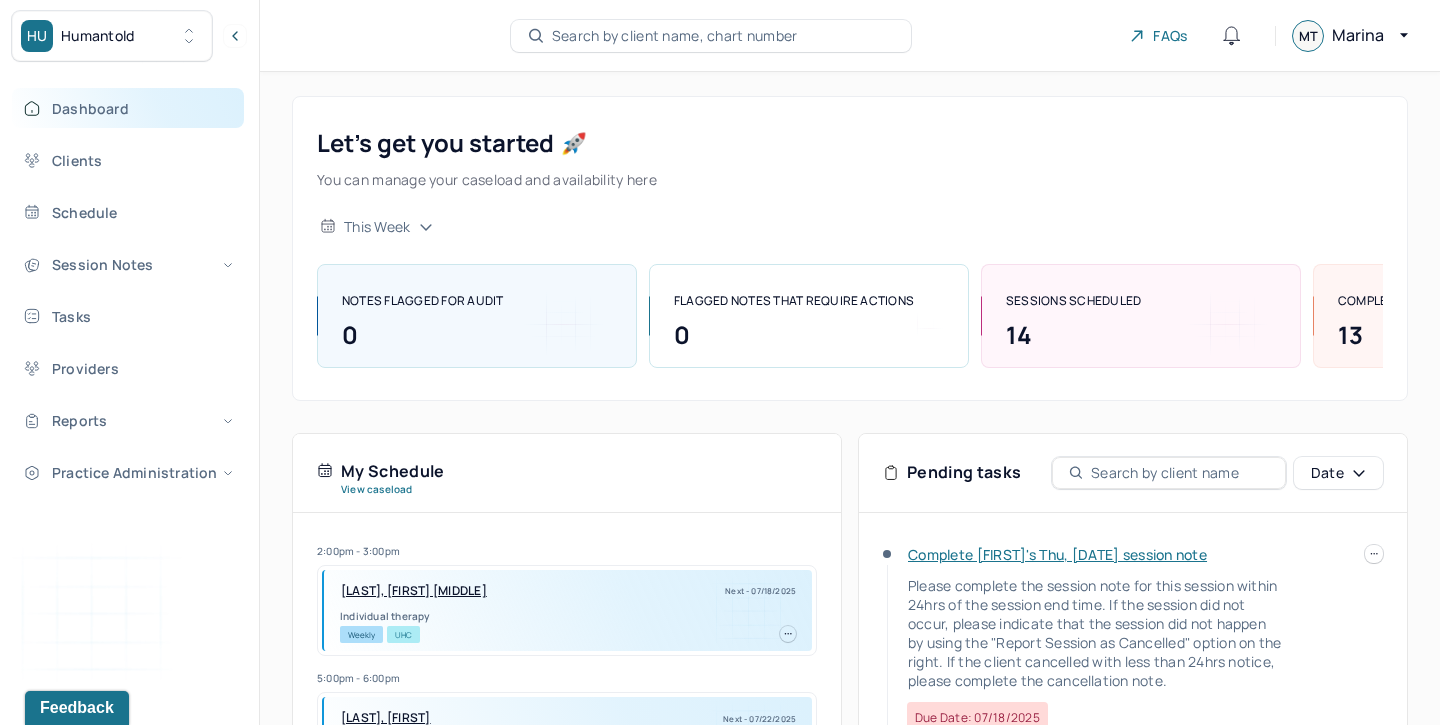 click on "Dashboard" at bounding box center (128, 108) 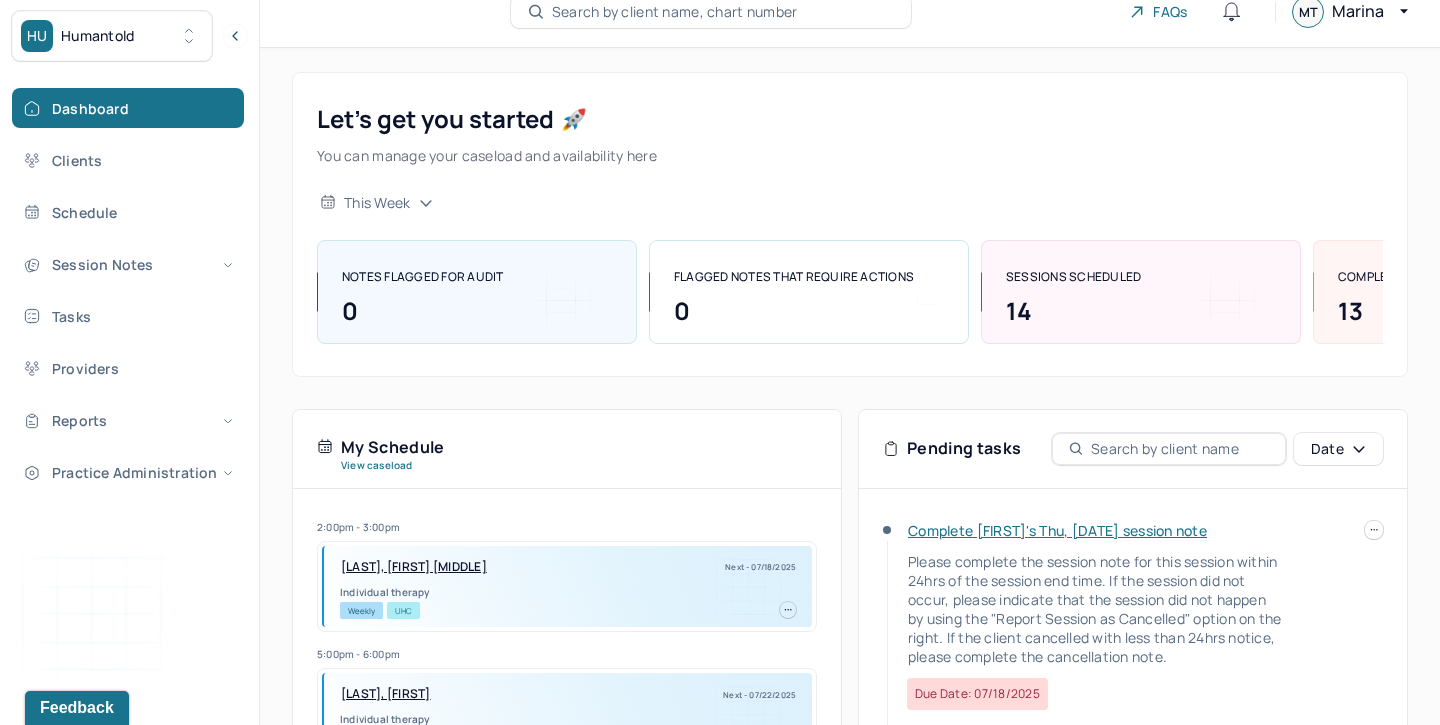 scroll, scrollTop: 26, scrollLeft: 0, axis: vertical 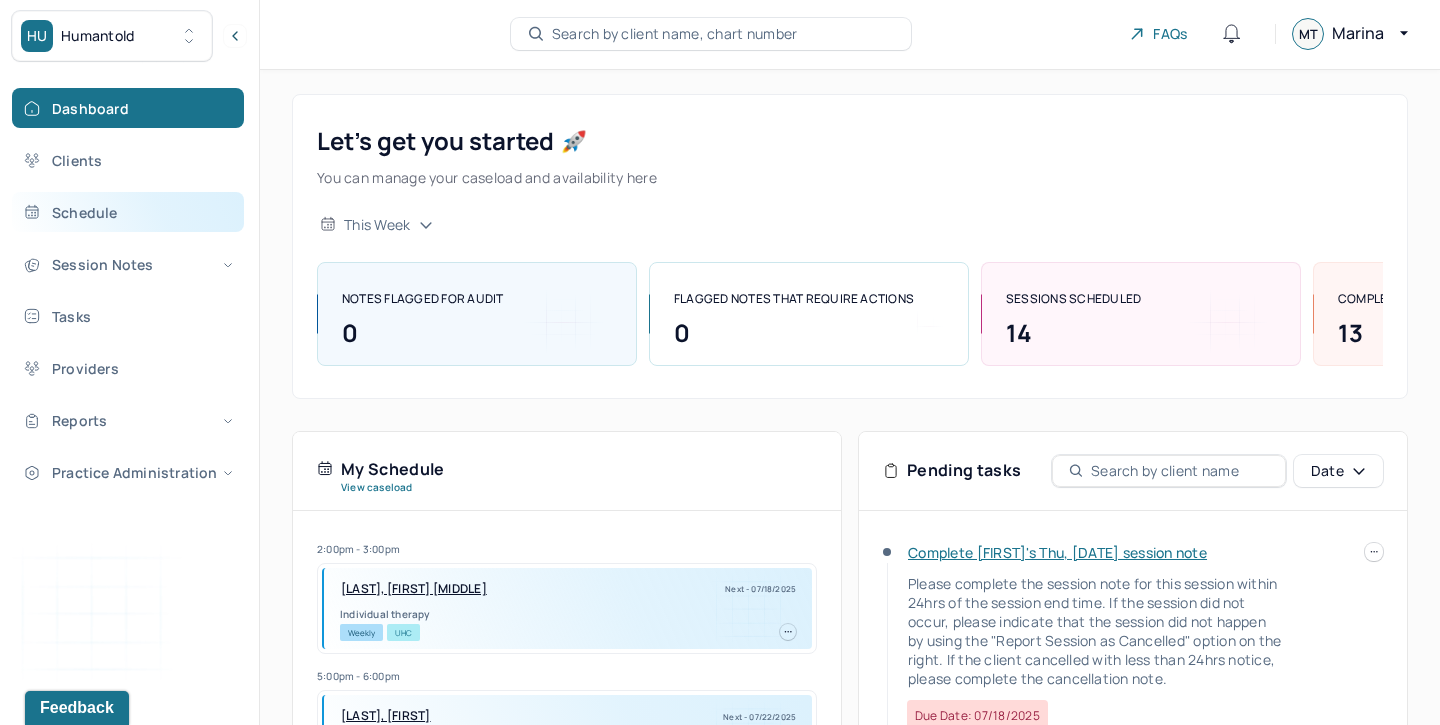 click on "Schedule" at bounding box center [128, 212] 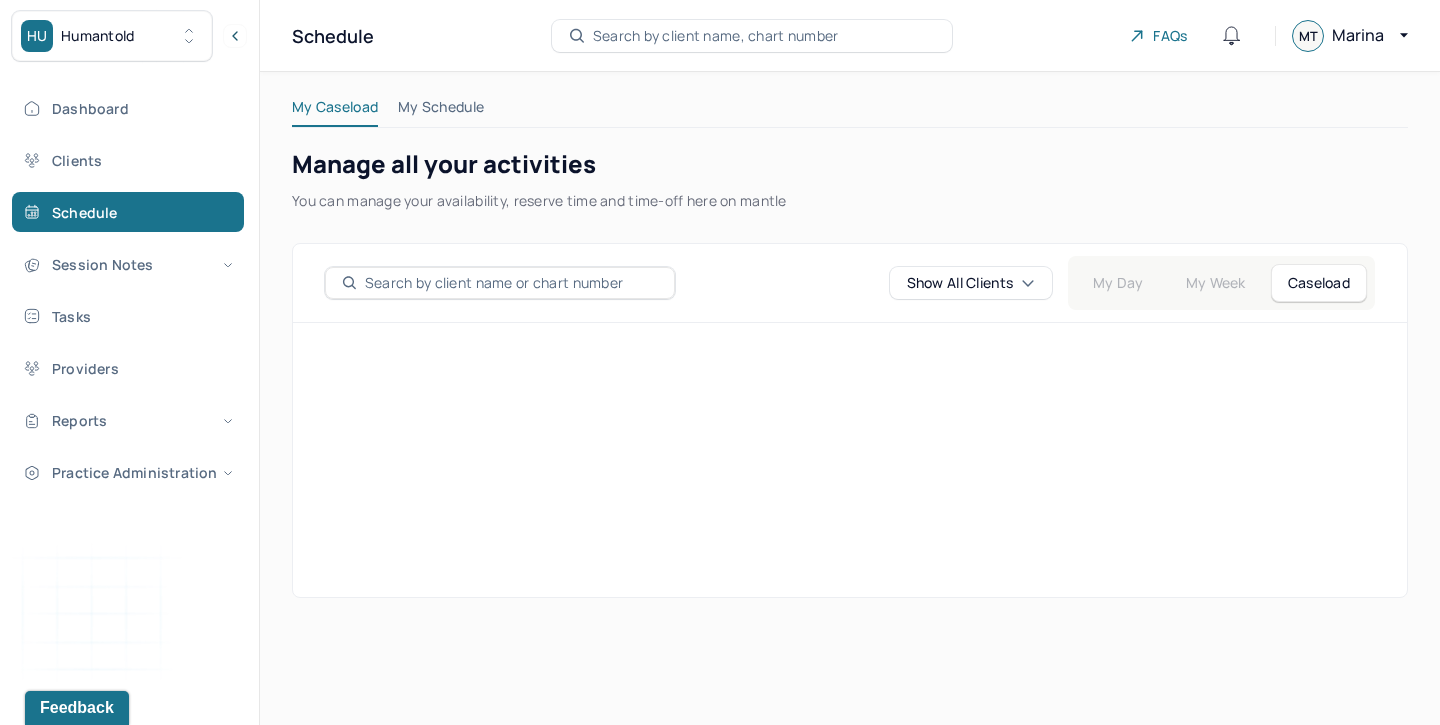 click on "My Caseload" at bounding box center [335, 111] 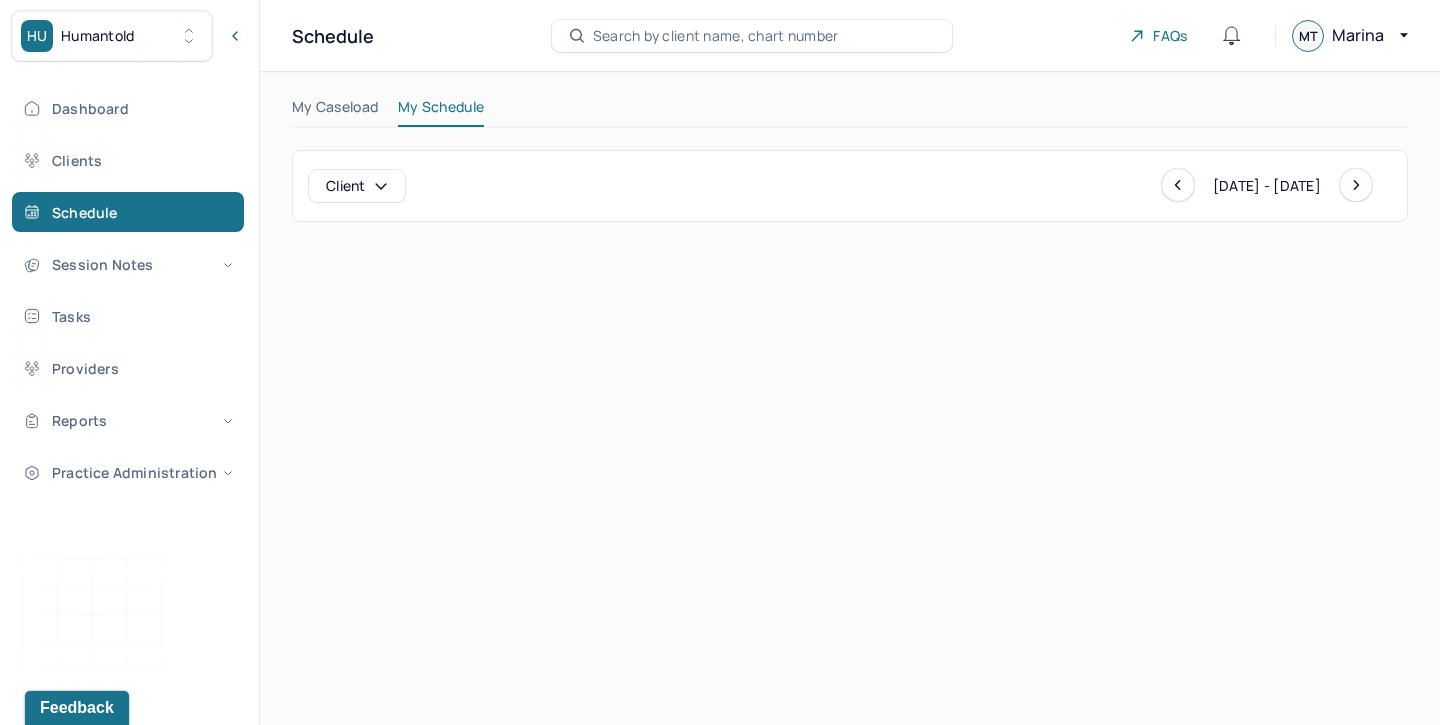 click on "My Caseload" at bounding box center (335, 111) 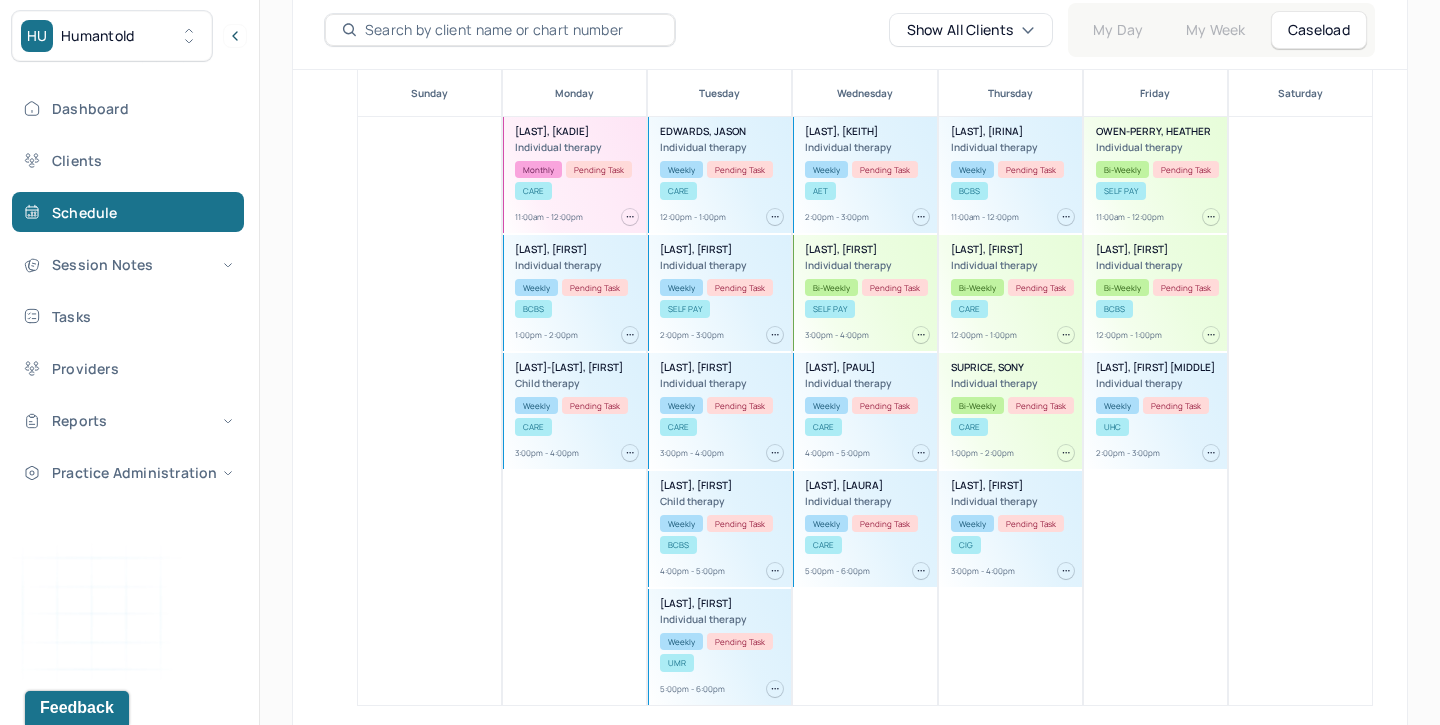 scroll, scrollTop: 291, scrollLeft: 0, axis: vertical 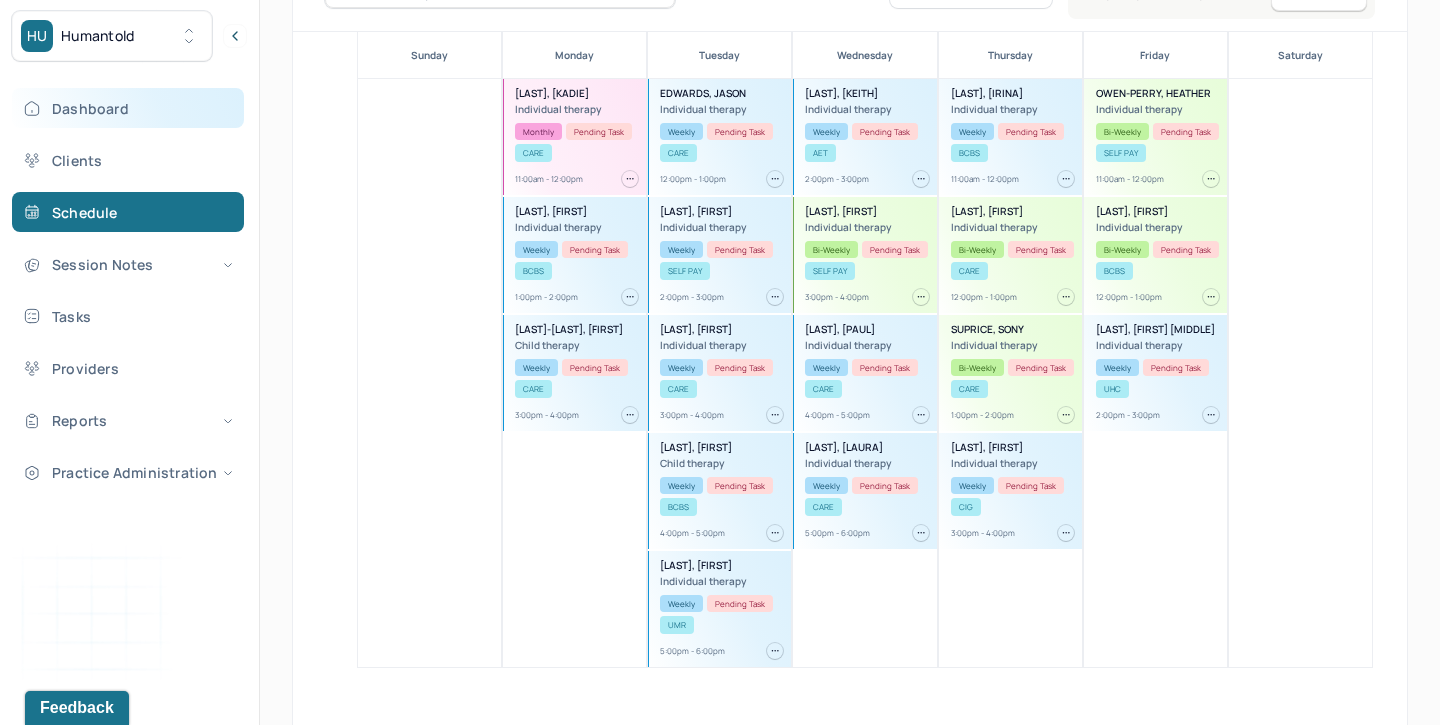 click on "Dashboard" at bounding box center (128, 108) 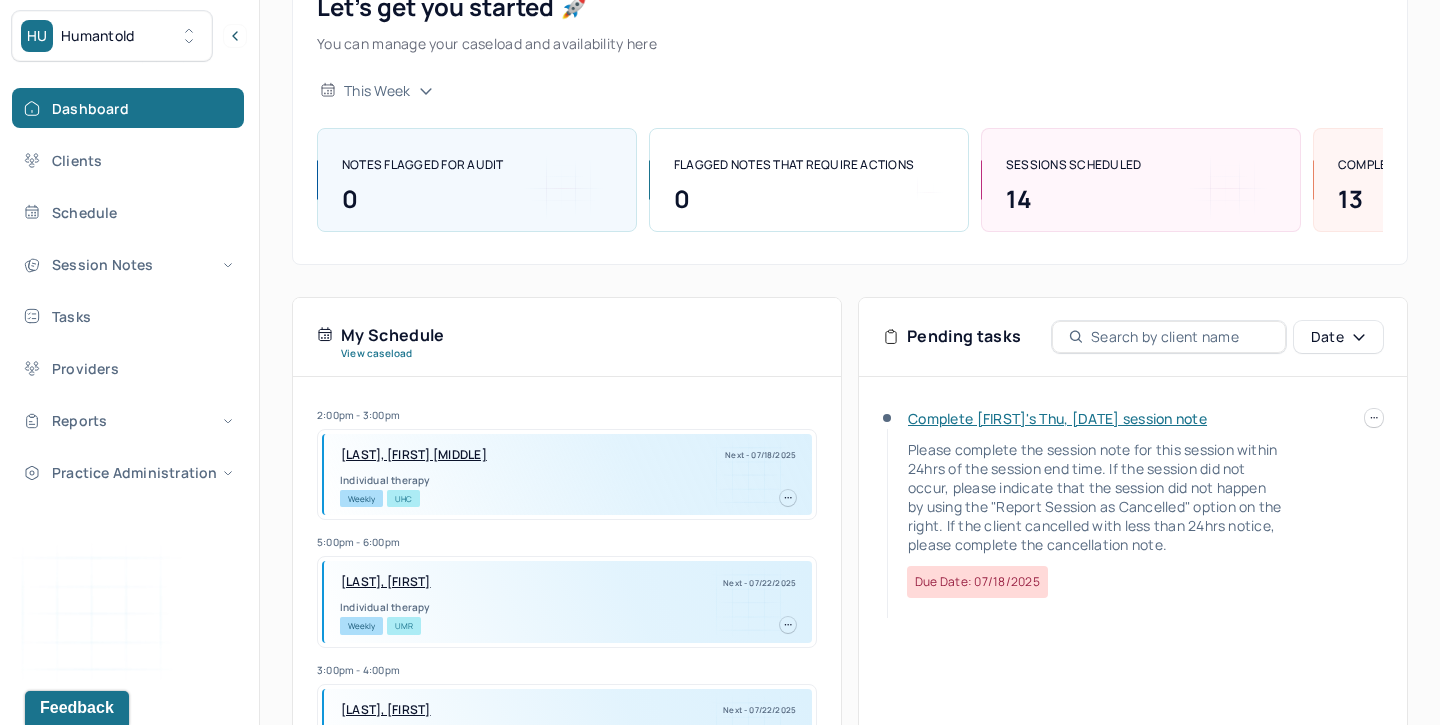 scroll, scrollTop: 78, scrollLeft: 0, axis: vertical 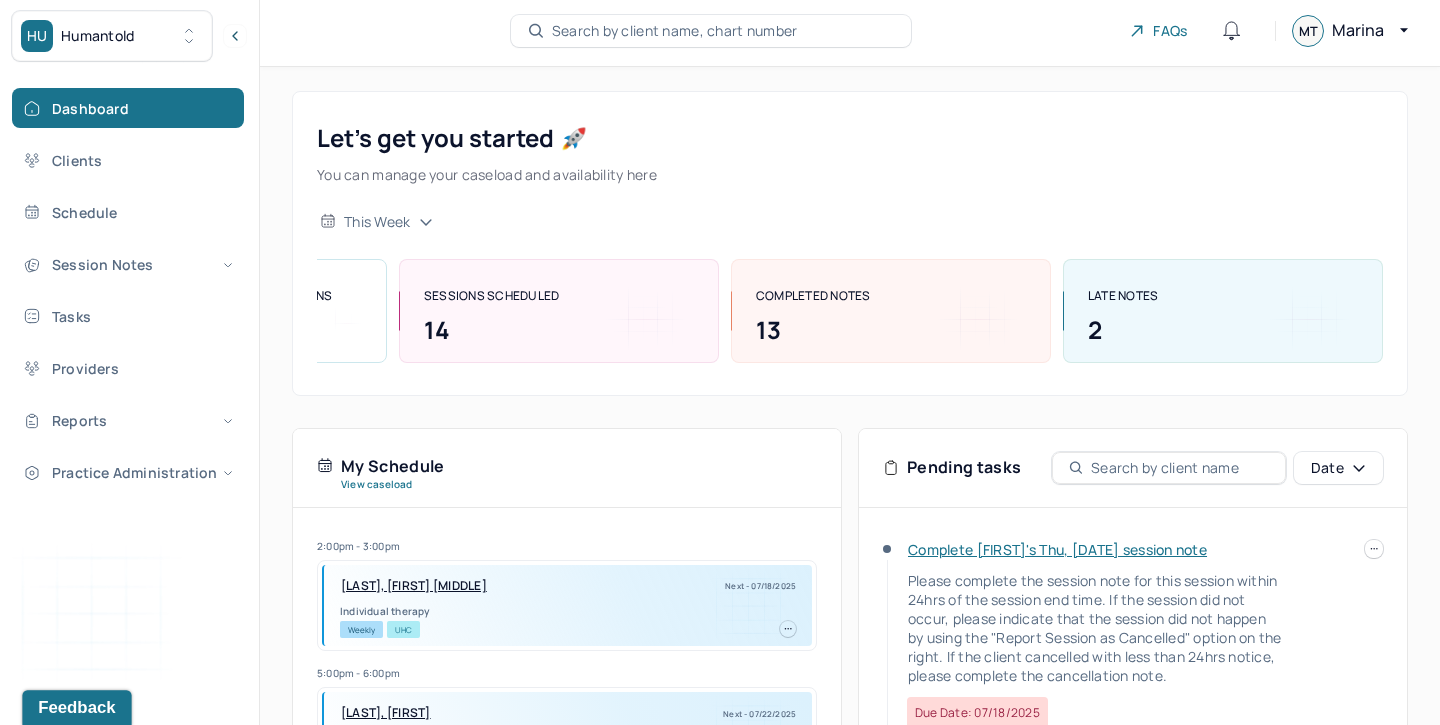 click on "Feedback" at bounding box center [76, 708] 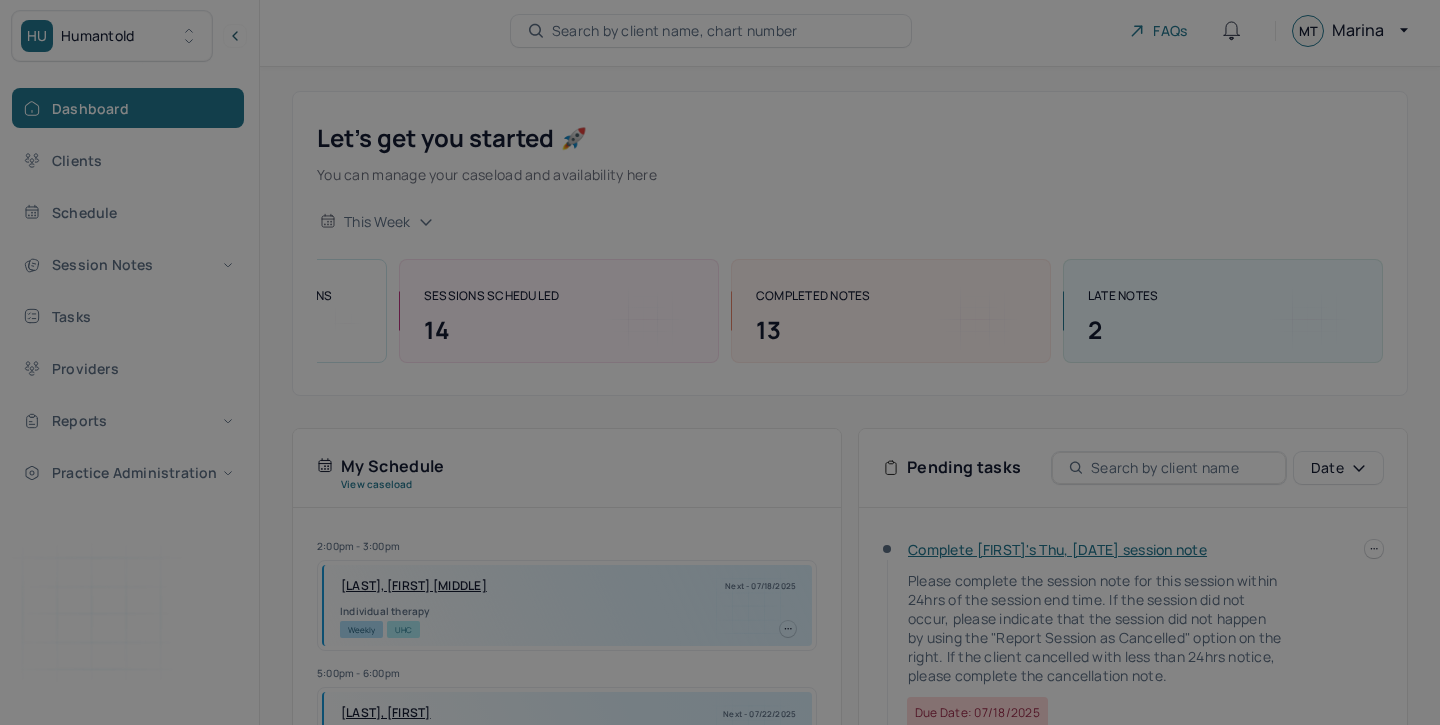 scroll, scrollTop: 0, scrollLeft: 0, axis: both 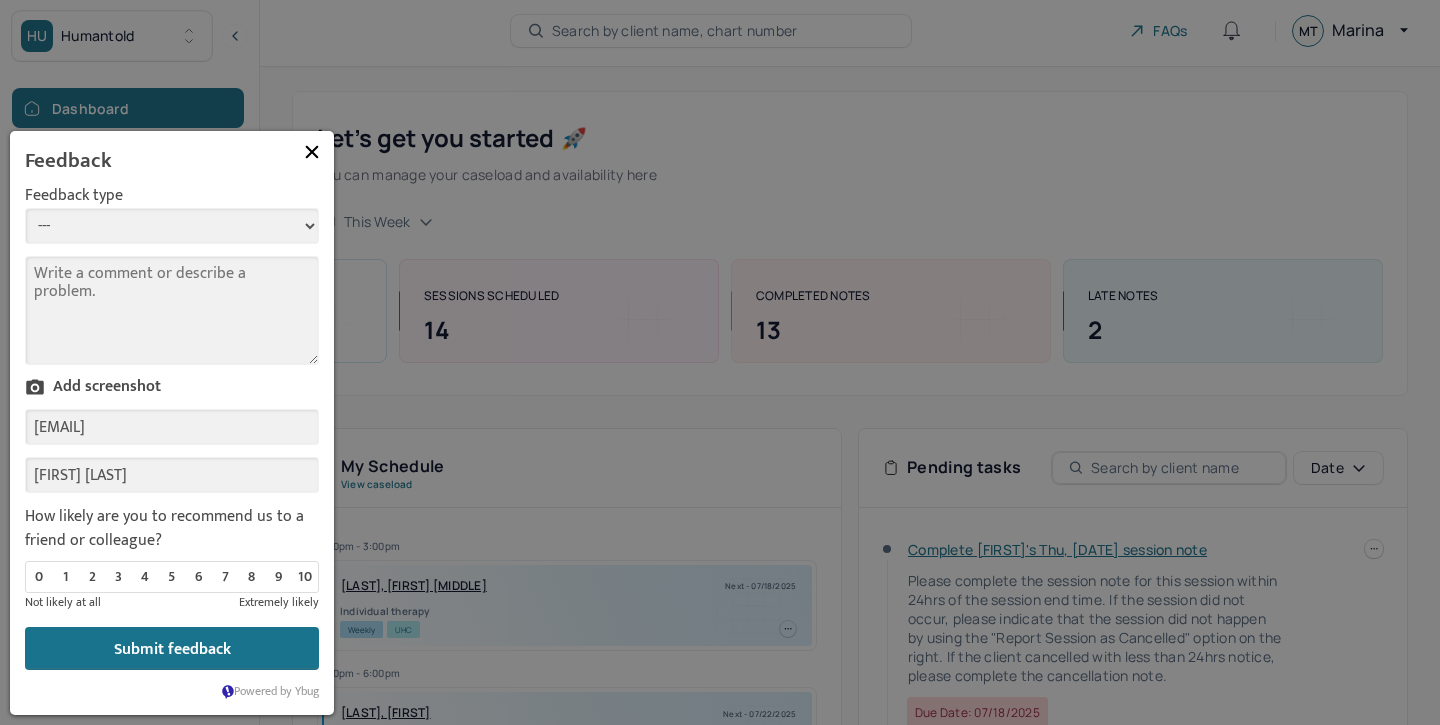 click on "Comment" at bounding box center (172, 310) 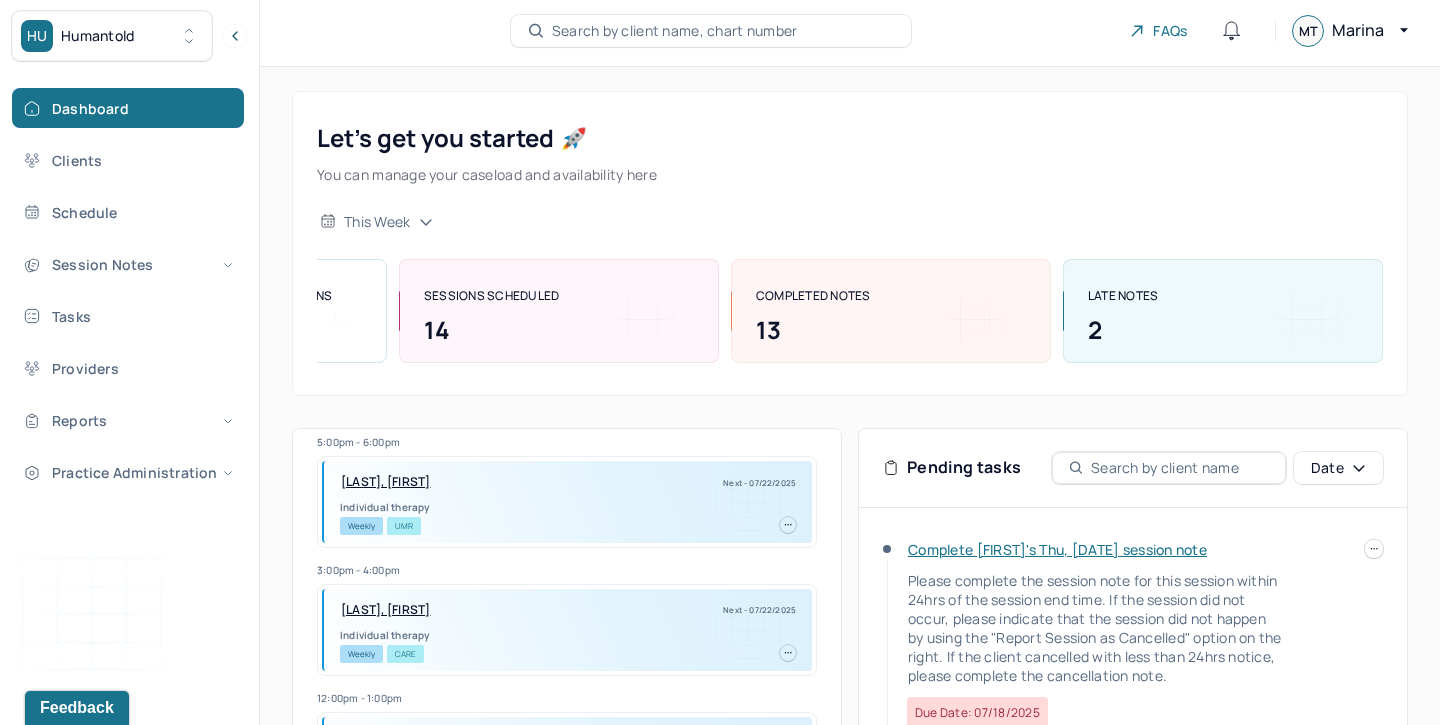 scroll, scrollTop: 0, scrollLeft: 0, axis: both 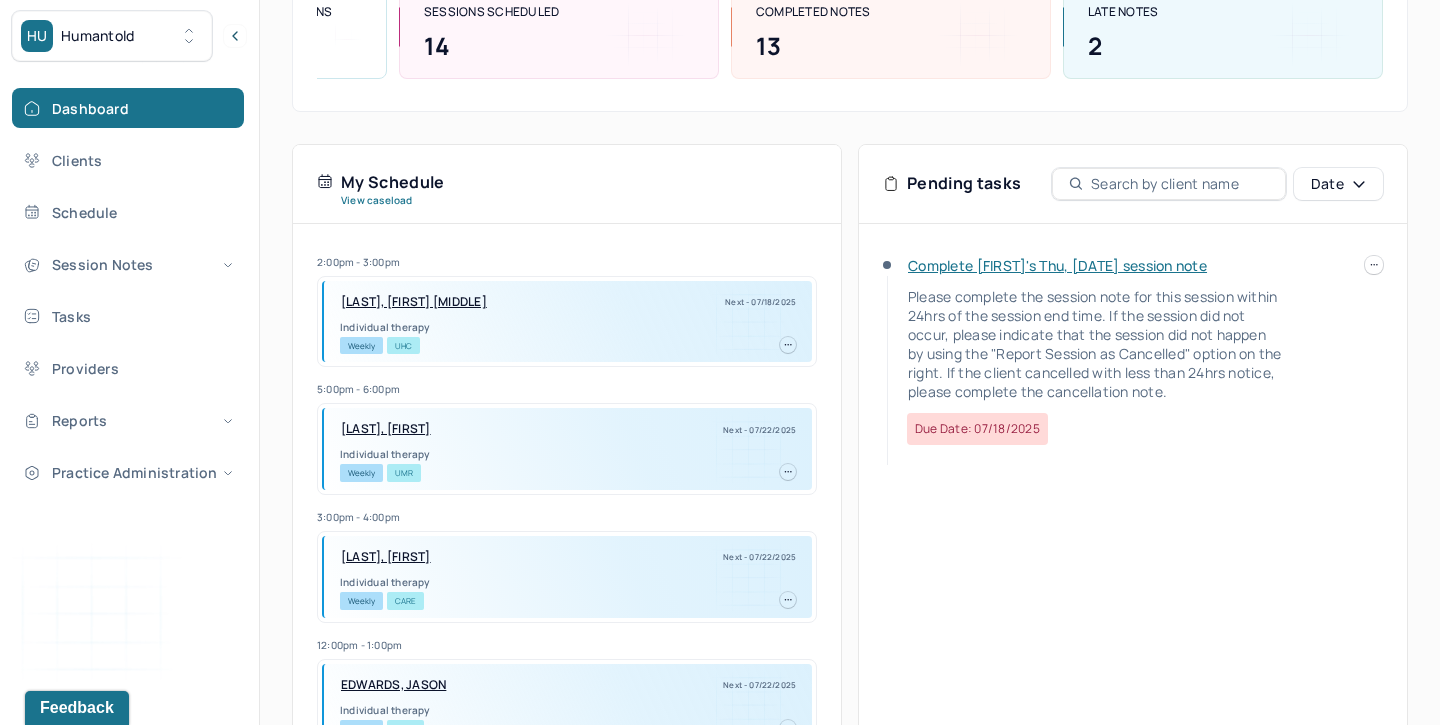 click on "HU Humantold       Dashboard Clients Schedule Session Notes Tasks Providers Reports Practice Administration MT [LAST]   auditor,provider   Logout   Search by client name, chart number     FAQs     MT [LAST] Let’s get you started 🚀 You can manage your caseload and availability here   this week   NOTES FLAGGED FOR AUDIT 0 FLAGGED NOTES THAT REQUIRE ACTIONS 0 SESSIONS SCHEDULED 14 COMPLETED NOTES 13 LATE NOTES 2 My Schedule View caseload 2:00pm - 3:00pm   [LAST], [FIRST]   Next - 07/18/2025 Individual therapy Weekly UHC     5:00pm - 6:00pm   [LAST], [FIRST]   Next - 07/22/2025 Individual therapy Weekly UMR     3:00pm - 4:00pm   [LAST], [FIRST]   Next - 07/22/2025 Individual therapy Weekly CARE     12:00pm - 1:00pm   [LAST], [FIRST]   Next - 07/22/2025 Individual therapy Weekly CARE     5:00pm - 6:00pm   [LAST], [FIRST]   Next - 07/23/2025 Individual therapy Weekly CARE     4:00pm - 5:00pm   [LAST], [FIRST]   Next - 07/23/2025 Child therapy Weekly BCBS     1:00pm - 2:00pm" at bounding box center (720, 294) 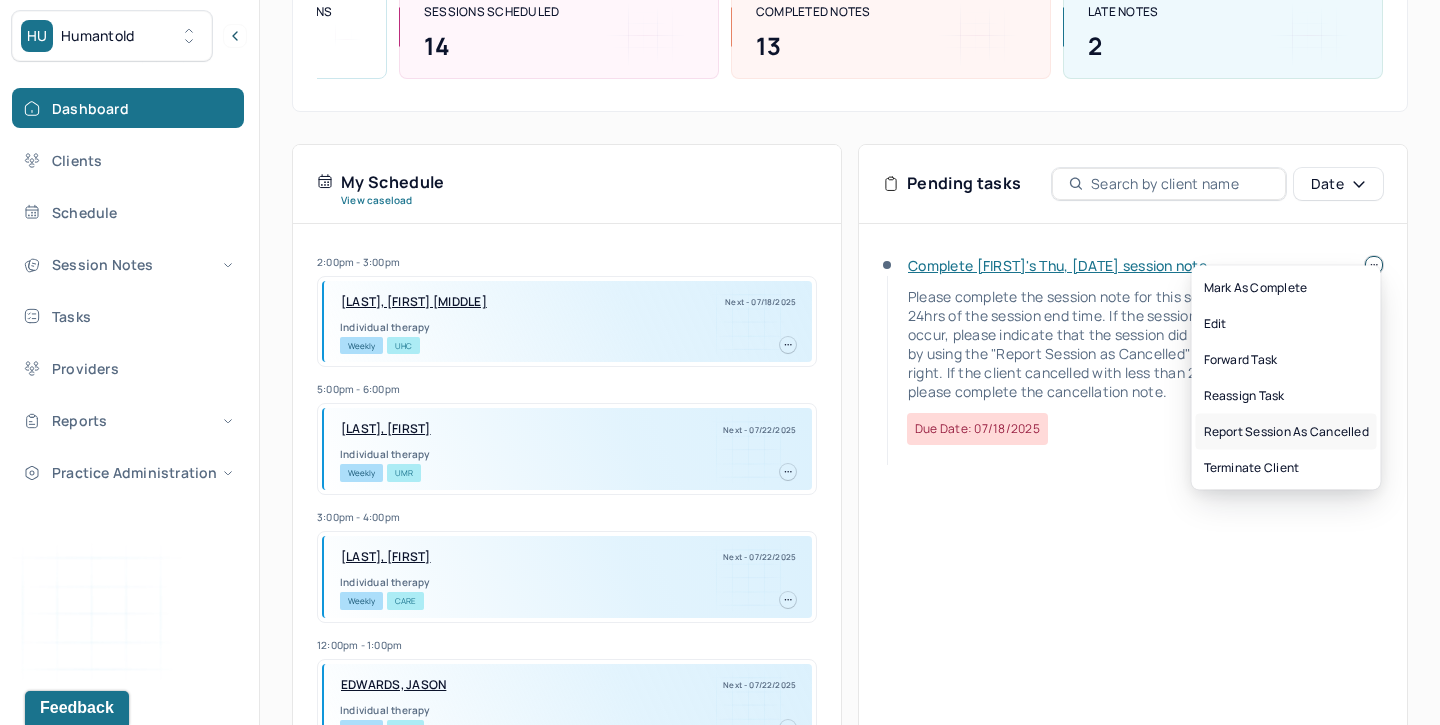 click on "Report session as cancelled" at bounding box center (1286, 432) 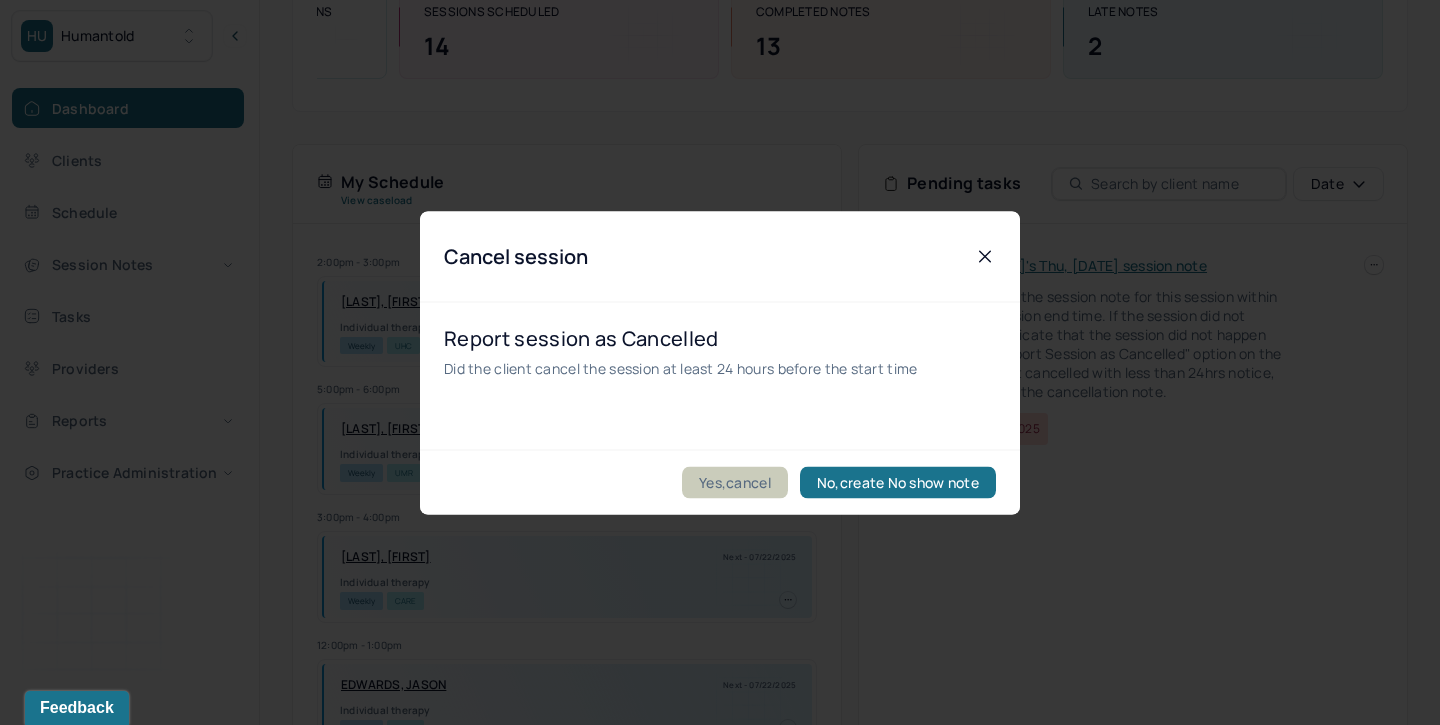 click on "Yes,cancel" at bounding box center [735, 482] 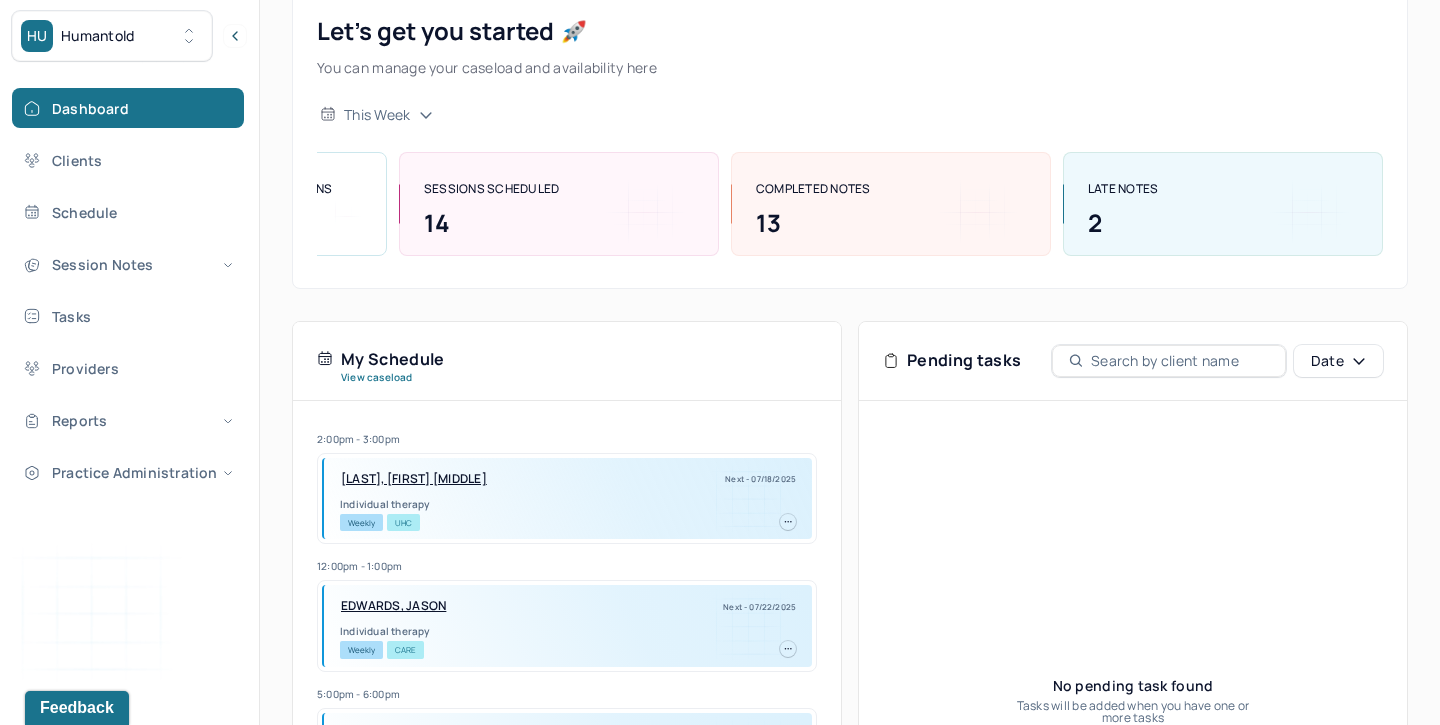 scroll, scrollTop: 110, scrollLeft: 0, axis: vertical 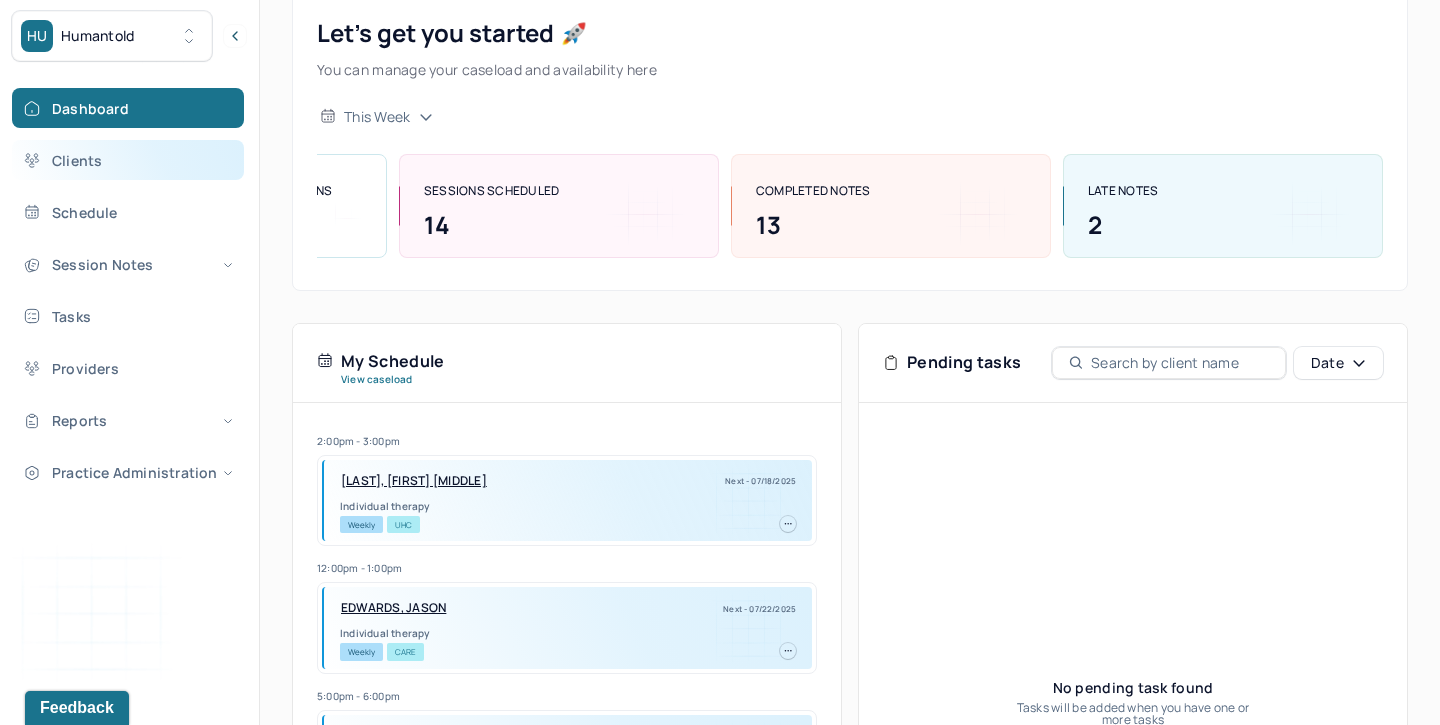 click on "Clients" at bounding box center (128, 160) 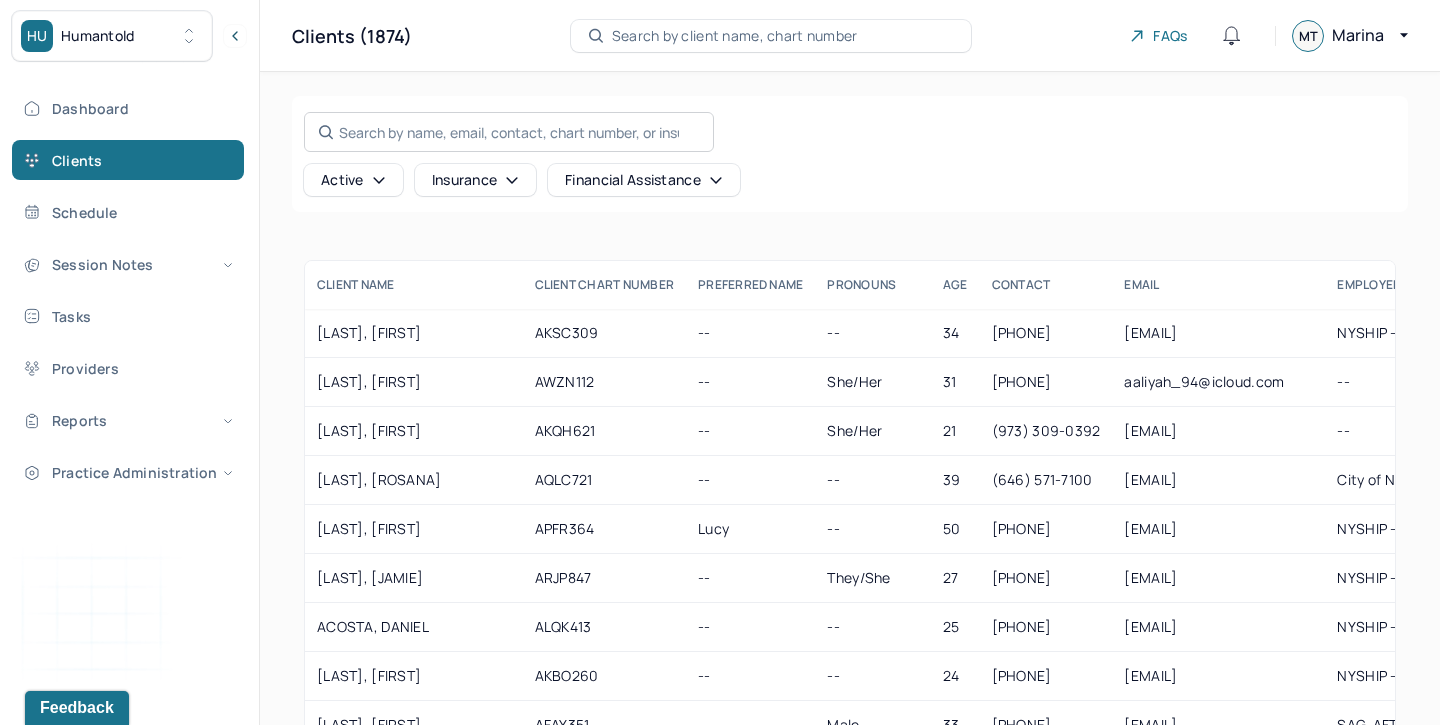 click on "Search by name, email, contact, chart number, or insurance id..." at bounding box center [509, 132] 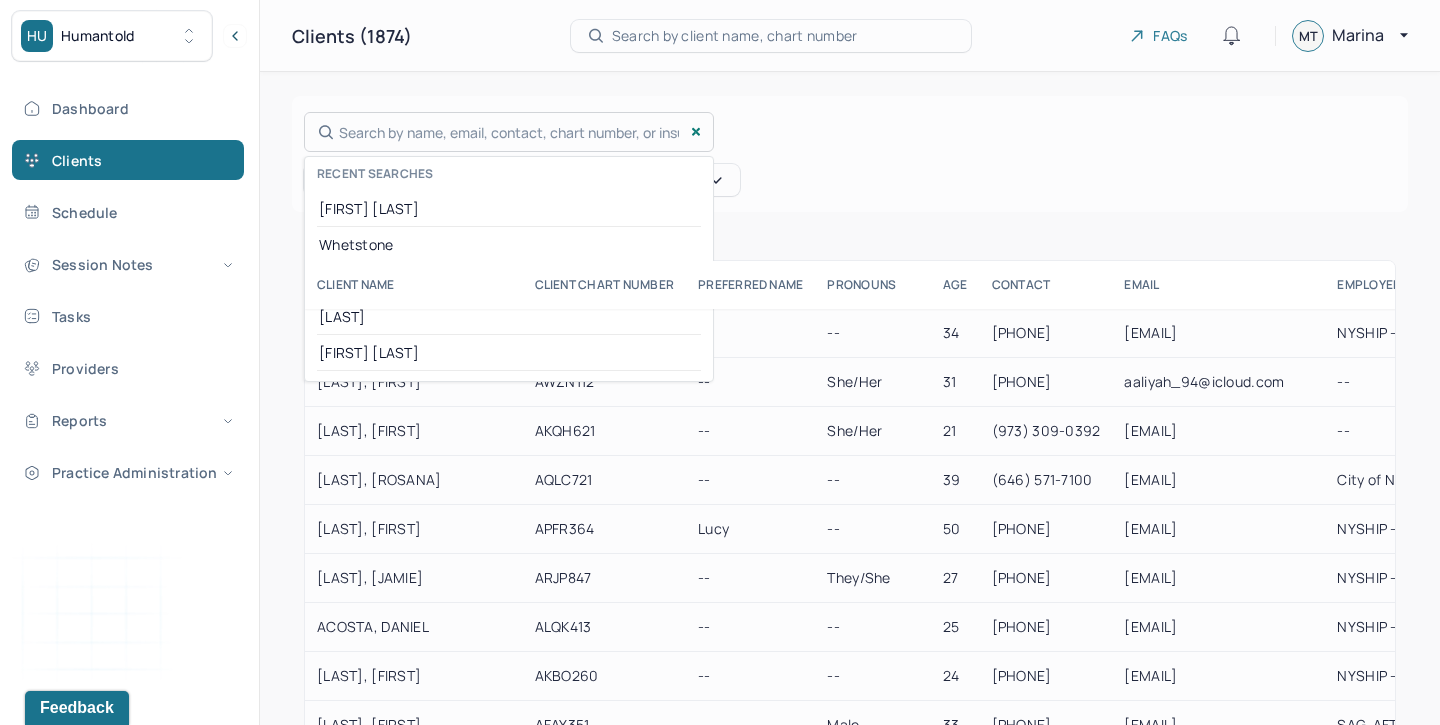 click at bounding box center (720, 362) 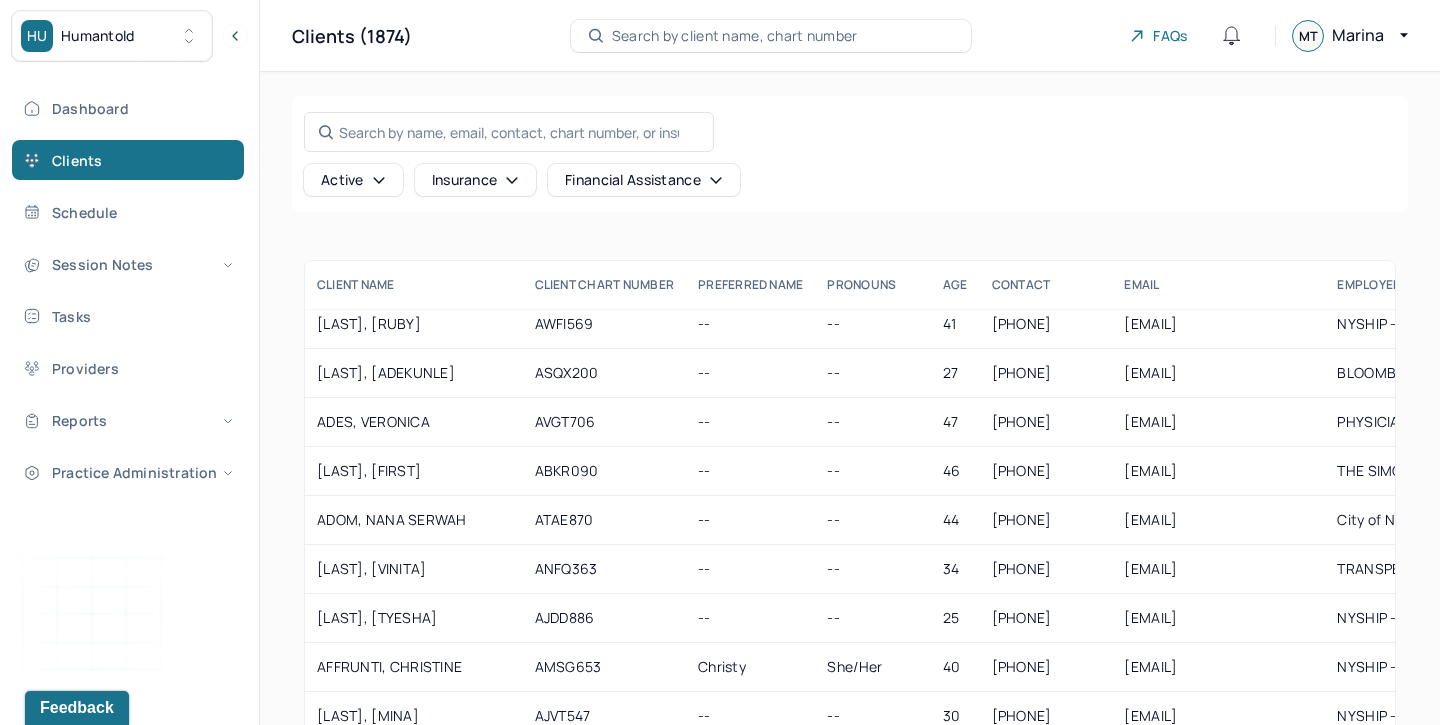 scroll, scrollTop: 0, scrollLeft: 0, axis: both 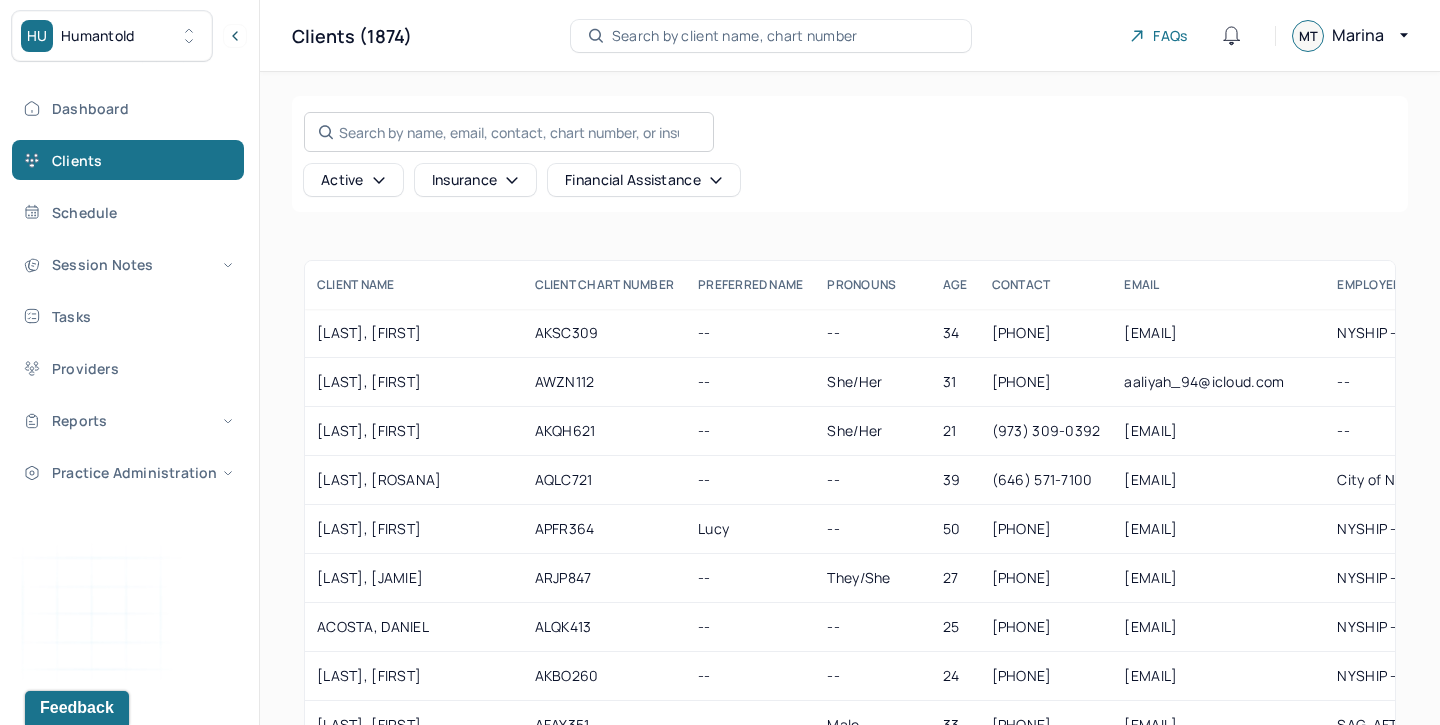 click on "Search by name, email, contact, chart number, or insurance id..." at bounding box center [509, 132] 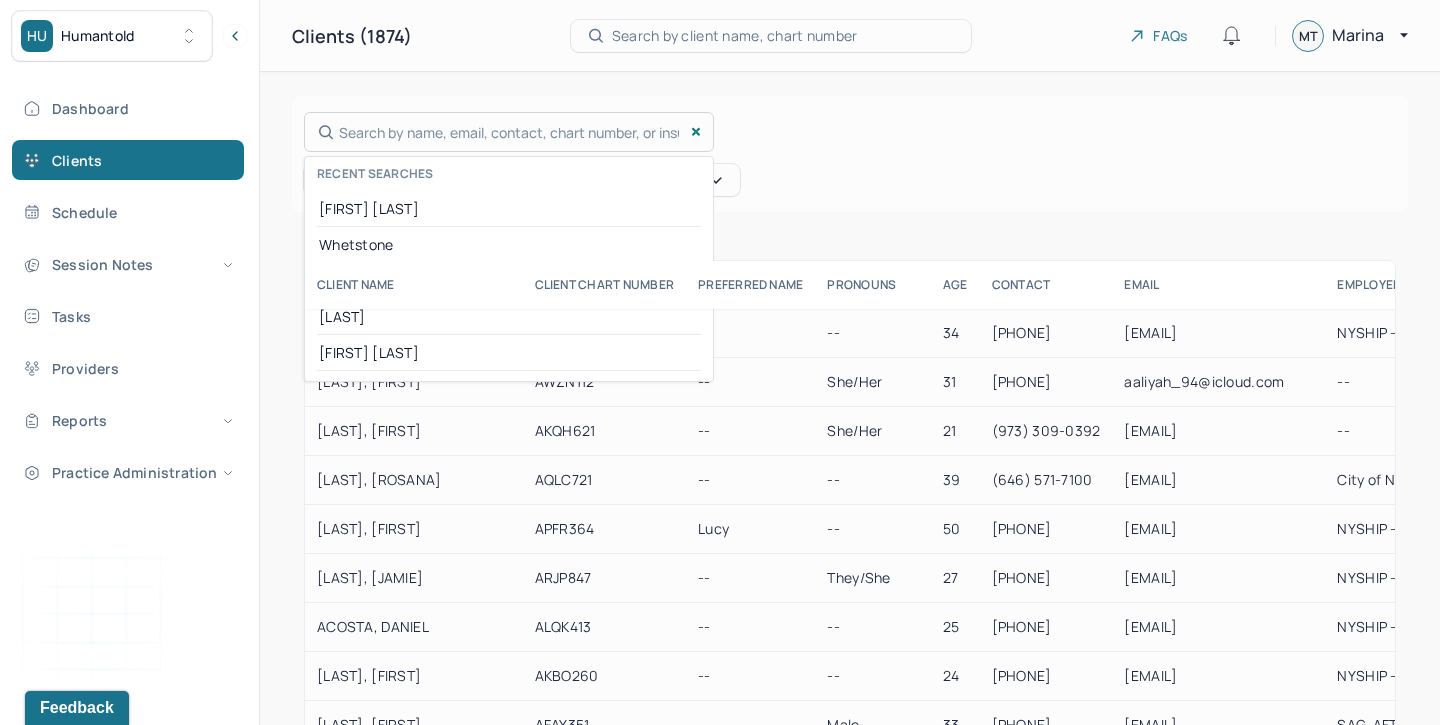 click at bounding box center [720, 362] 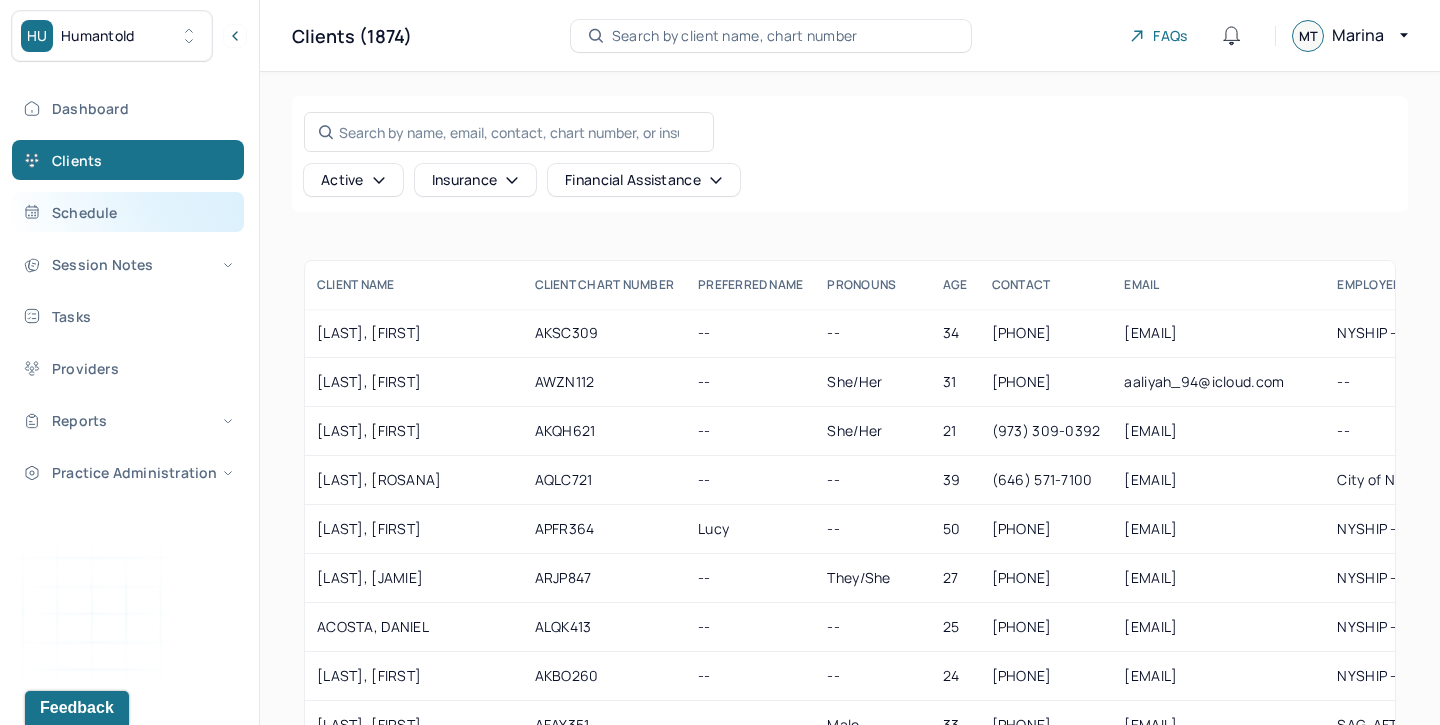 click on "Schedule" at bounding box center (128, 212) 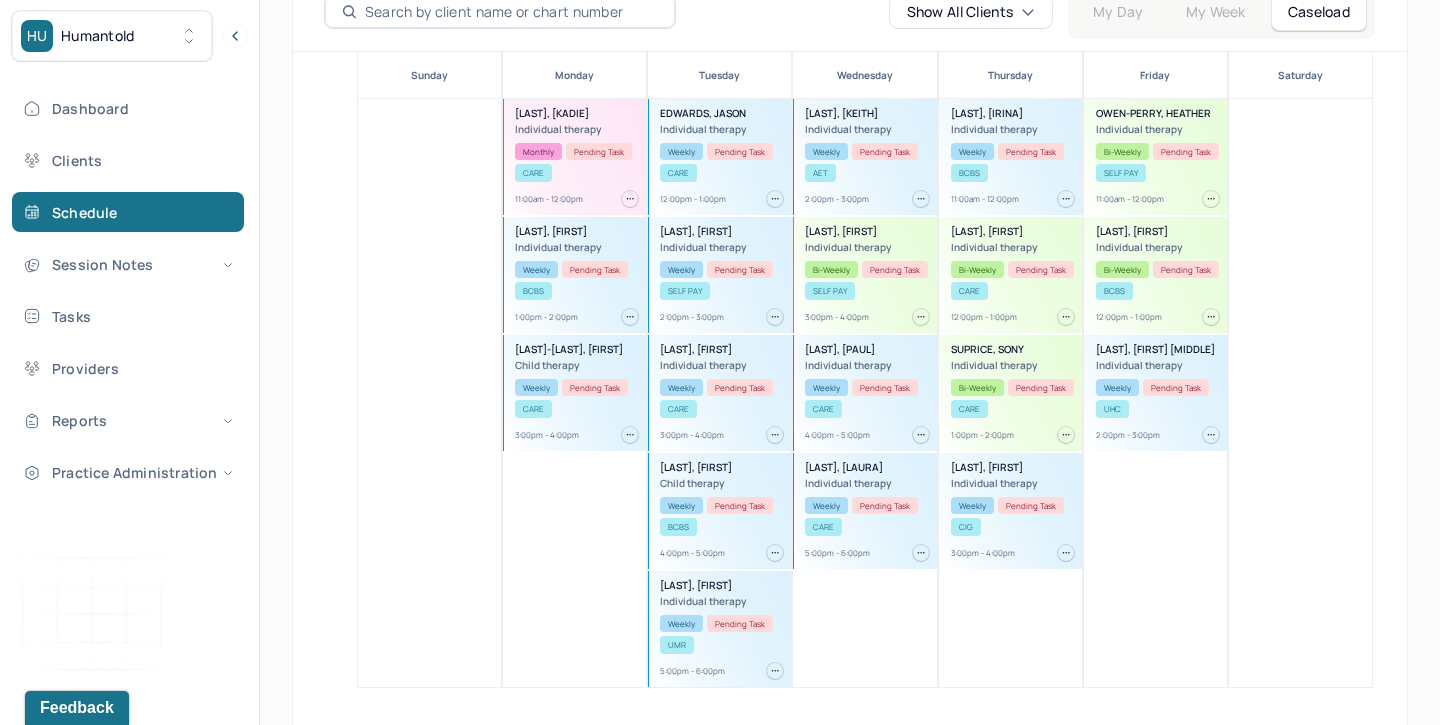 scroll, scrollTop: 268, scrollLeft: 0, axis: vertical 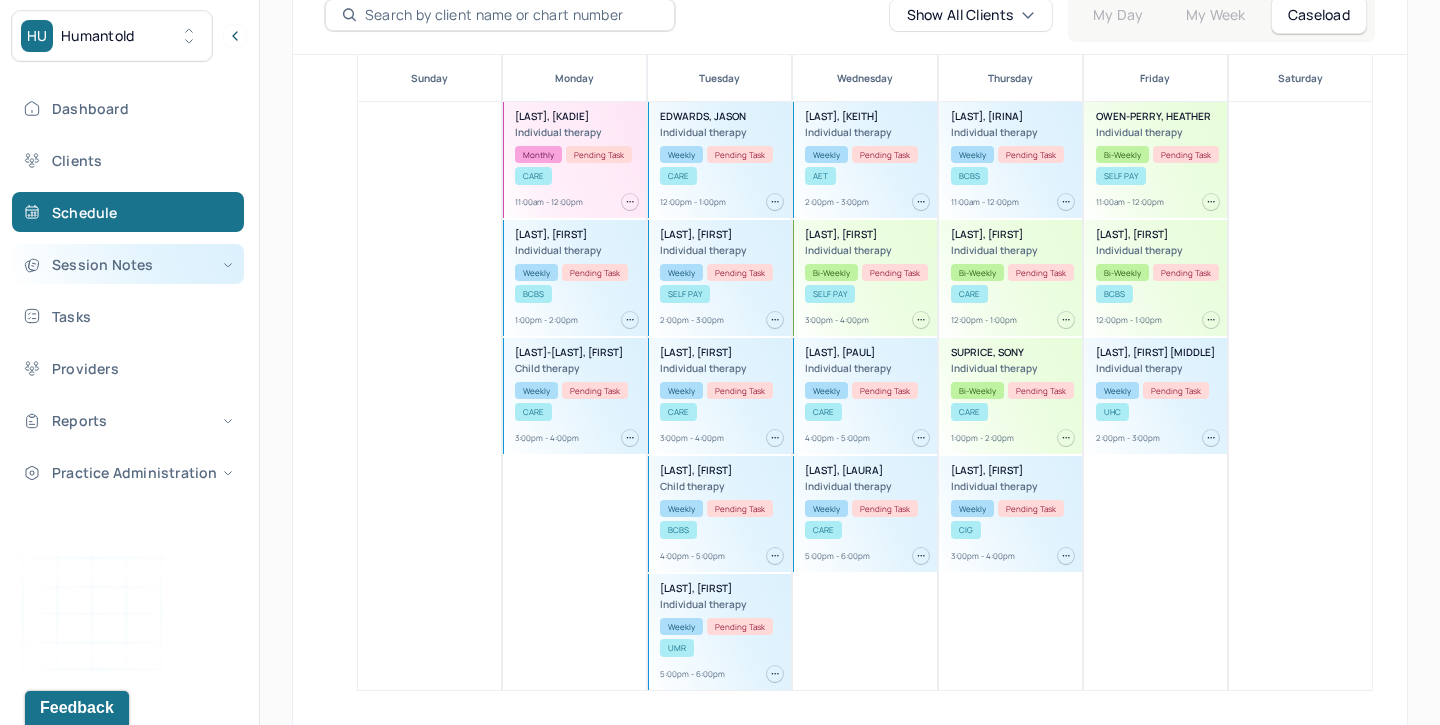 click on "Session Notes" at bounding box center [128, 264] 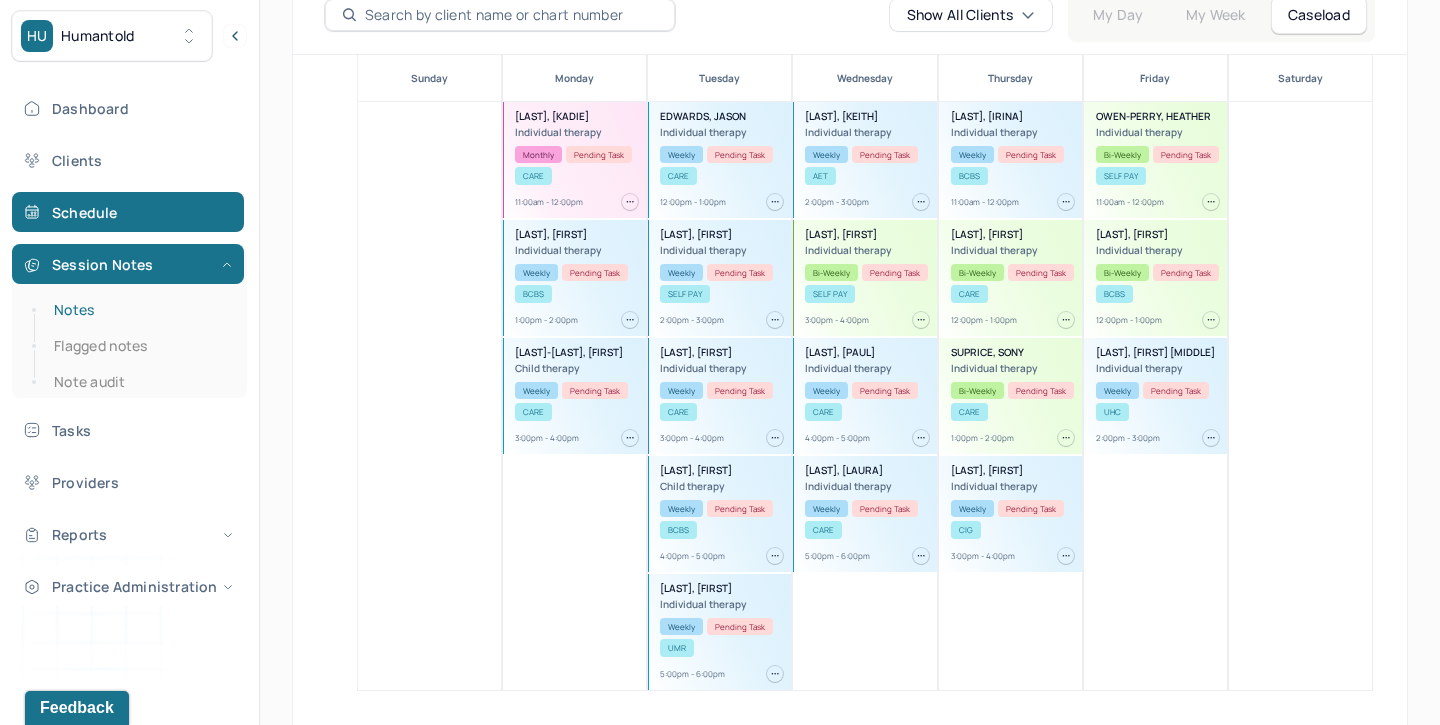 click on "Notes" at bounding box center (139, 310) 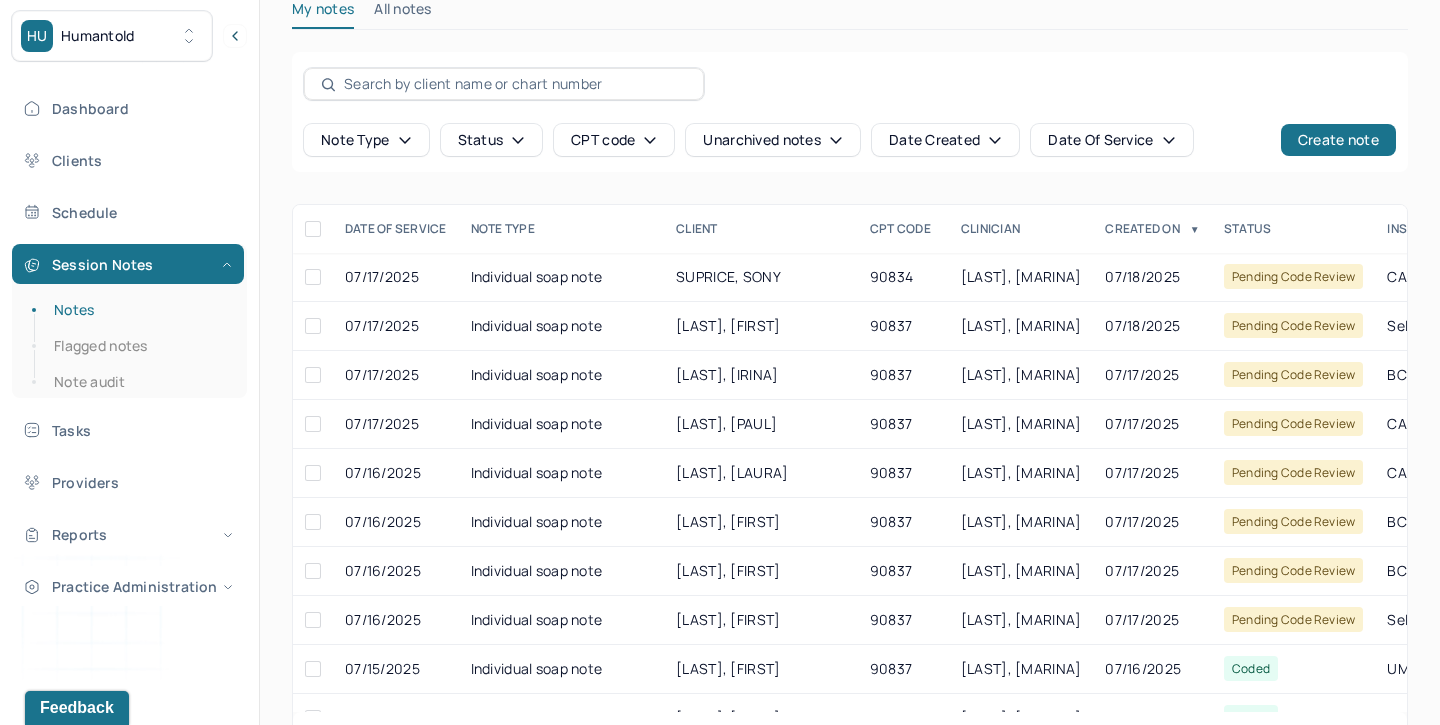 scroll, scrollTop: 96, scrollLeft: 0, axis: vertical 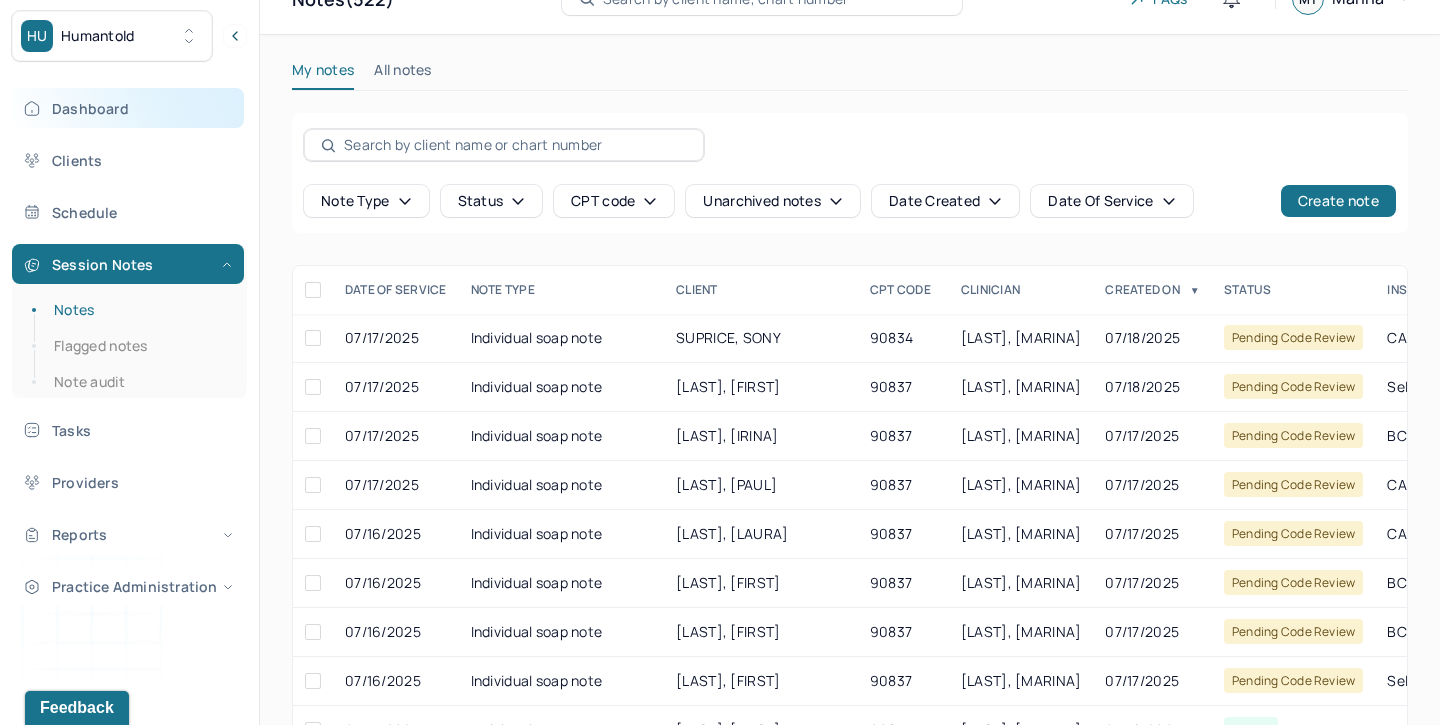 click on "Dashboard" at bounding box center (128, 108) 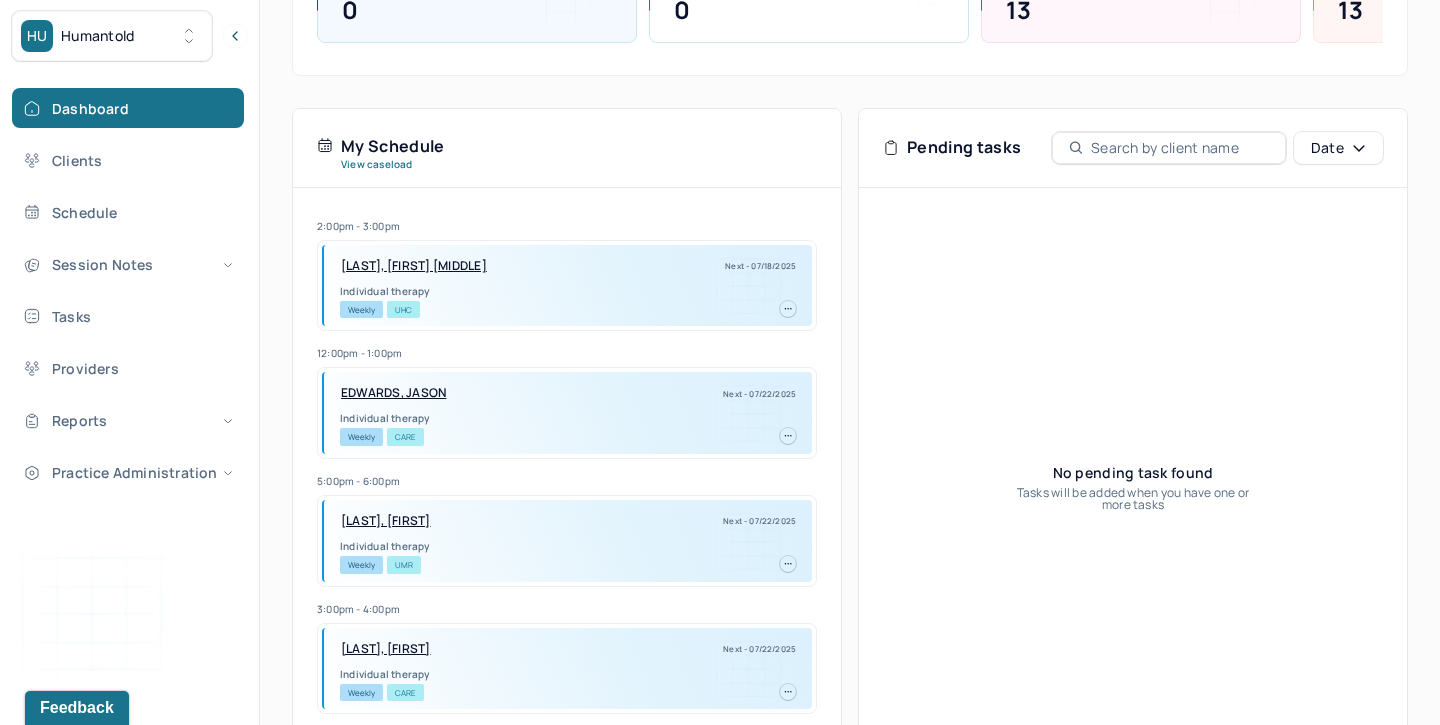 scroll, scrollTop: 323, scrollLeft: 0, axis: vertical 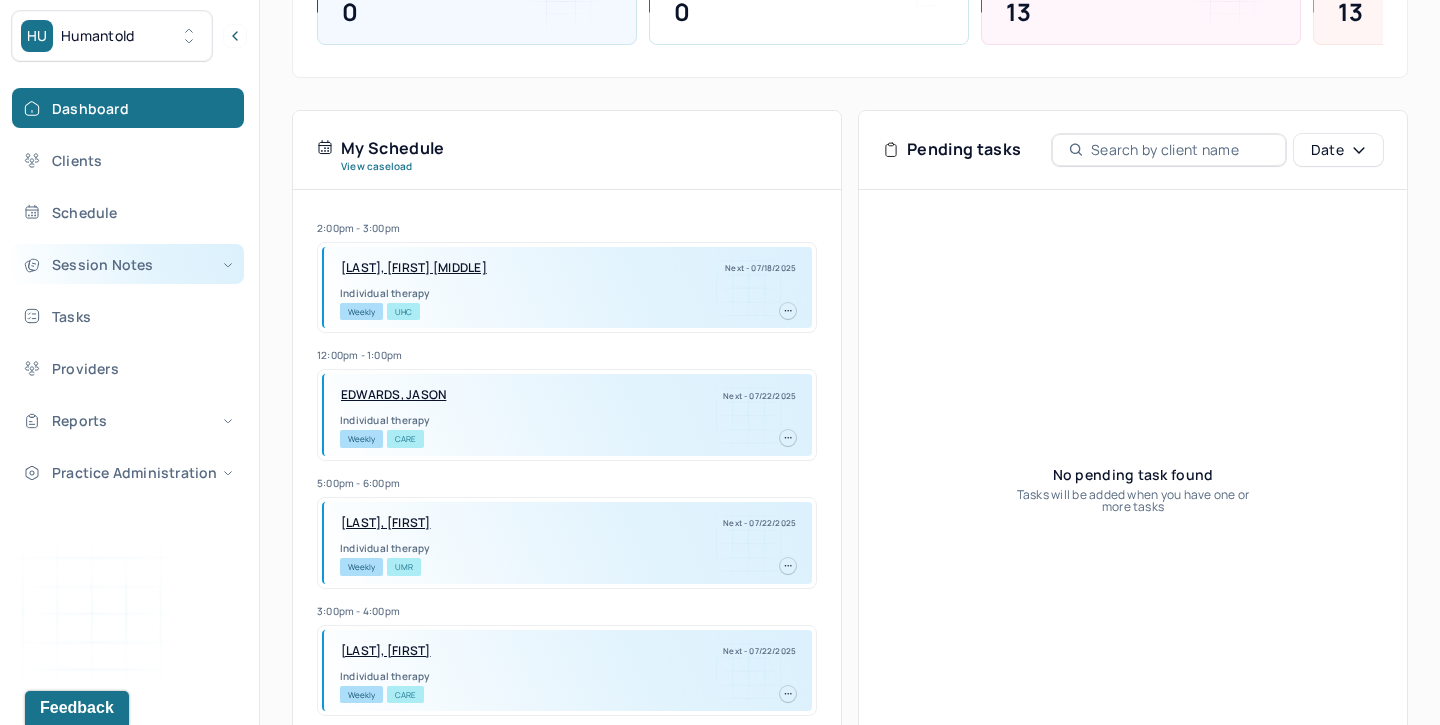 click on "Session Notes" at bounding box center [128, 264] 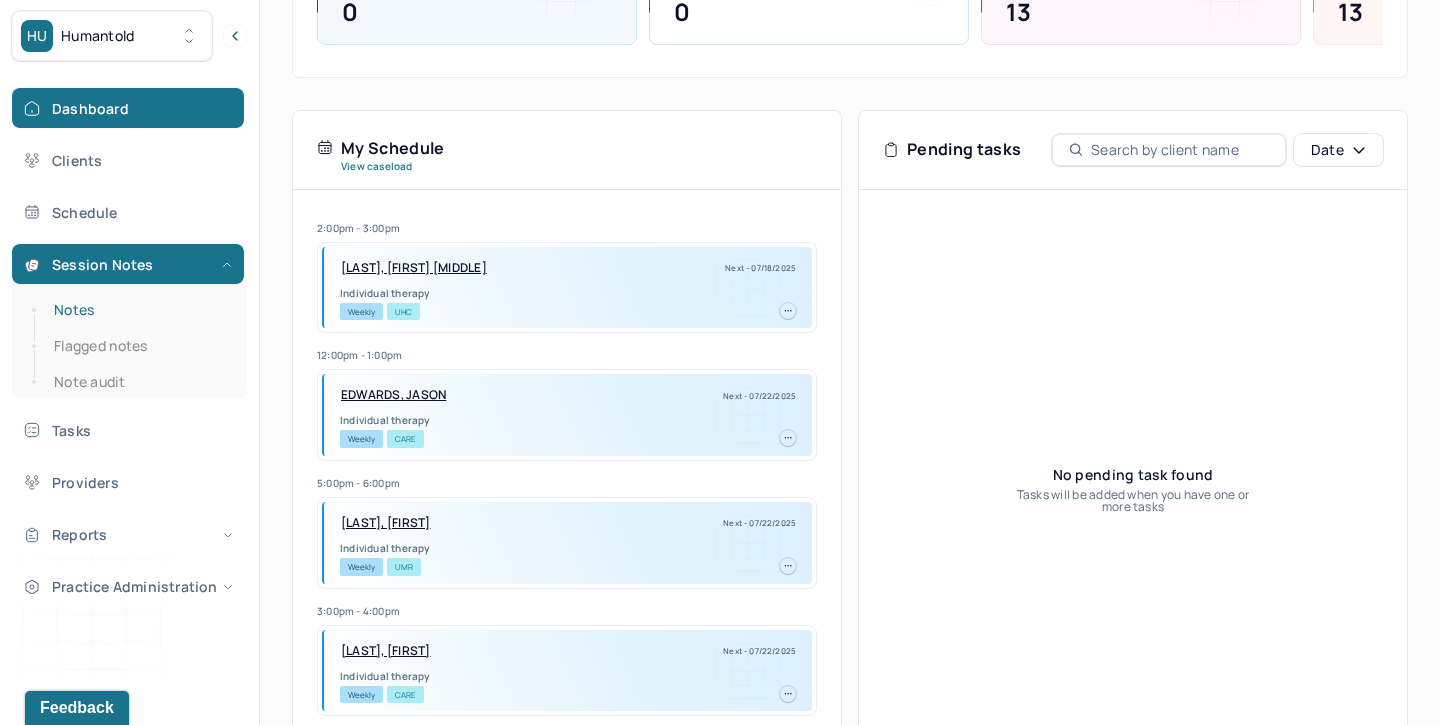 click on "Notes" at bounding box center [139, 310] 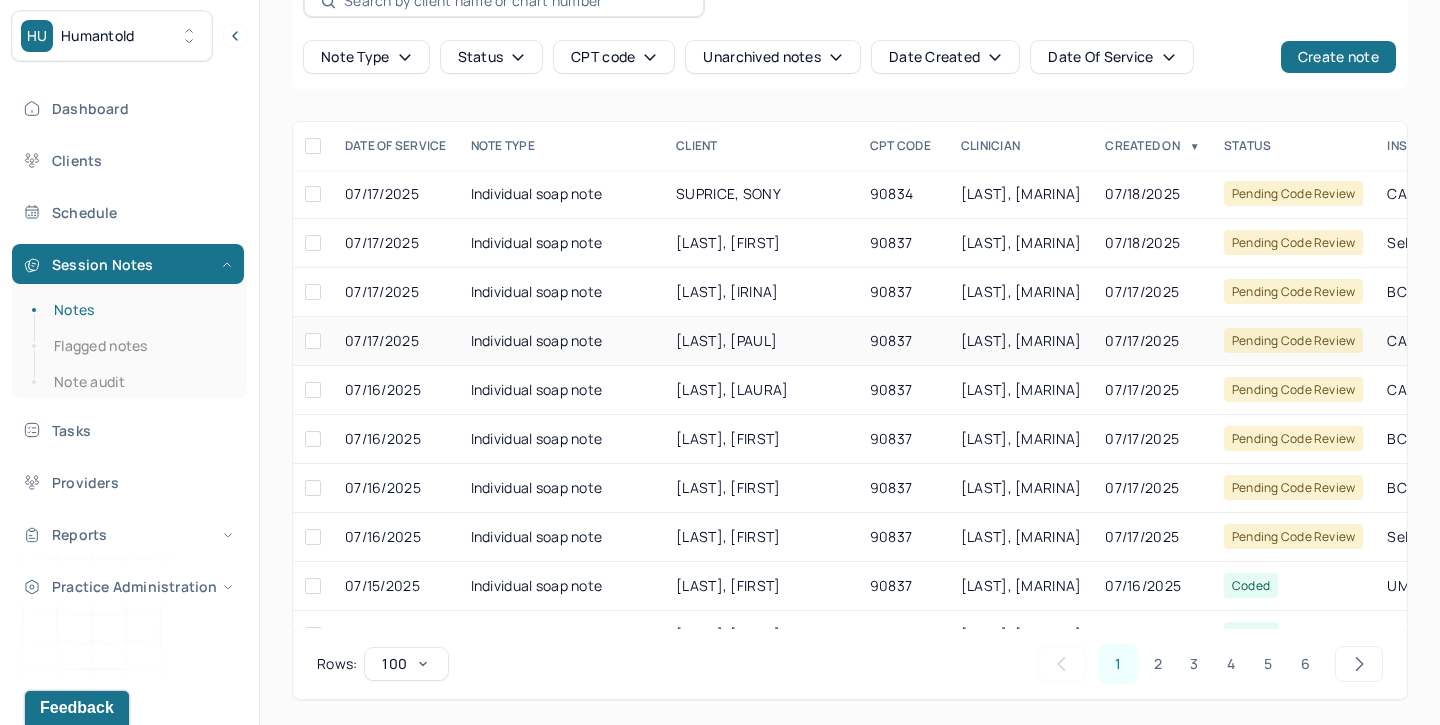 scroll, scrollTop: 181, scrollLeft: 0, axis: vertical 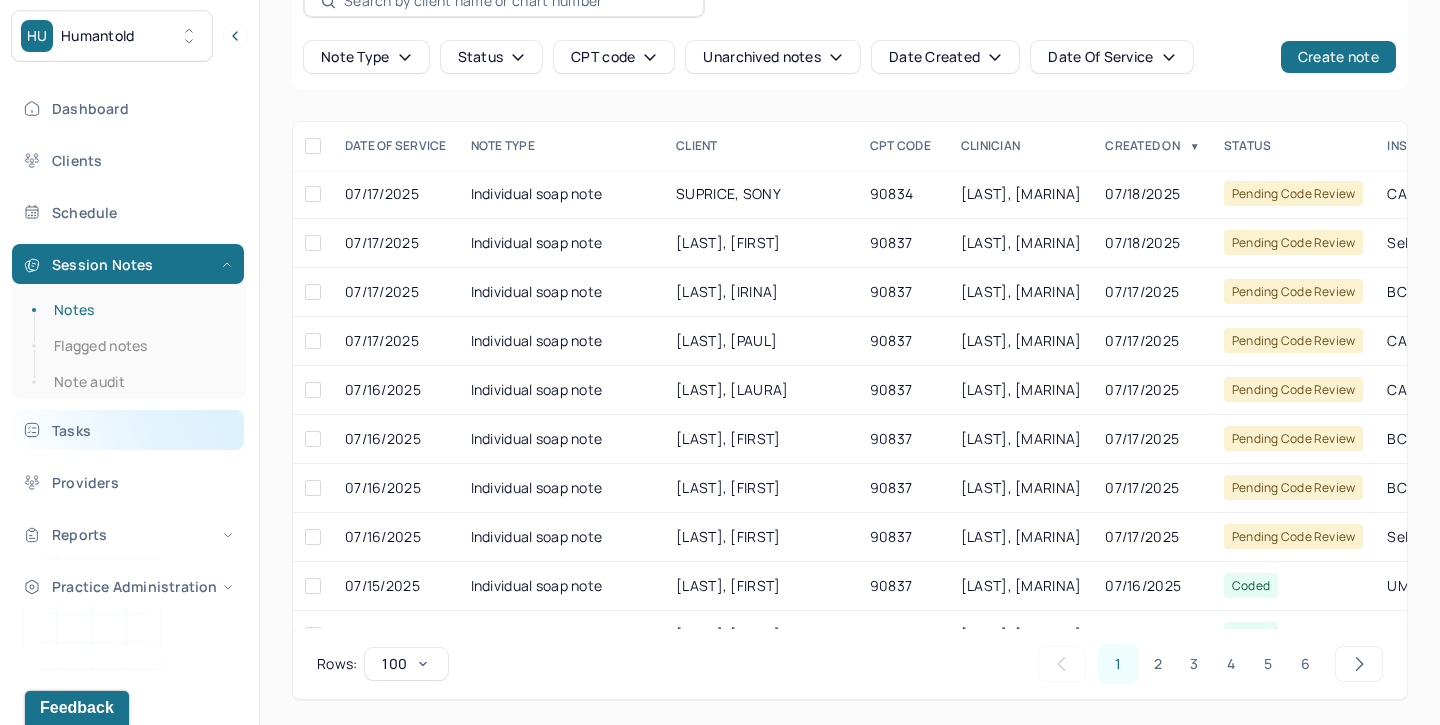 click on "Tasks" at bounding box center [128, 430] 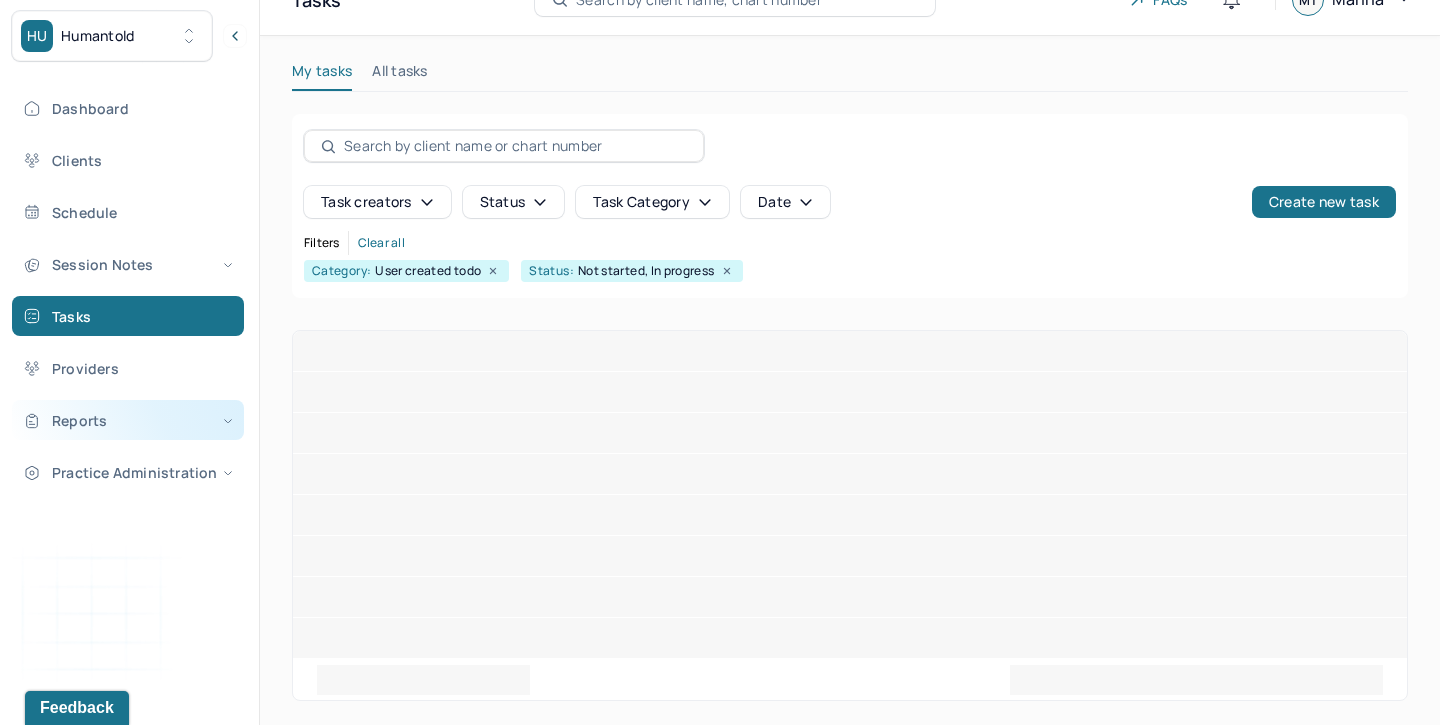 scroll, scrollTop: 0, scrollLeft: 0, axis: both 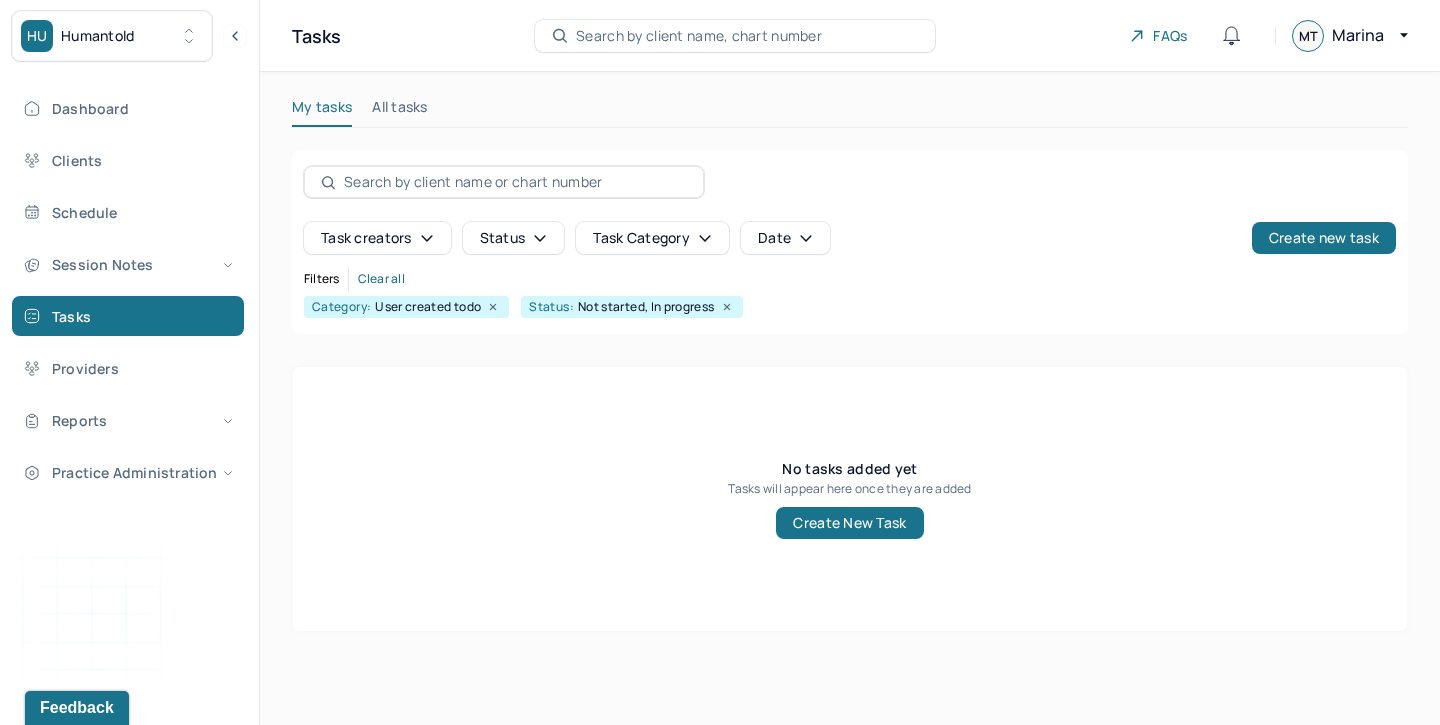 click on "Clear all" at bounding box center (381, 279) 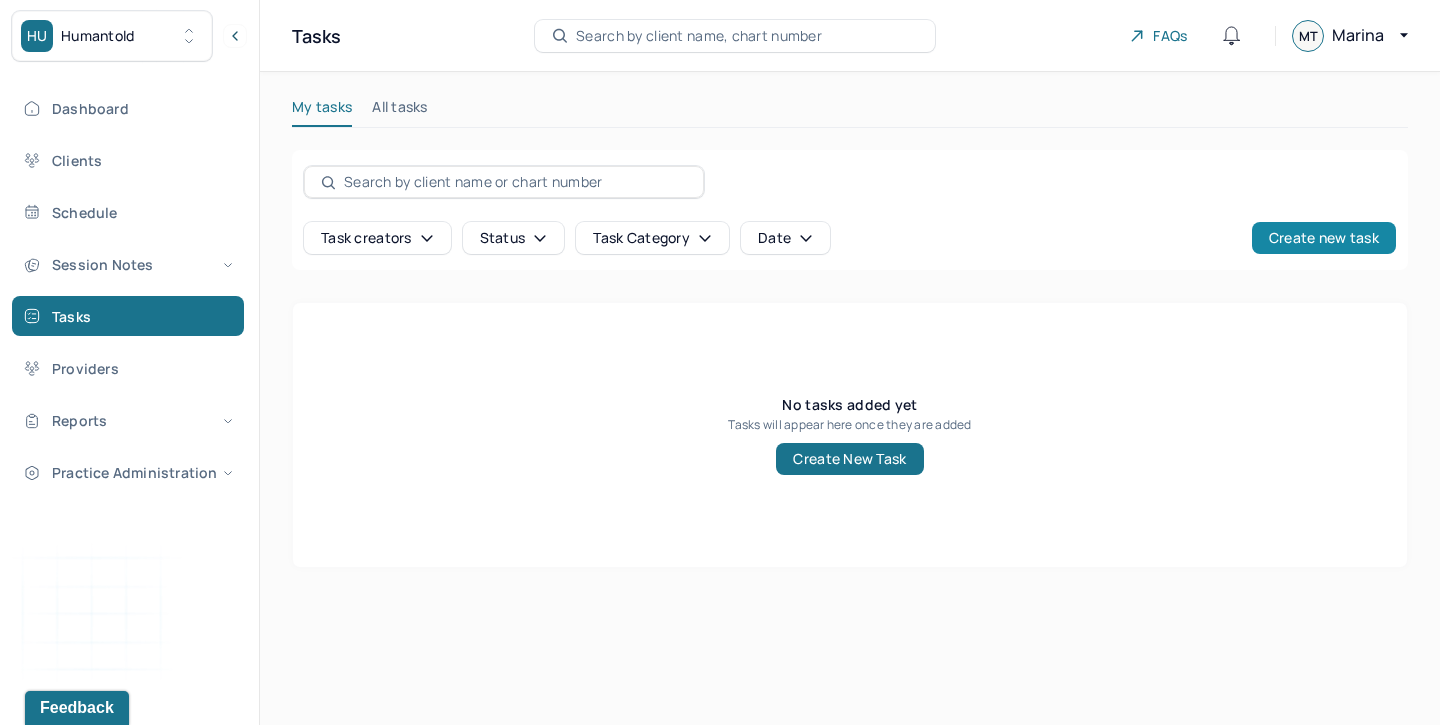 click on "Create new task" at bounding box center (1324, 238) 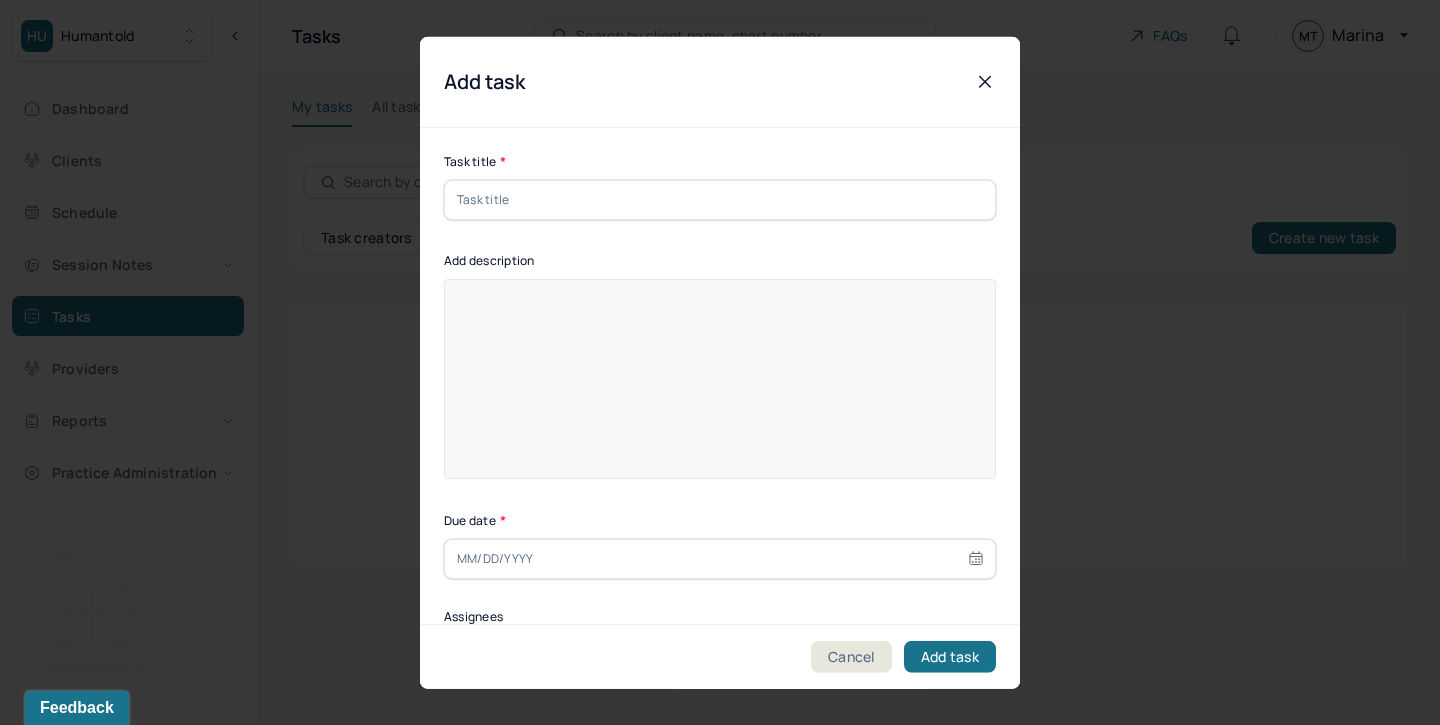 scroll, scrollTop: 141, scrollLeft: 0, axis: vertical 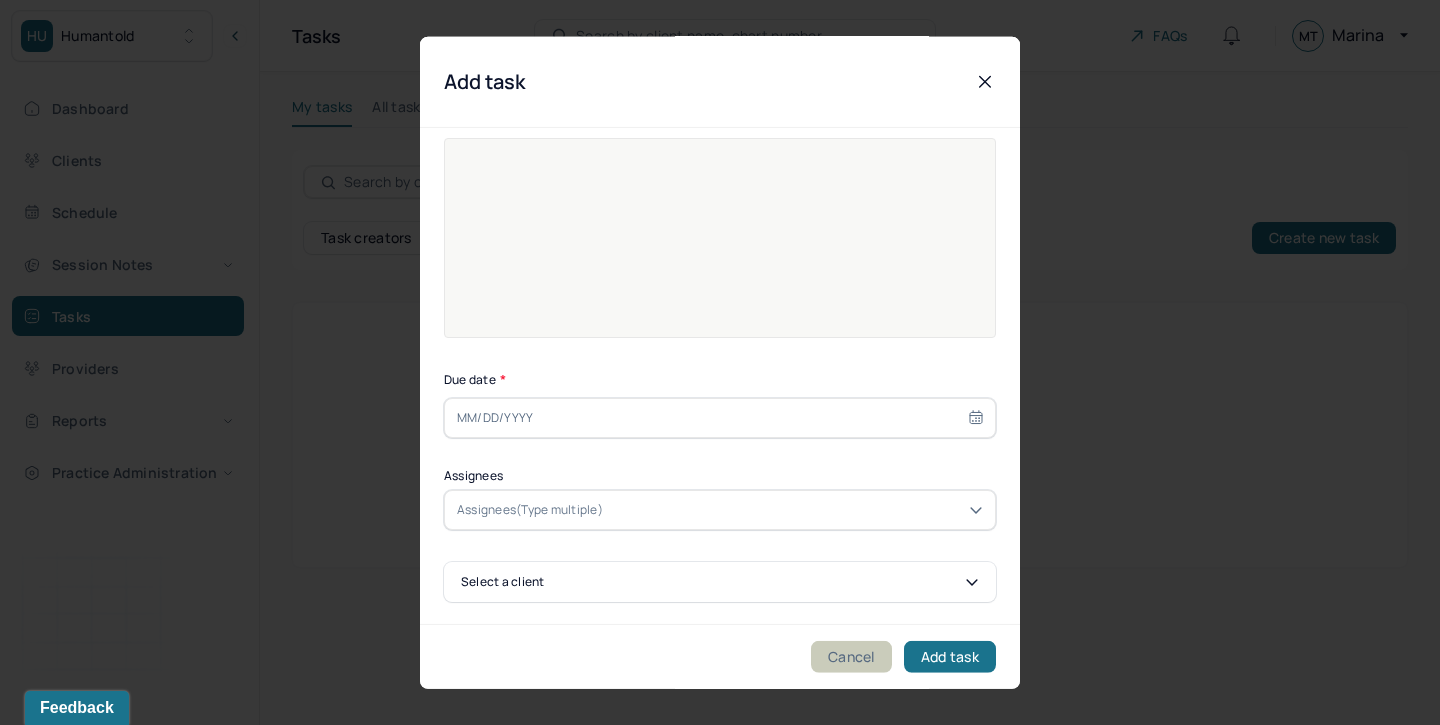 click on "Cancel" at bounding box center (851, 657) 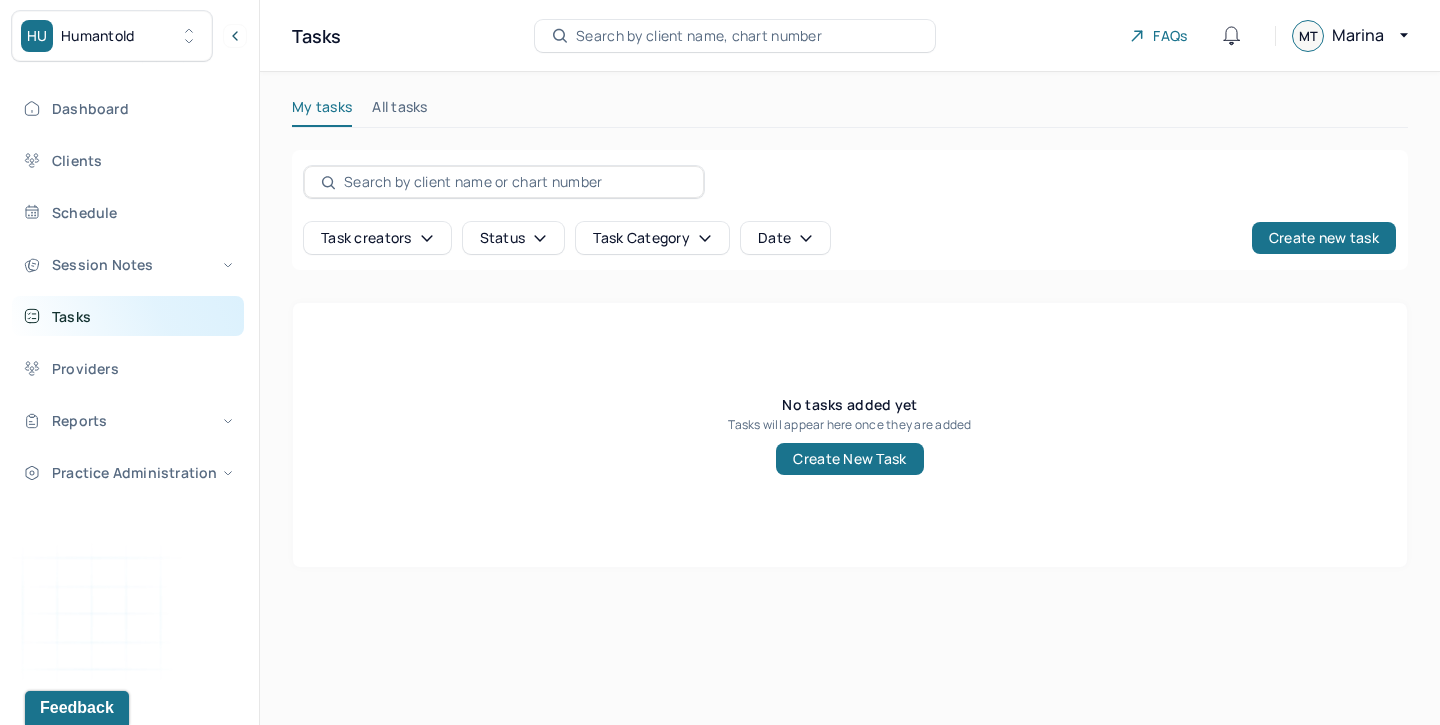 click on "Tasks" at bounding box center [128, 316] 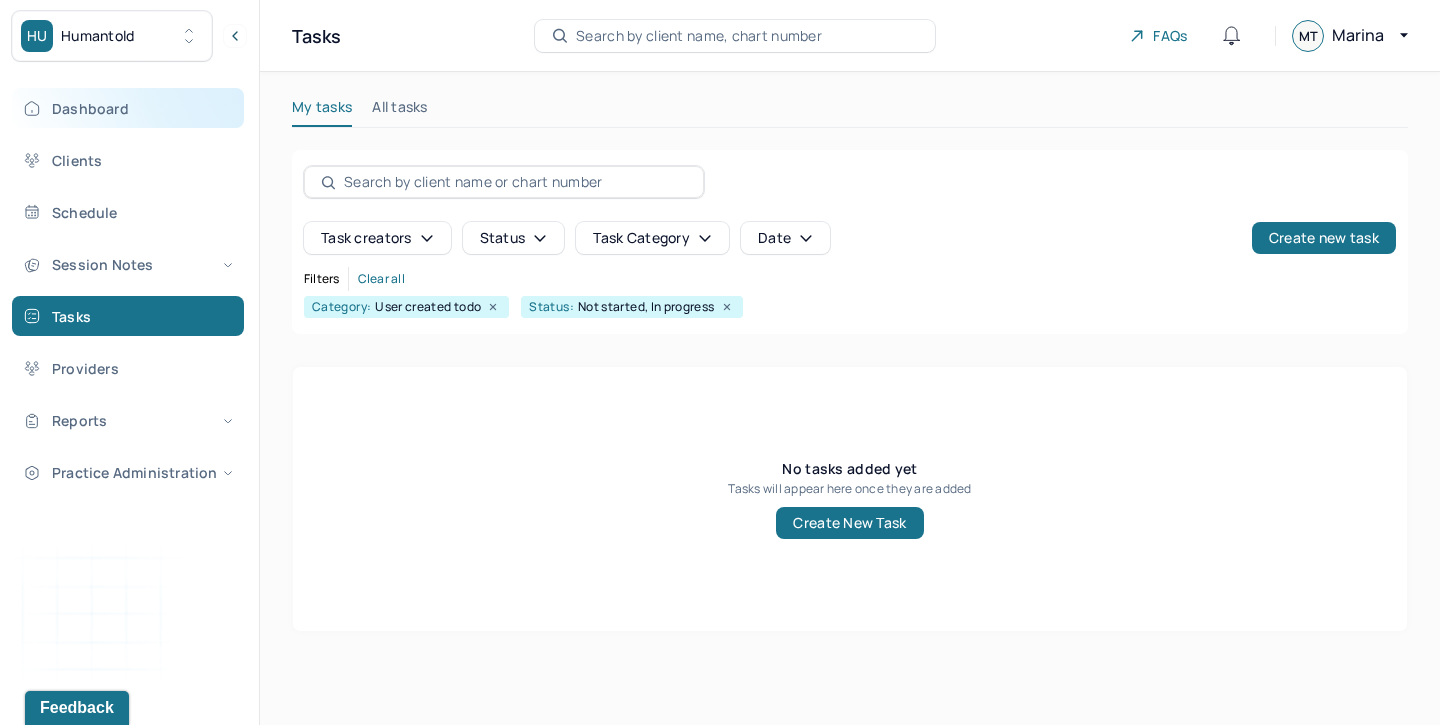 click on "Dashboard" at bounding box center (128, 108) 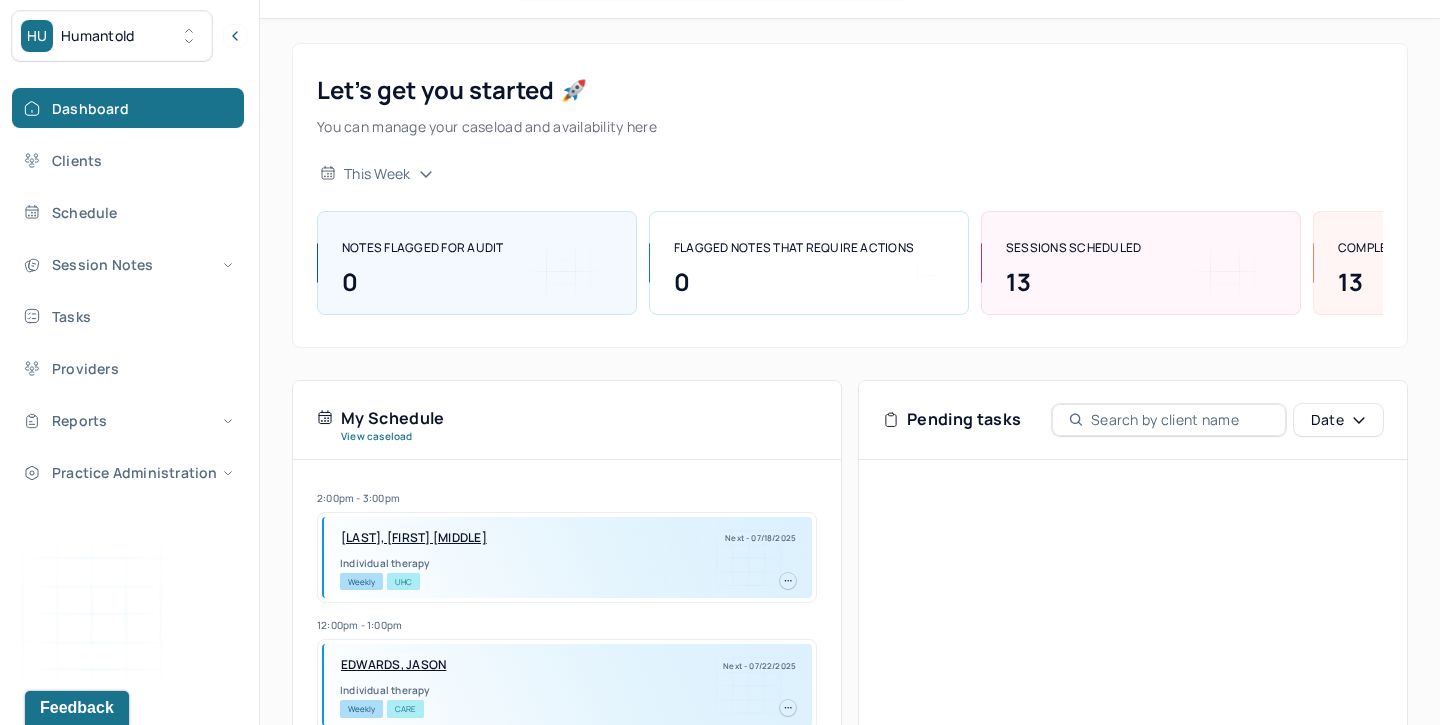 scroll, scrollTop: 56, scrollLeft: 0, axis: vertical 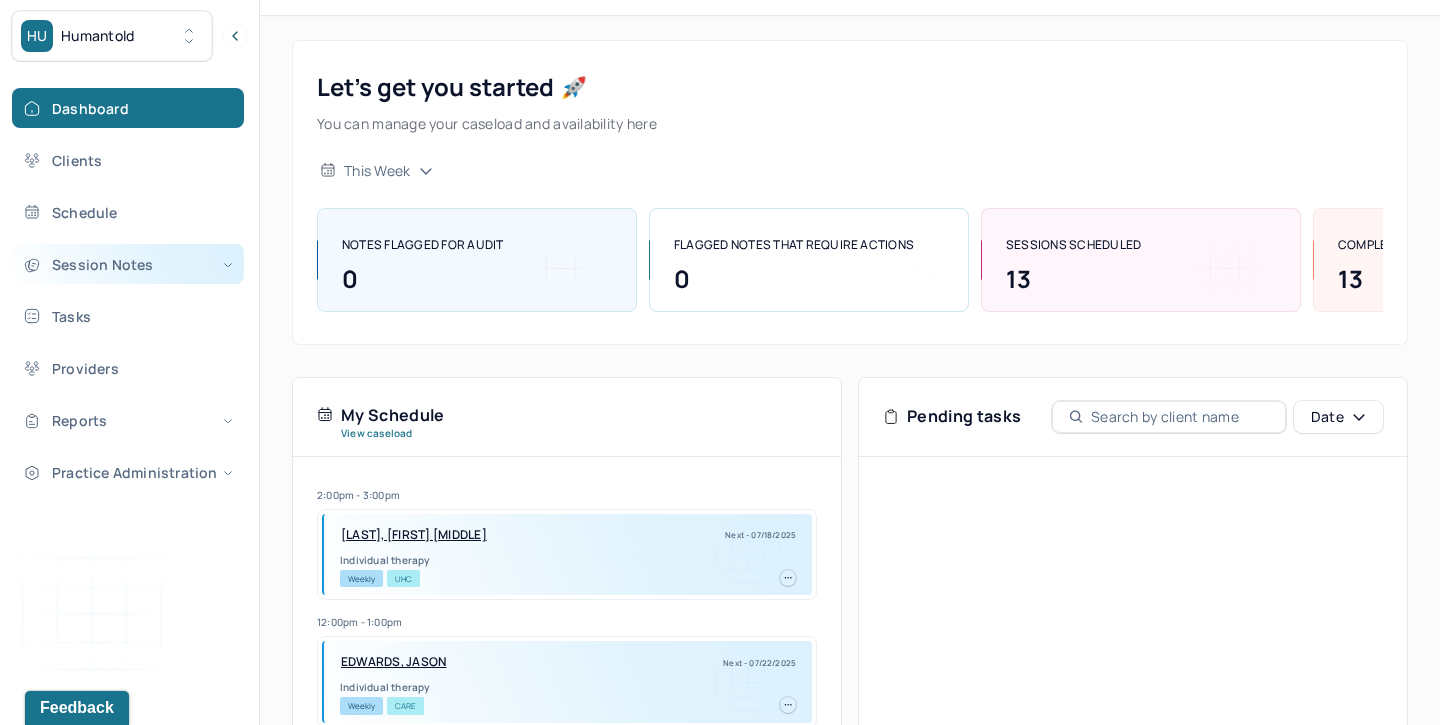 click on "Session Notes" at bounding box center [128, 264] 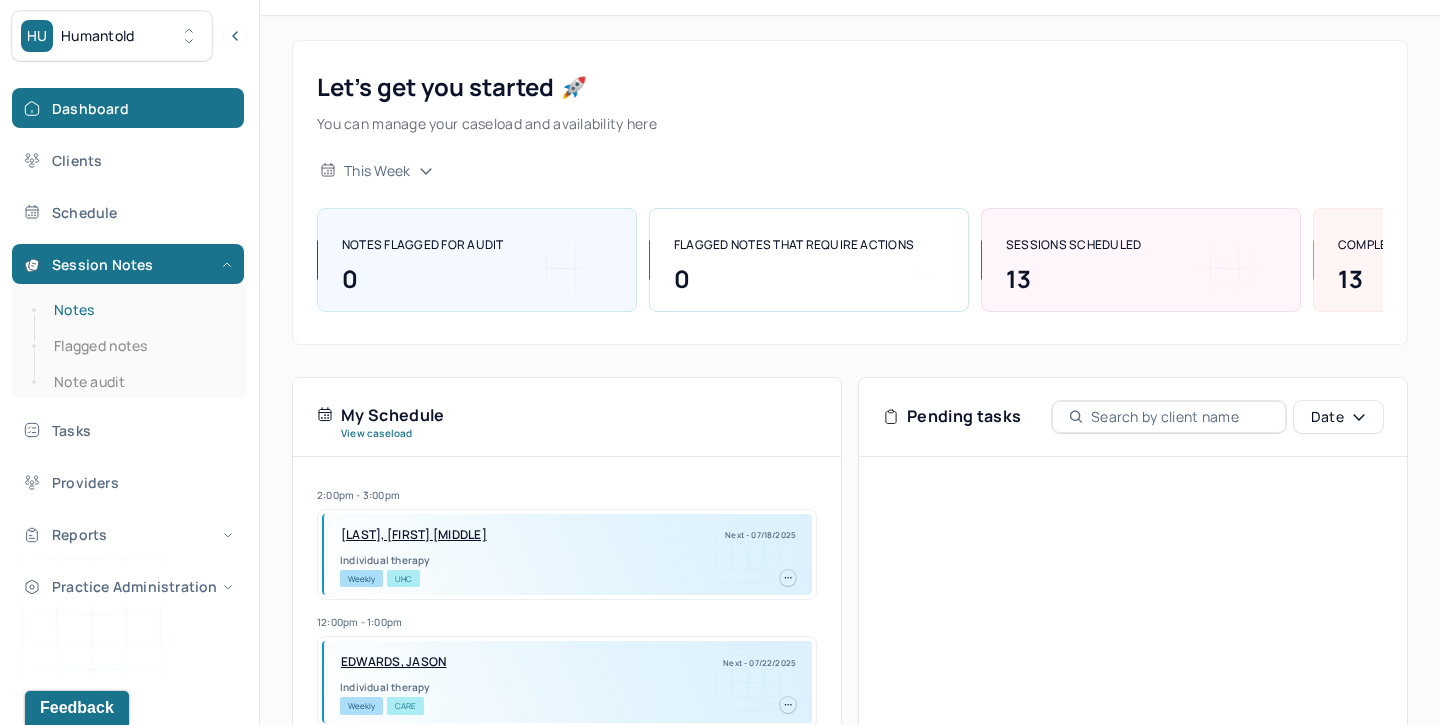 click on "Notes" at bounding box center (139, 310) 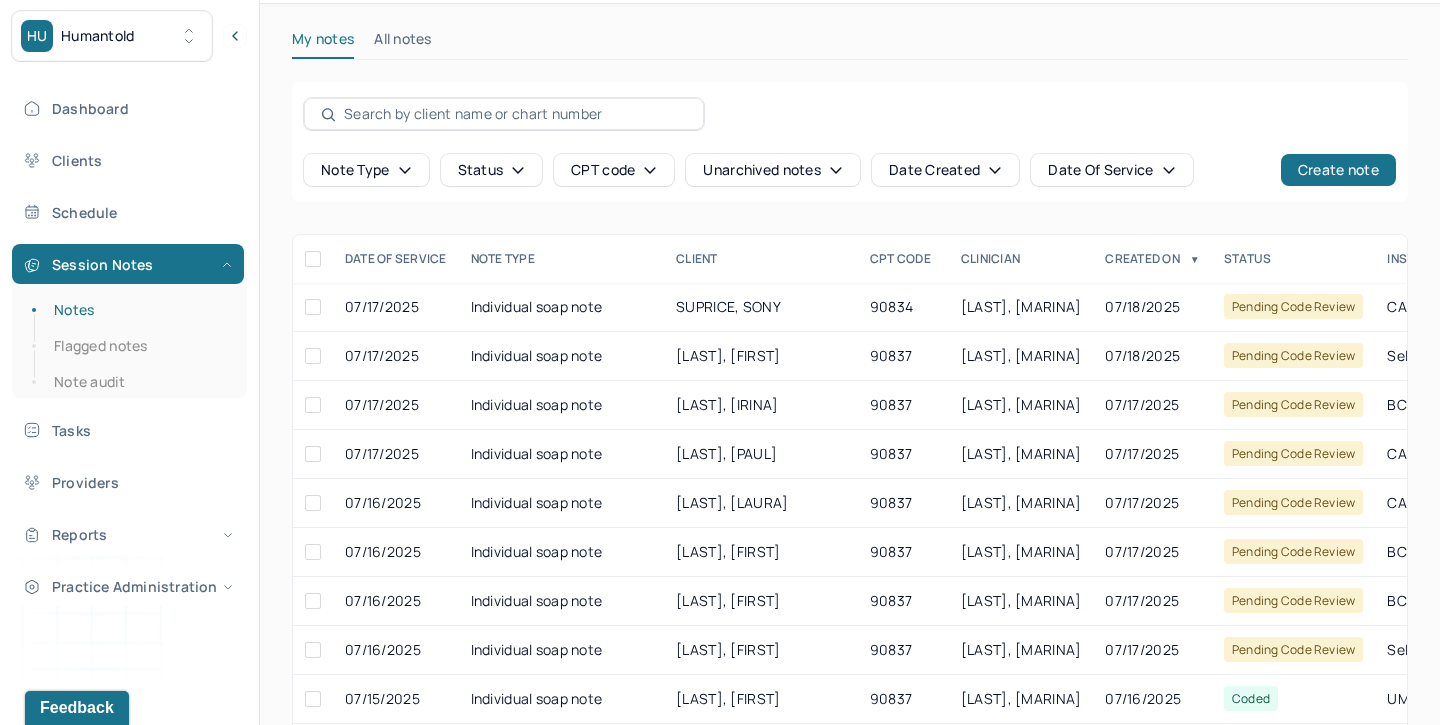 scroll, scrollTop: 70, scrollLeft: 0, axis: vertical 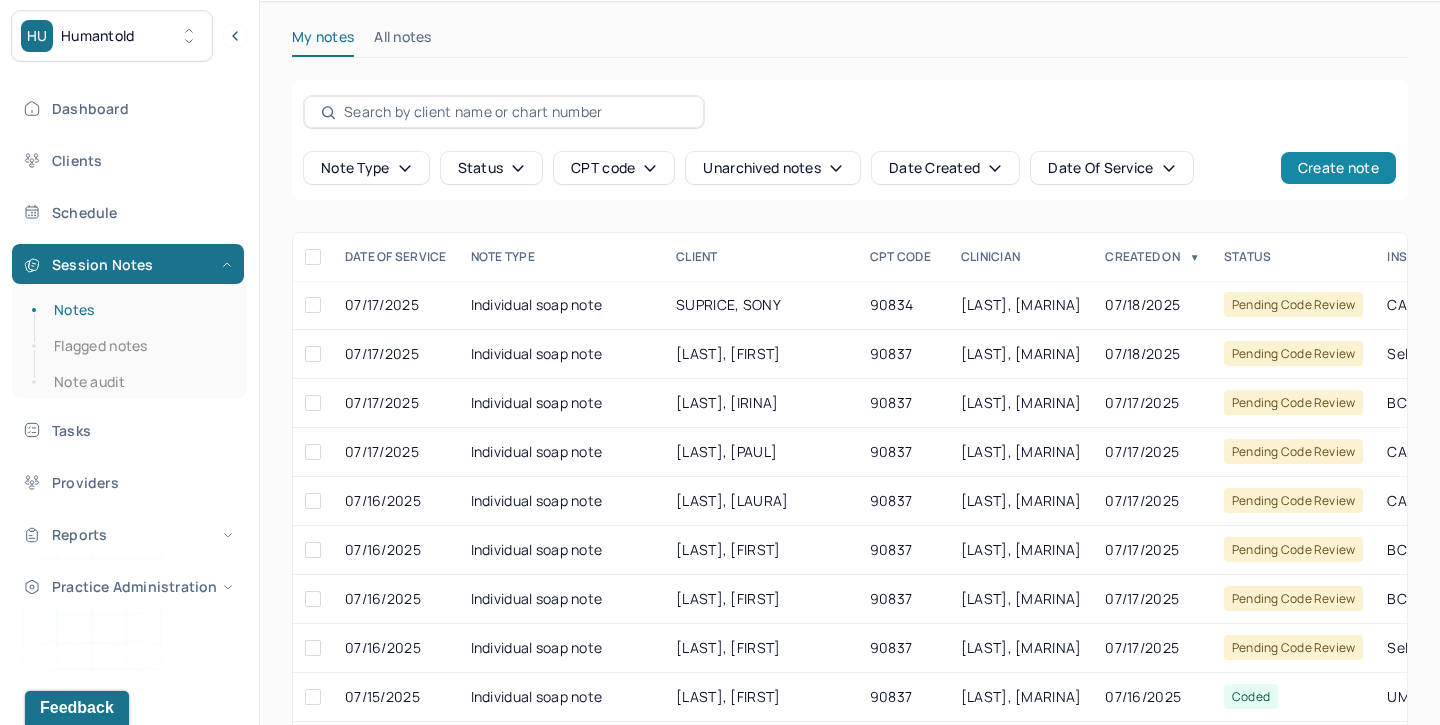 click on "Create note" at bounding box center (1338, 168) 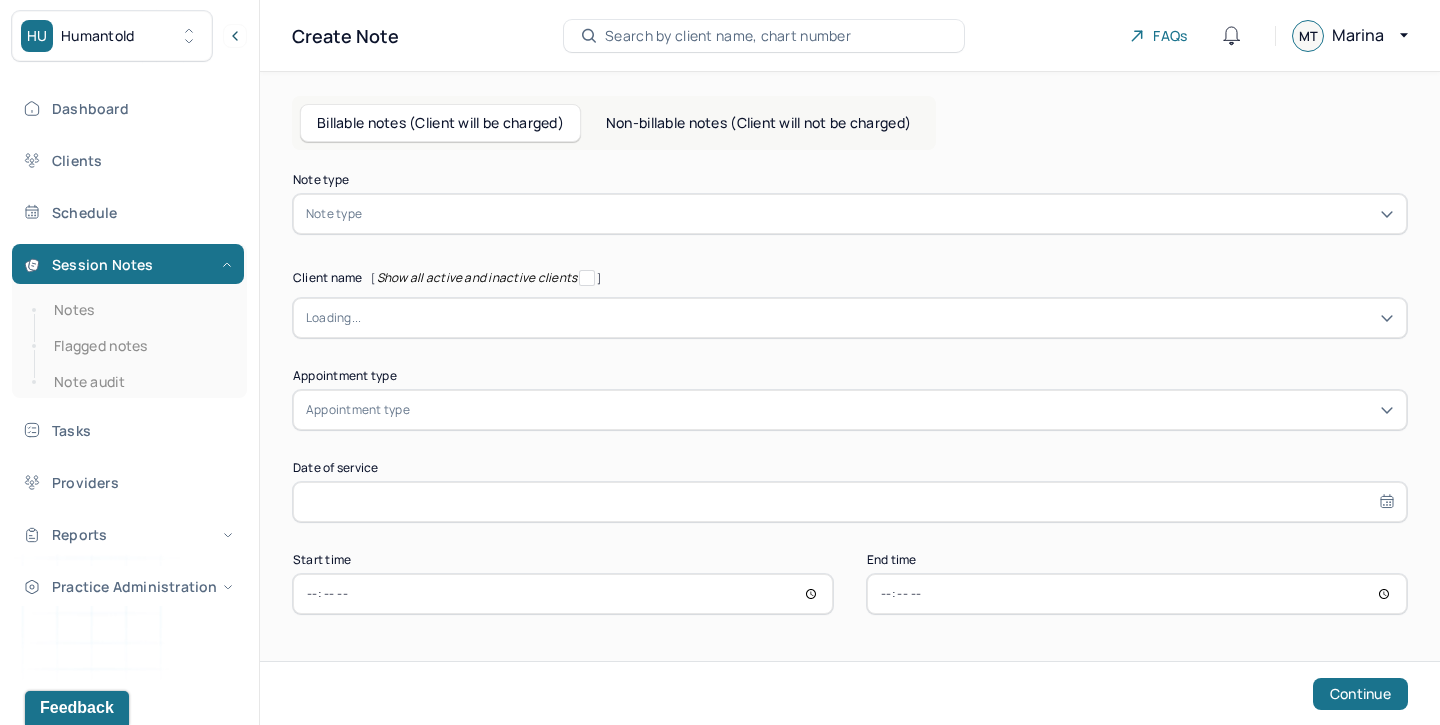 scroll, scrollTop: 0, scrollLeft: 0, axis: both 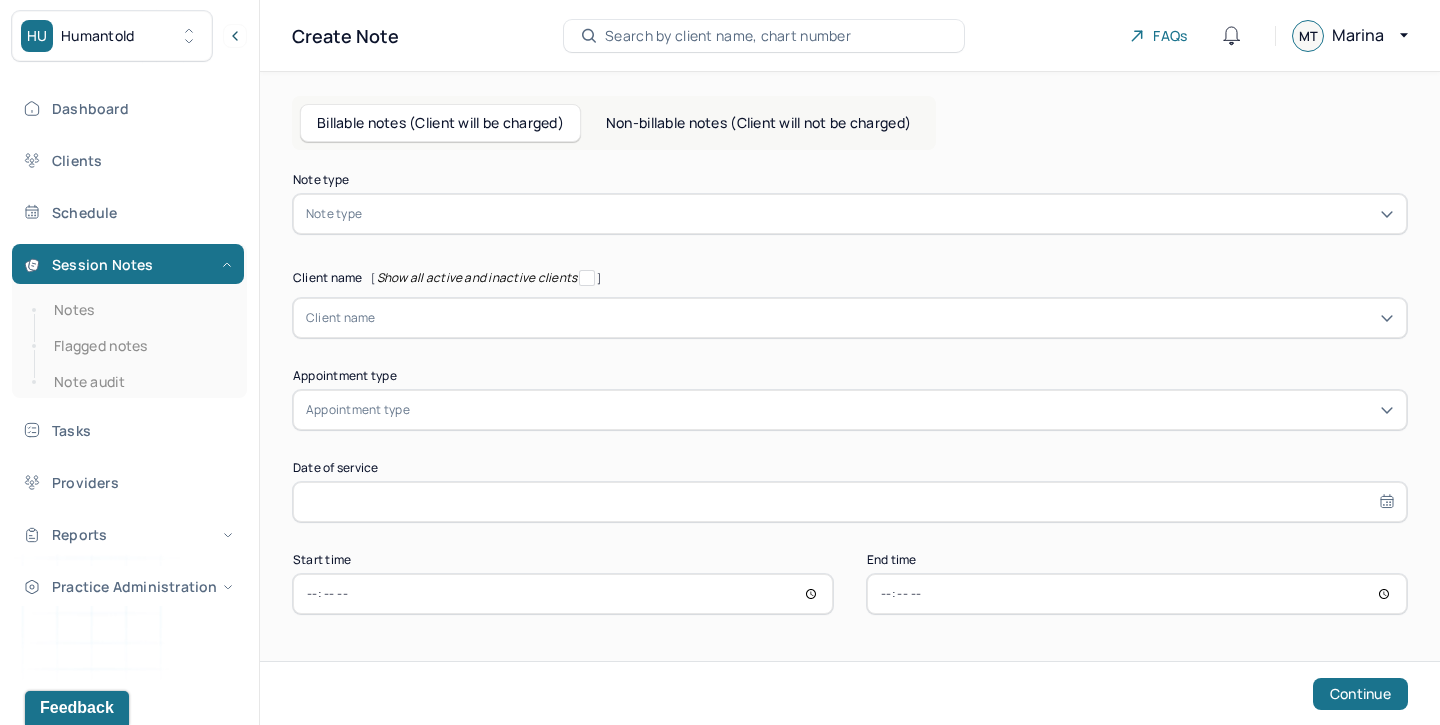 click at bounding box center [880, 214] 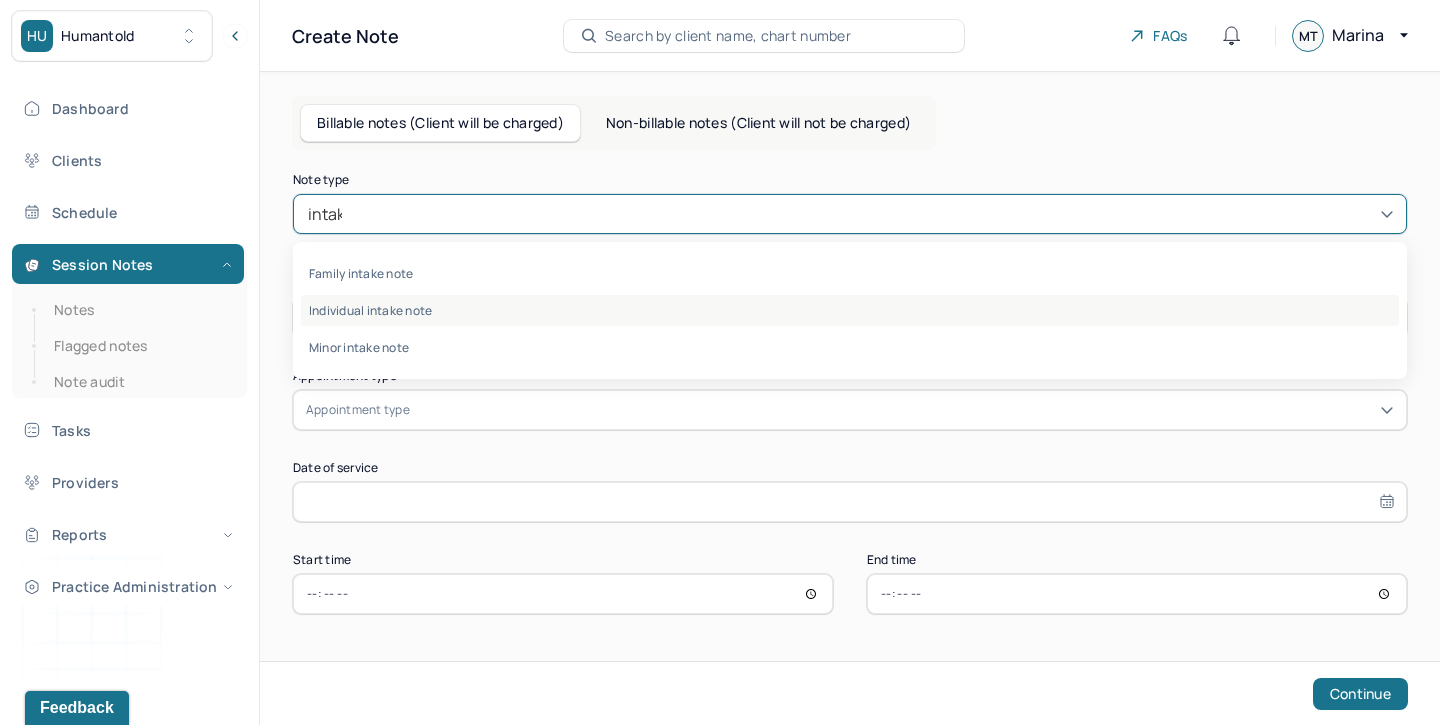 type on "intake" 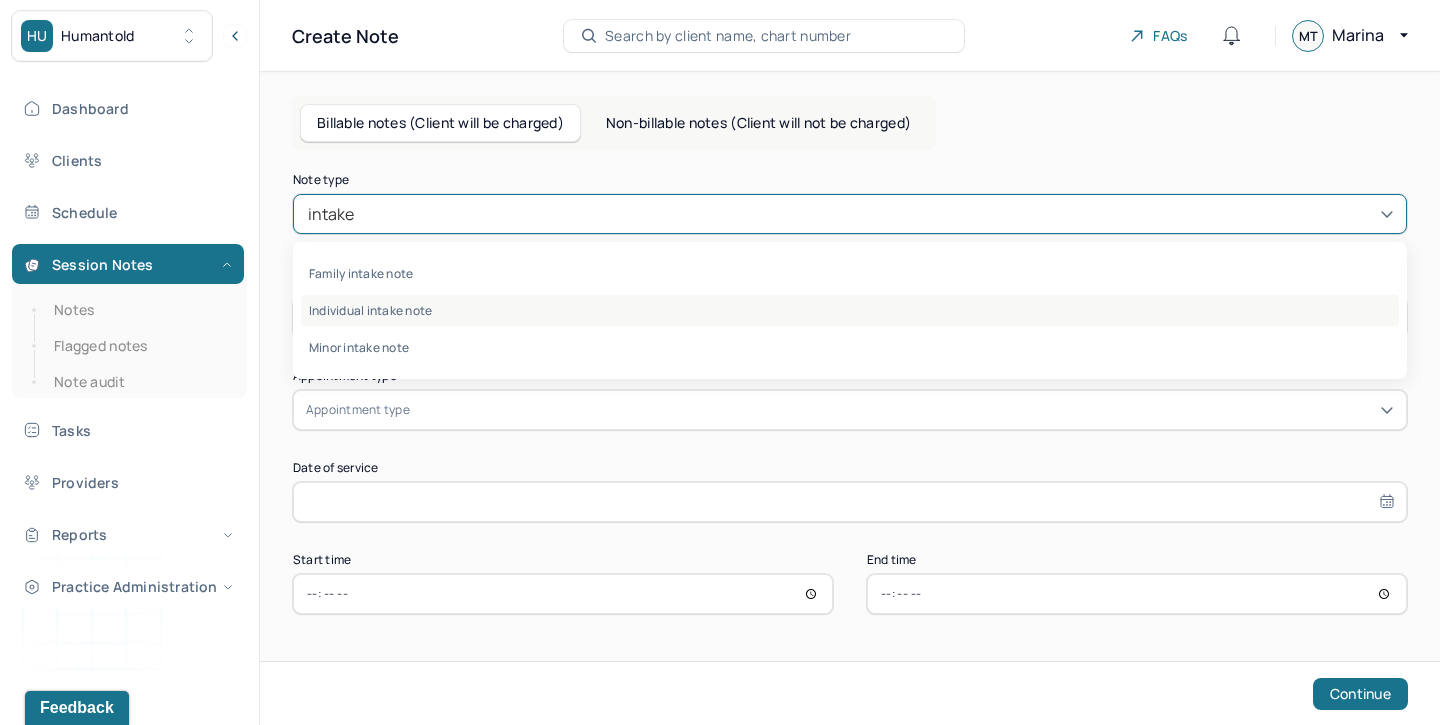 click on "Individual intake note" at bounding box center [850, 310] 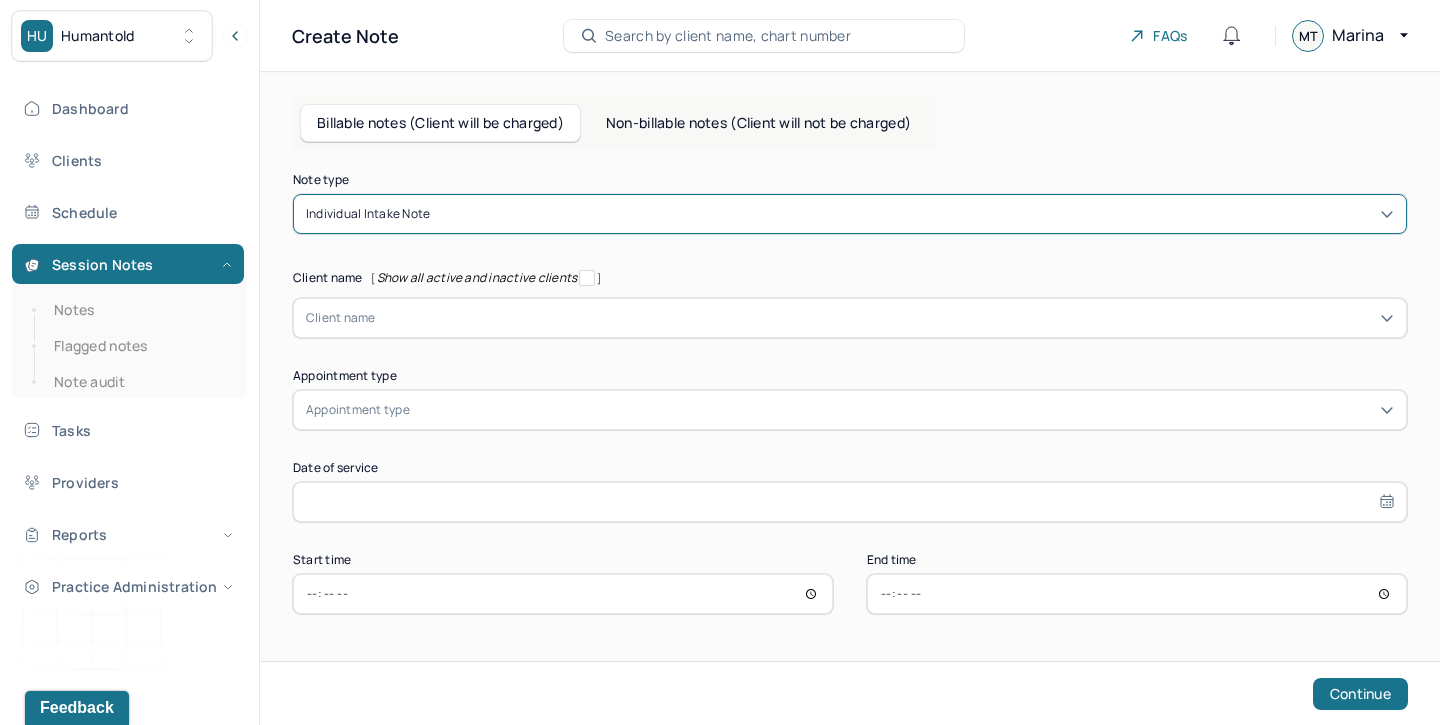 click at bounding box center [885, 318] 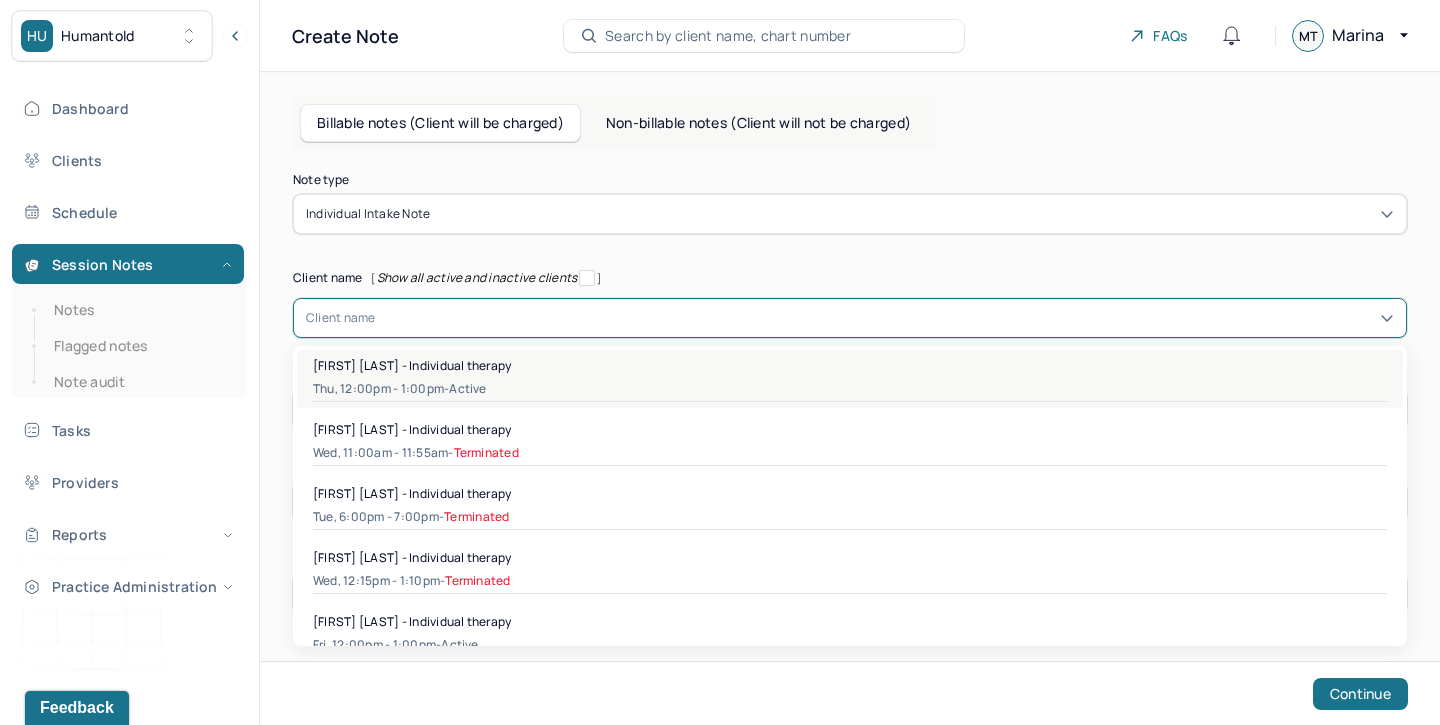 click on "[FIRST] [LAST] - Individual therapy" at bounding box center [412, 365] 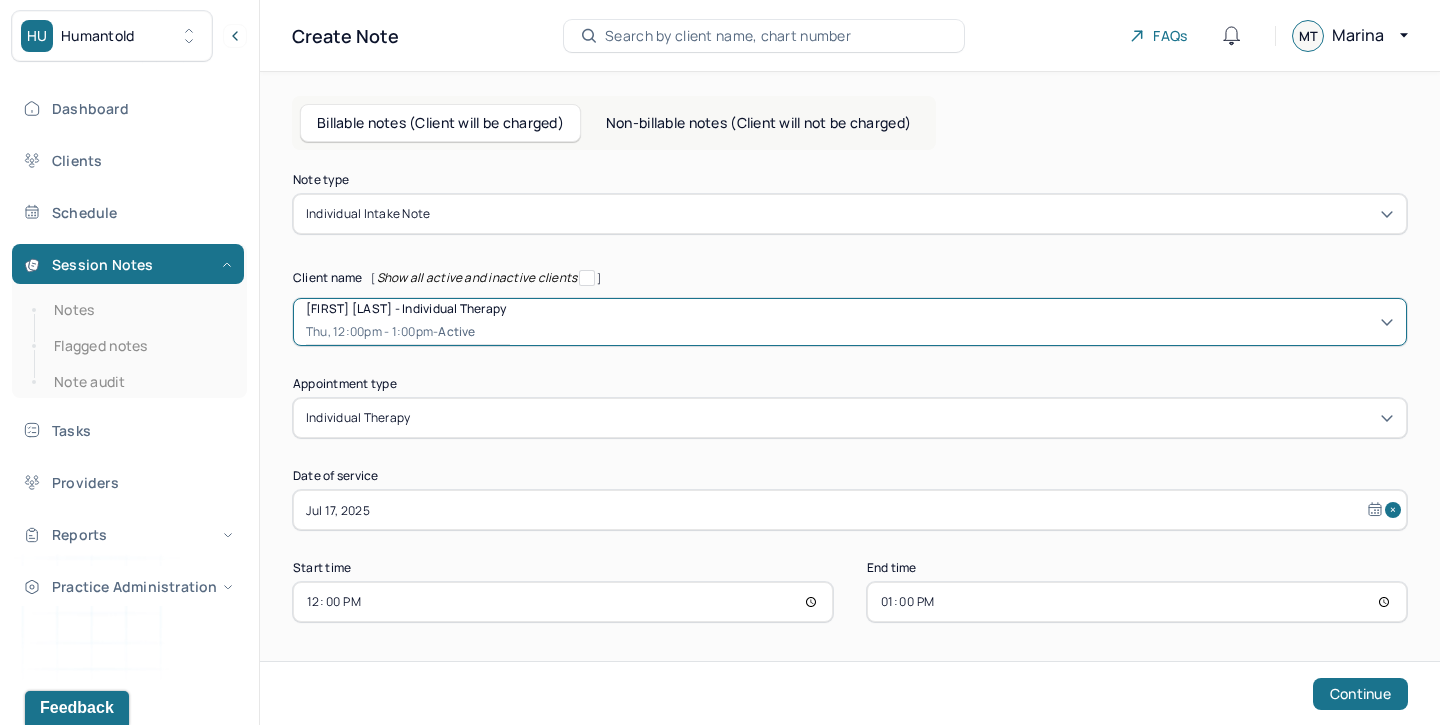 scroll, scrollTop: 2, scrollLeft: 0, axis: vertical 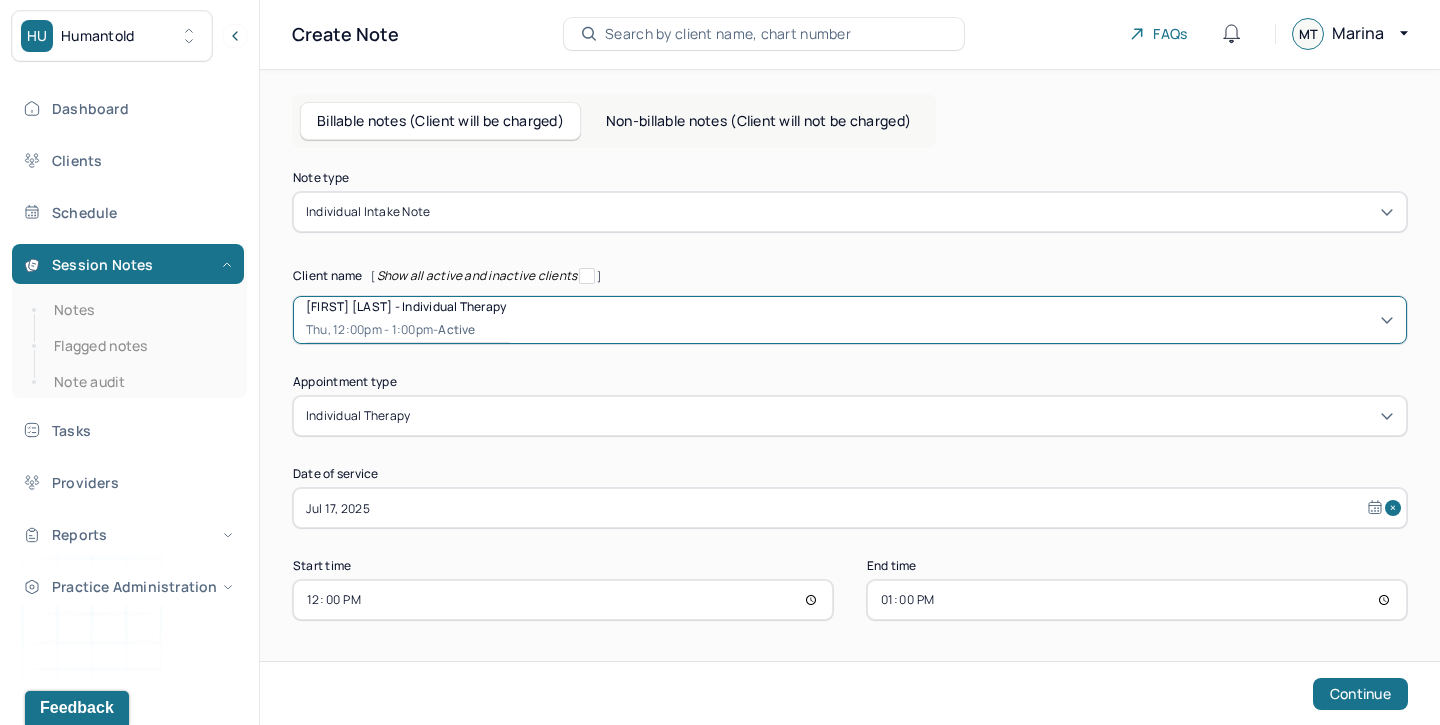 click on "Jul 17, 2025" at bounding box center (850, 508) 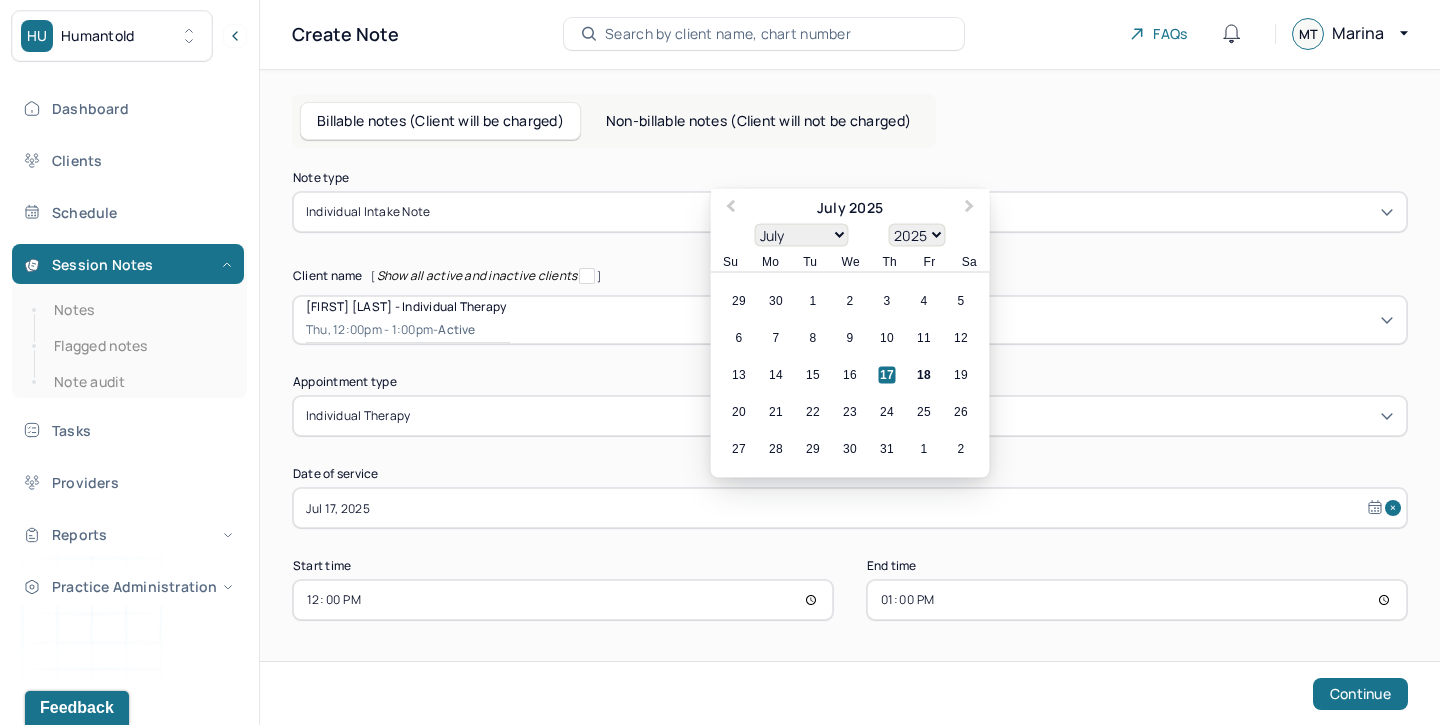 click on "Note type Individual intake note Client name [ Show all active and inactive clients ] [FIRST] [LAST] - Individual therapy Thu, 12:00pm - 1:00pm  -  active Supervisee name [LAST] Appointment type individual therapy Date of service Jul 17, 2025 Previous Month Next Month July 2025 January February March April May June July August September October November December 1900 1901 1902 1903 1904 1905 1906 1907 1908 1909 1910 1911 1912 1913 1914 1915 1916 1917 1918 1919 1920 1921 1922 1923 1924 1925 1926 1927 1928 1929 1930 1931 1932 1933 1934 1935 1936 1937 1938 1939 1940 1941 1942 1943 1944 1945 1946 1947 1948 1949 1950 1951 1952 1953 1954 1955 1956 1957 1958 1959 1960 1961 1962 1963 1964 1965 1966 1967 1968 1969 1970 1971 1972 1973 1974 1975 1976 1977 1978 1979 1980 1981 1982 1983 1984 1985 1986 1987 1988 1989 1990 1991 1992 1993 1994 1995 1996 1997 1998 1999 2000 2001 2002 2003 2004 2005 2006 2007 2008 2009 2010 2011 2012 2013 2014 2015 2016 2017 2018 2019 2020 2021 2022 2023 2024 2025 2026 2027 2028 Su" at bounding box center (850, 396) 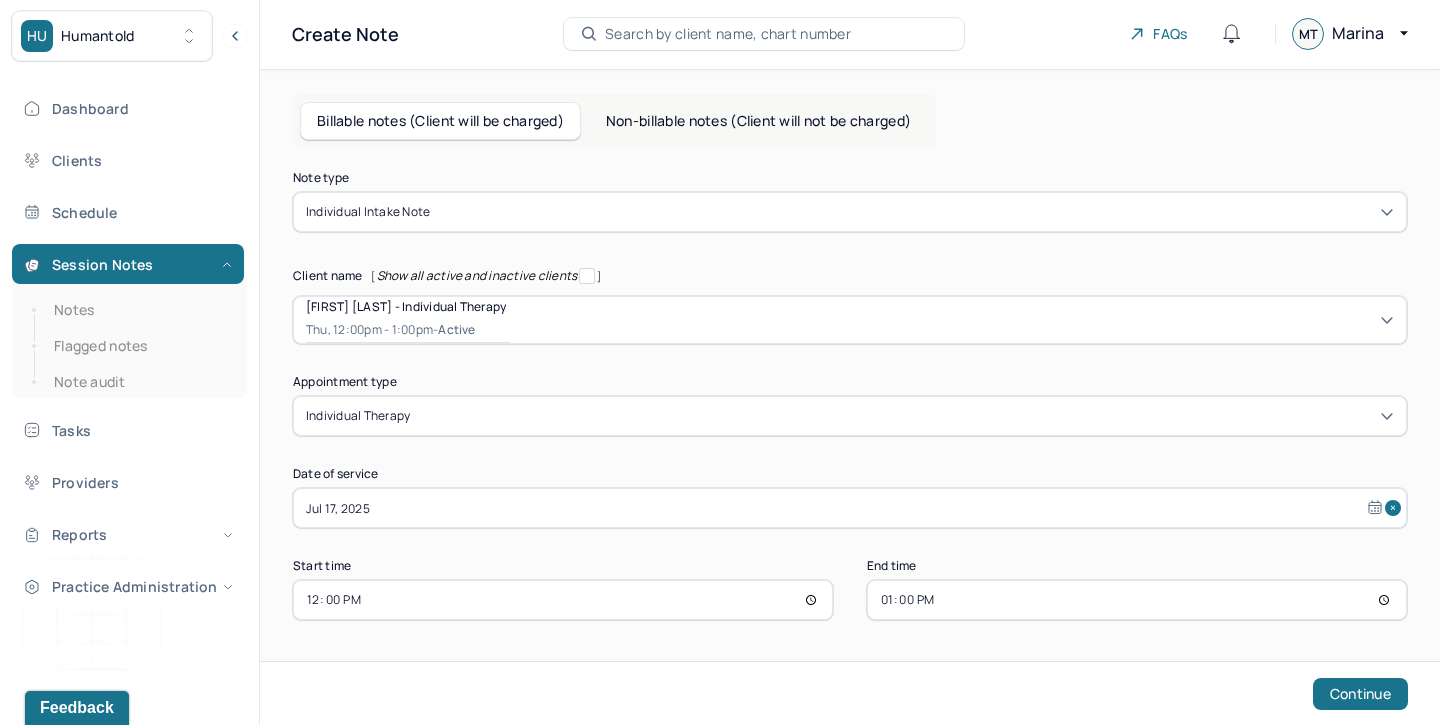 click on "13:00" at bounding box center (1137, 600) 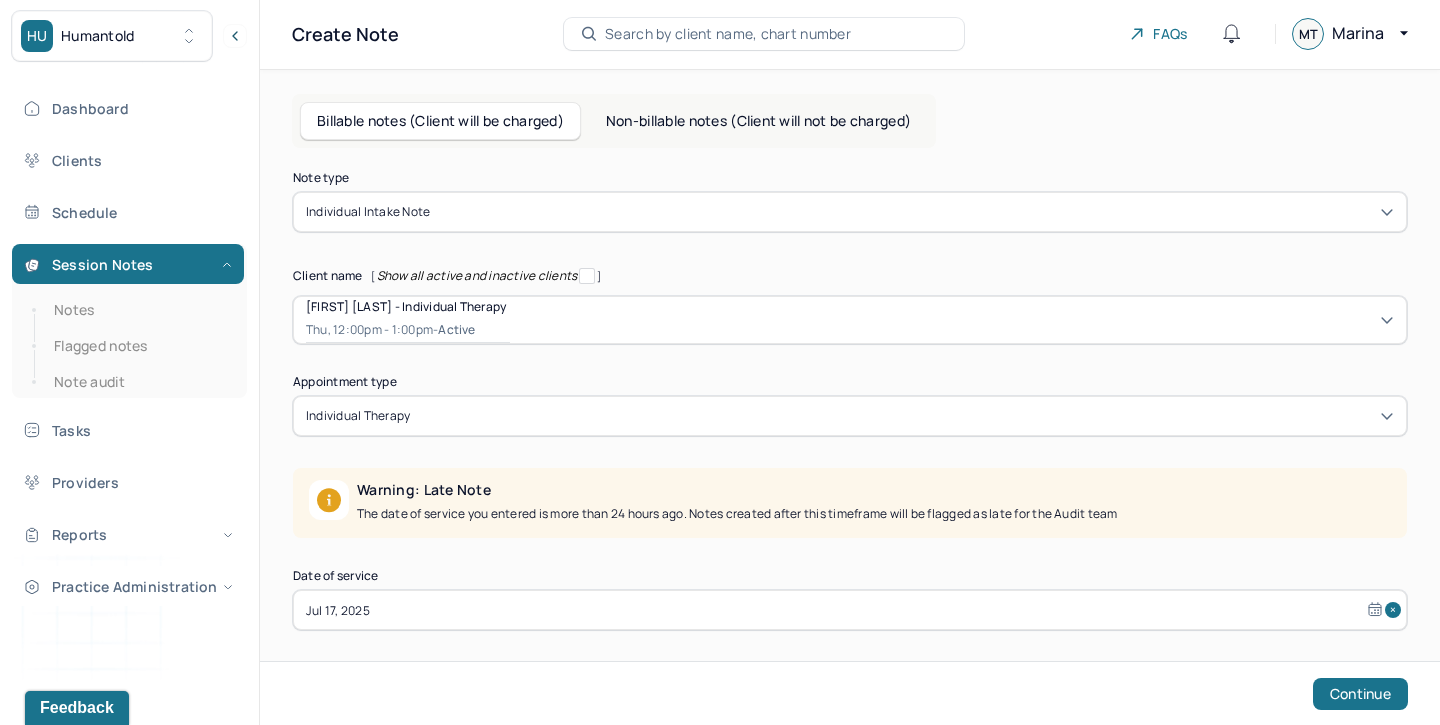 scroll, scrollTop: 196, scrollLeft: 0, axis: vertical 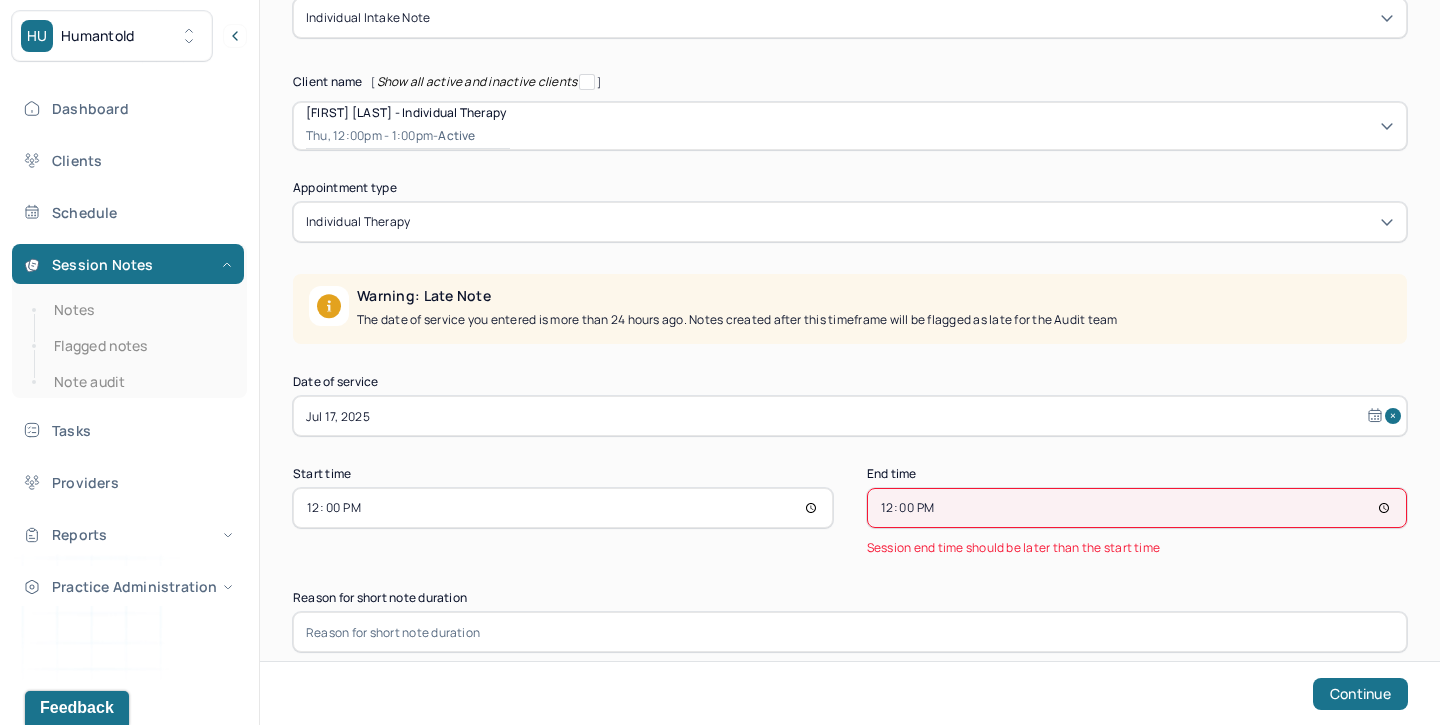 click on "12:00" at bounding box center (1137, 508) 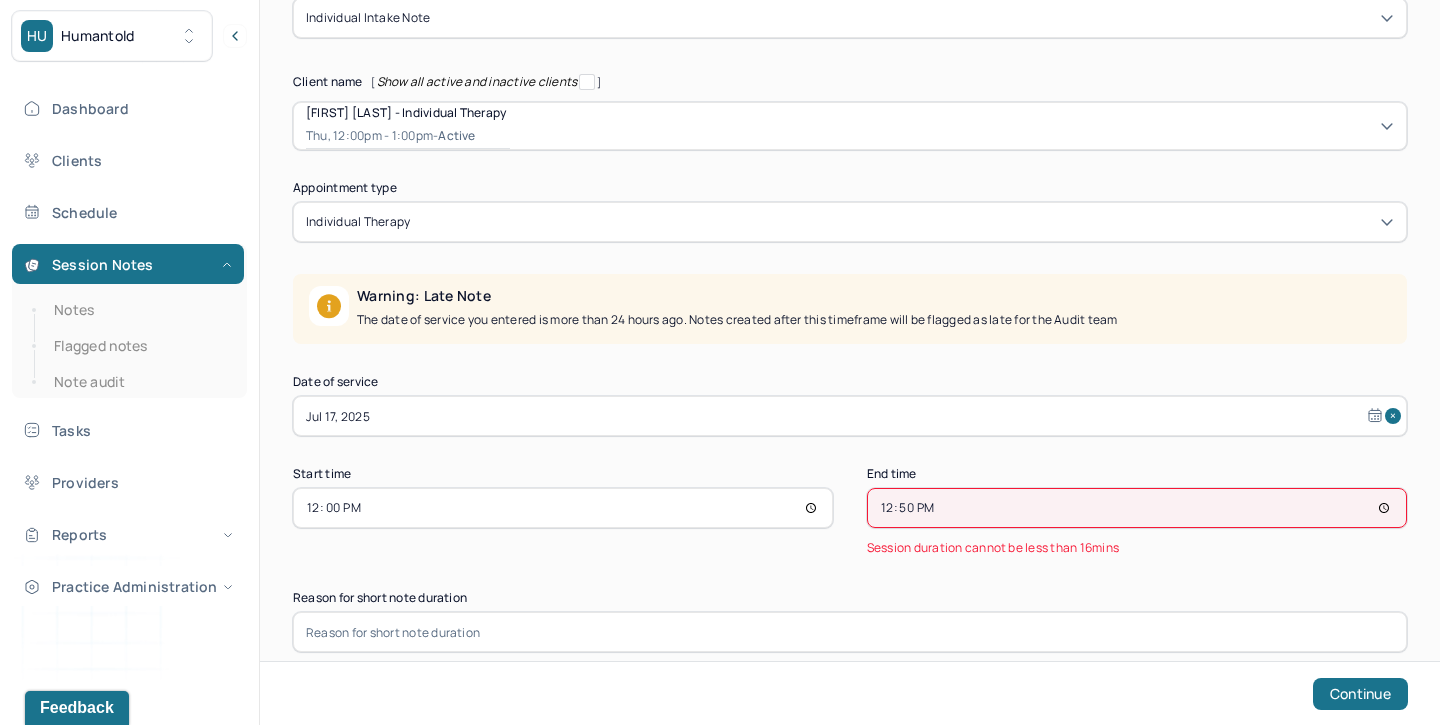 scroll, scrollTop: 62, scrollLeft: 0, axis: vertical 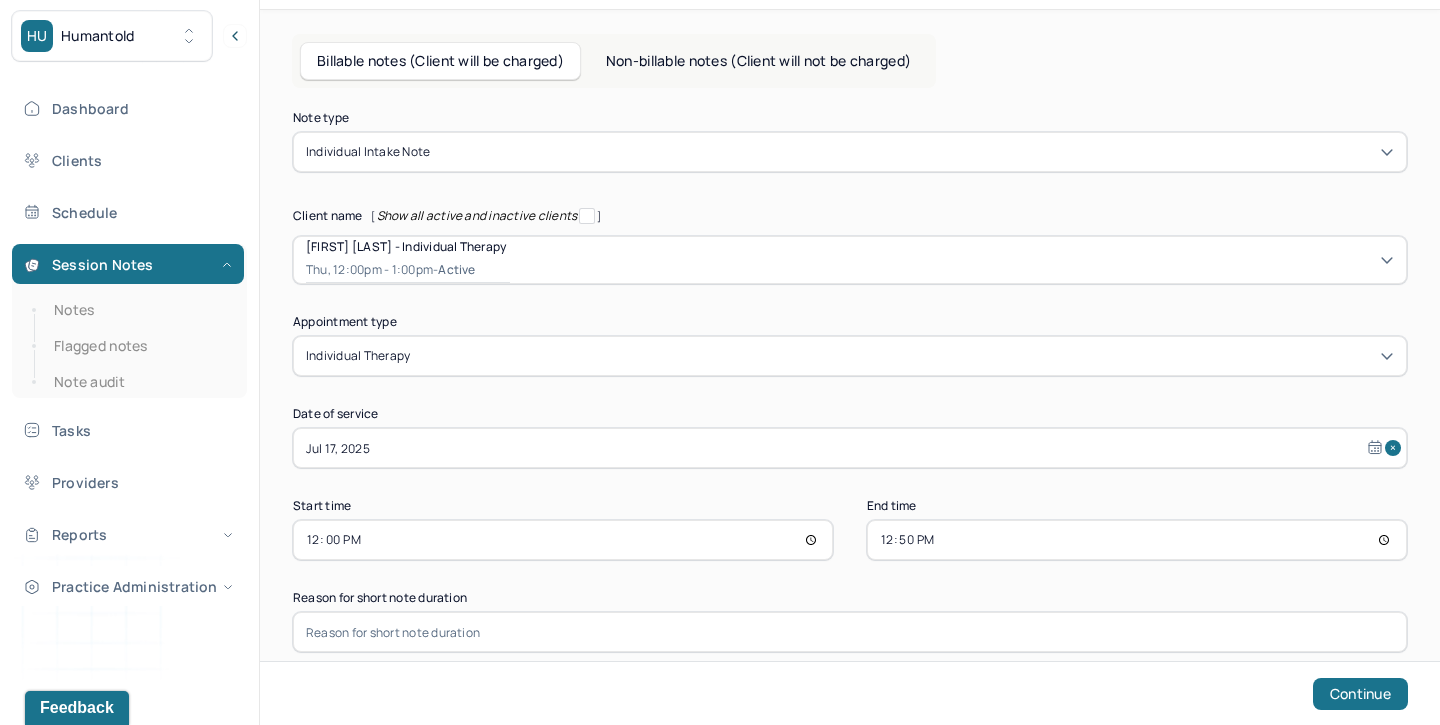 click at bounding box center (850, 632) 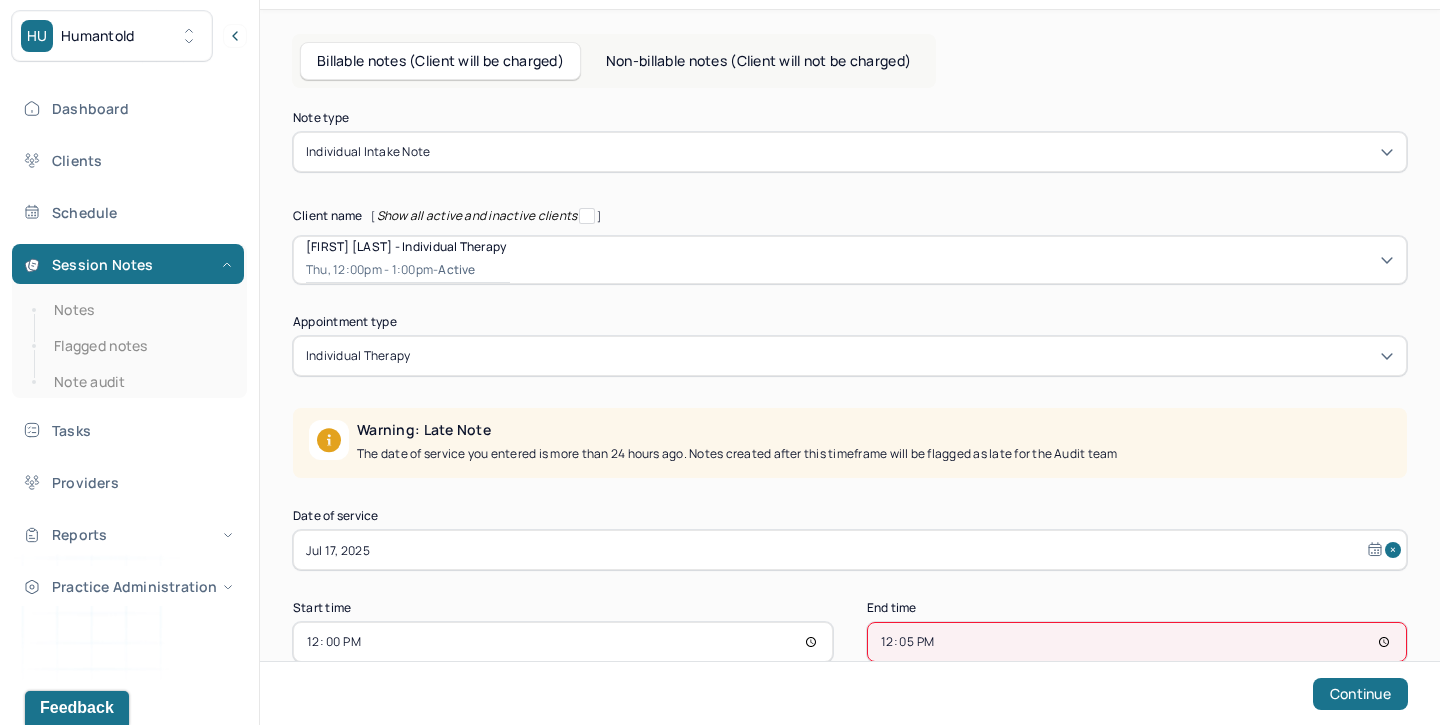 type on "12:55" 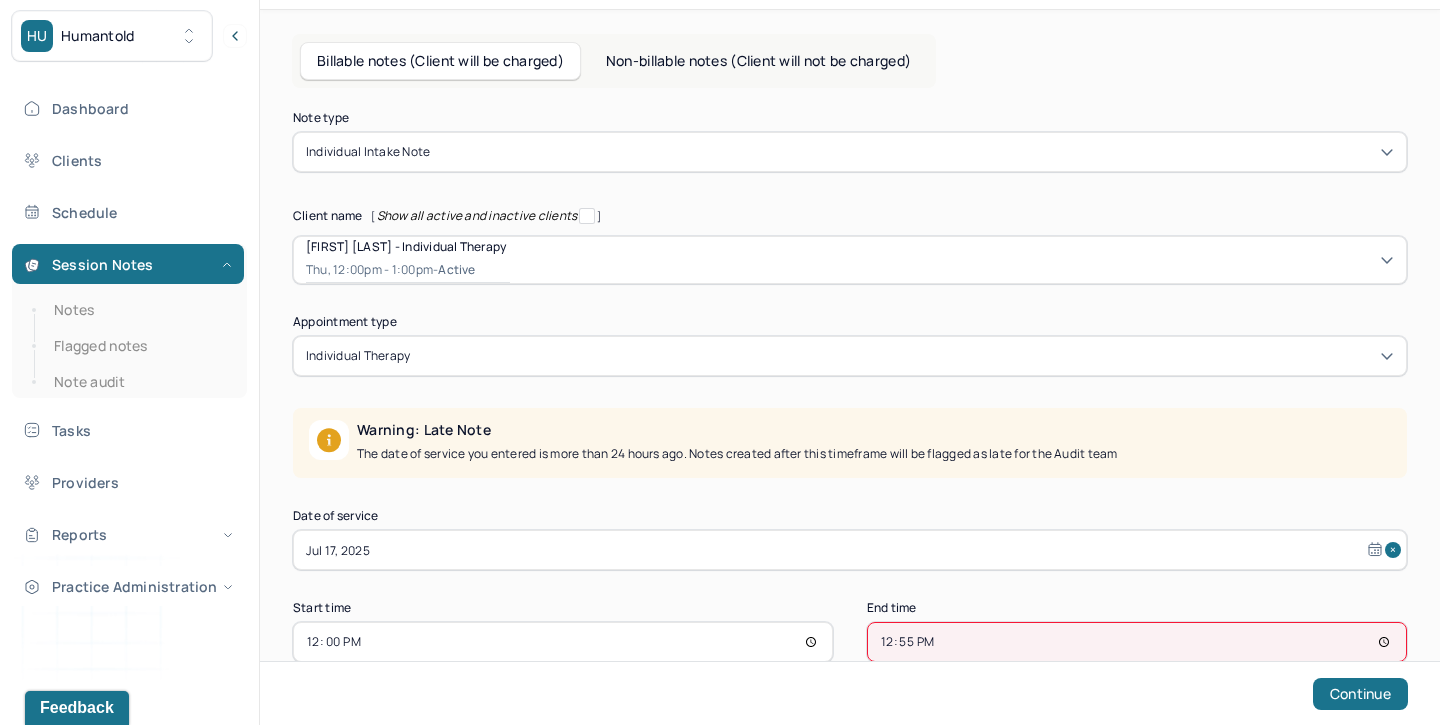 scroll, scrollTop: 2, scrollLeft: 0, axis: vertical 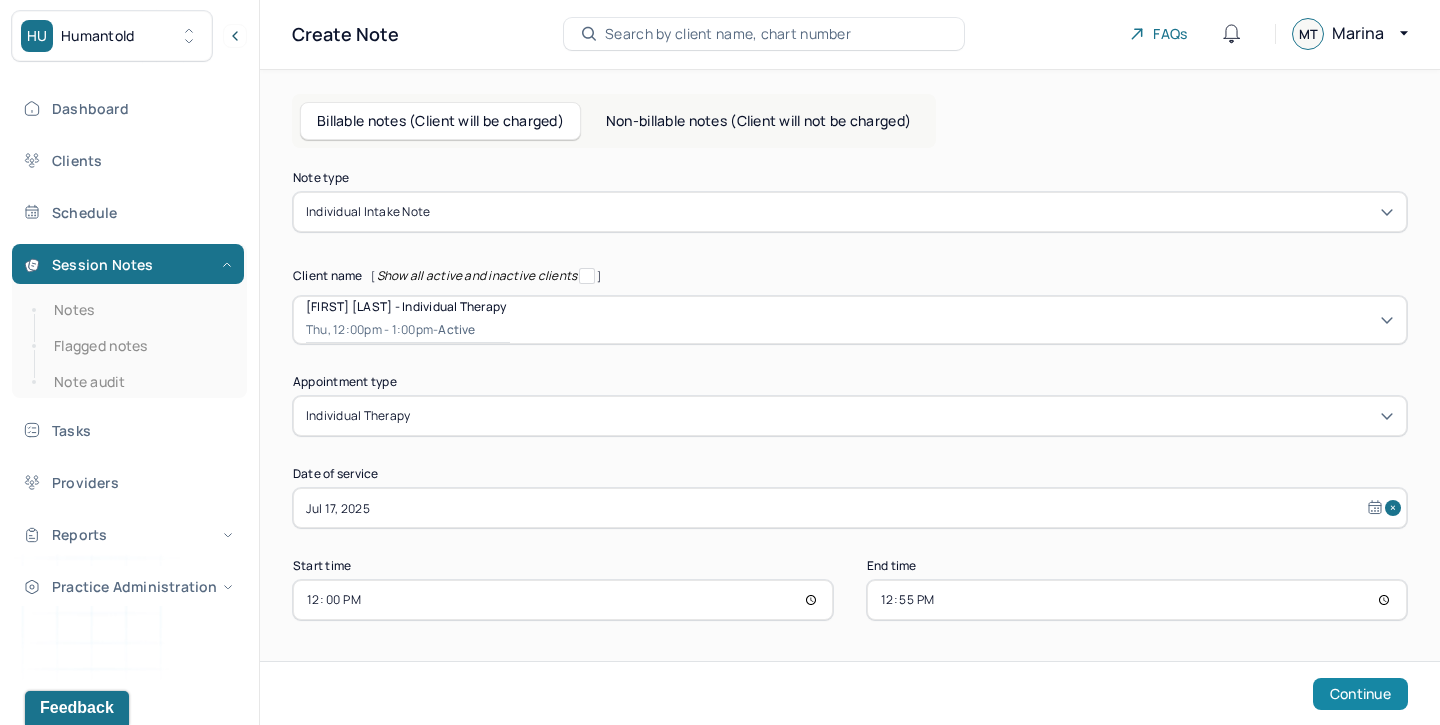 click on "Continue" at bounding box center [1360, 694] 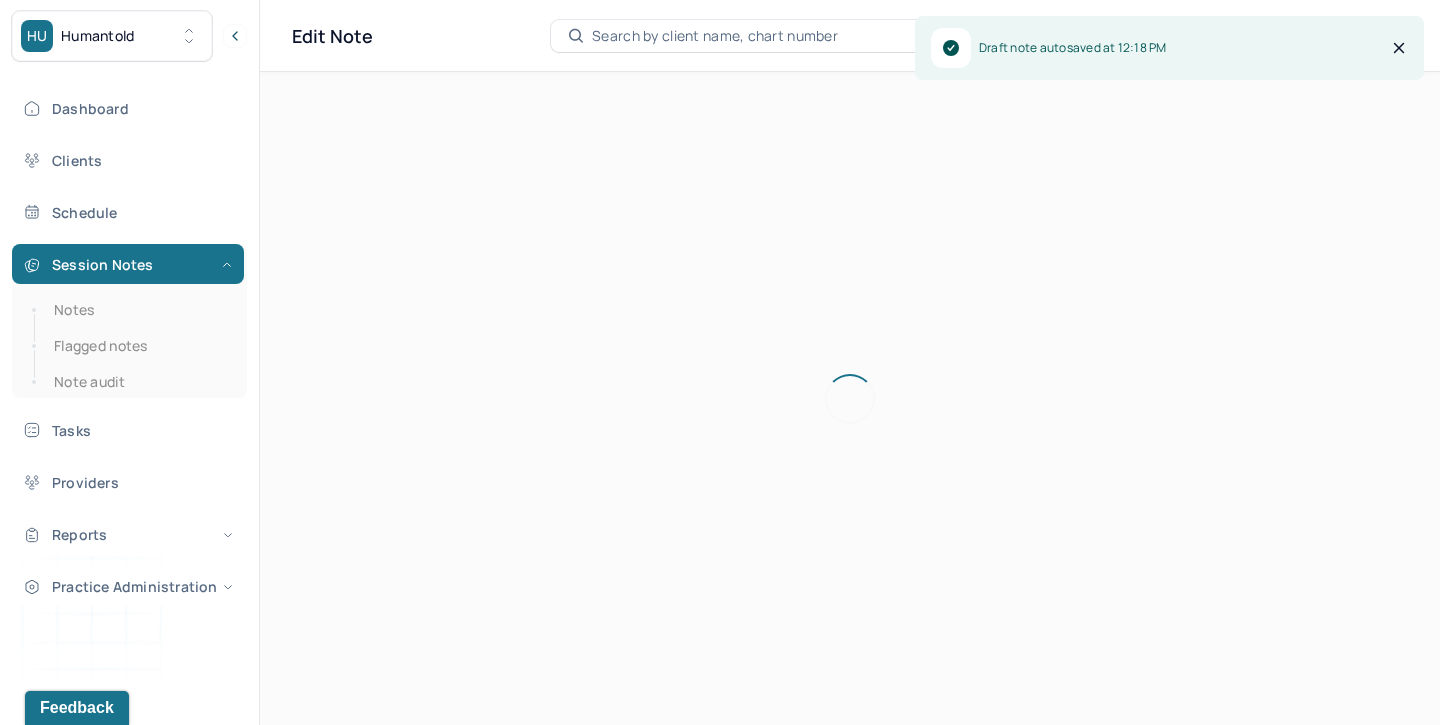 scroll, scrollTop: 0, scrollLeft: 0, axis: both 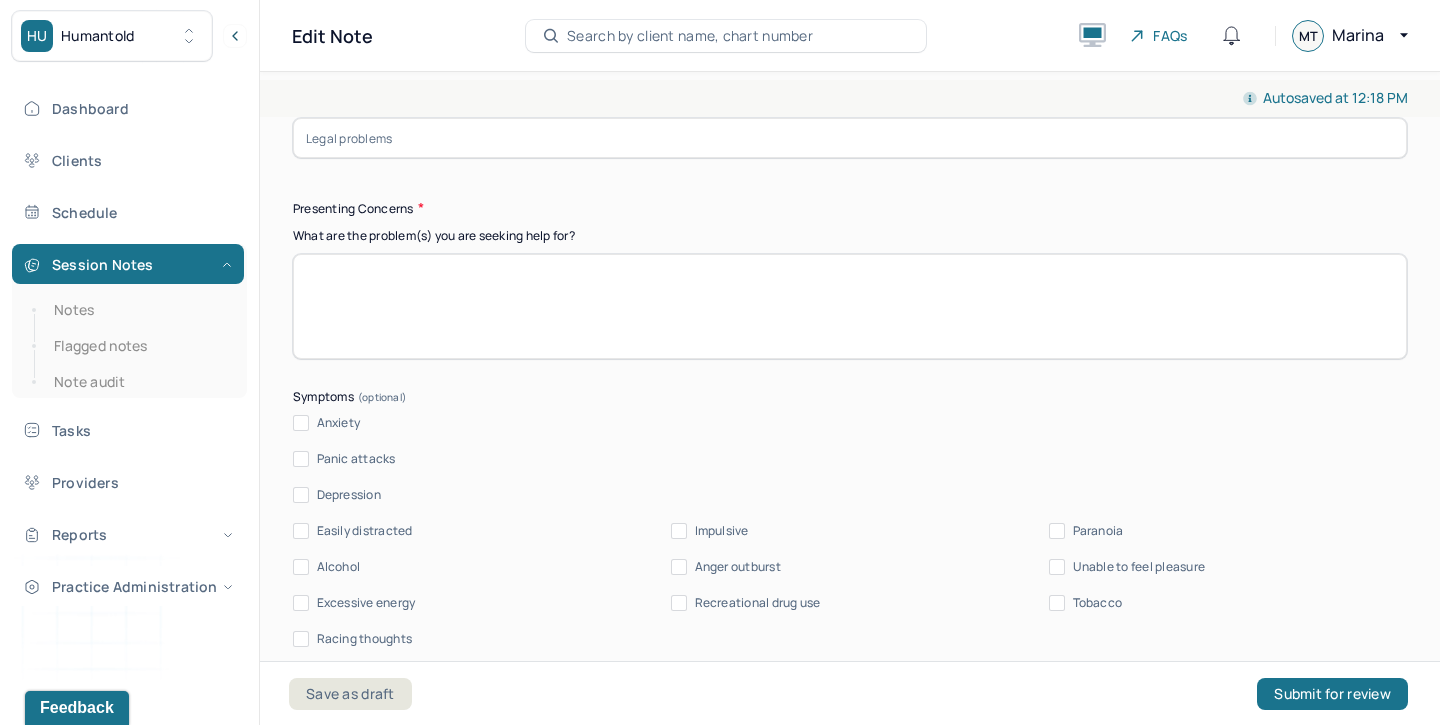 click at bounding box center [850, 306] 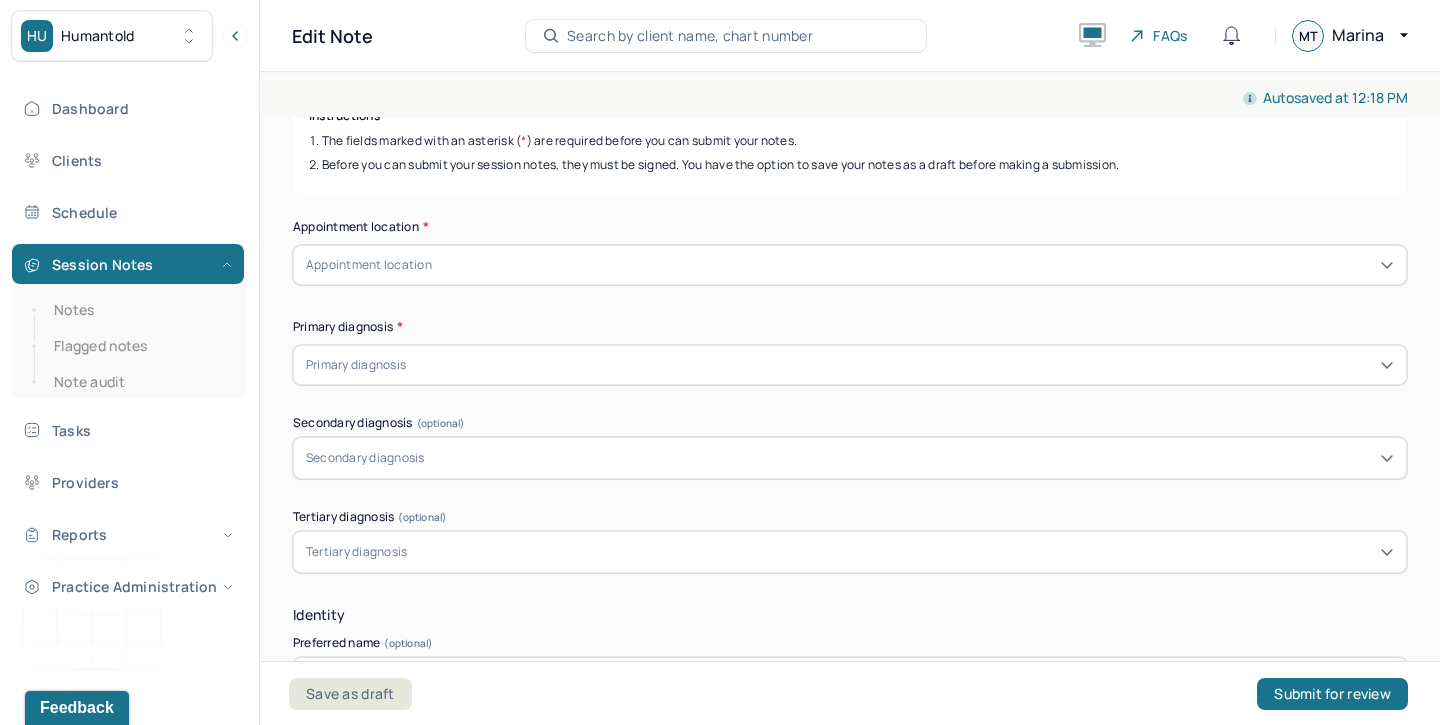 scroll, scrollTop: 244, scrollLeft: 0, axis: vertical 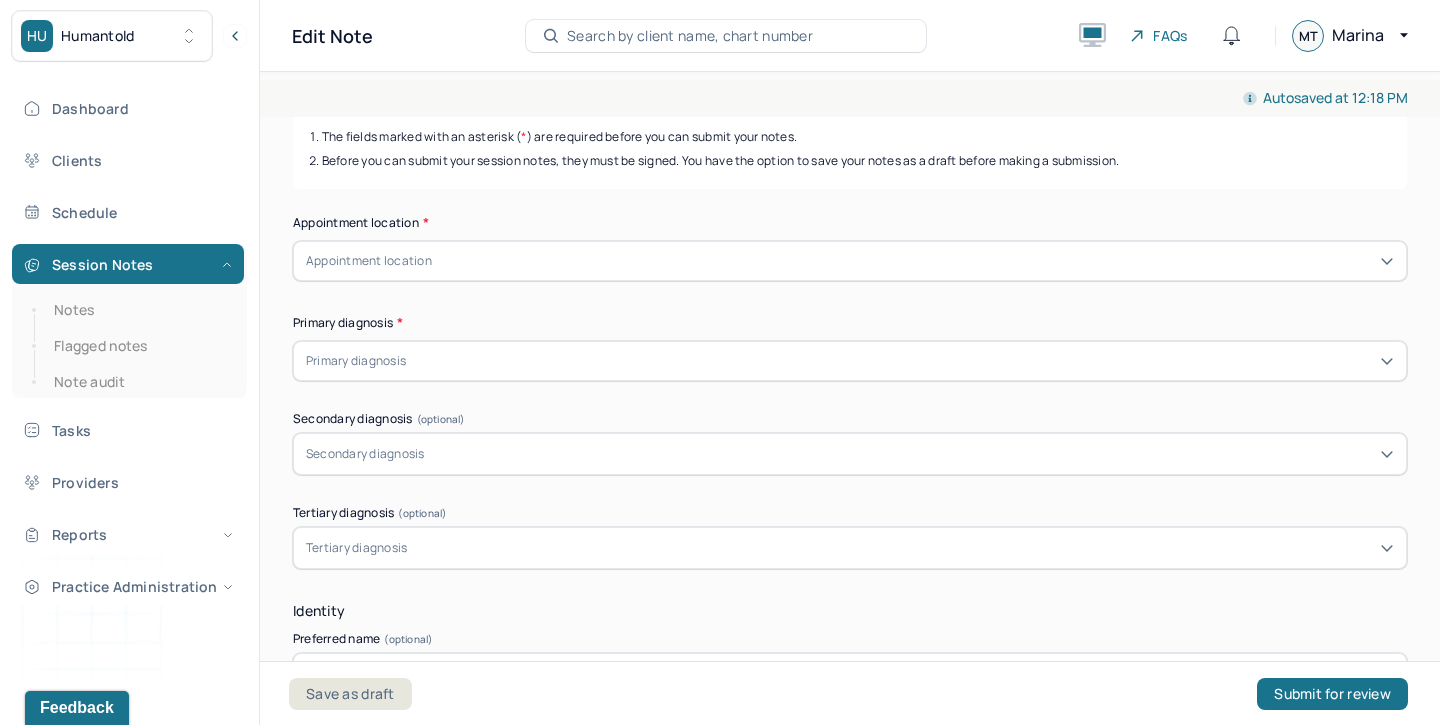 click on "Appointment location" at bounding box center [369, 261] 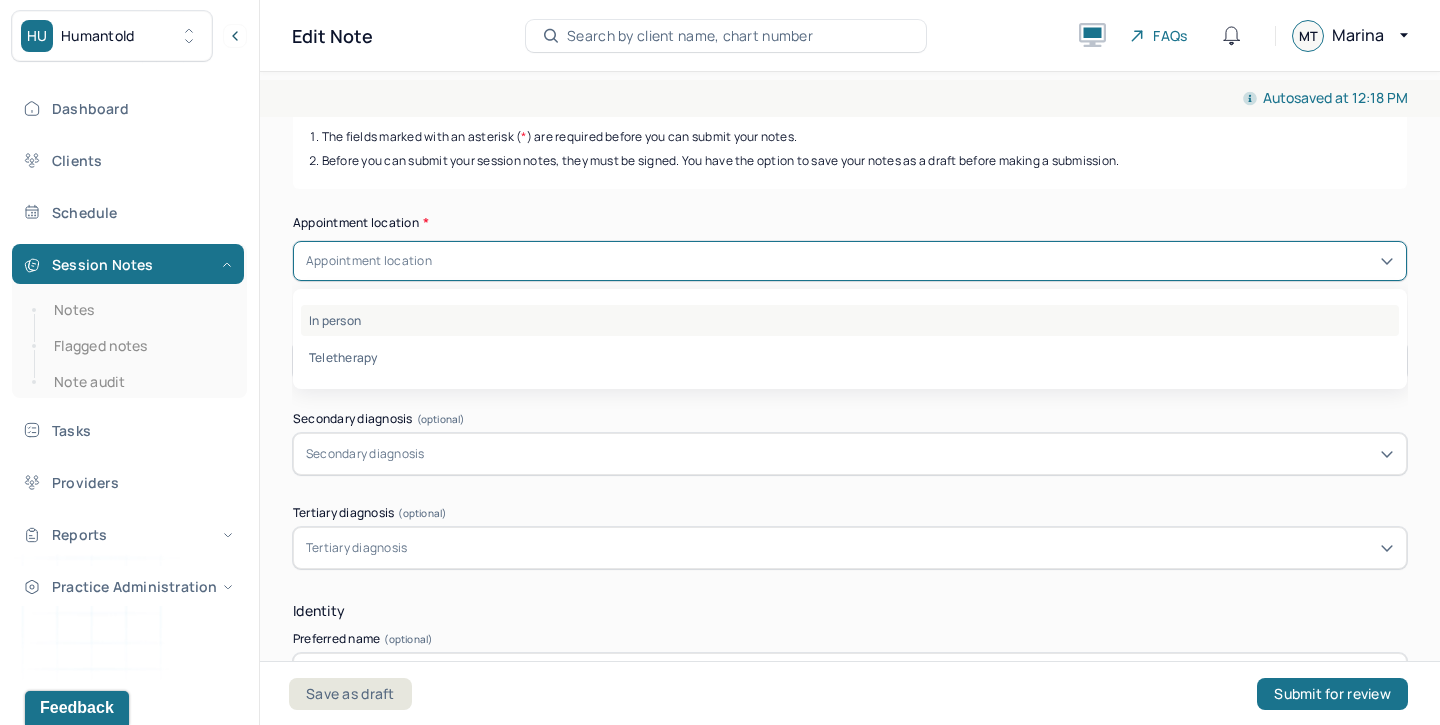 click on "In person" at bounding box center (850, 320) 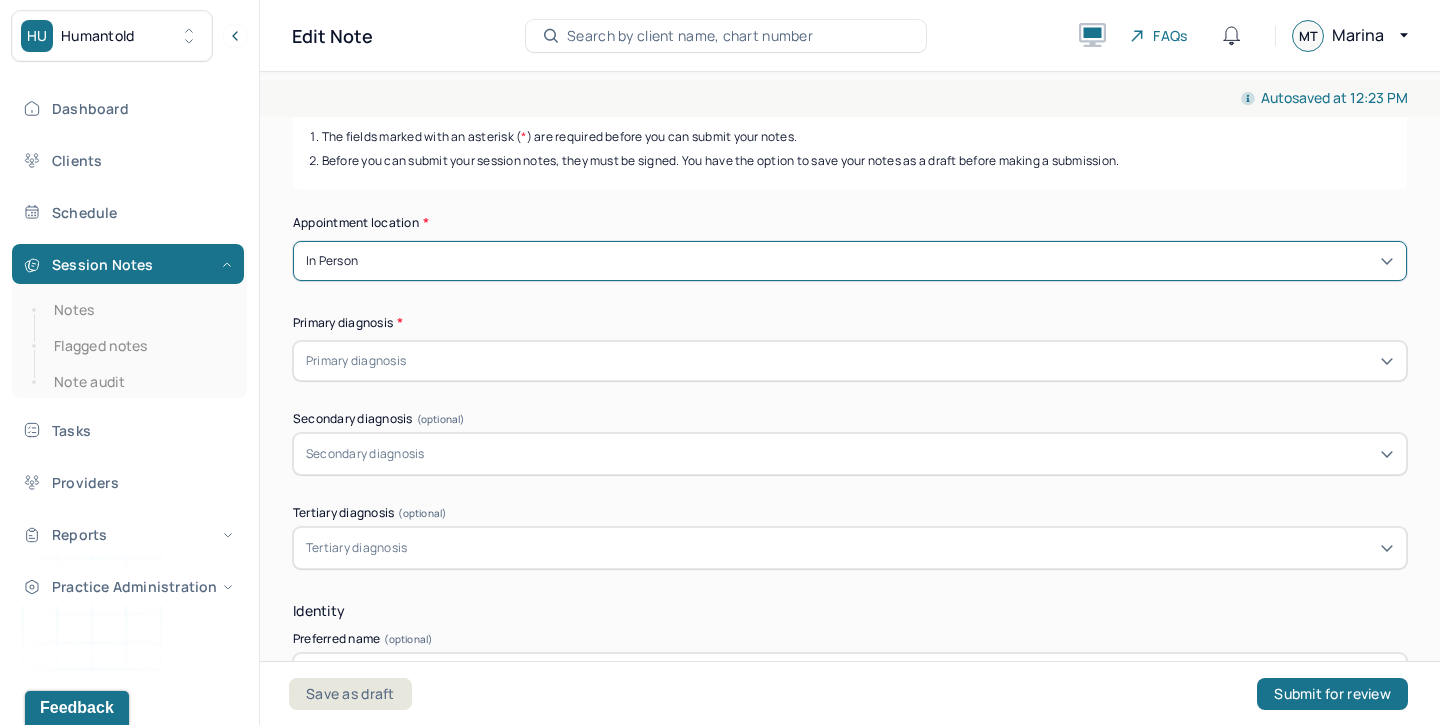 click on "In person" at bounding box center [850, 261] 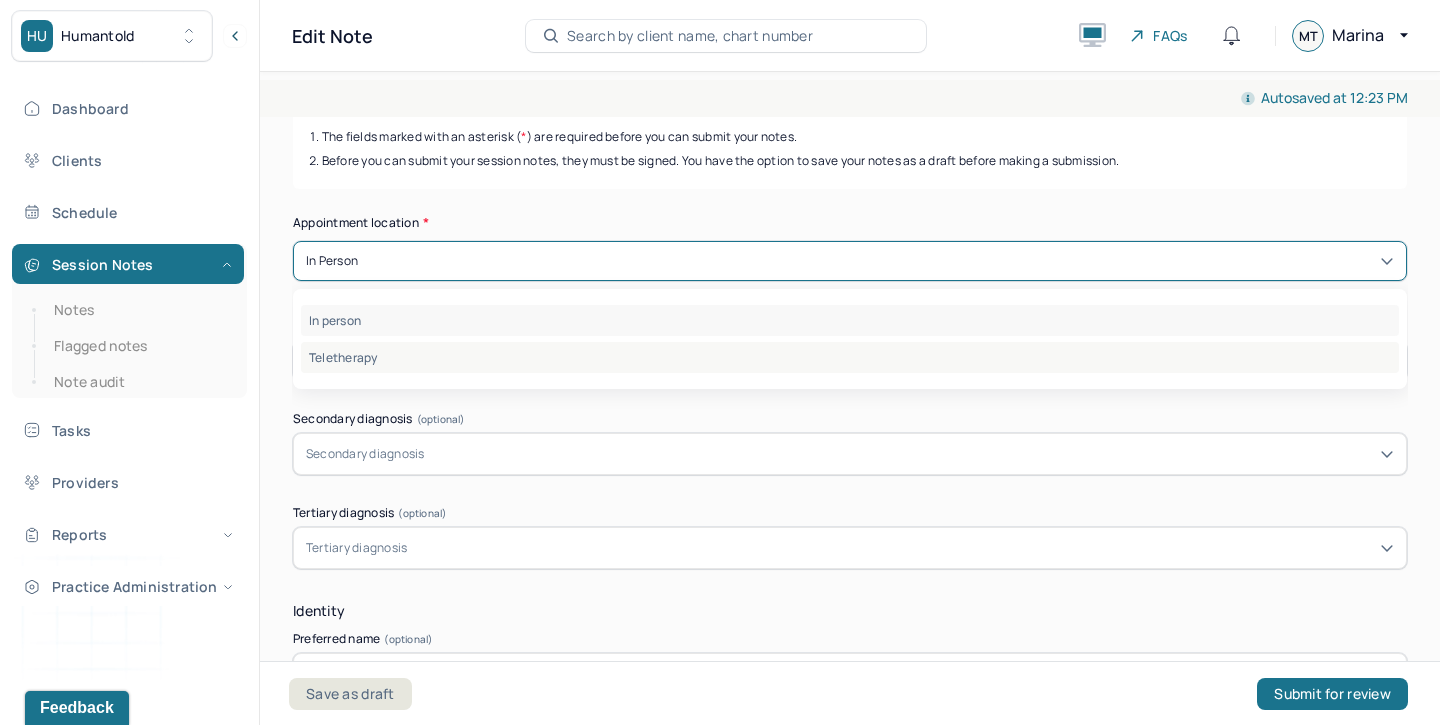 click on "Teletherapy" at bounding box center [850, 357] 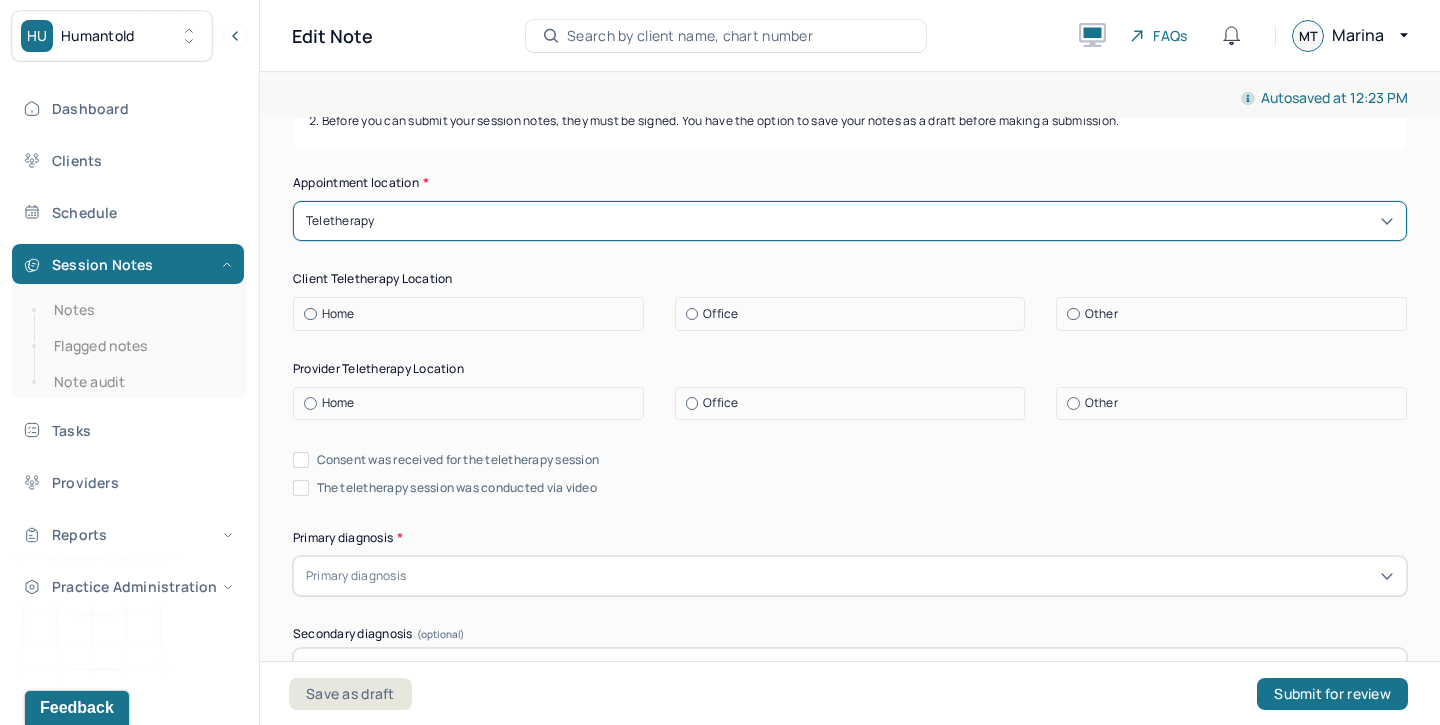 scroll, scrollTop: 291, scrollLeft: 0, axis: vertical 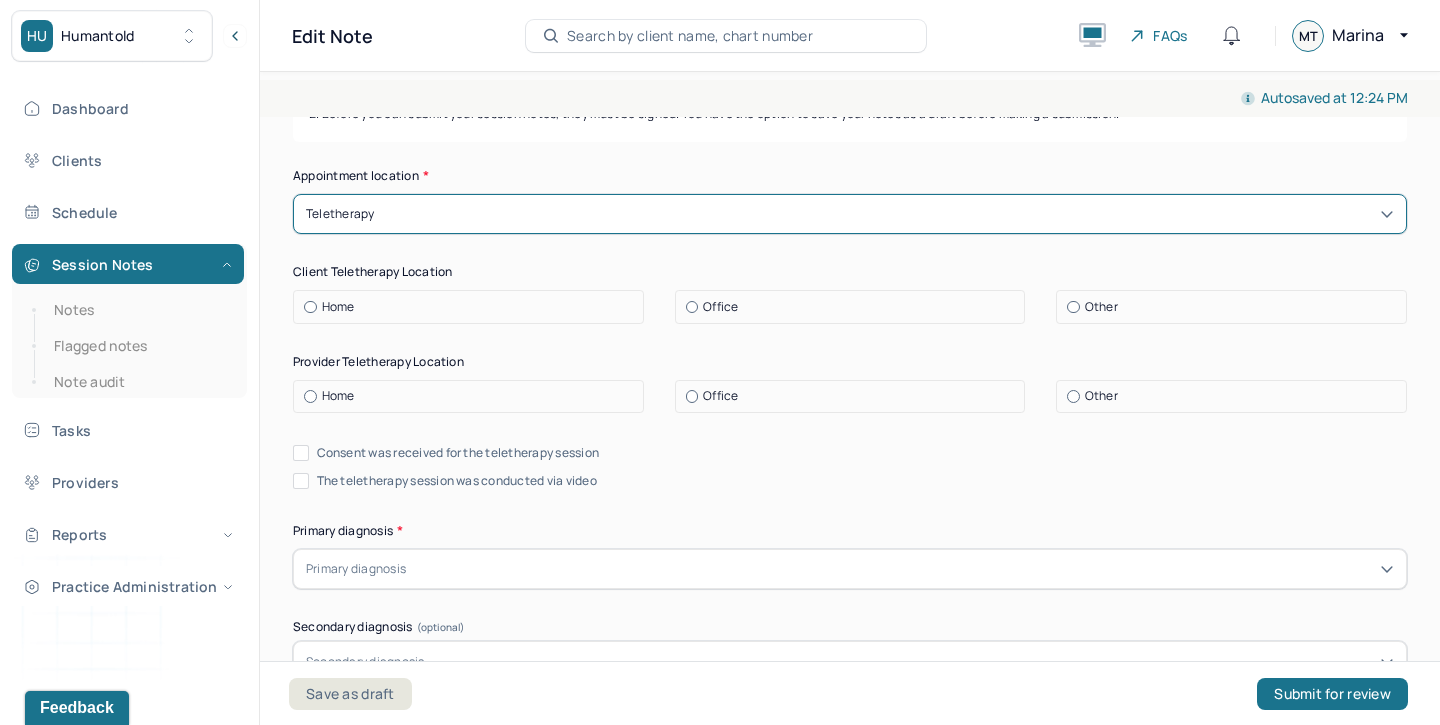 click on "Office" at bounding box center (720, 307) 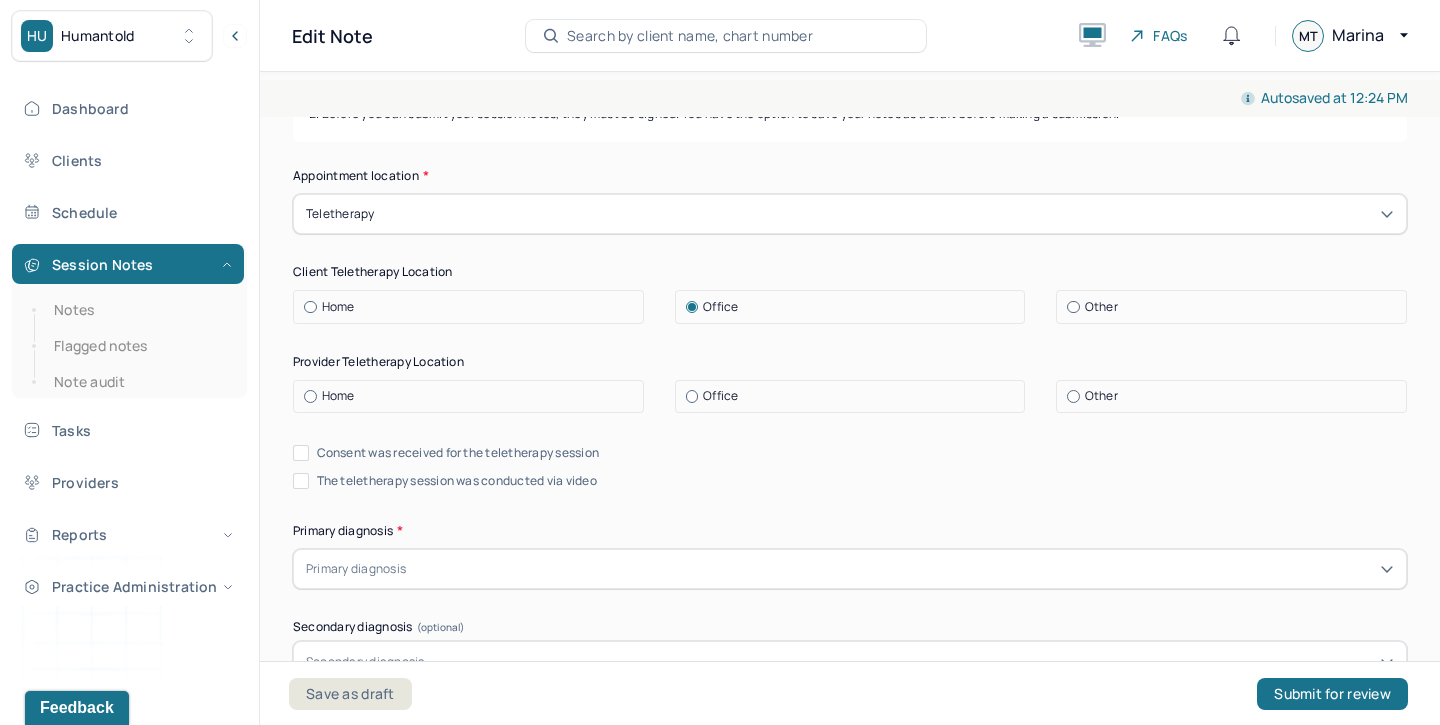 scroll, scrollTop: 287, scrollLeft: 0, axis: vertical 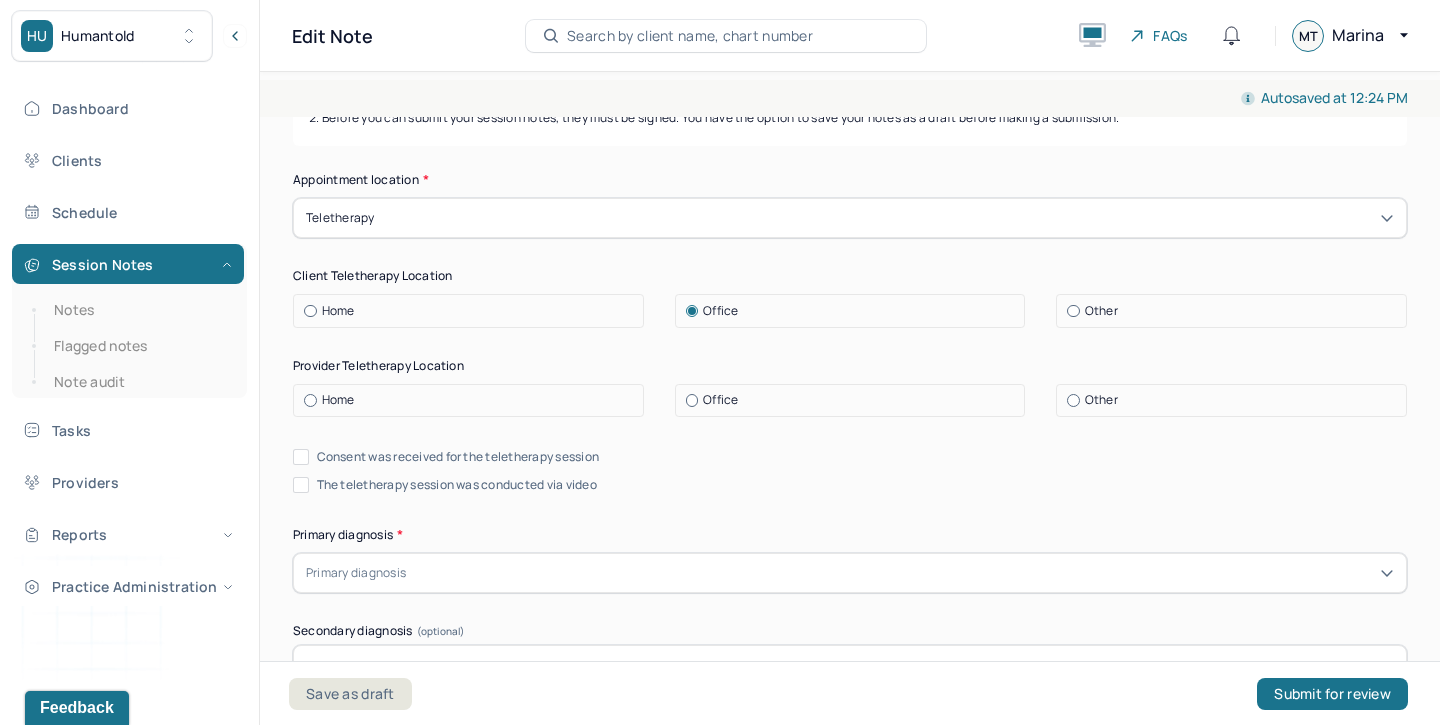 click on "Office" at bounding box center (720, 400) 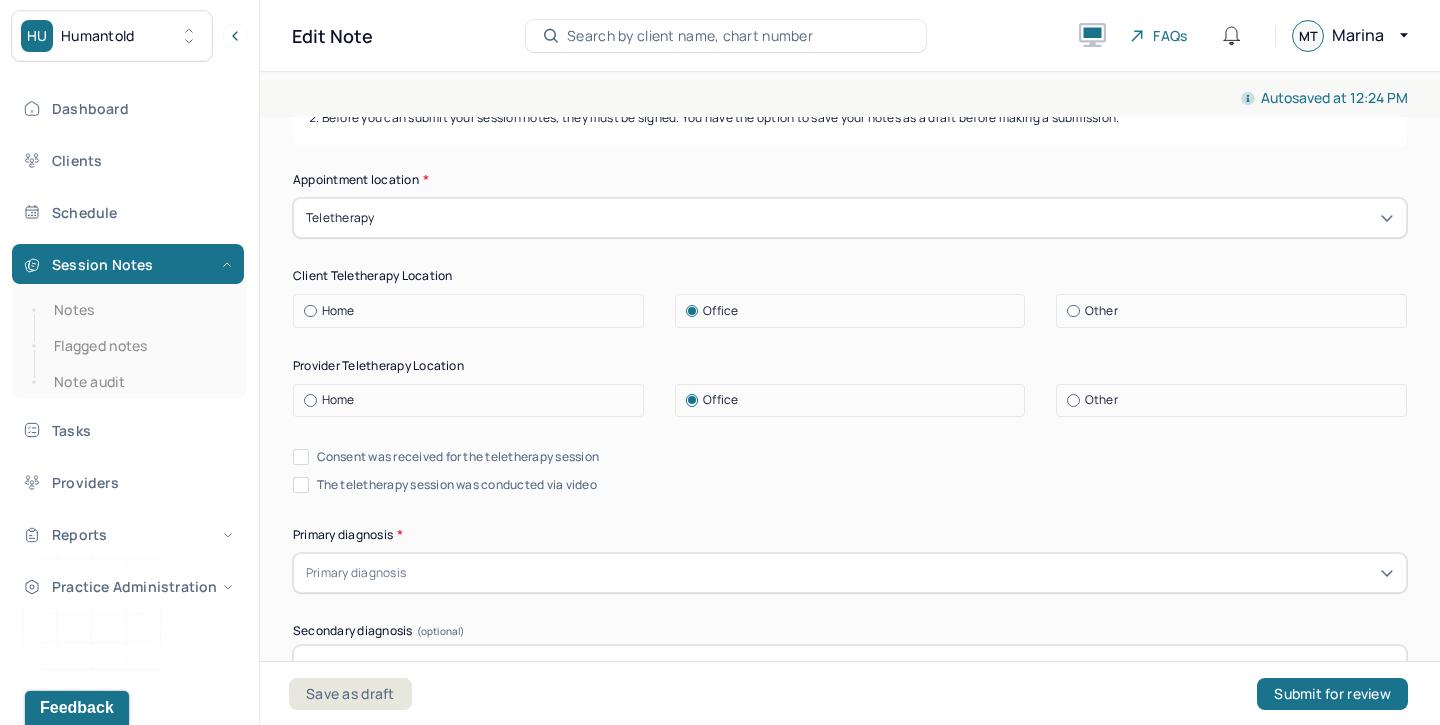click on "Office" at bounding box center (855, 311) 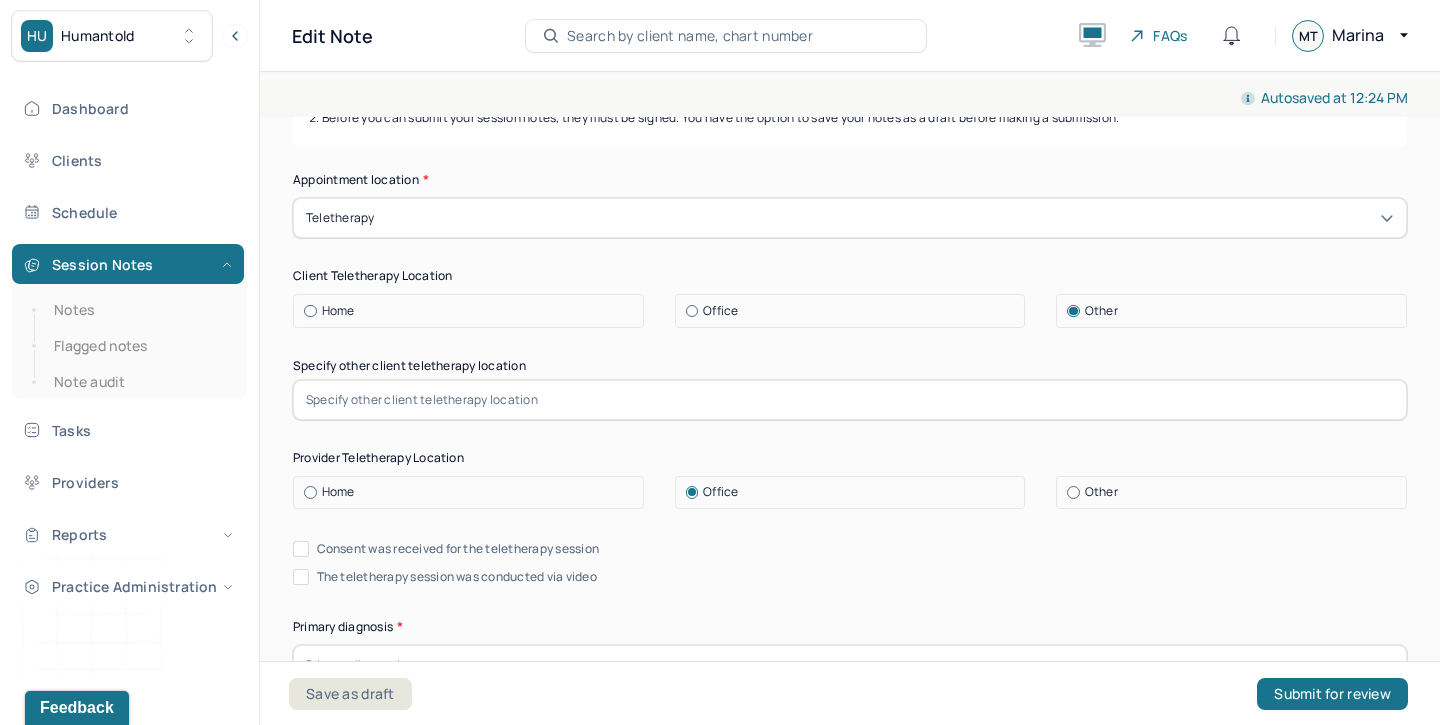 click at bounding box center (850, 400) 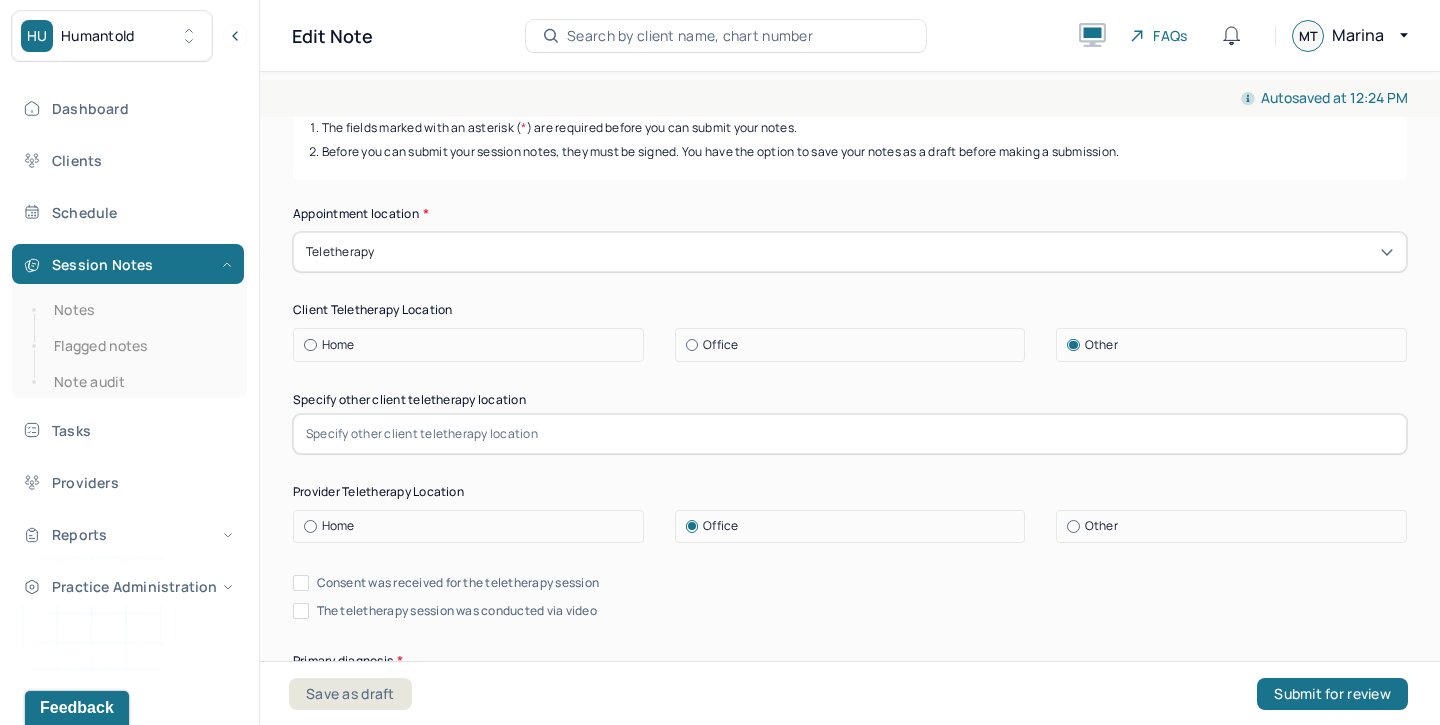 scroll, scrollTop: 307, scrollLeft: 0, axis: vertical 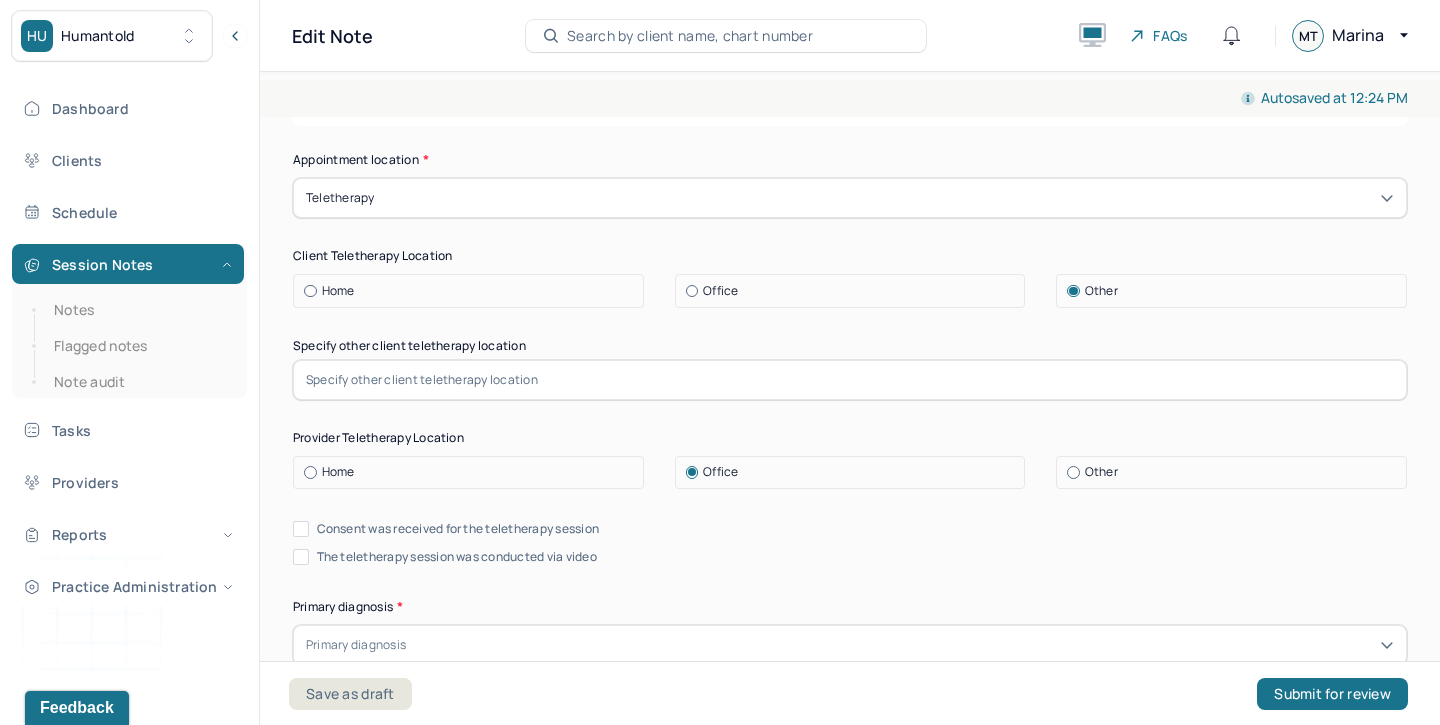 click on "Home" at bounding box center (338, 291) 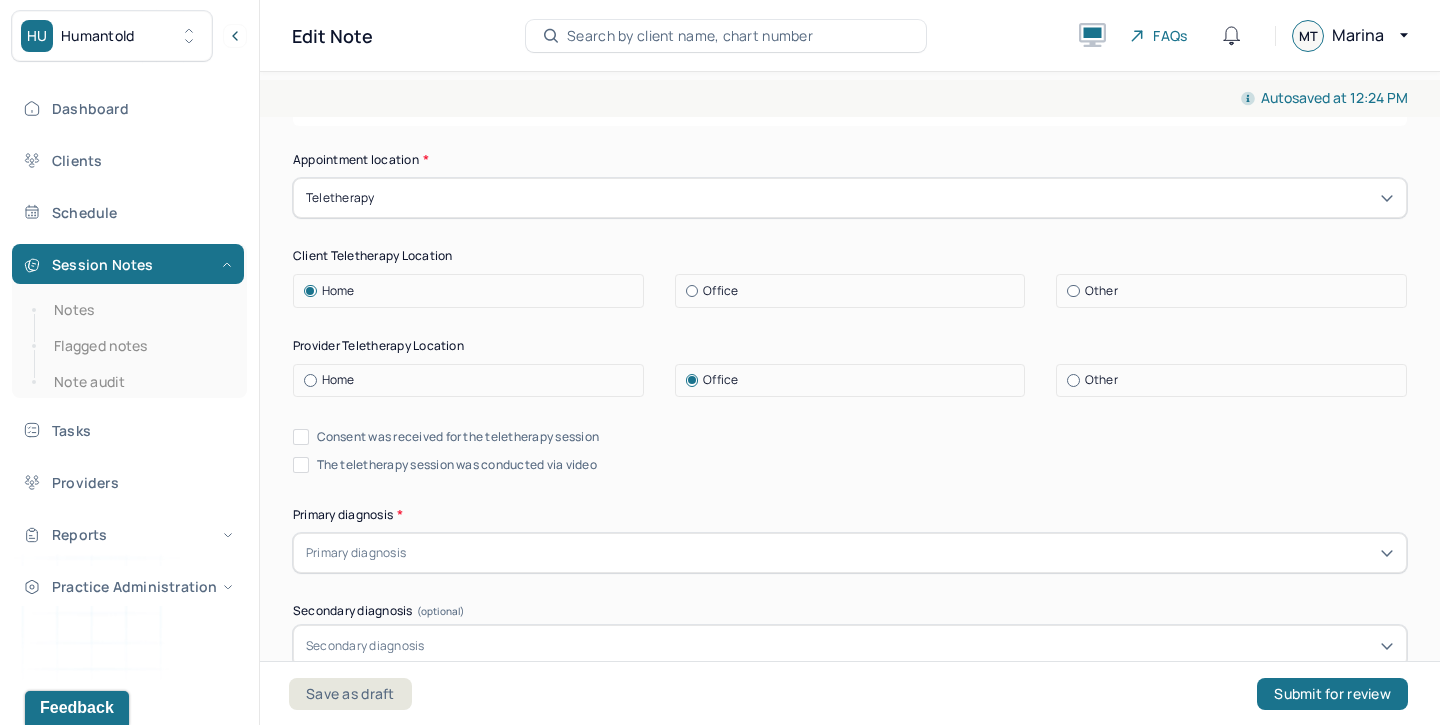 click on "Home" at bounding box center (338, 380) 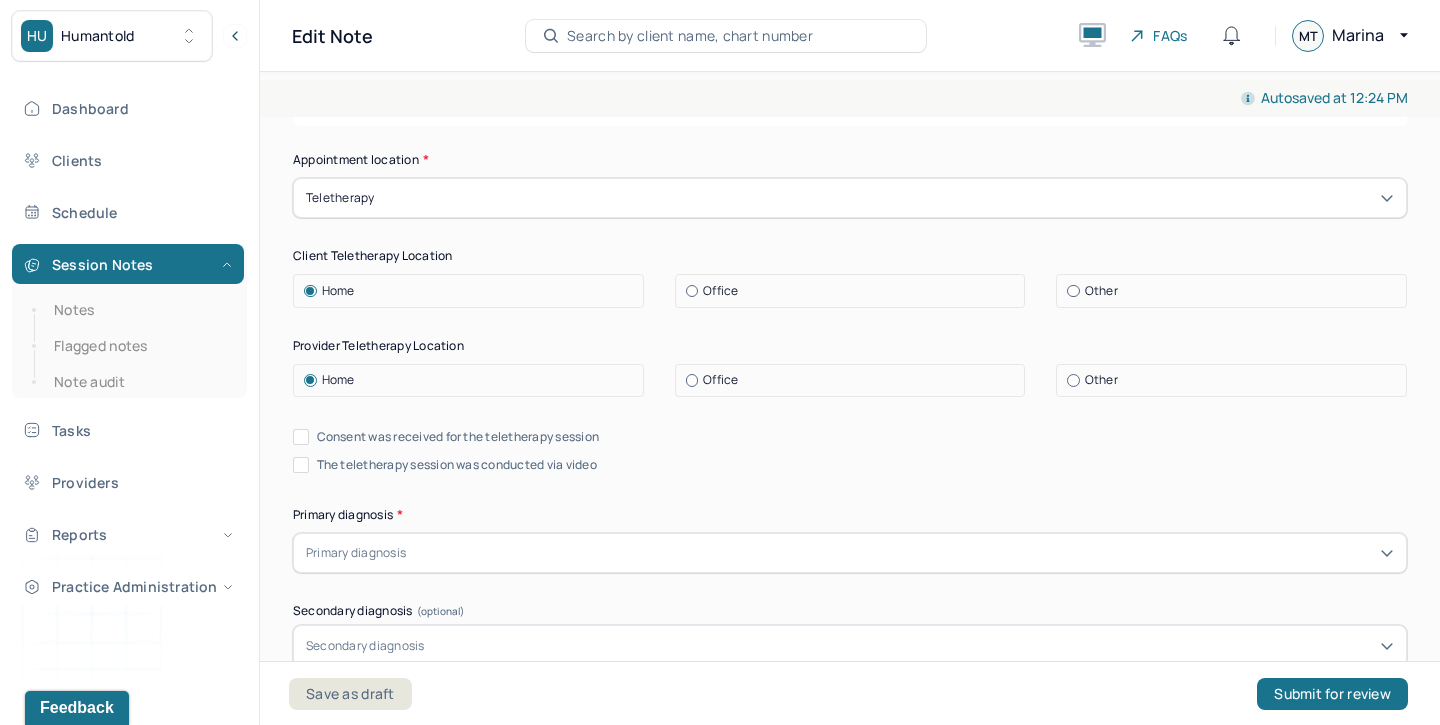 scroll, scrollTop: 435, scrollLeft: 0, axis: vertical 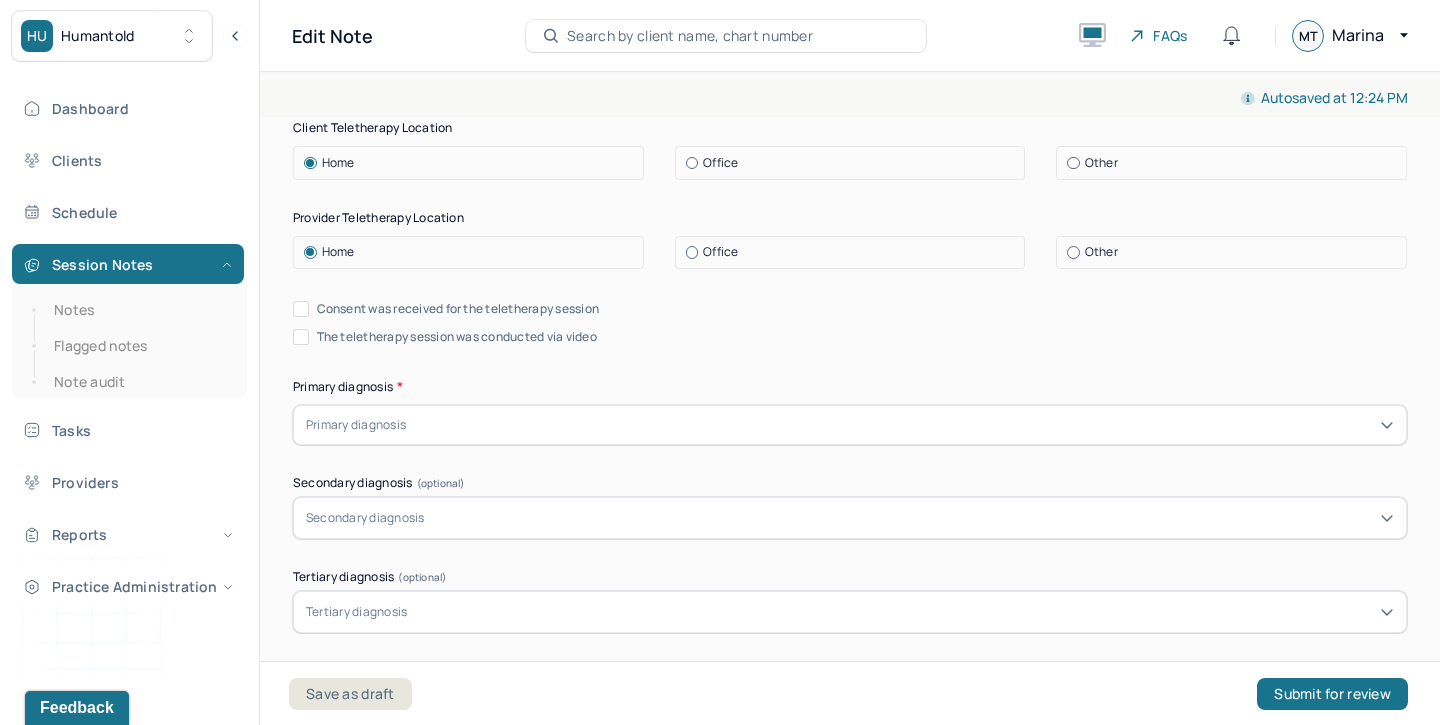 click on "Appointment location * Teletherapy Client Teletherapy Location Home Office Other Provider Teletherapy Location Home Office Other Consent was received for the teletherapy session The teletherapy session was conducted via video Primary diagnosis * Primary diagnosis Secondary diagnosis (optional) Secondary diagnosis Tertiary diagnosis (optional) Tertiary diagnosis Identity Preferred name (optional) Gender * Gender Pronouns (optional) Religion (optional) Religion Education (optional) Education Race (optional) Race Ethnicity (optional) Sexual orientation (optional) Sexual orientation Current employment (optional) Current employment details (optional) Relationship status (optional) Relationship status Name of partner (optional) Emergency contact information (optional) Legal problems (optional)" at bounding box center (850, 1024) 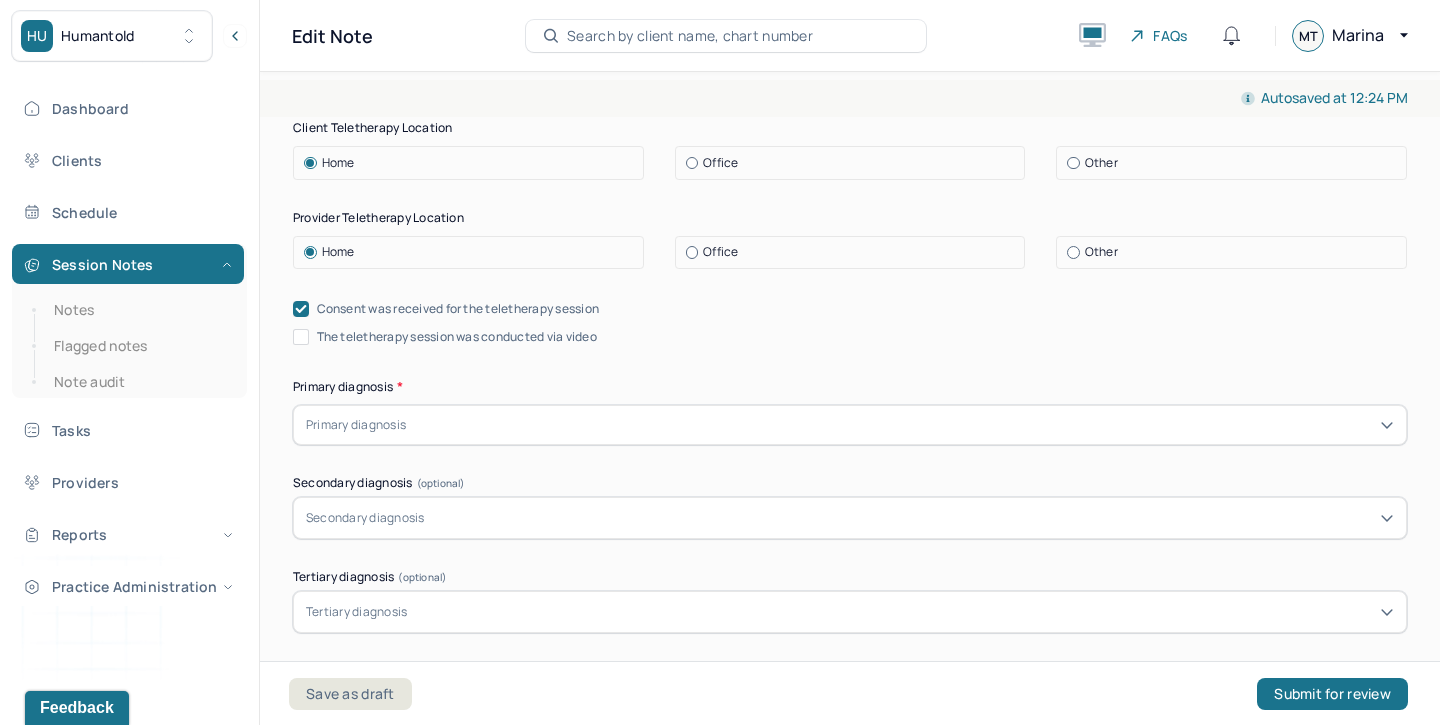 click on "The teletherapy session was conducted via video" at bounding box center [457, 337] 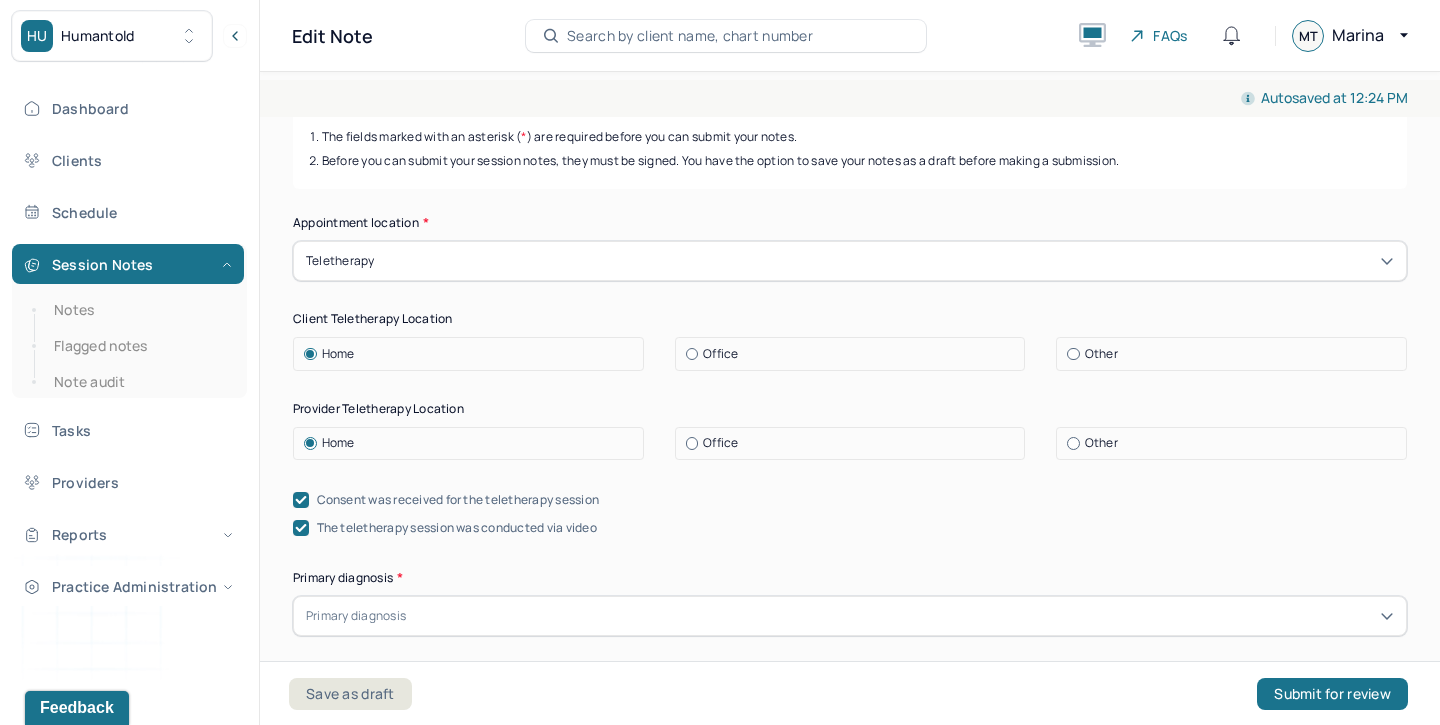 scroll, scrollTop: 242, scrollLeft: 0, axis: vertical 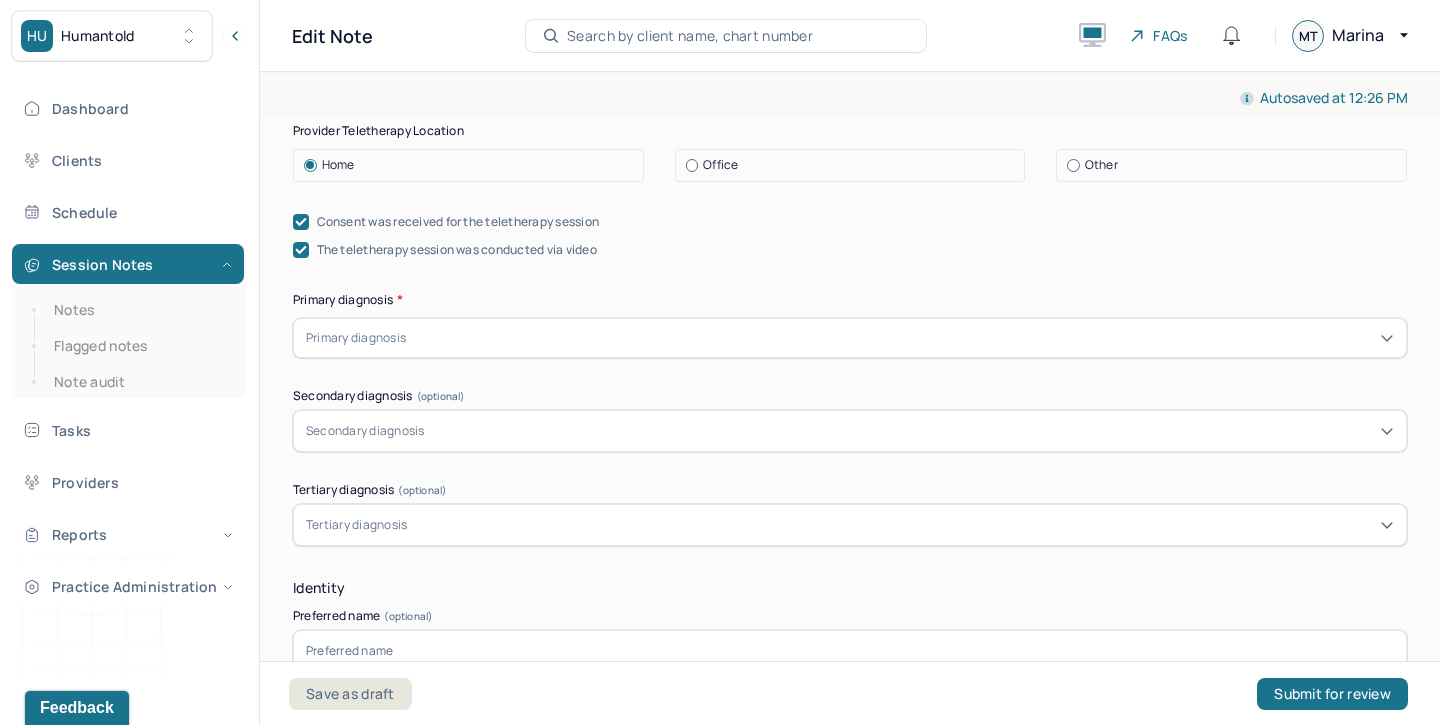 click on "The teletherapy session was conducted via video" at bounding box center (457, 250) 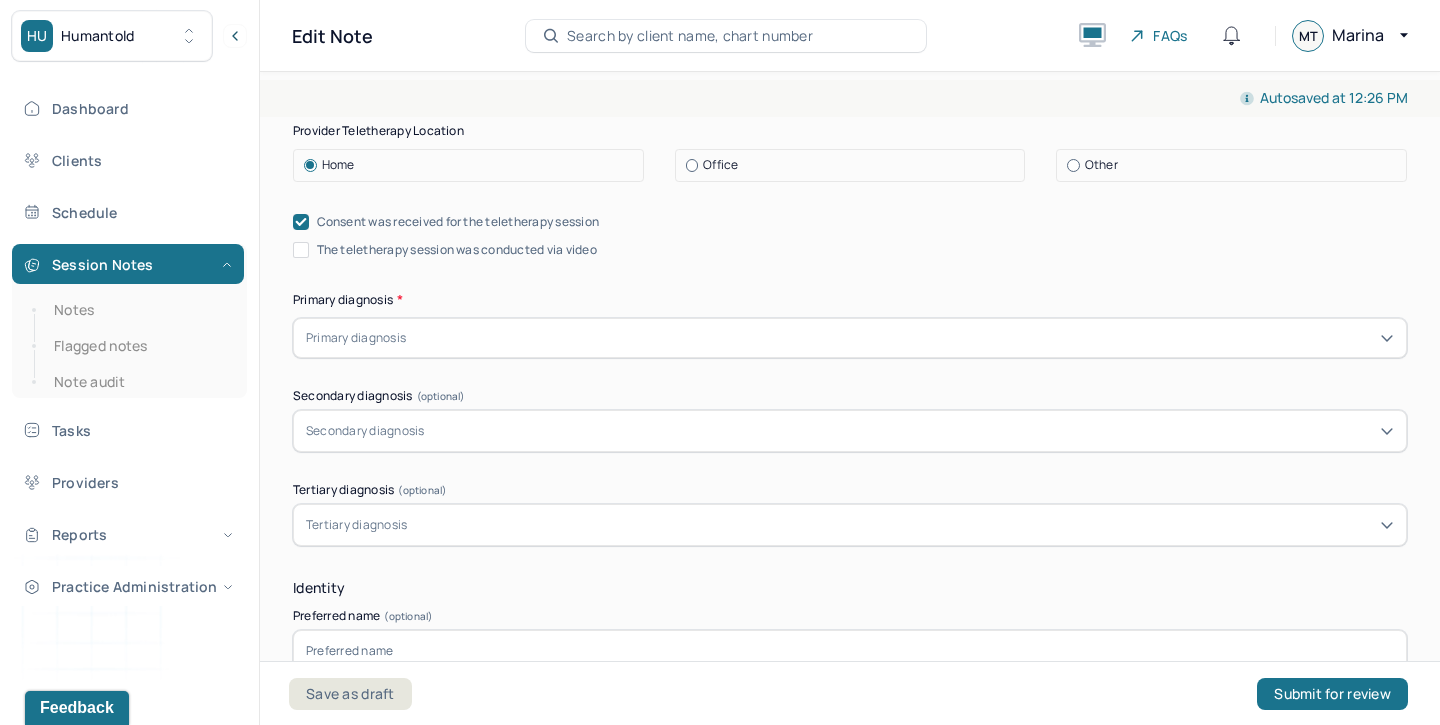 click on "Consent was received for the teletherapy session" at bounding box center [458, 222] 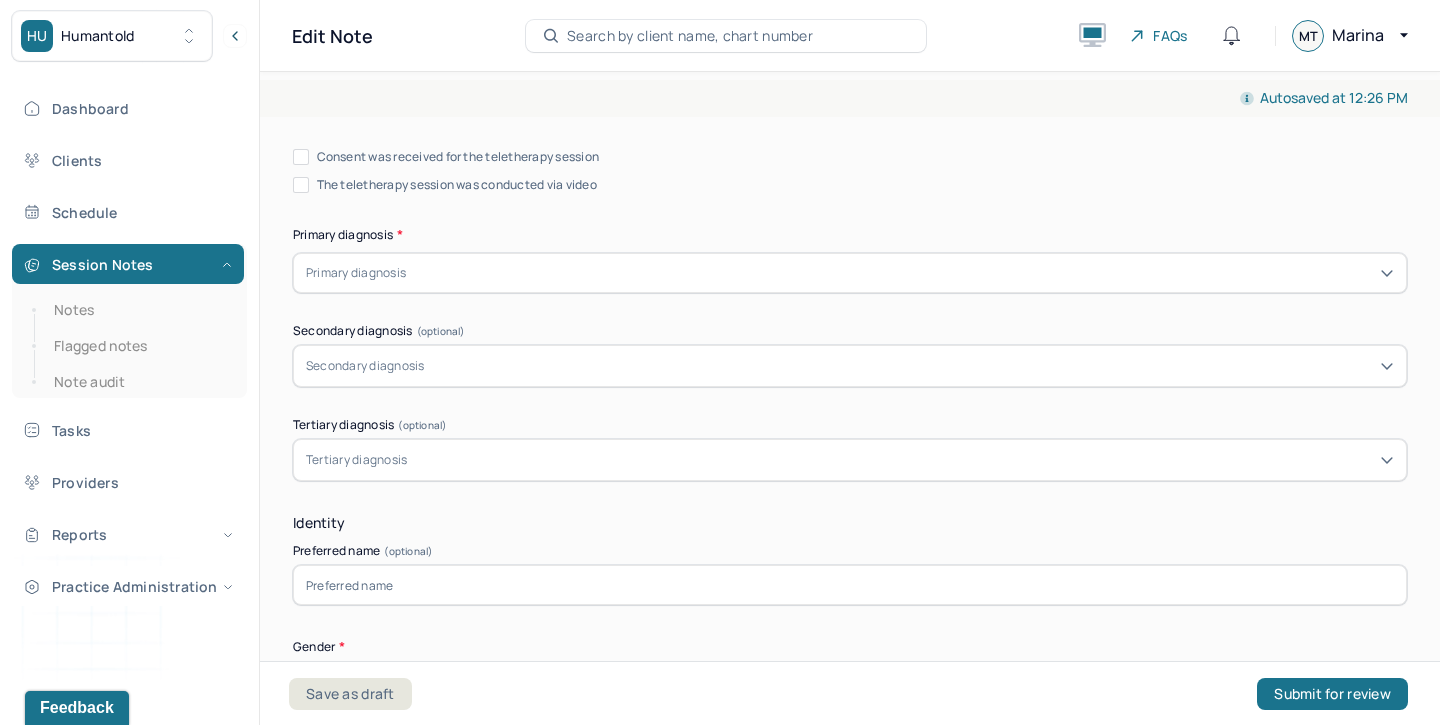 scroll, scrollTop: 614, scrollLeft: 0, axis: vertical 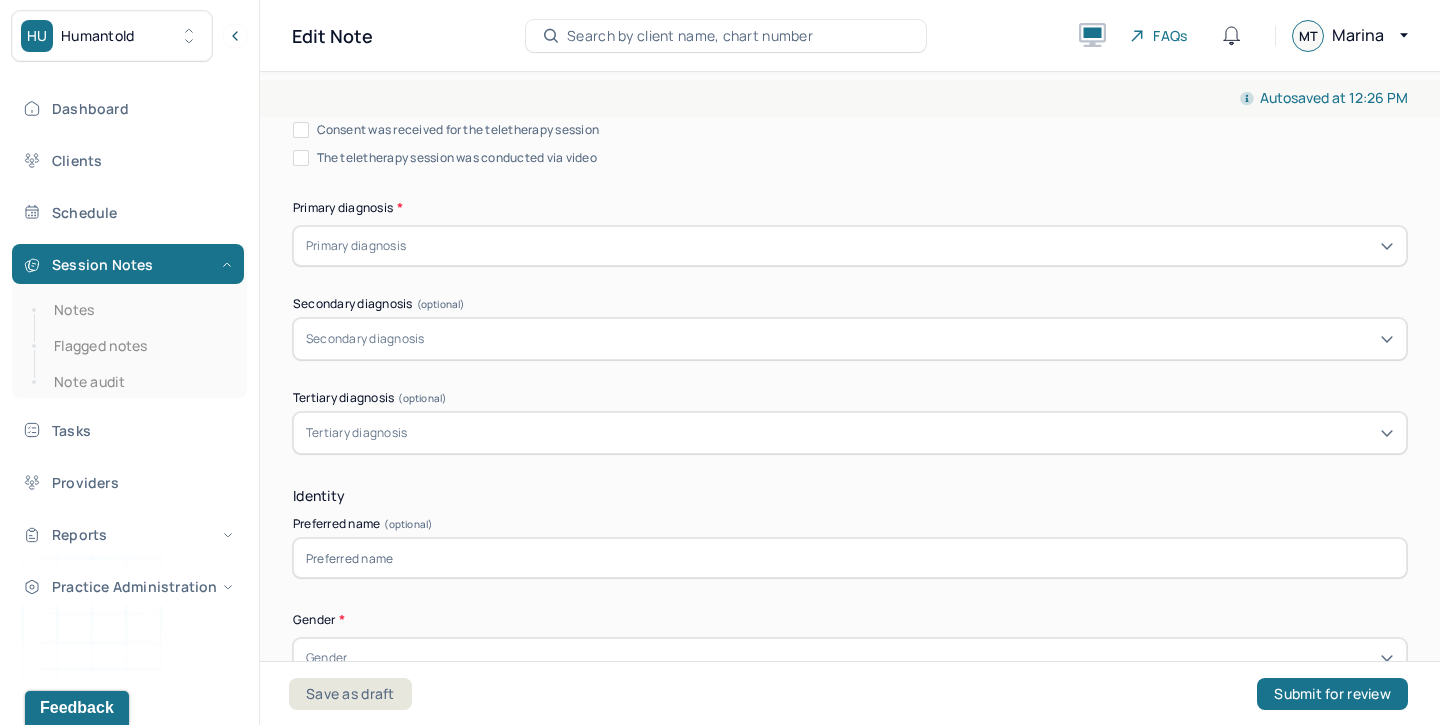 click on "Primary diagnosis" at bounding box center [356, 246] 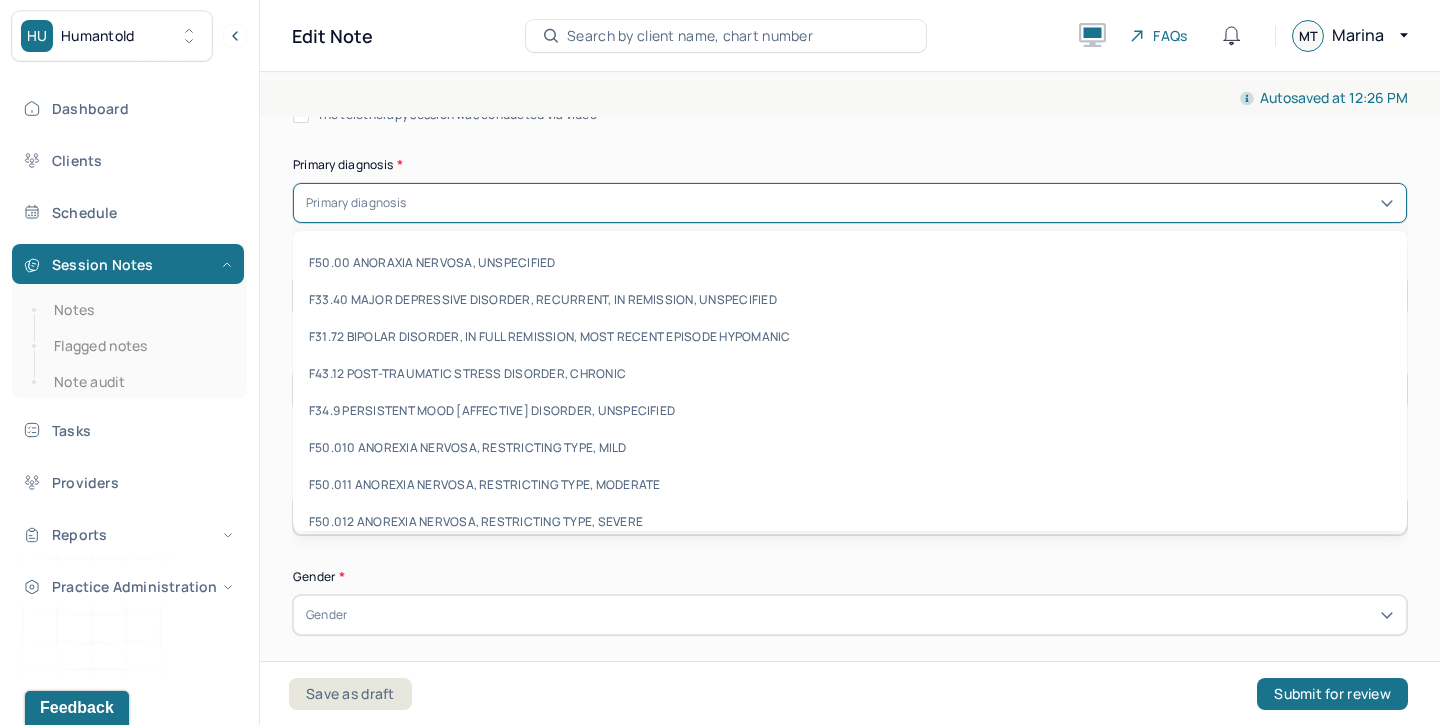 scroll, scrollTop: 671, scrollLeft: 0, axis: vertical 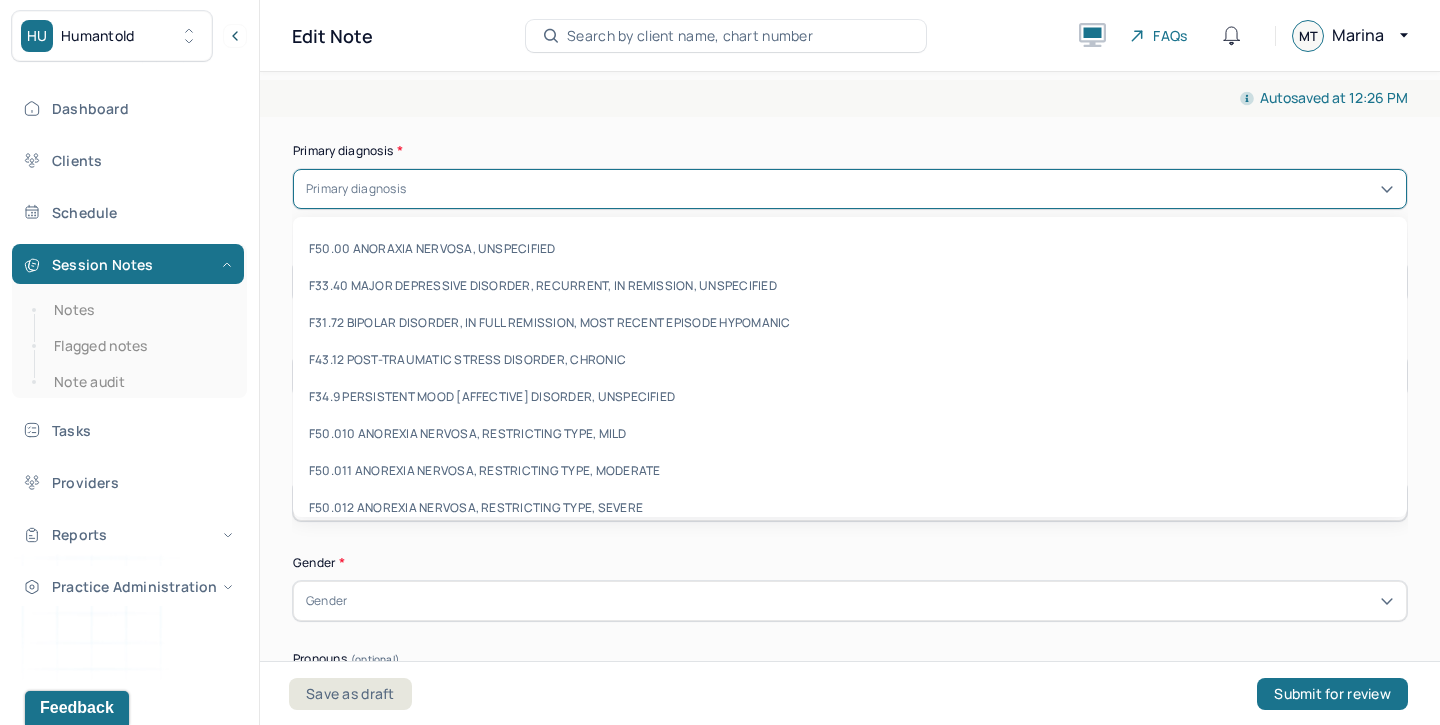 click at bounding box center (902, 189) 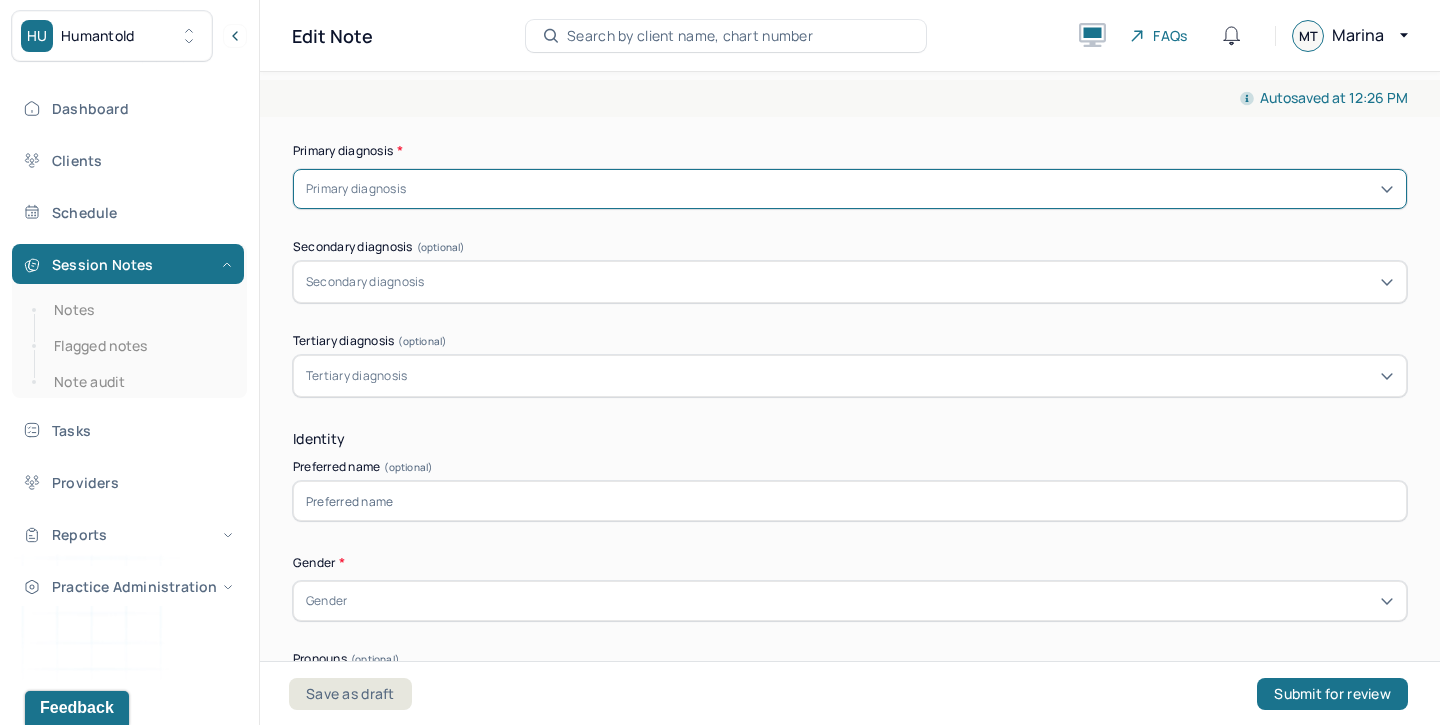 click on "Primary diagnosis" at bounding box center (356, 189) 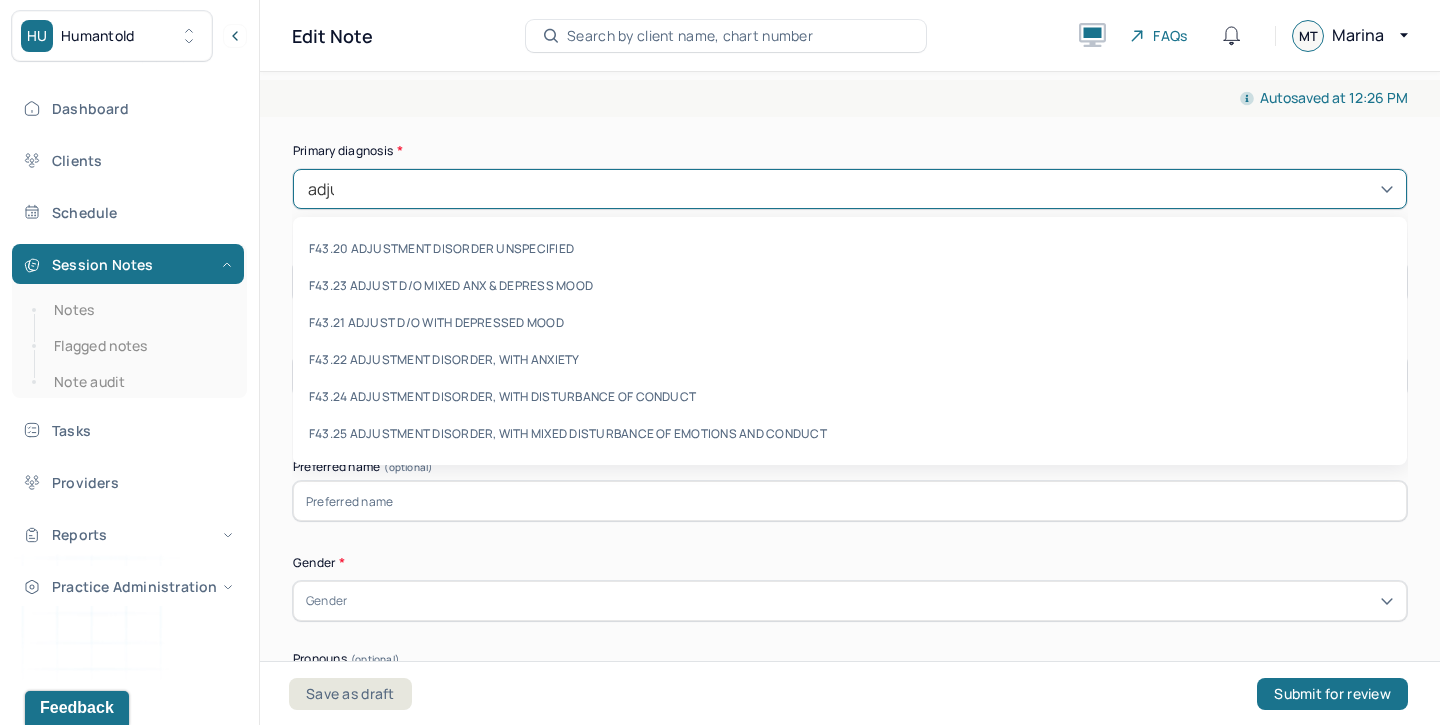 type on "adjust" 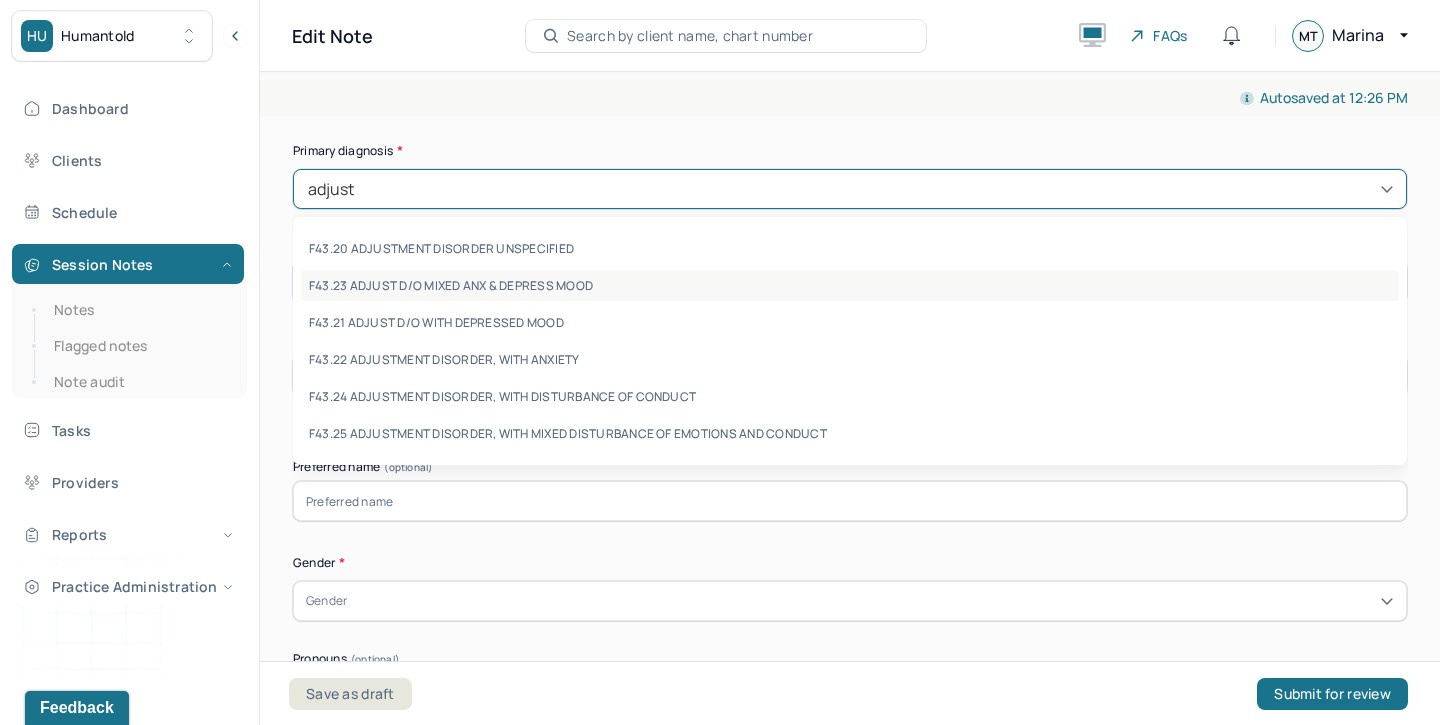 click on "F43.23 ADJUST D/O MIXED ANX & DEPRESS MOOD" at bounding box center (850, 285) 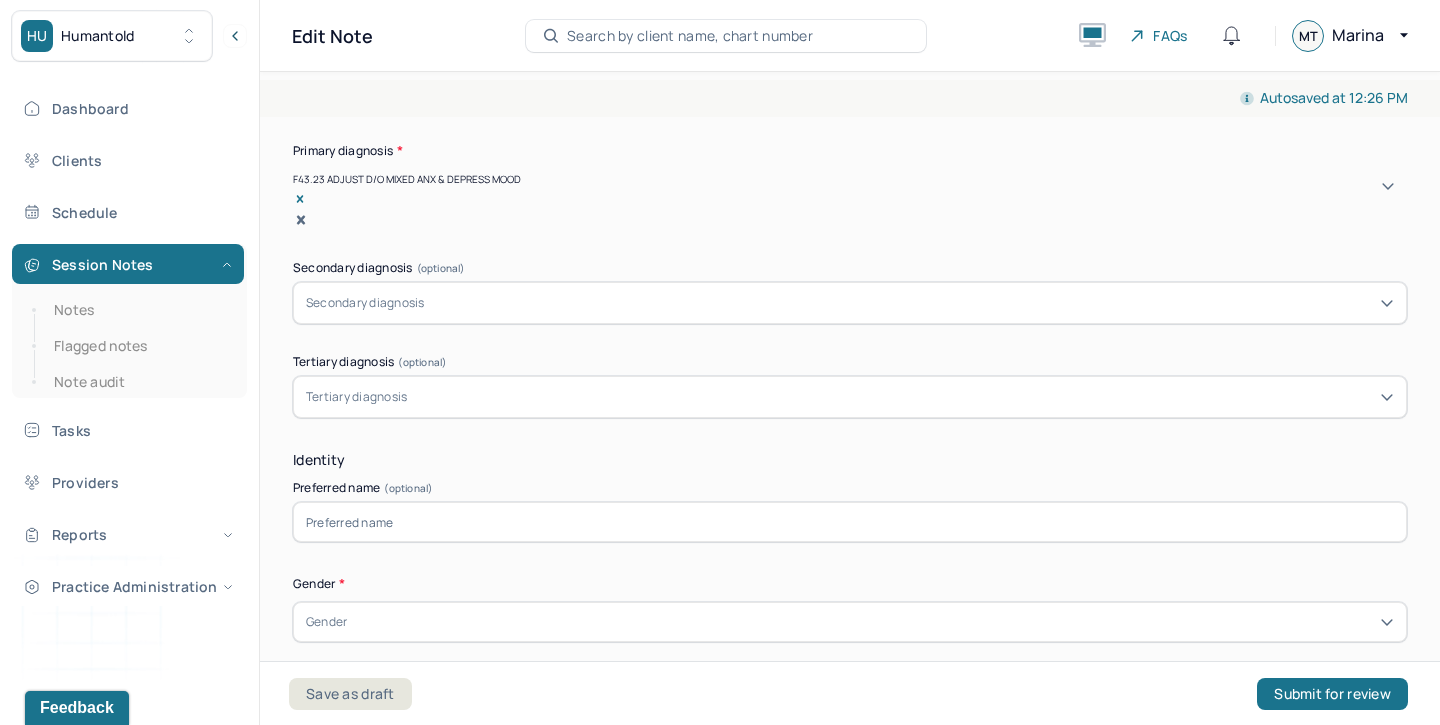 scroll, scrollTop: 697, scrollLeft: 0, axis: vertical 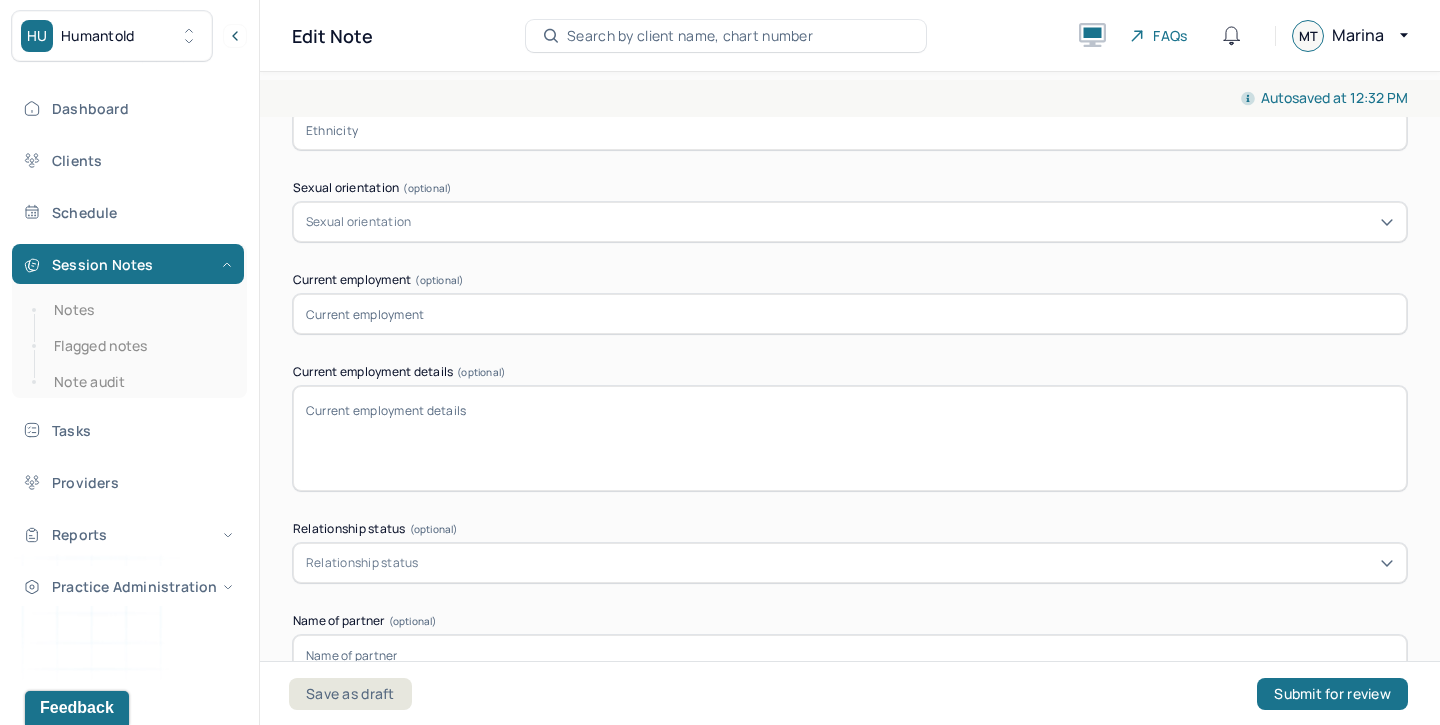 click on "Current employment details (optional)" at bounding box center [850, 438] 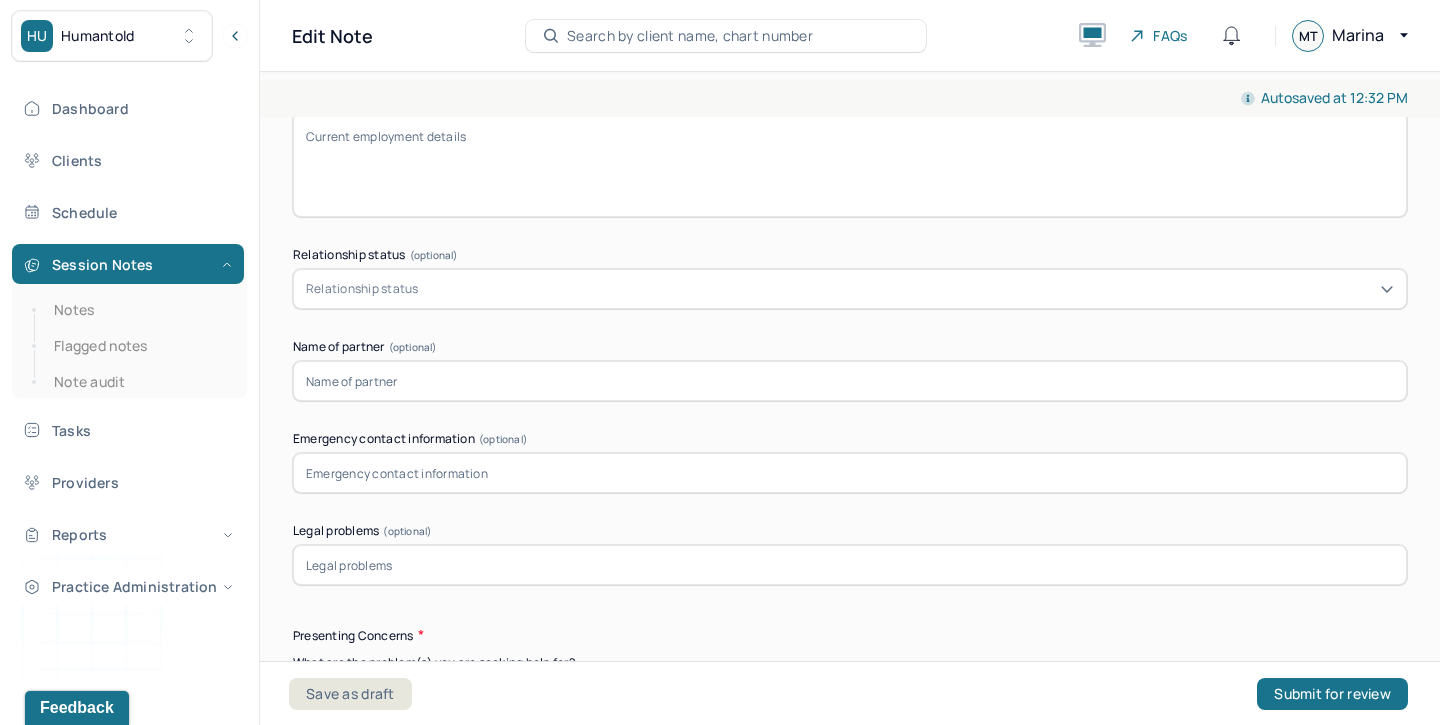 scroll, scrollTop: 1945, scrollLeft: 0, axis: vertical 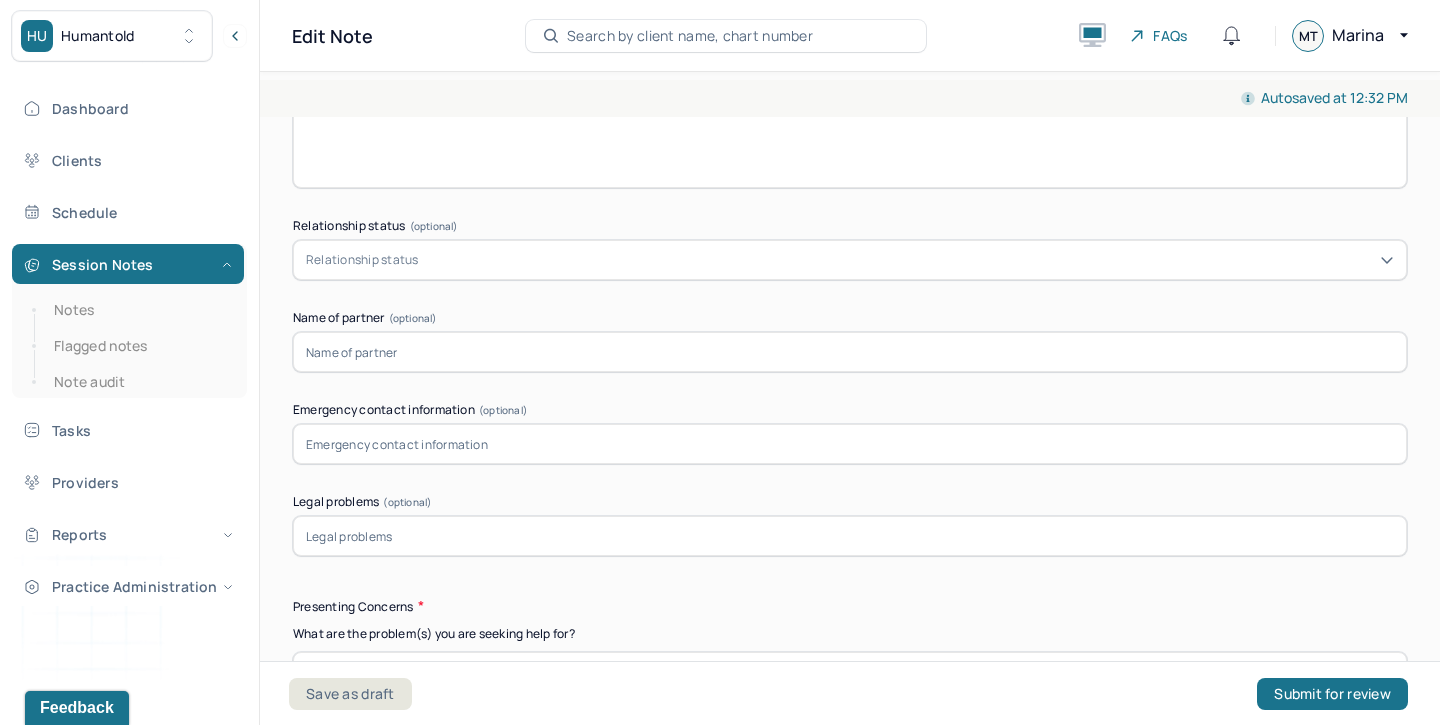 click at bounding box center (850, 444) 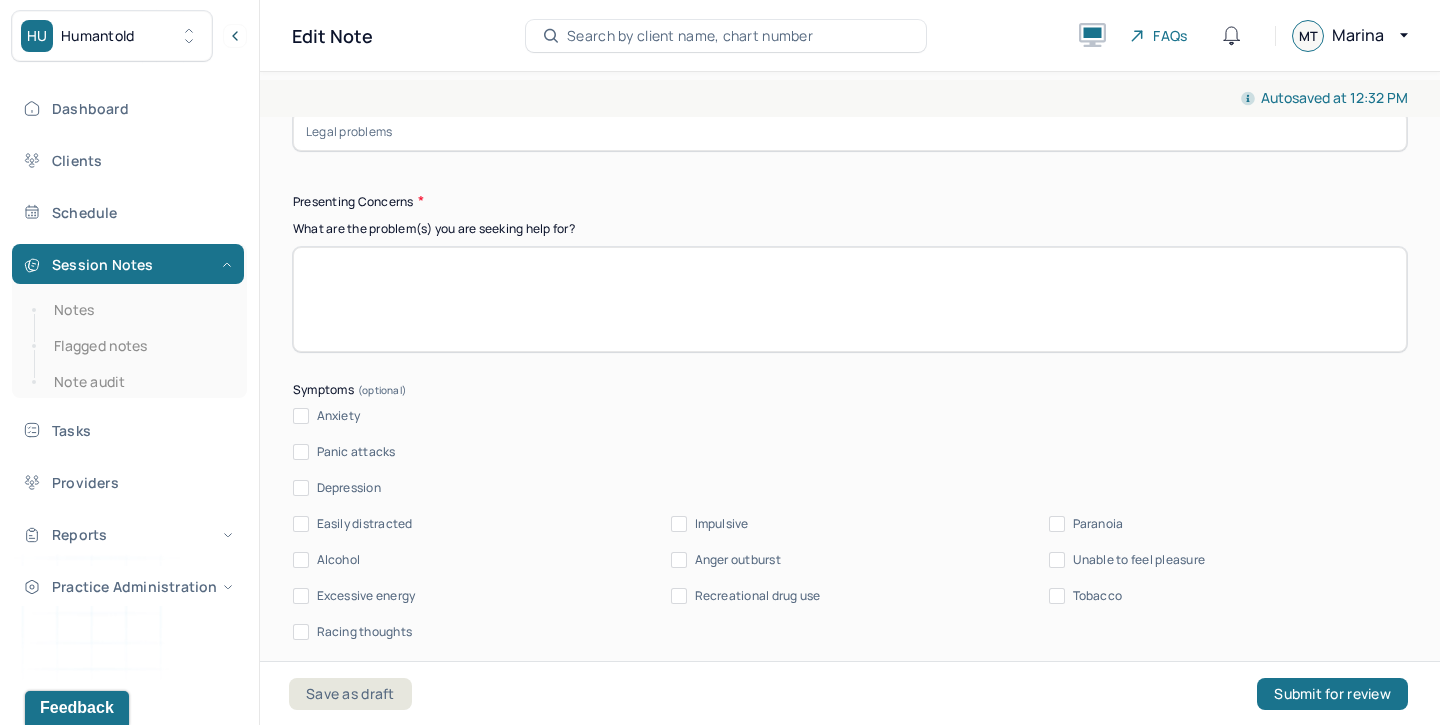 scroll, scrollTop: 2352, scrollLeft: 0, axis: vertical 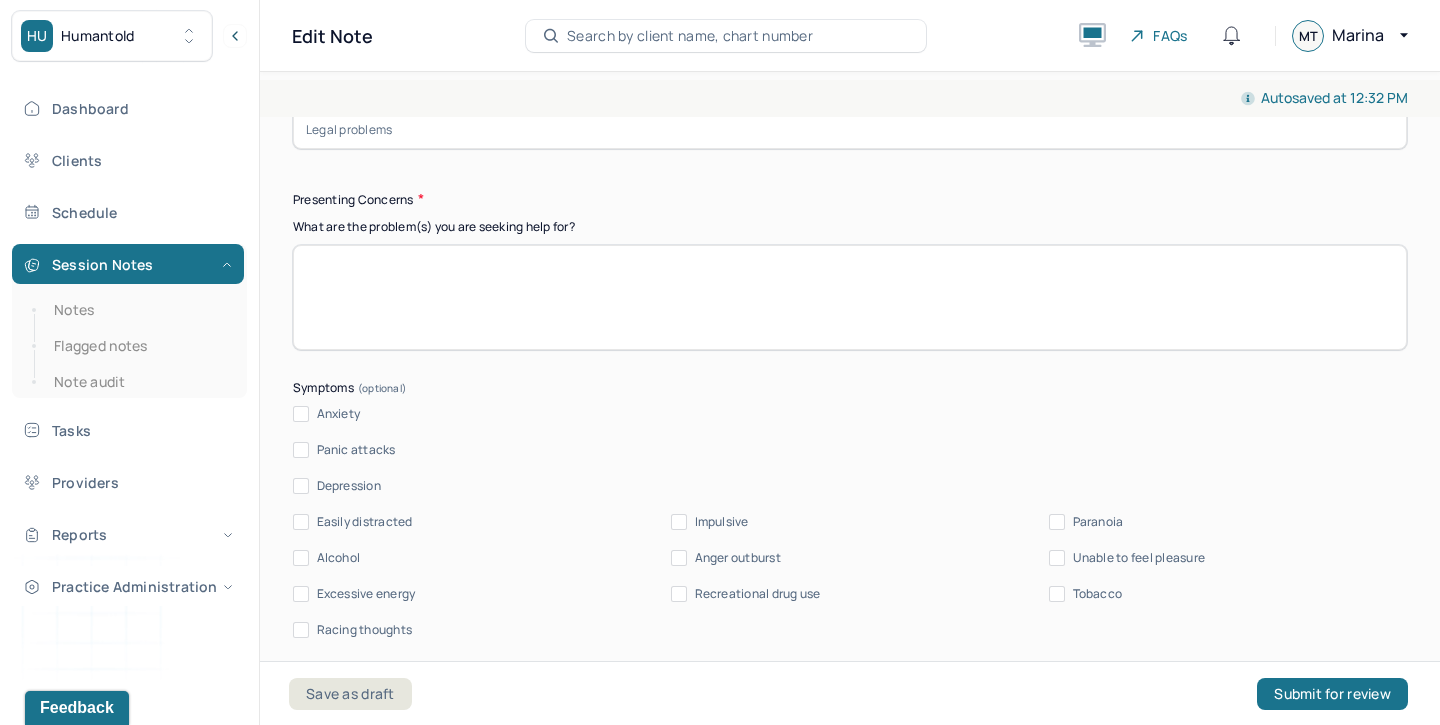 click at bounding box center (850, 297) 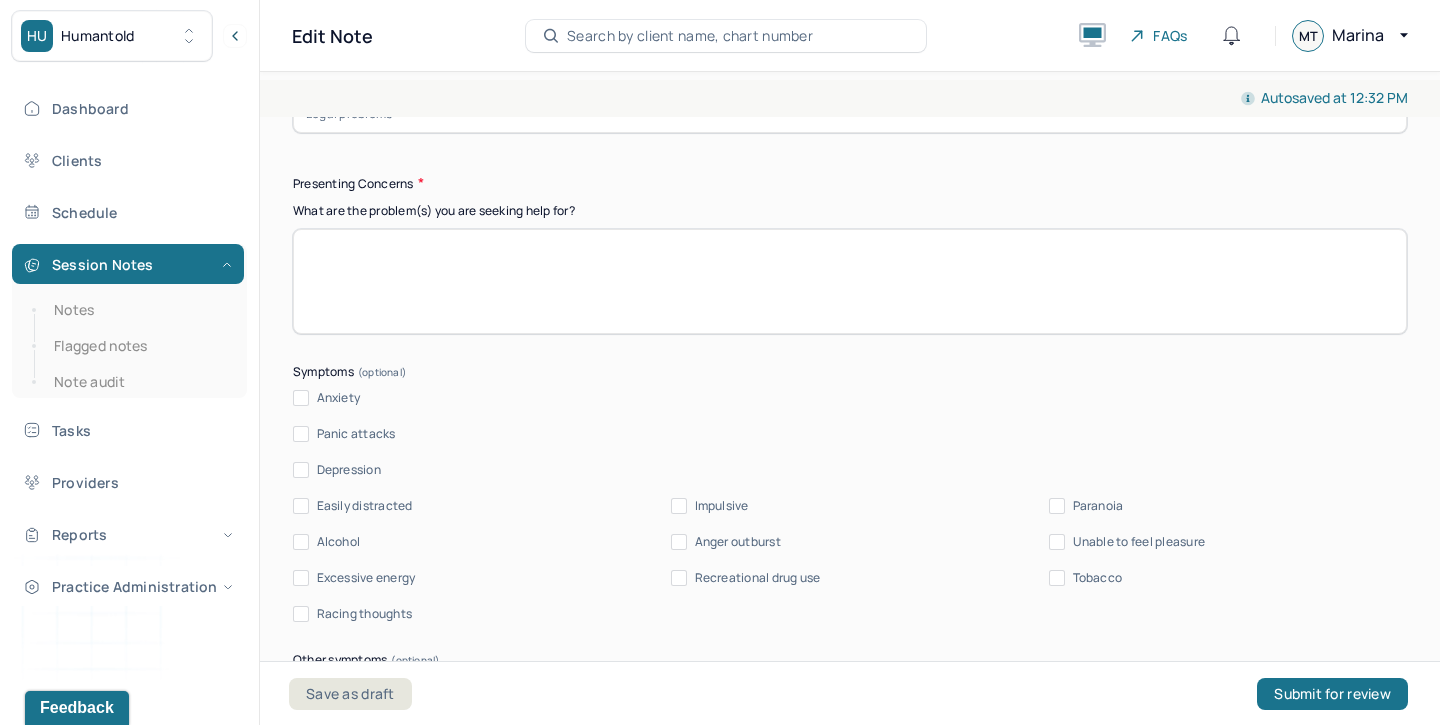 scroll, scrollTop: 2370, scrollLeft: 0, axis: vertical 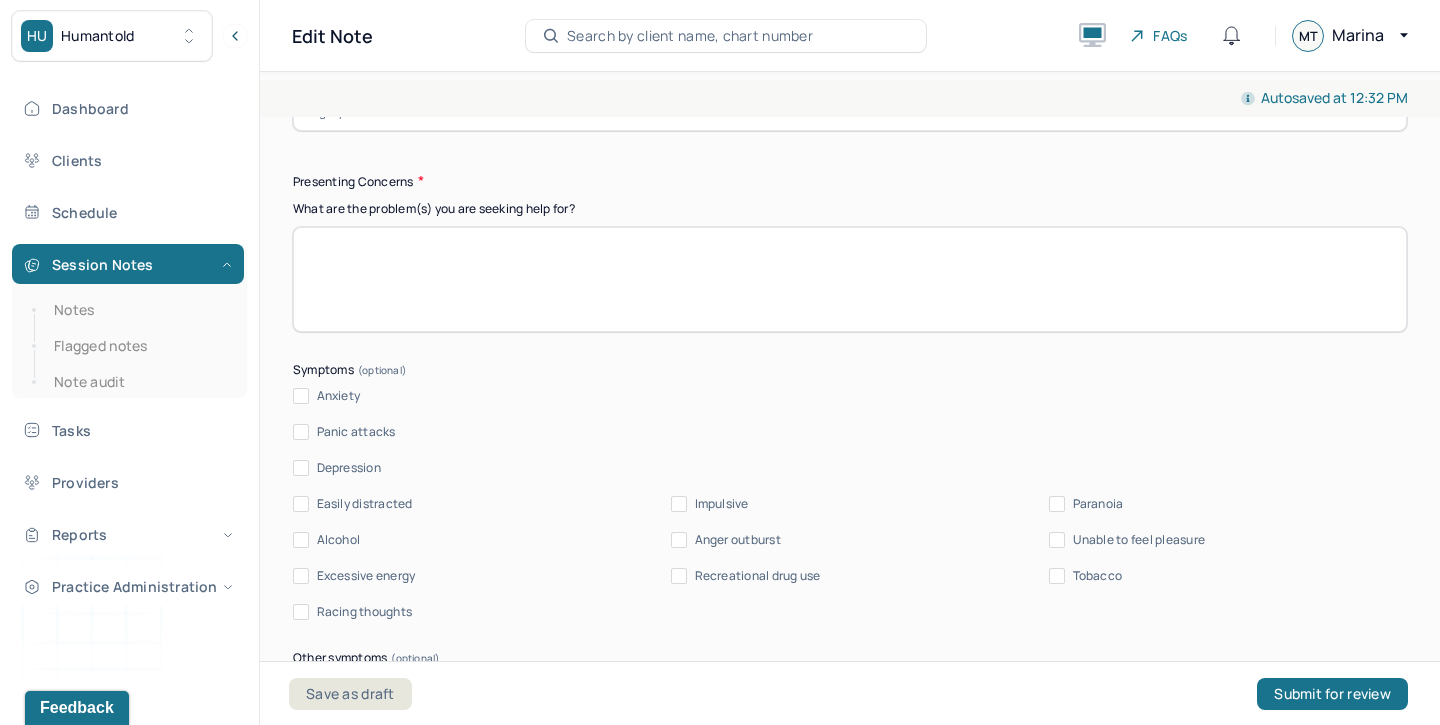 click at bounding box center [850, 279] 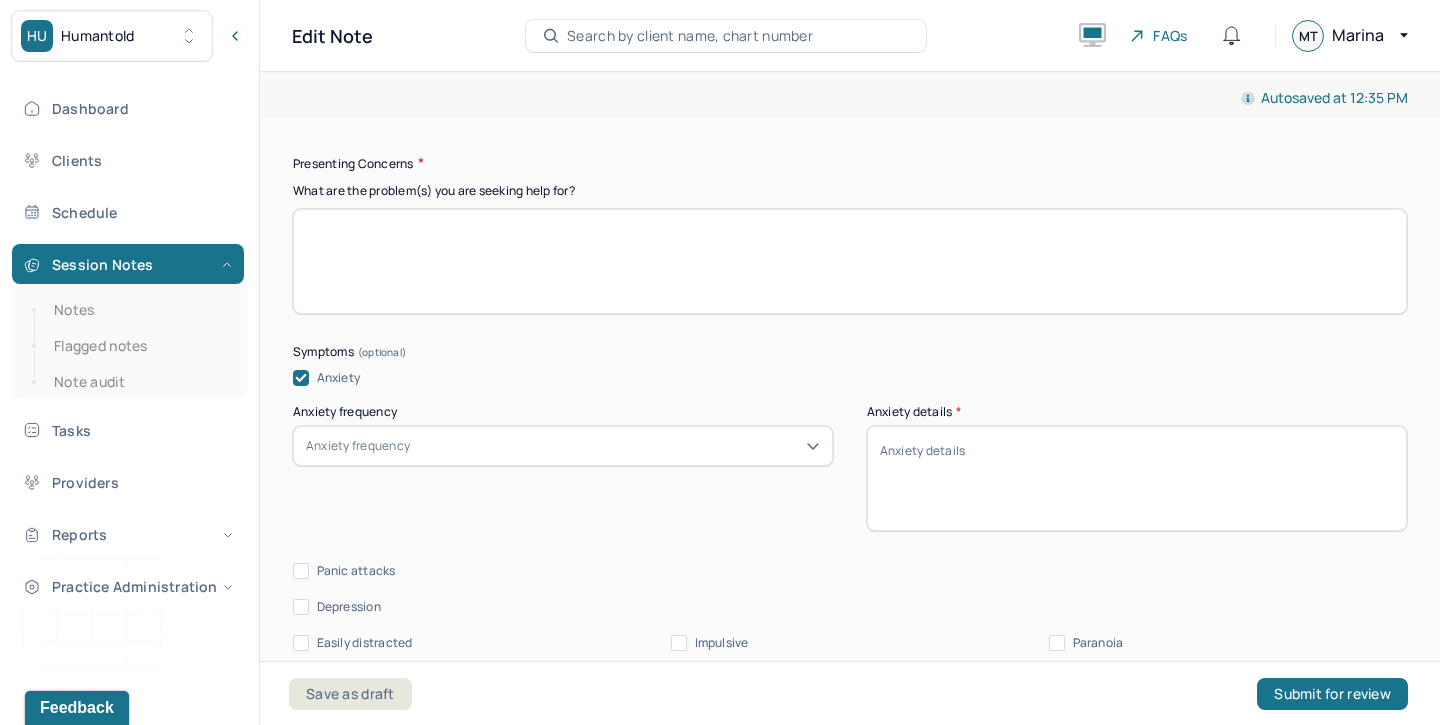 scroll, scrollTop: 2456, scrollLeft: 0, axis: vertical 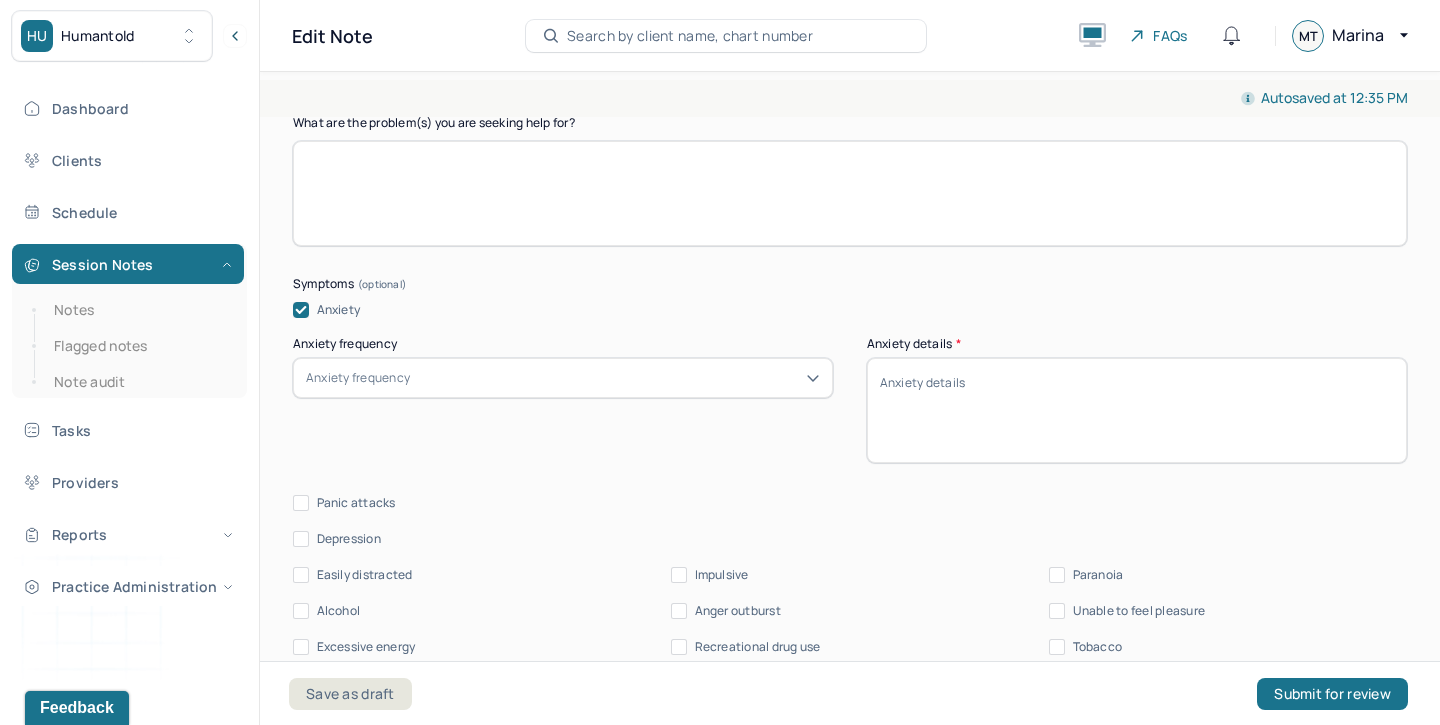 click on "Anxiety frequency" at bounding box center [358, 378] 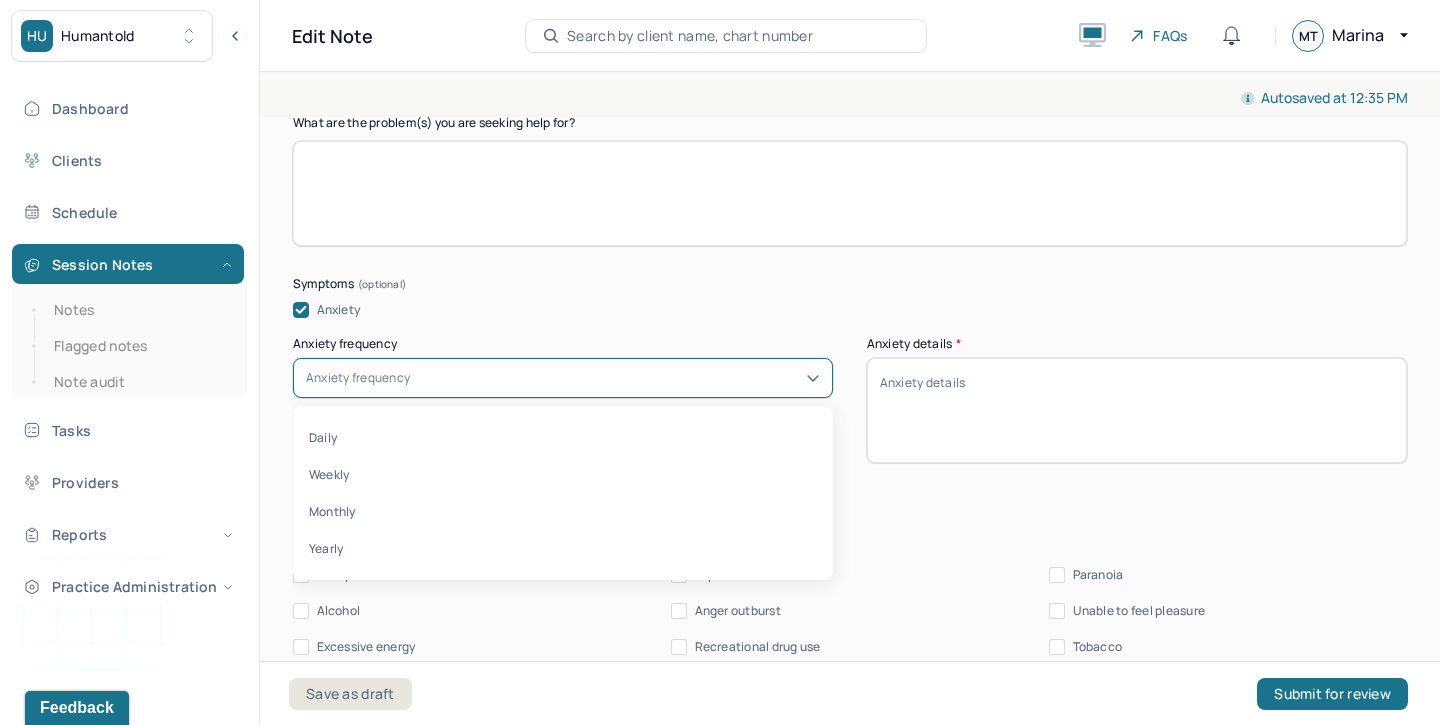 click on "Anxiety details *" at bounding box center (1137, 410) 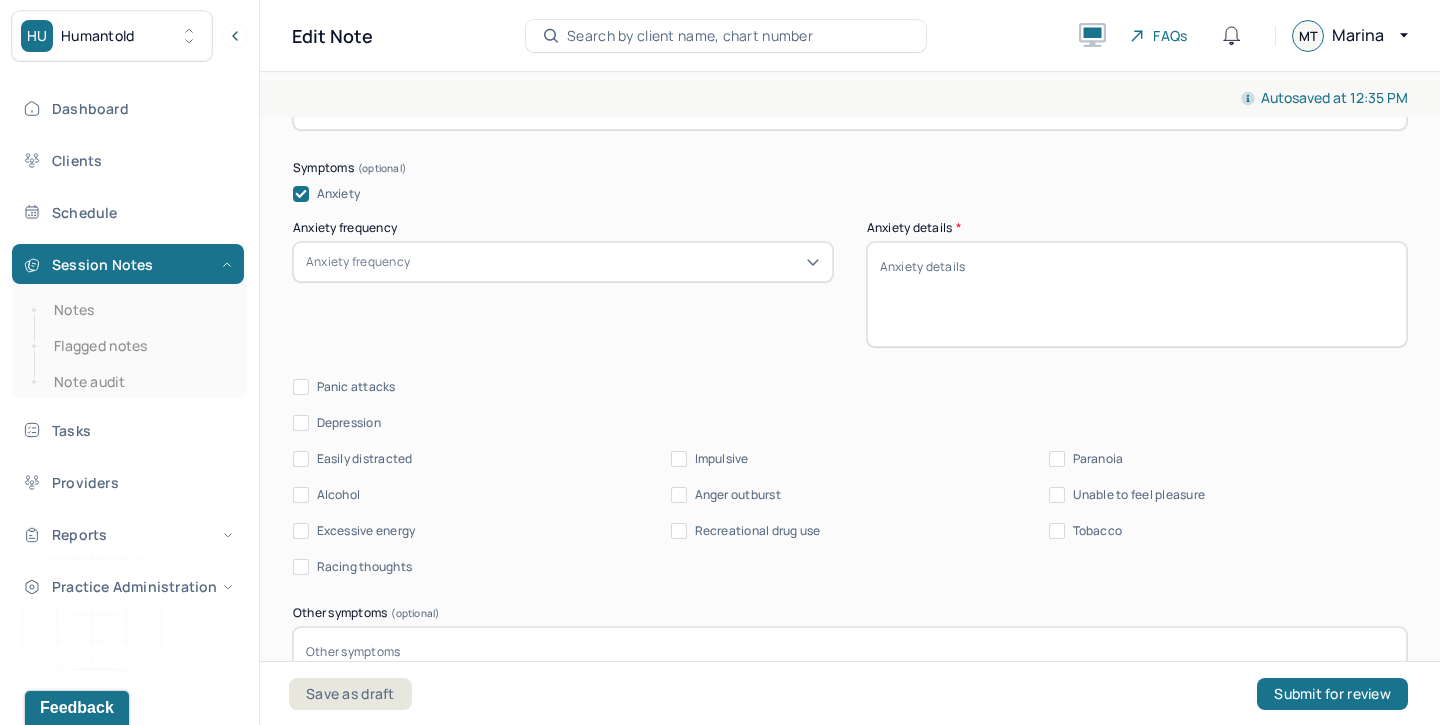 scroll, scrollTop: 2574, scrollLeft: 0, axis: vertical 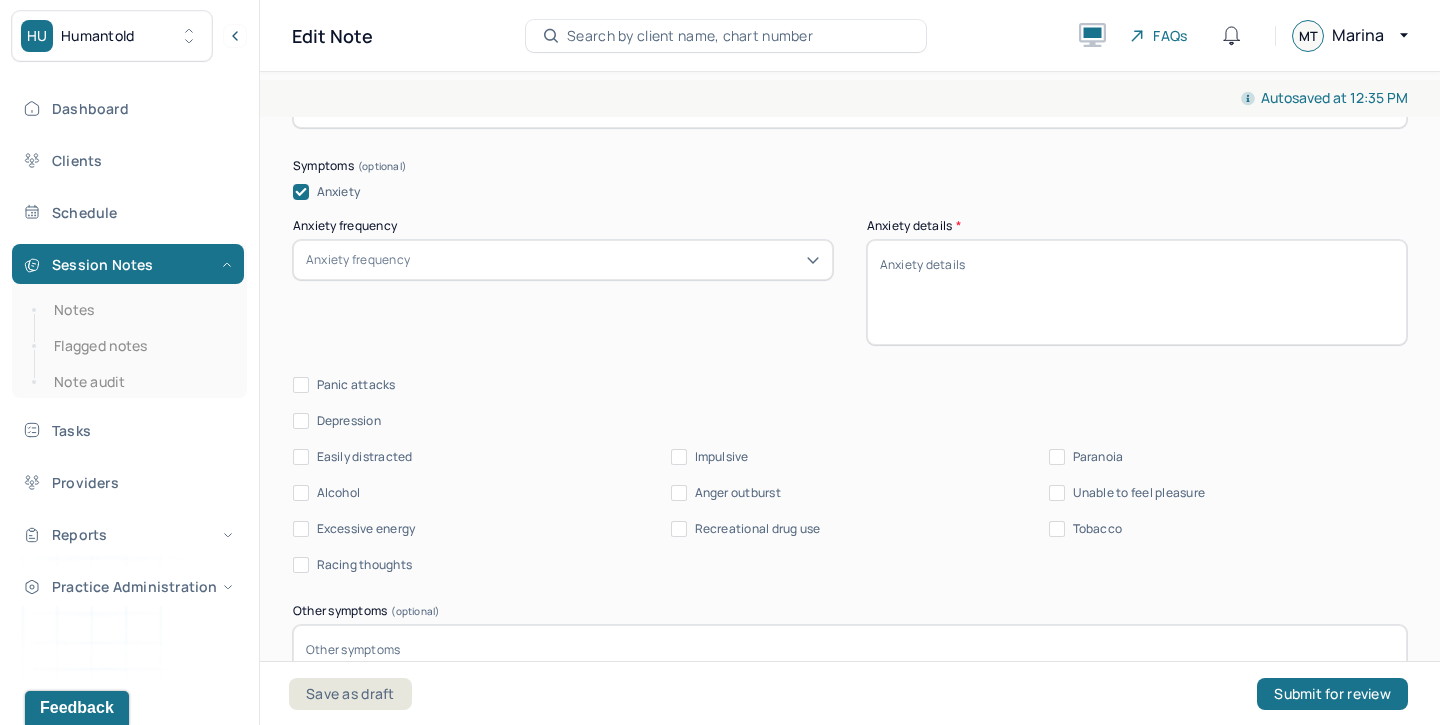 click on "Panic attacks" at bounding box center [356, 385] 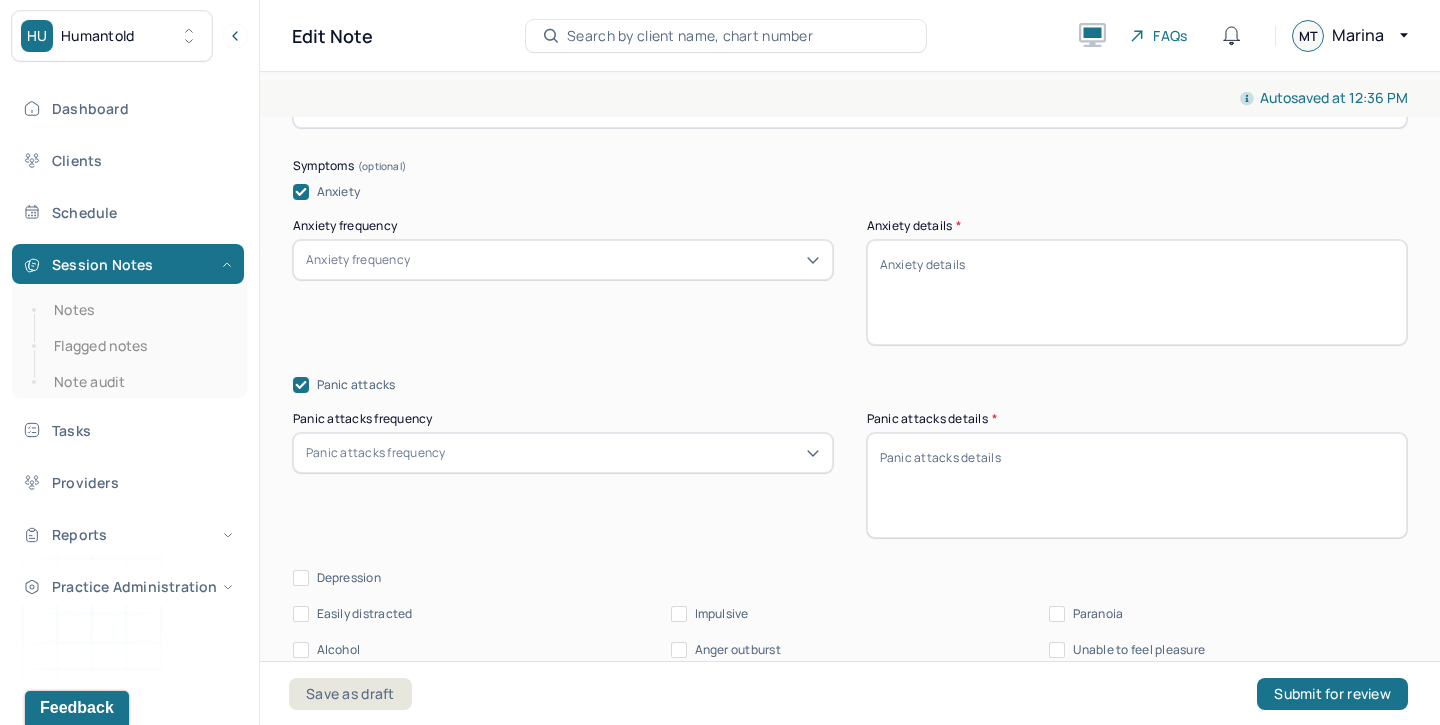 click on "Panic attacks" at bounding box center (356, 385) 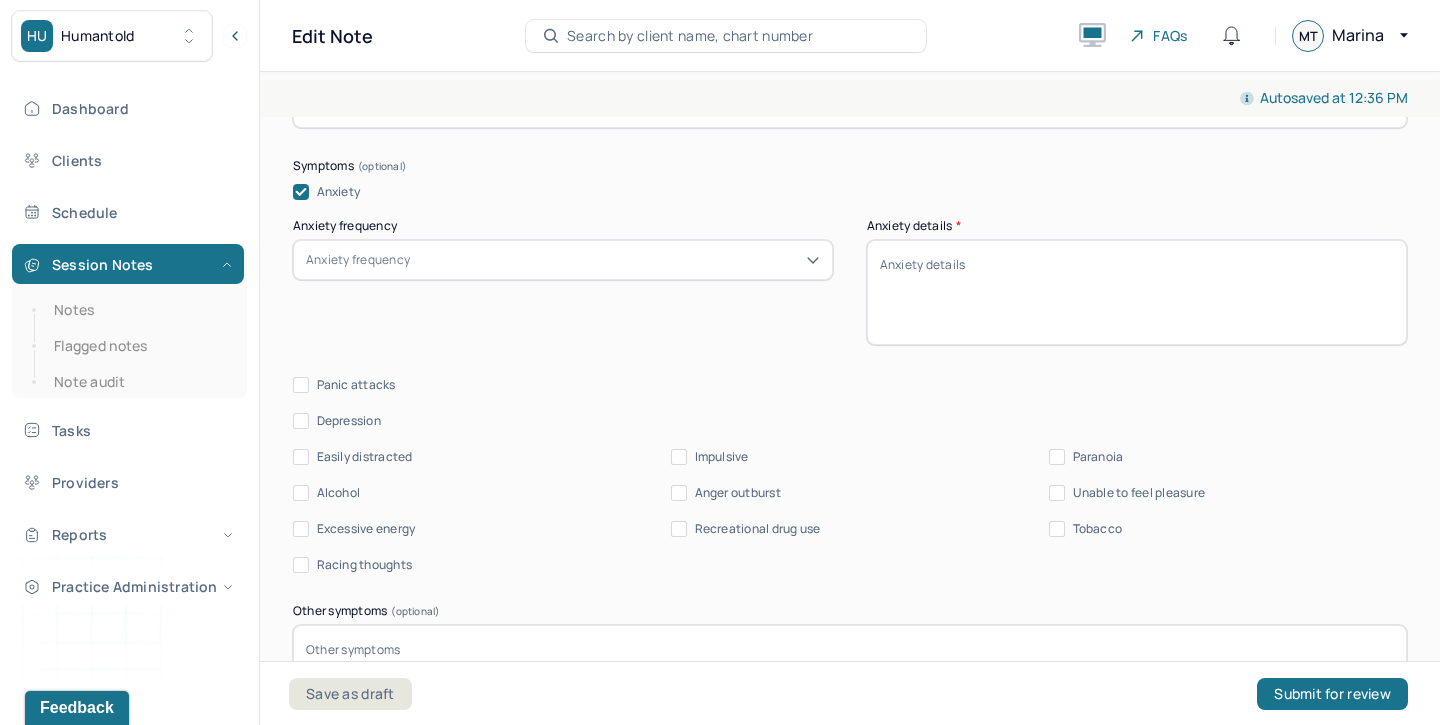 click on "Panic attacks" at bounding box center [356, 385] 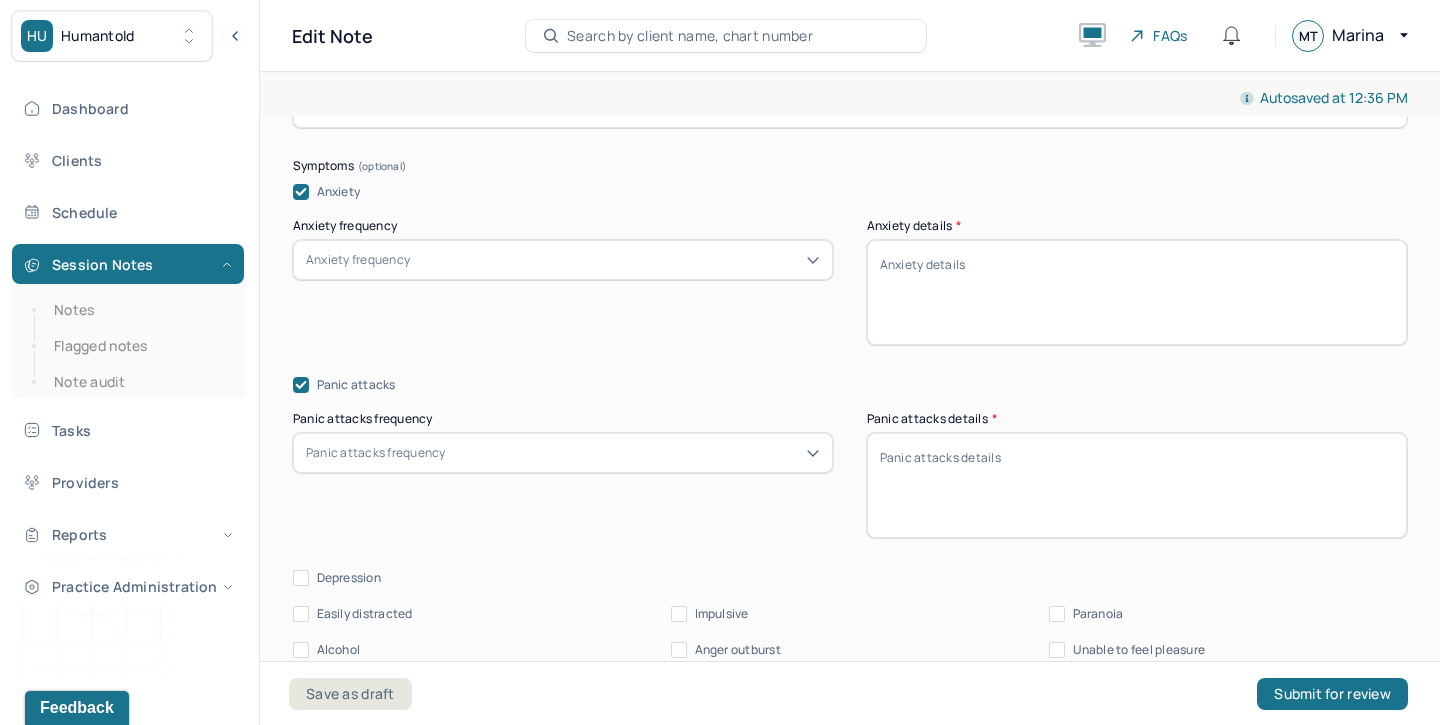click on "Panic attacks" at bounding box center (356, 385) 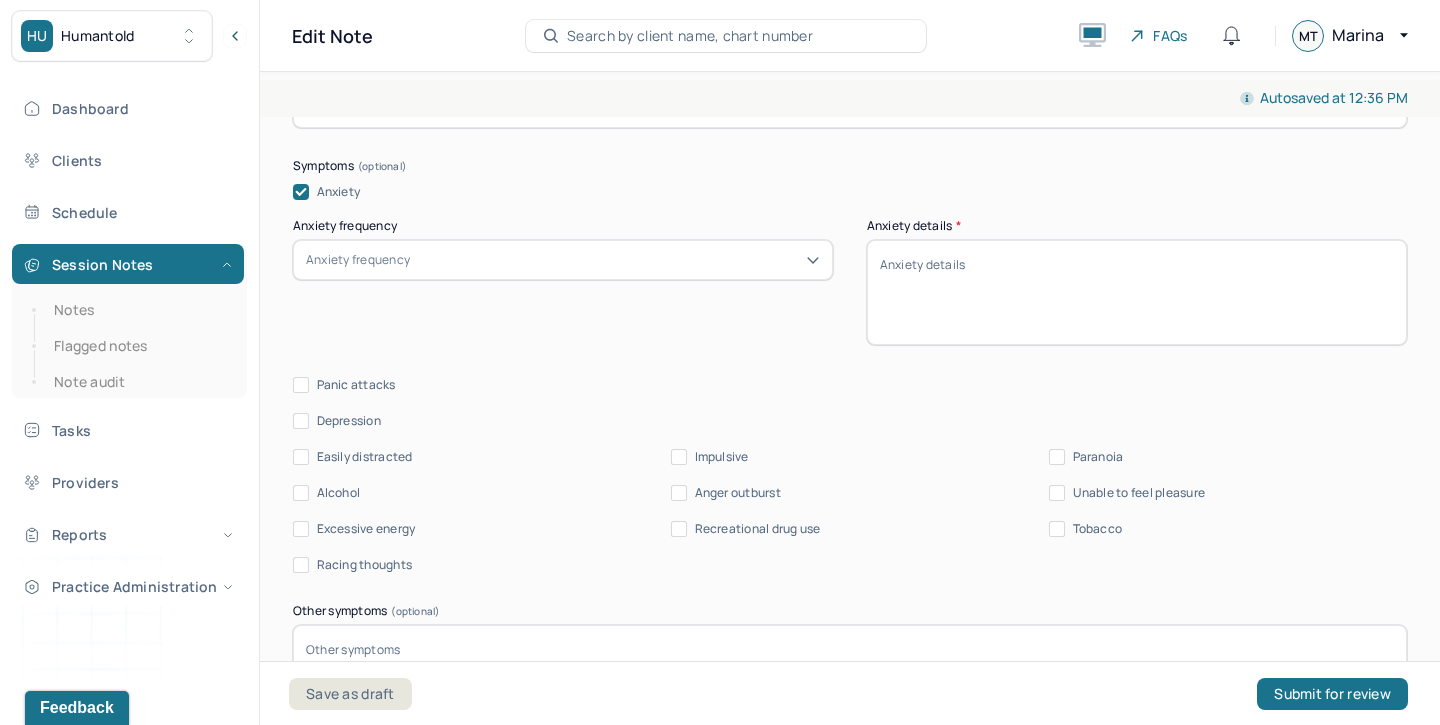 click on "Easily distracted" at bounding box center [365, 457] 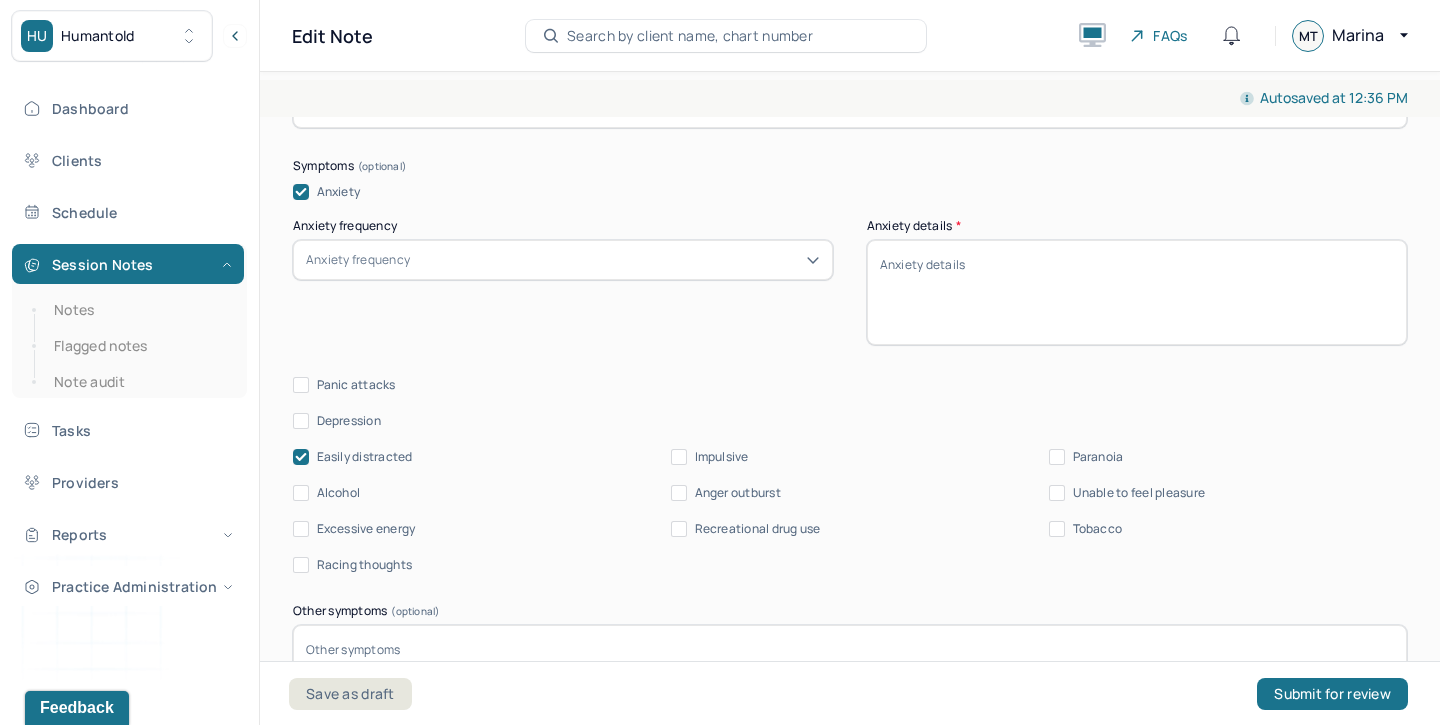 click on "Easily distracted" at bounding box center (365, 457) 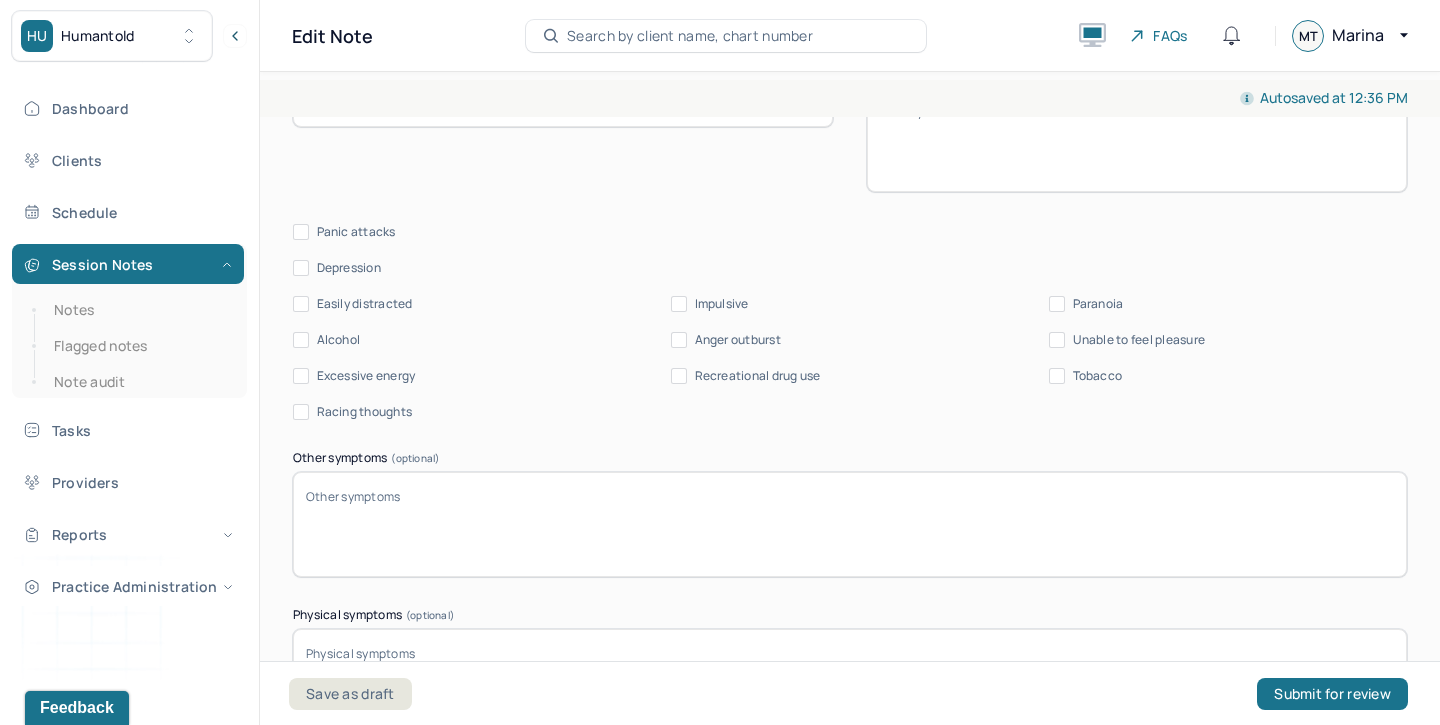 scroll, scrollTop: 2728, scrollLeft: 0, axis: vertical 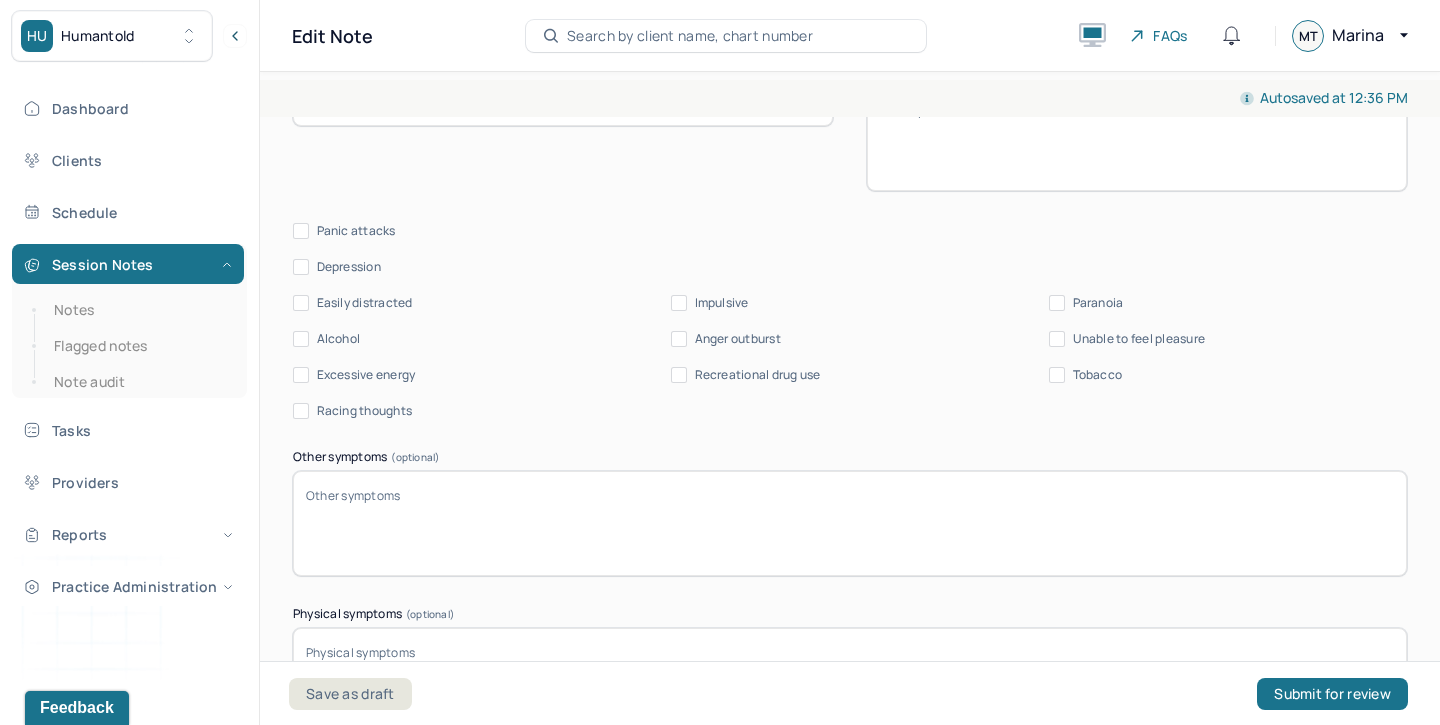 click on "Easily distracted" at bounding box center [365, 303] 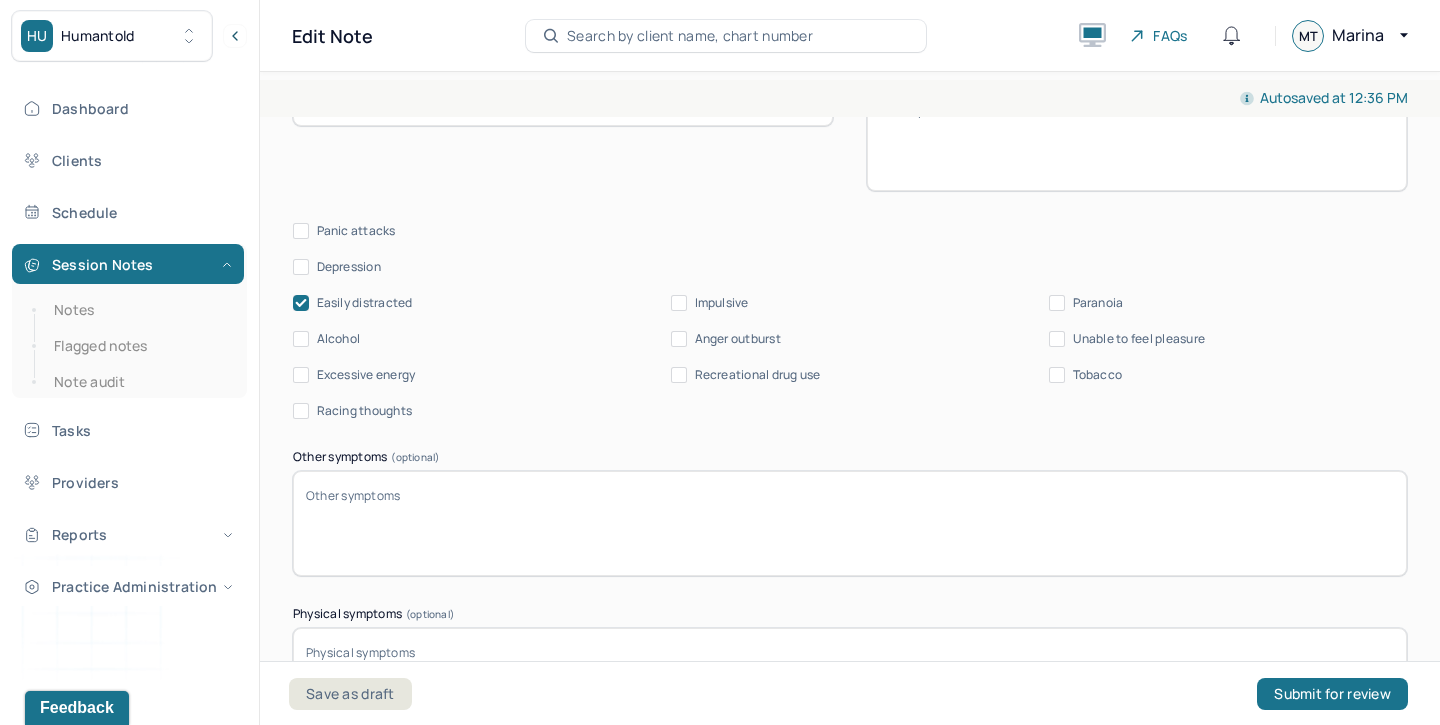 click on "Alcohol" at bounding box center (339, 339) 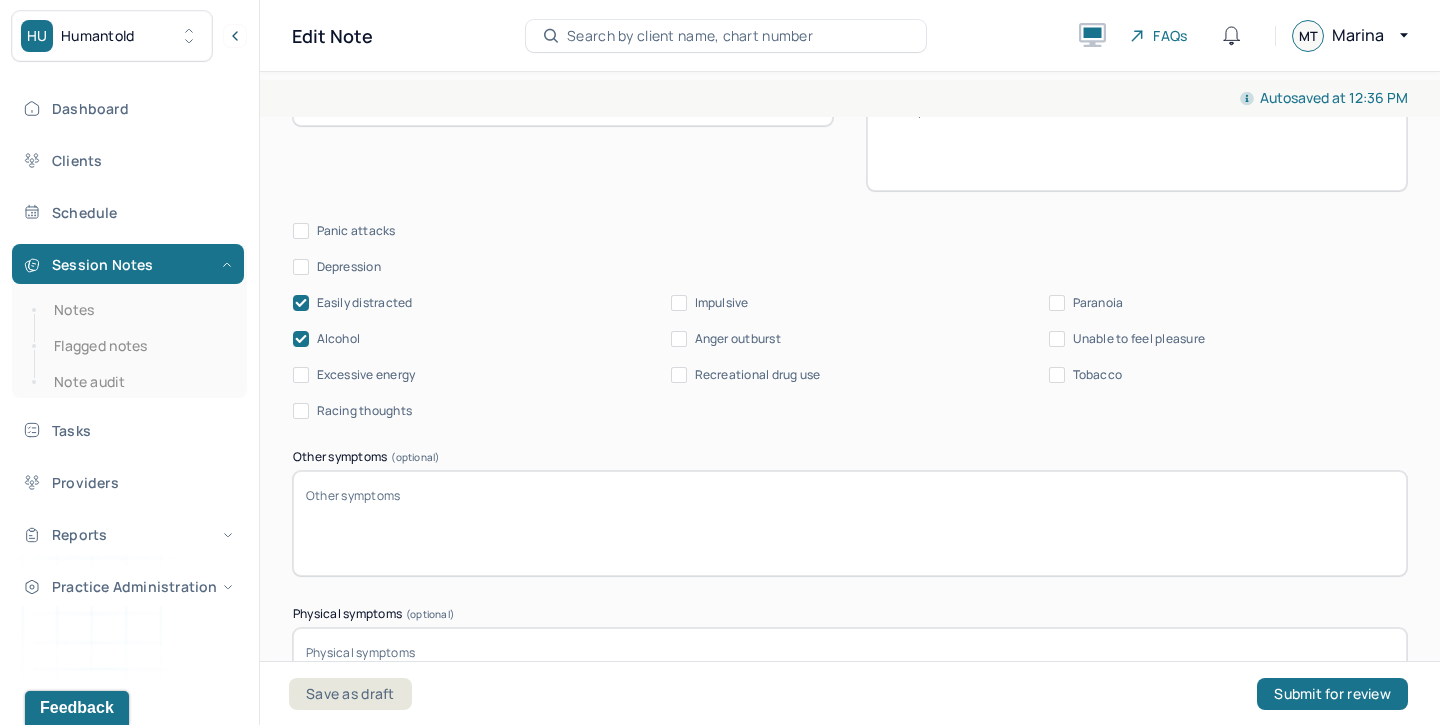 click on "Recreational drug use" at bounding box center (758, 375) 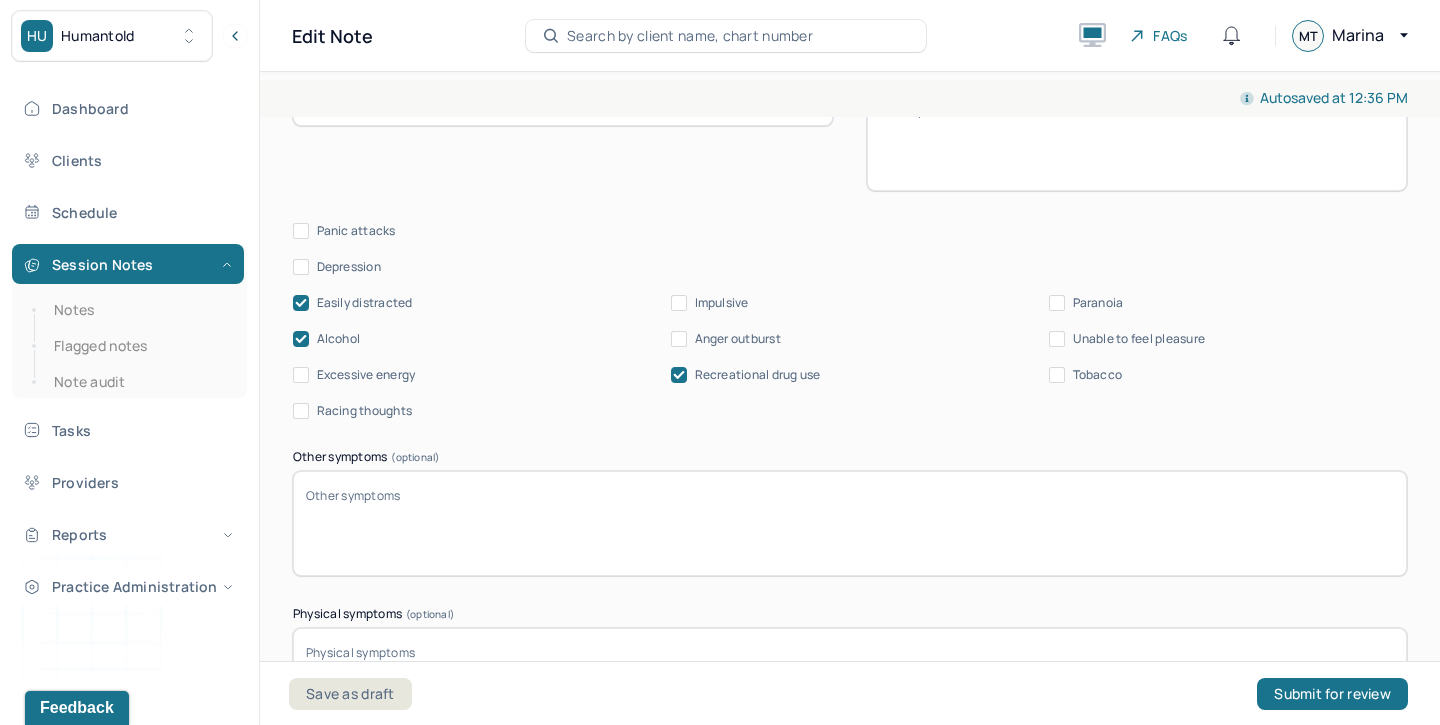 click on "Tobacco" at bounding box center (1098, 375) 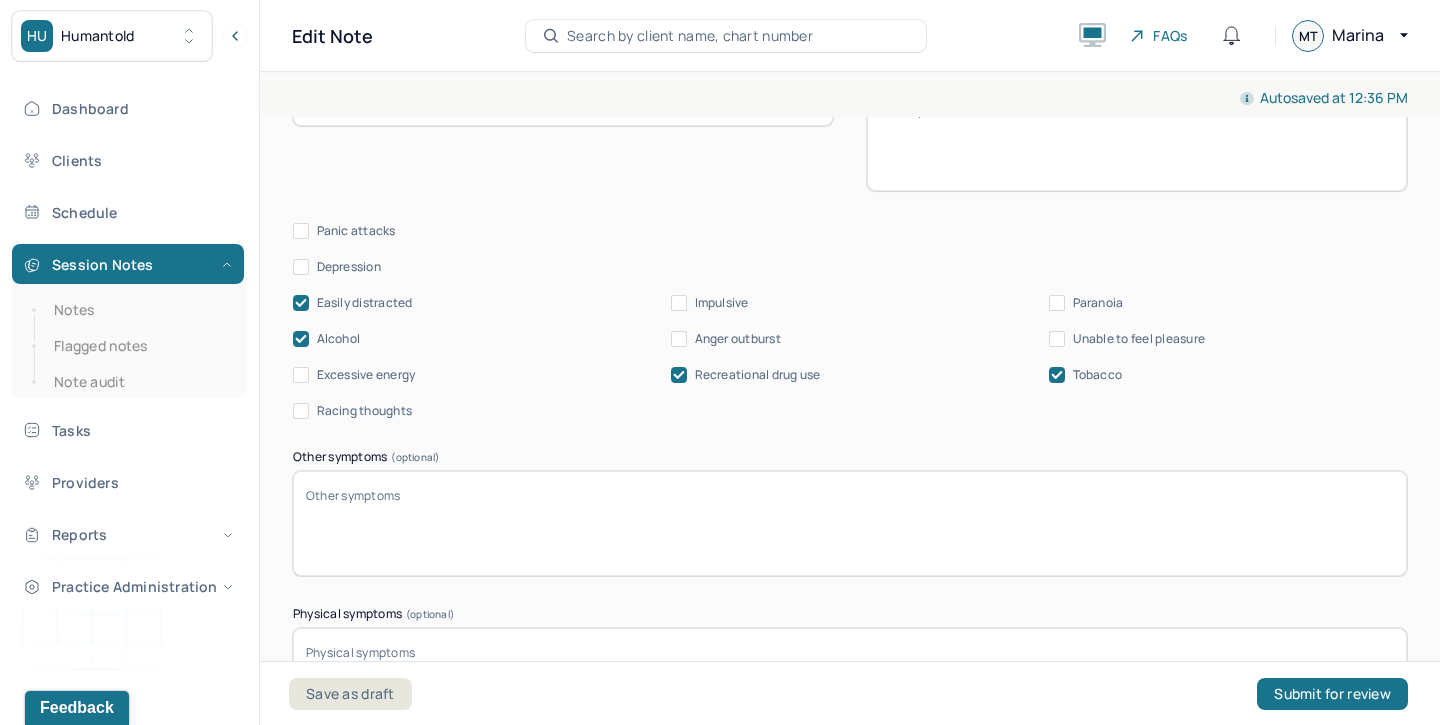 click on "Other symptoms (optional)" at bounding box center (850, 523) 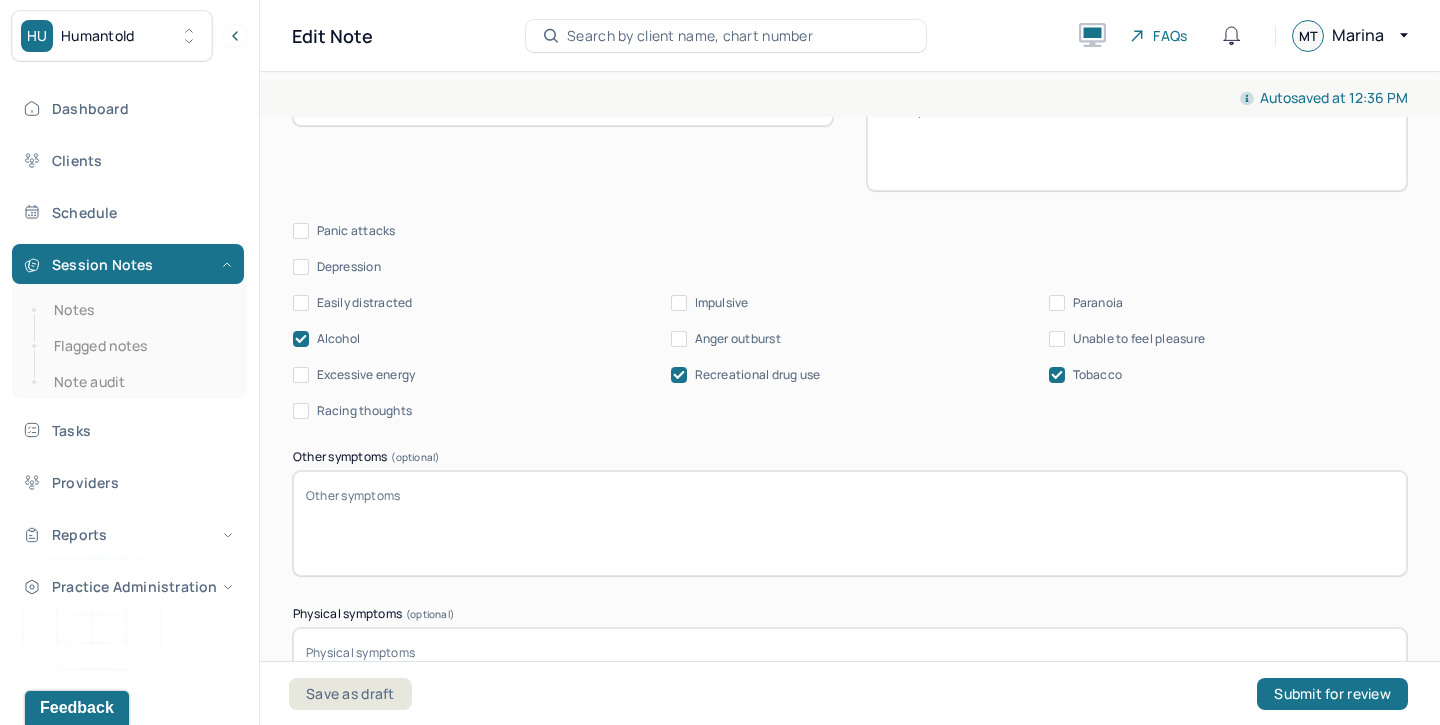 click on "Alcohol" at bounding box center (339, 339) 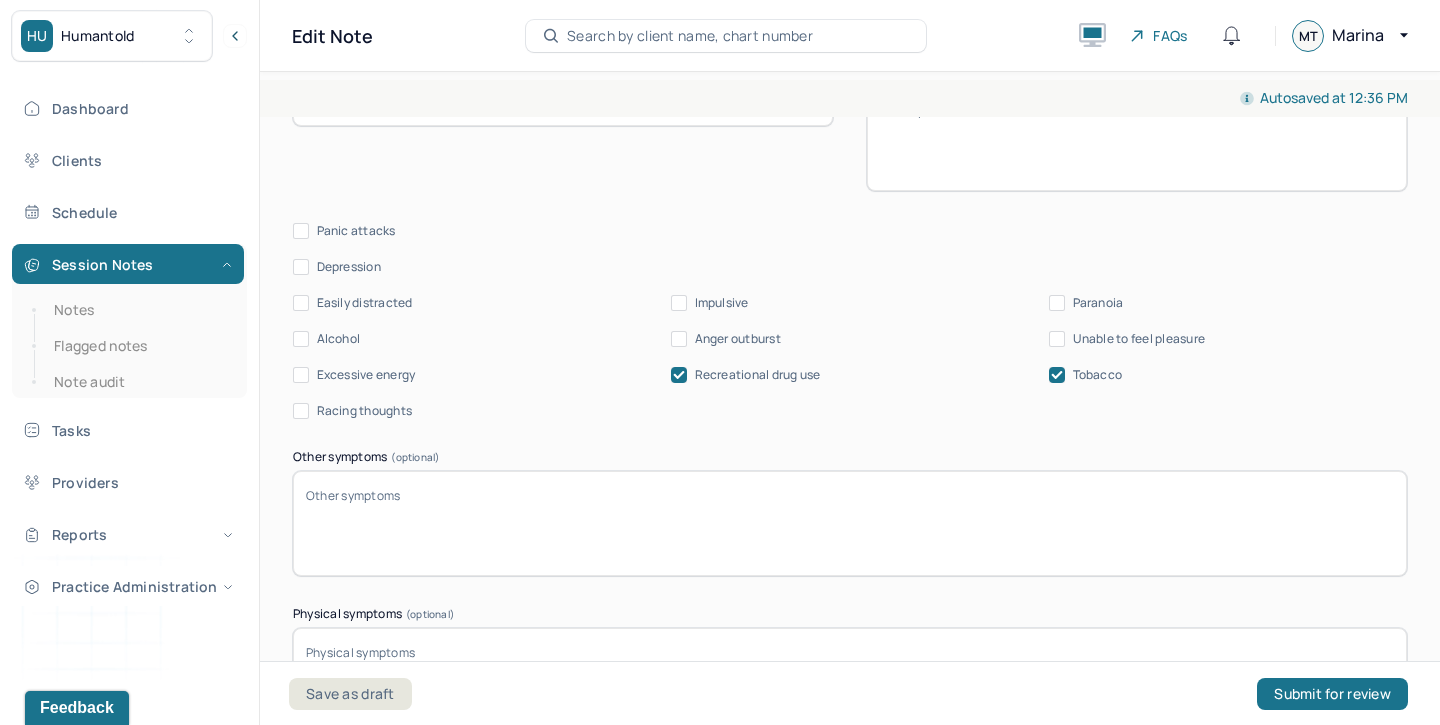 click on "Easily distracted Impulsive Paranoia Alcohol Anger outburst Unable to feel pleasure Excessive energy Recreational drug use Tobacco Racing thoughts" at bounding box center (850, 357) 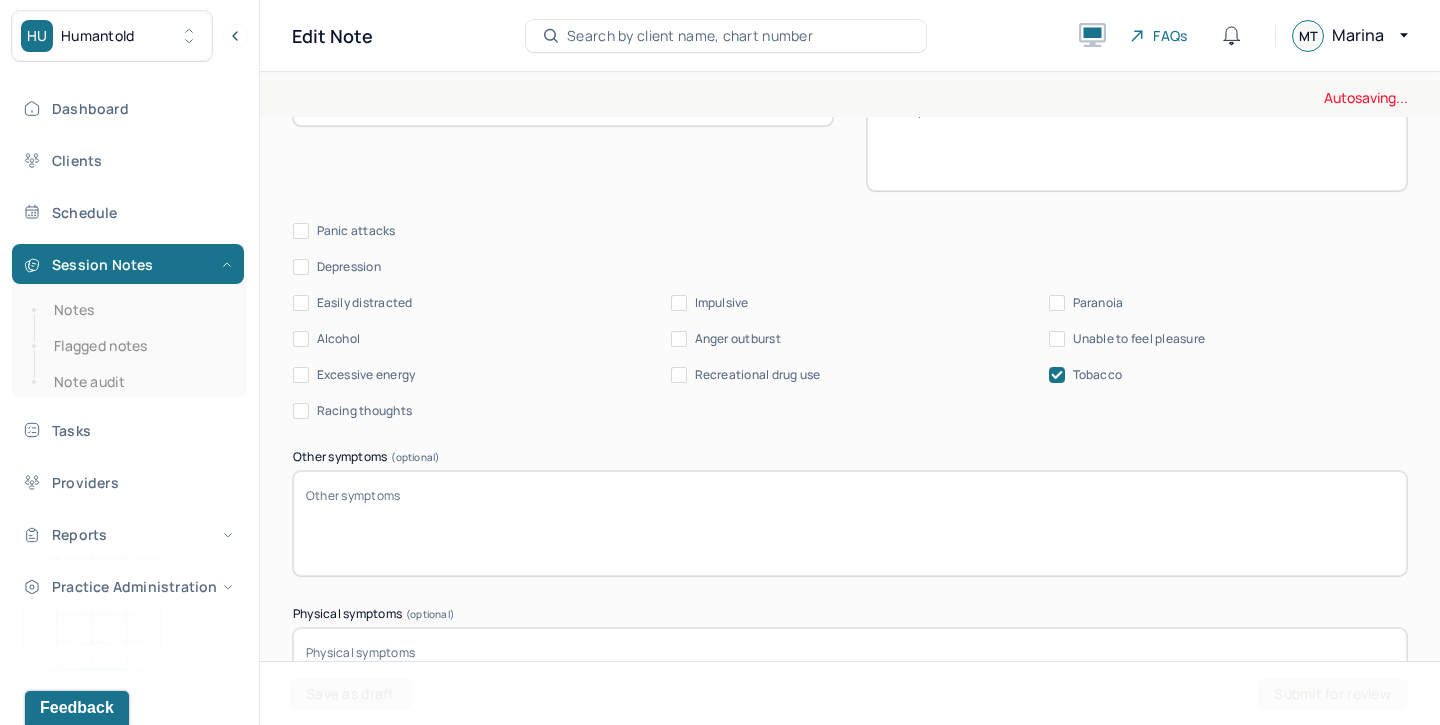 click 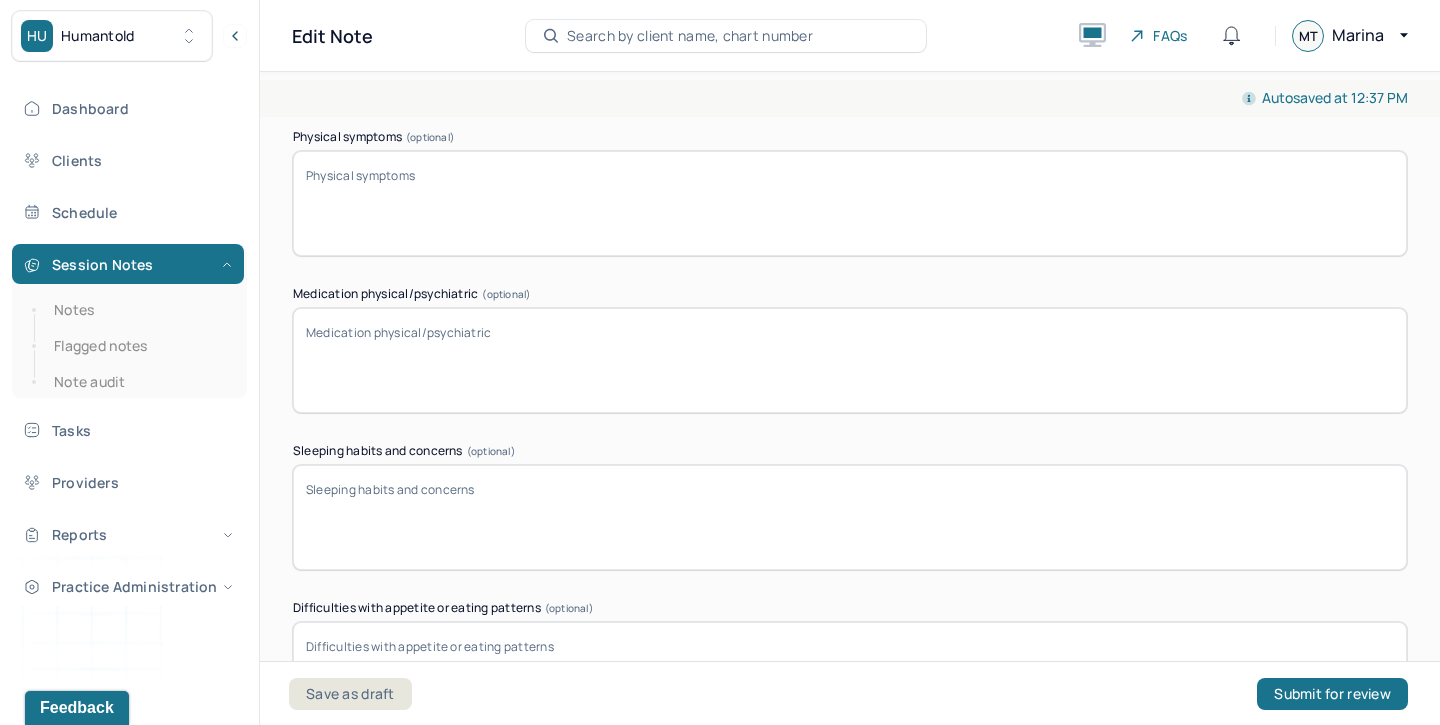 scroll, scrollTop: 3203, scrollLeft: 0, axis: vertical 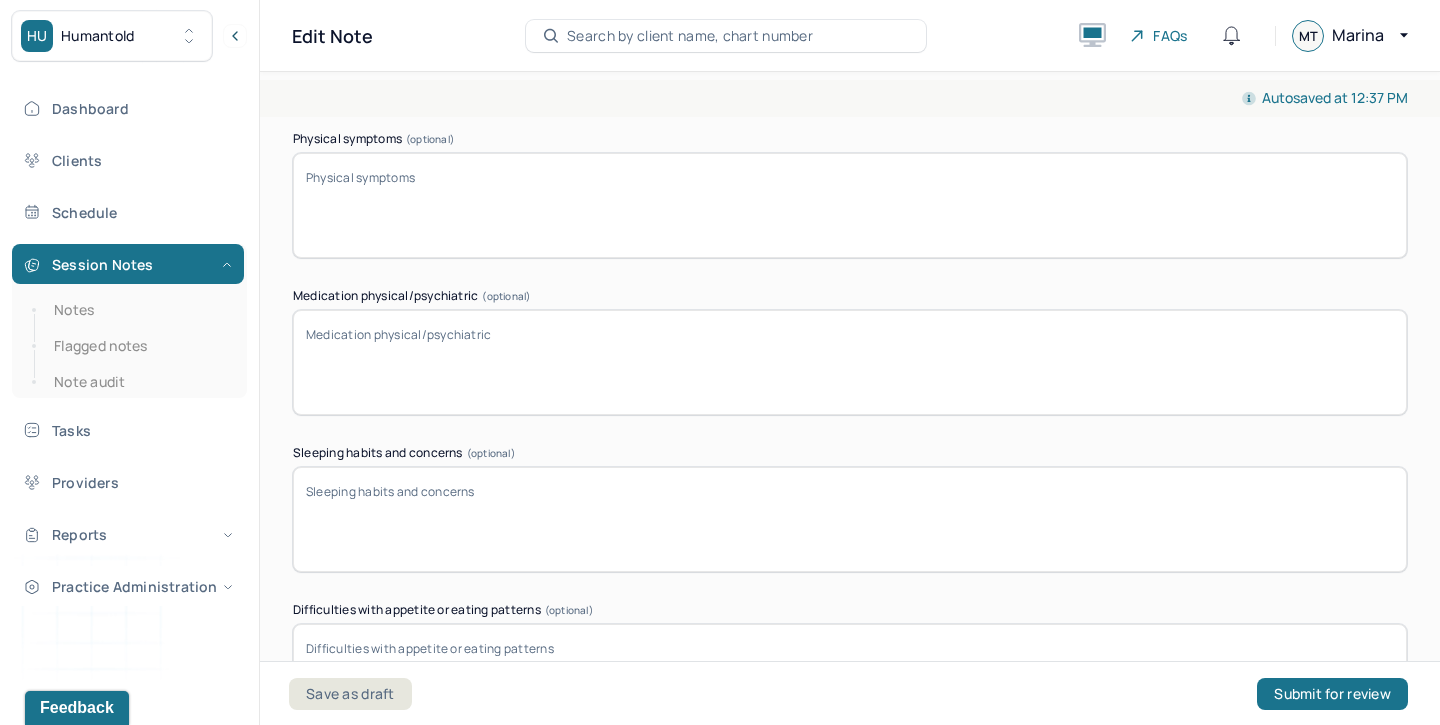 click on "Sleeping habits and concerns (optional)" at bounding box center [850, 519] 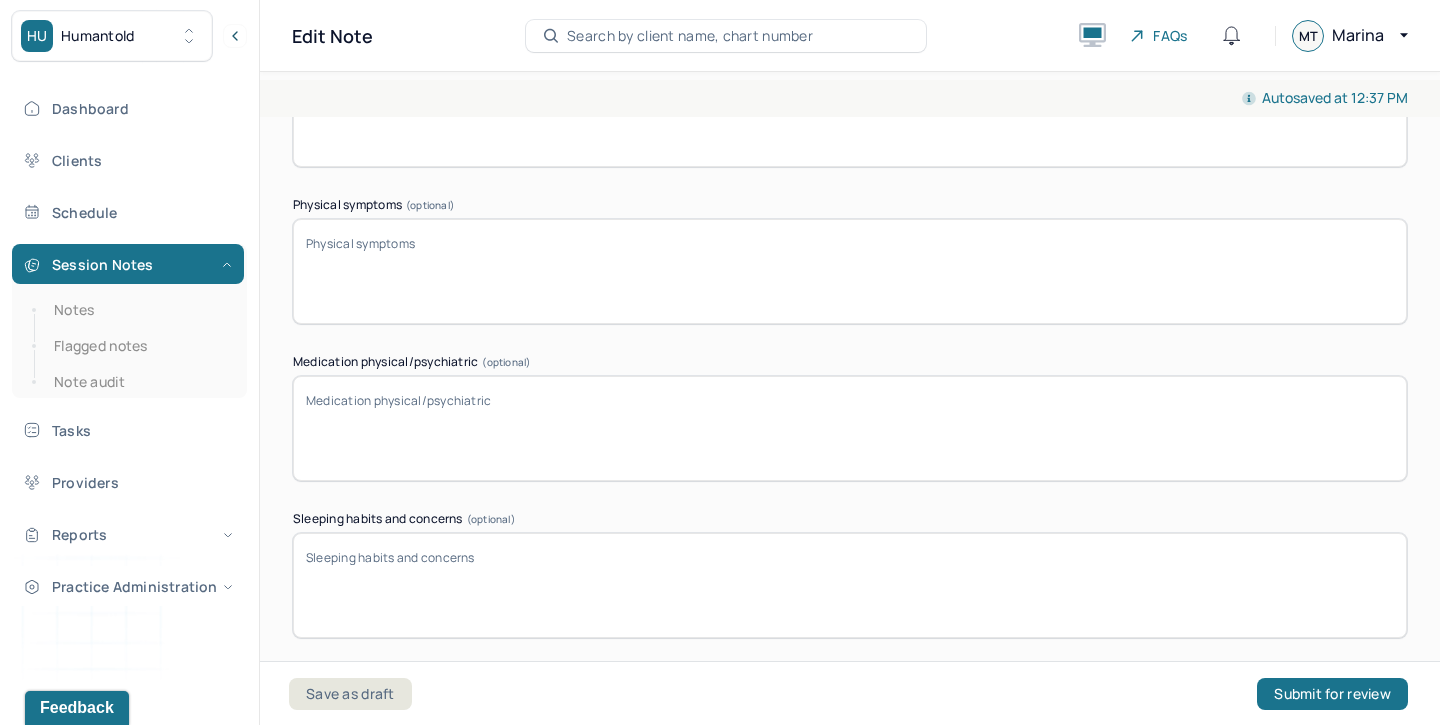 scroll, scrollTop: 3142, scrollLeft: 0, axis: vertical 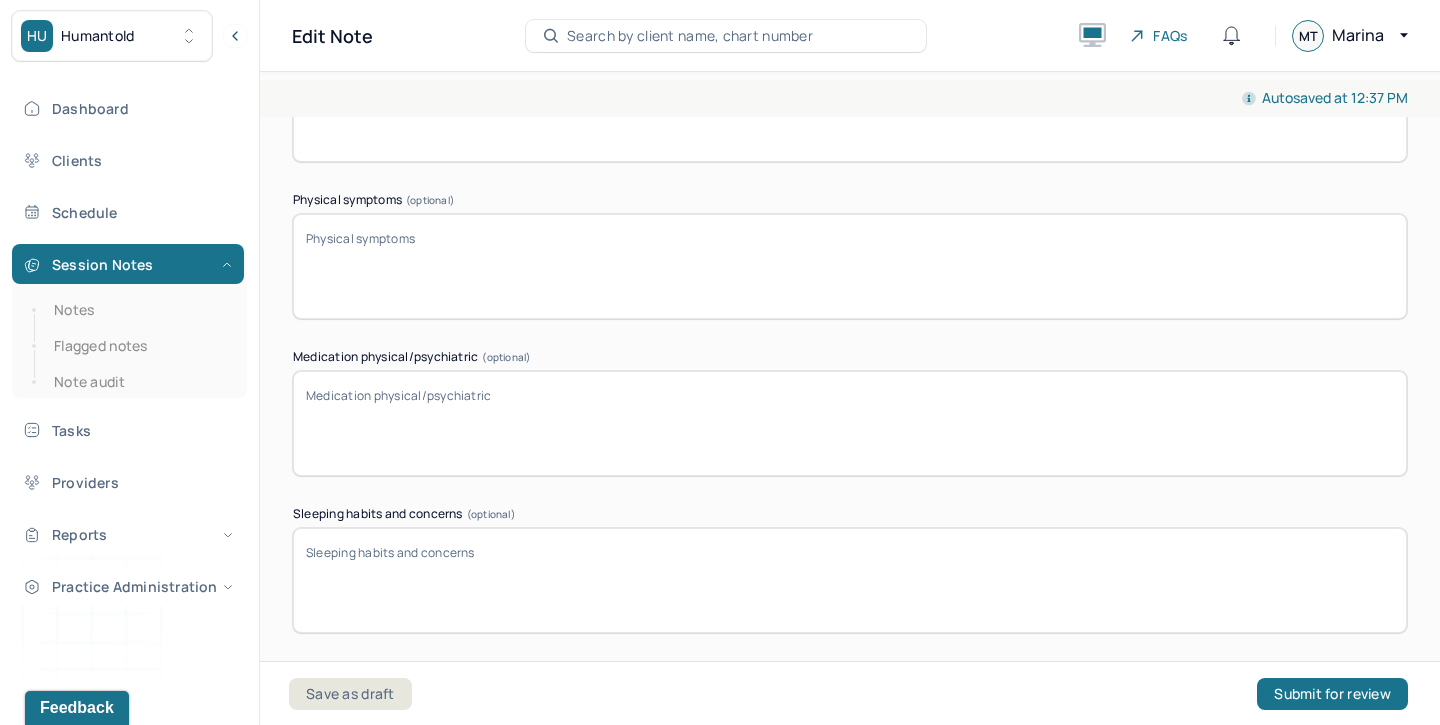 click on "Medication physical/psychiatric (optional)" at bounding box center (850, 423) 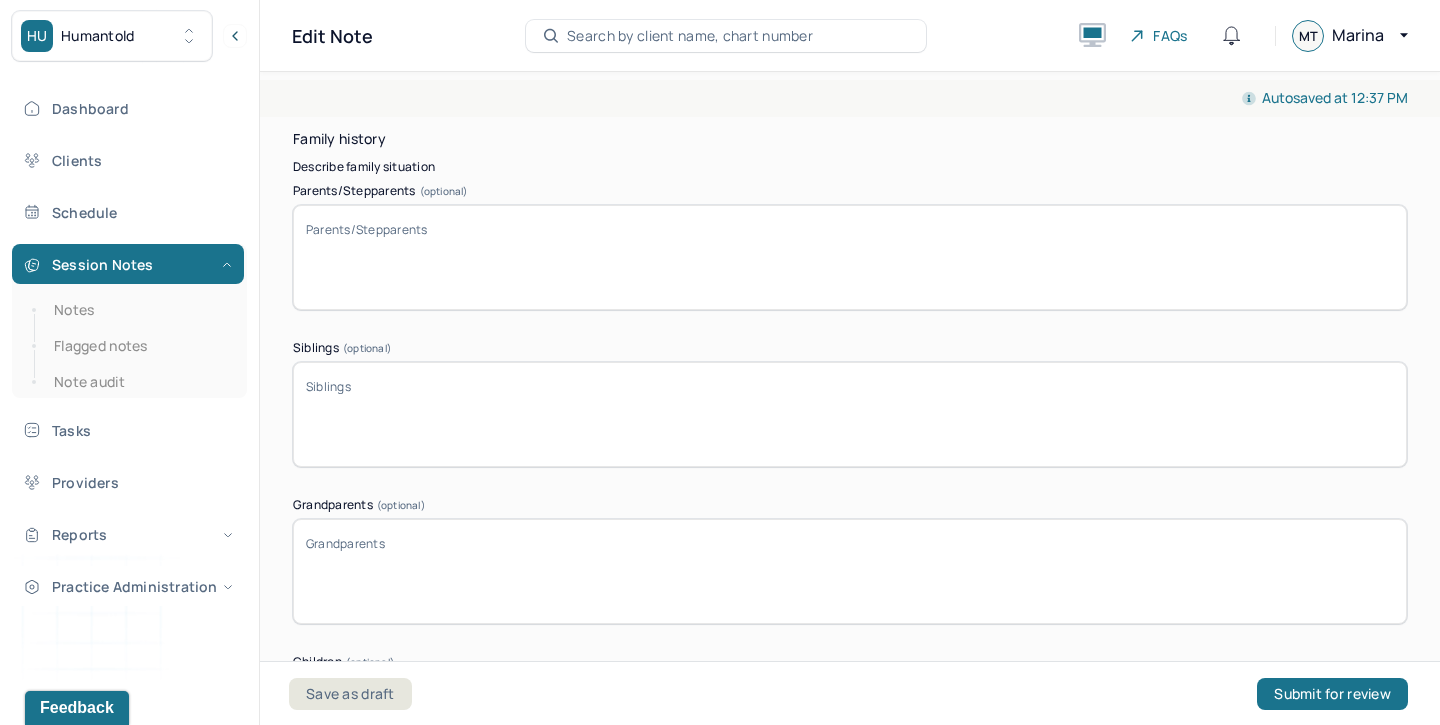 scroll, scrollTop: 3841, scrollLeft: 0, axis: vertical 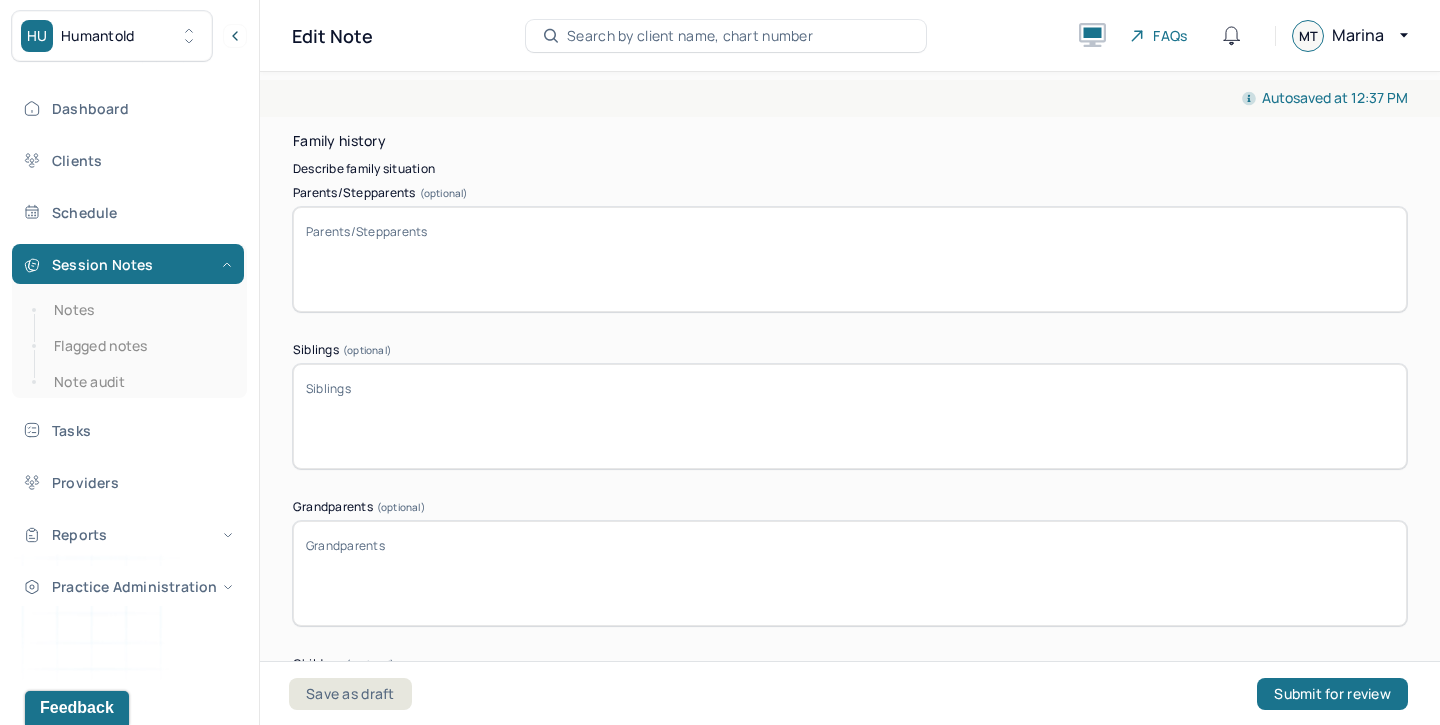 click on "Parents/Stepparents (optional)" at bounding box center (850, 259) 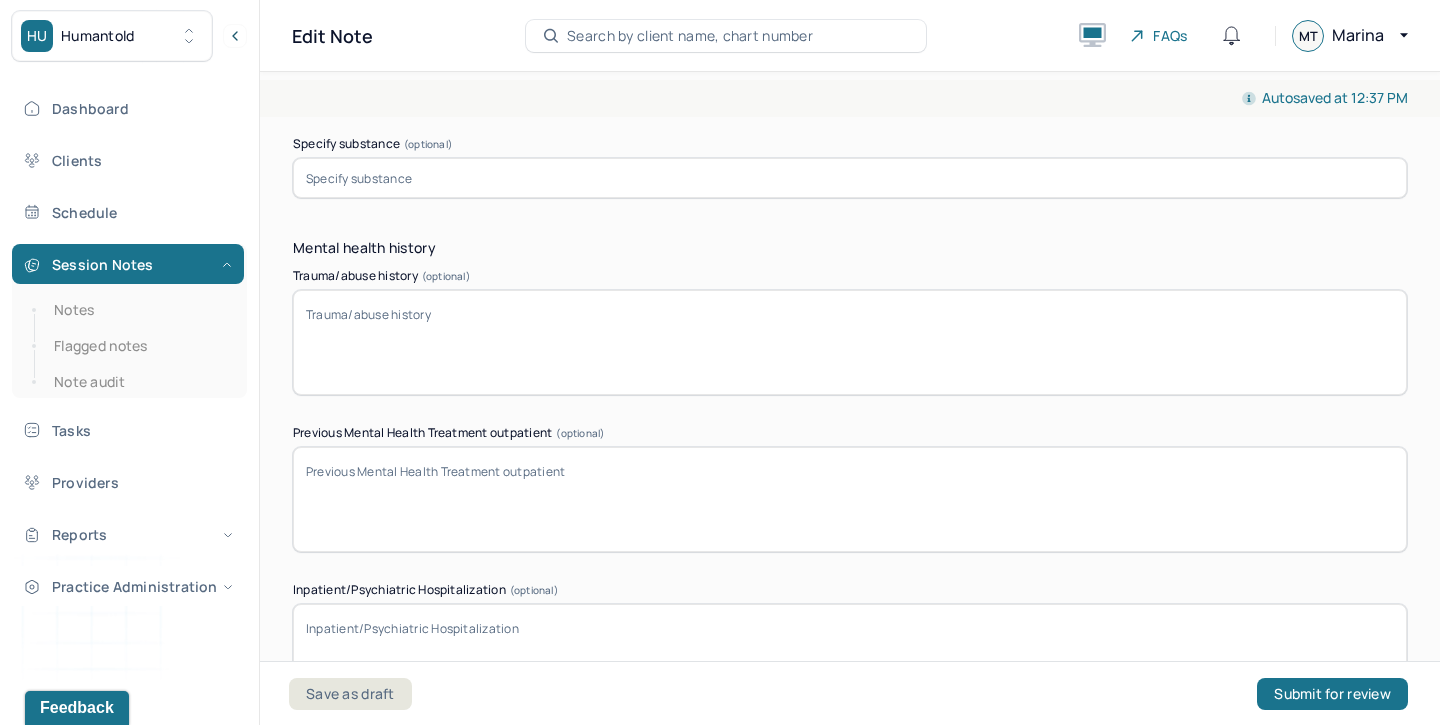 scroll, scrollTop: 5810, scrollLeft: 0, axis: vertical 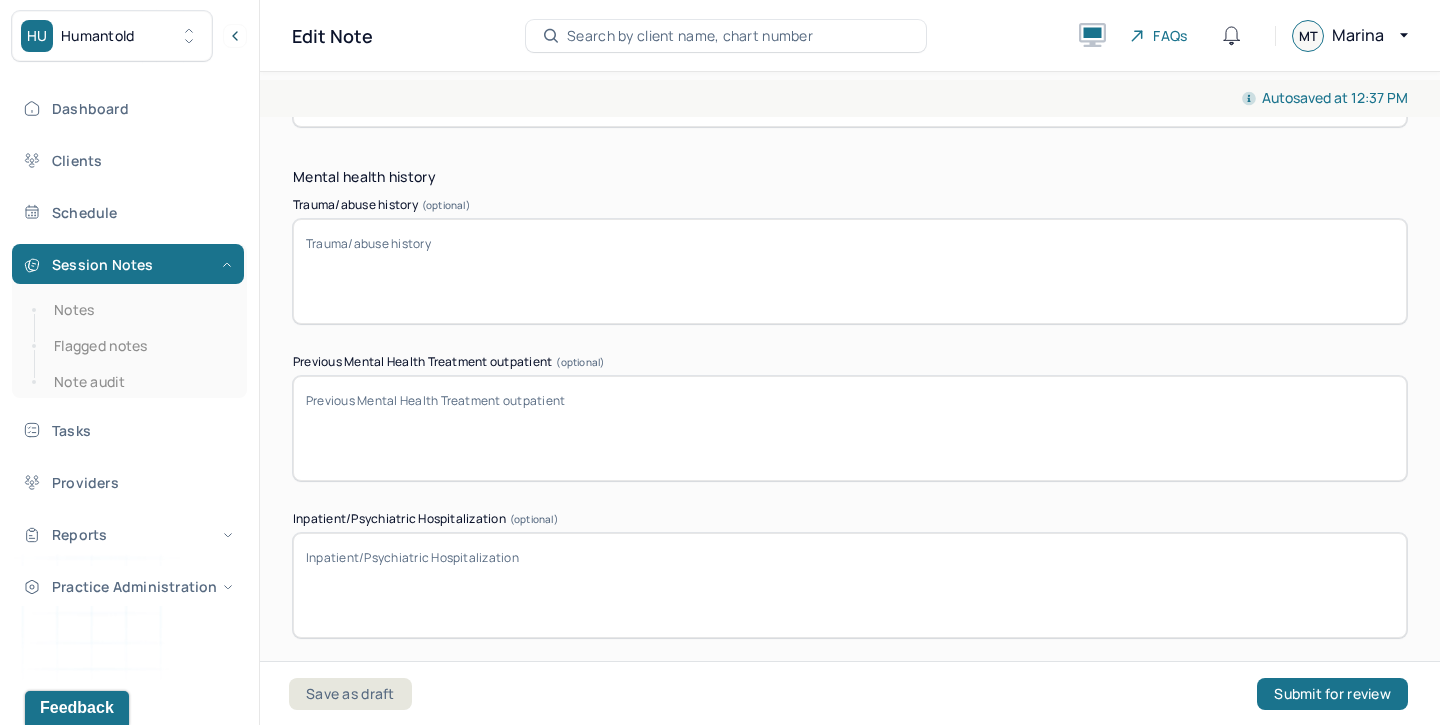 click on "Previous Mental Health Treatment outpatient (optional)" at bounding box center [850, 428] 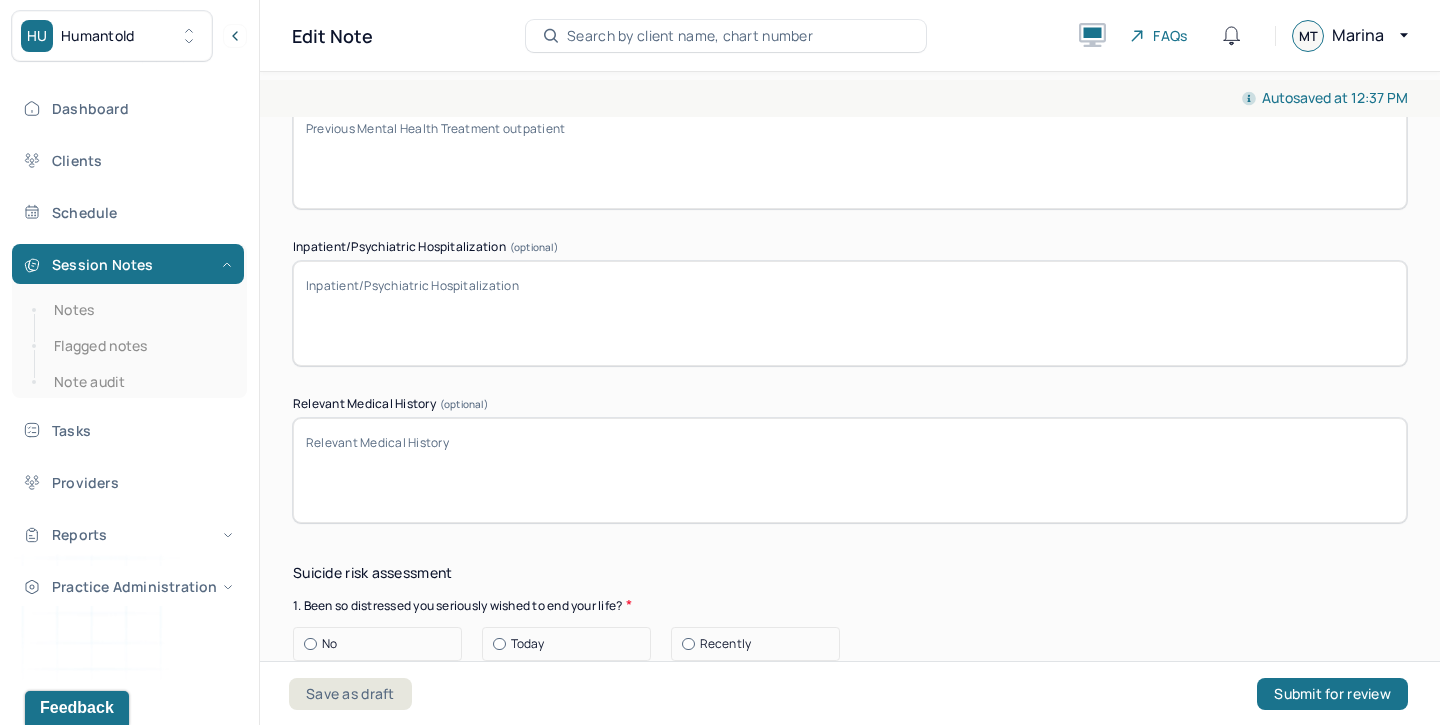 scroll, scrollTop: 6094, scrollLeft: 0, axis: vertical 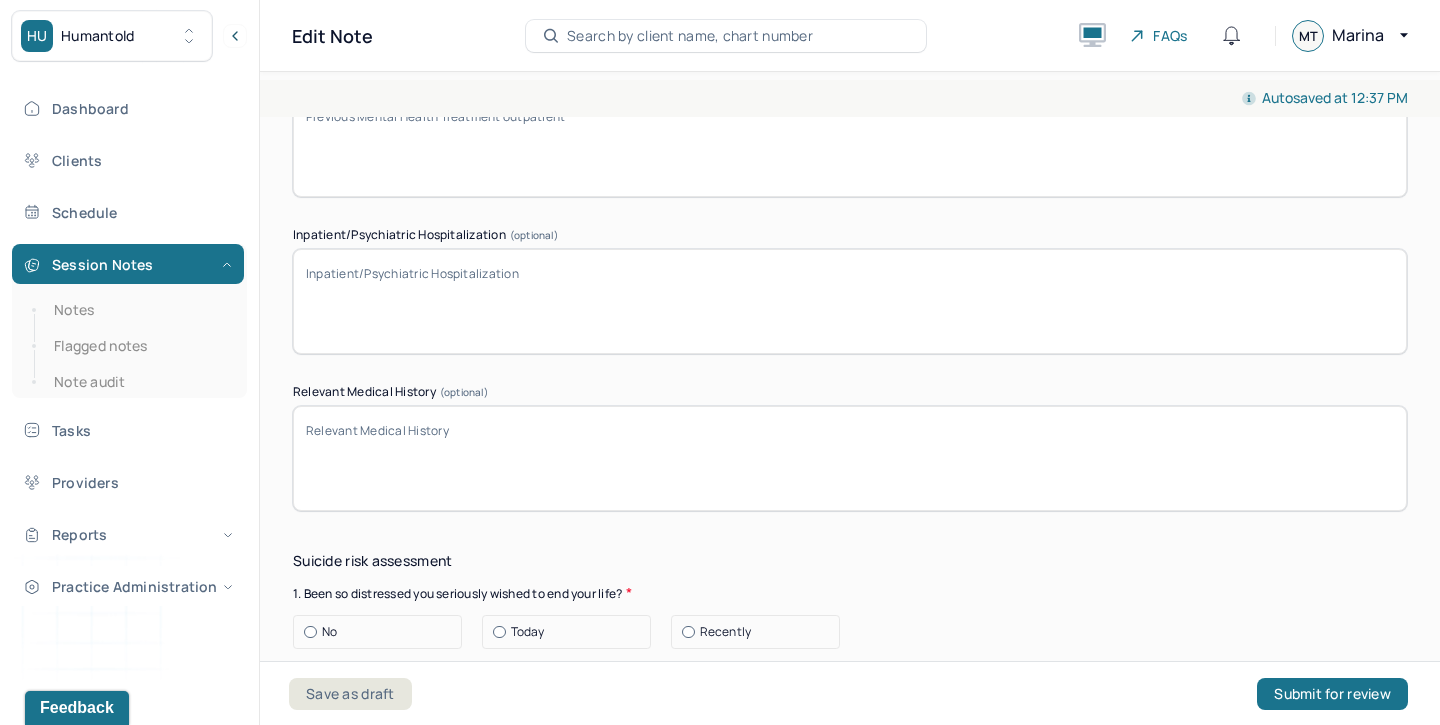 click on "Relevant Medical History (optional)" at bounding box center [850, 458] 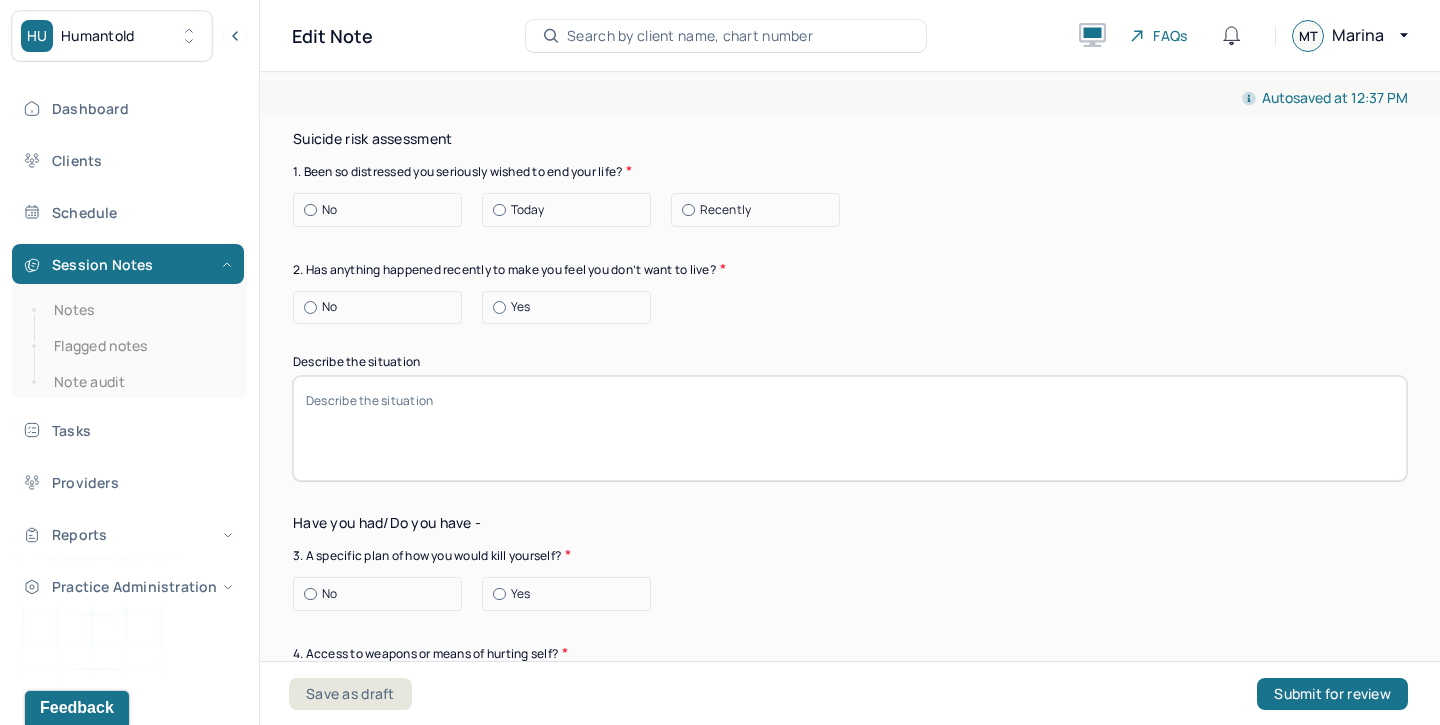 scroll, scrollTop: 6449, scrollLeft: 0, axis: vertical 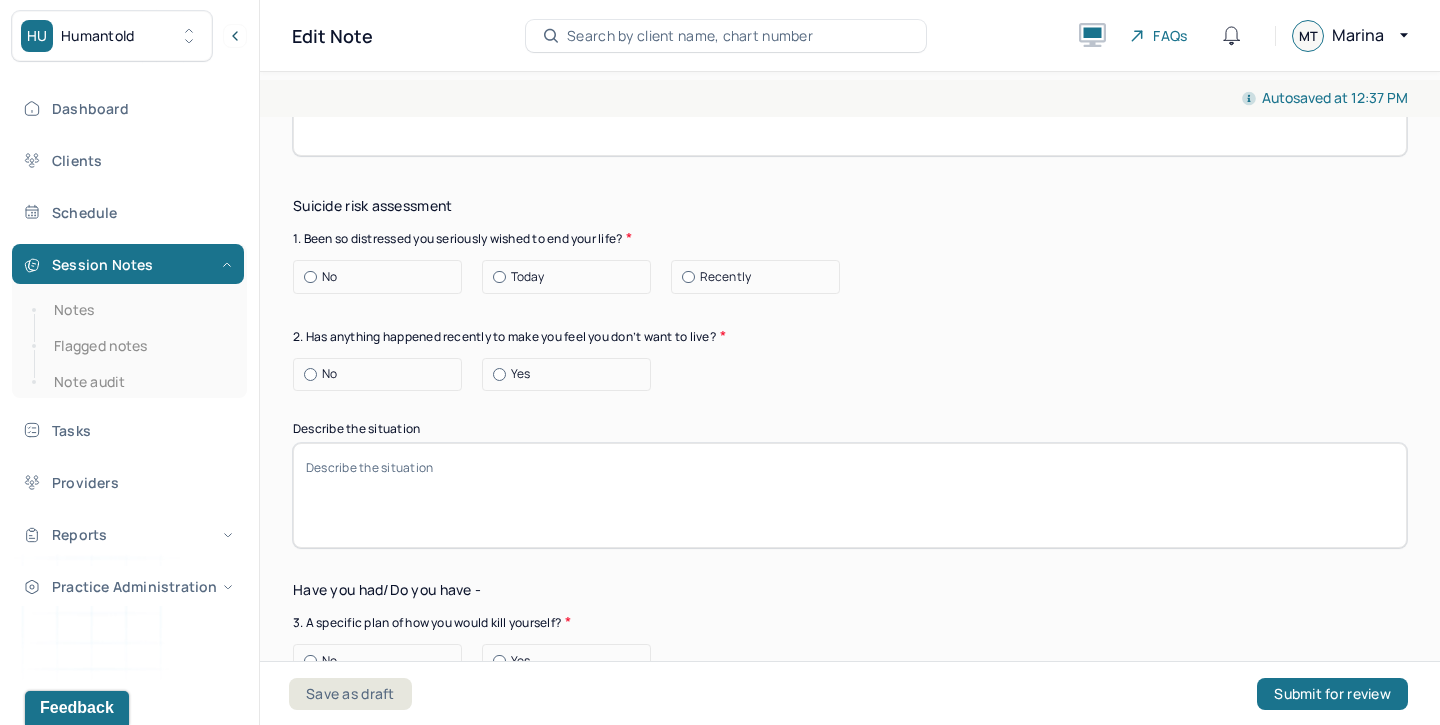 click on "Describe the situation" at bounding box center (850, 495) 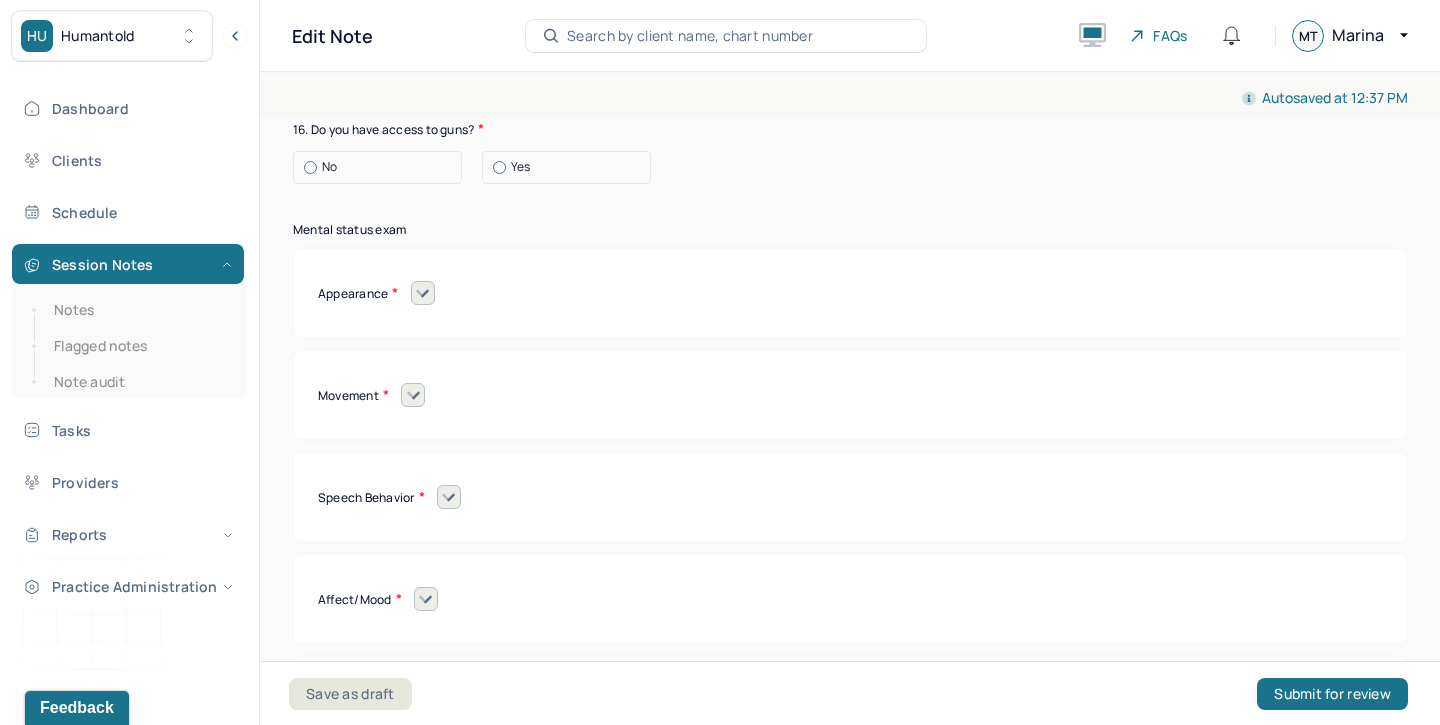 scroll, scrollTop: 8369, scrollLeft: 0, axis: vertical 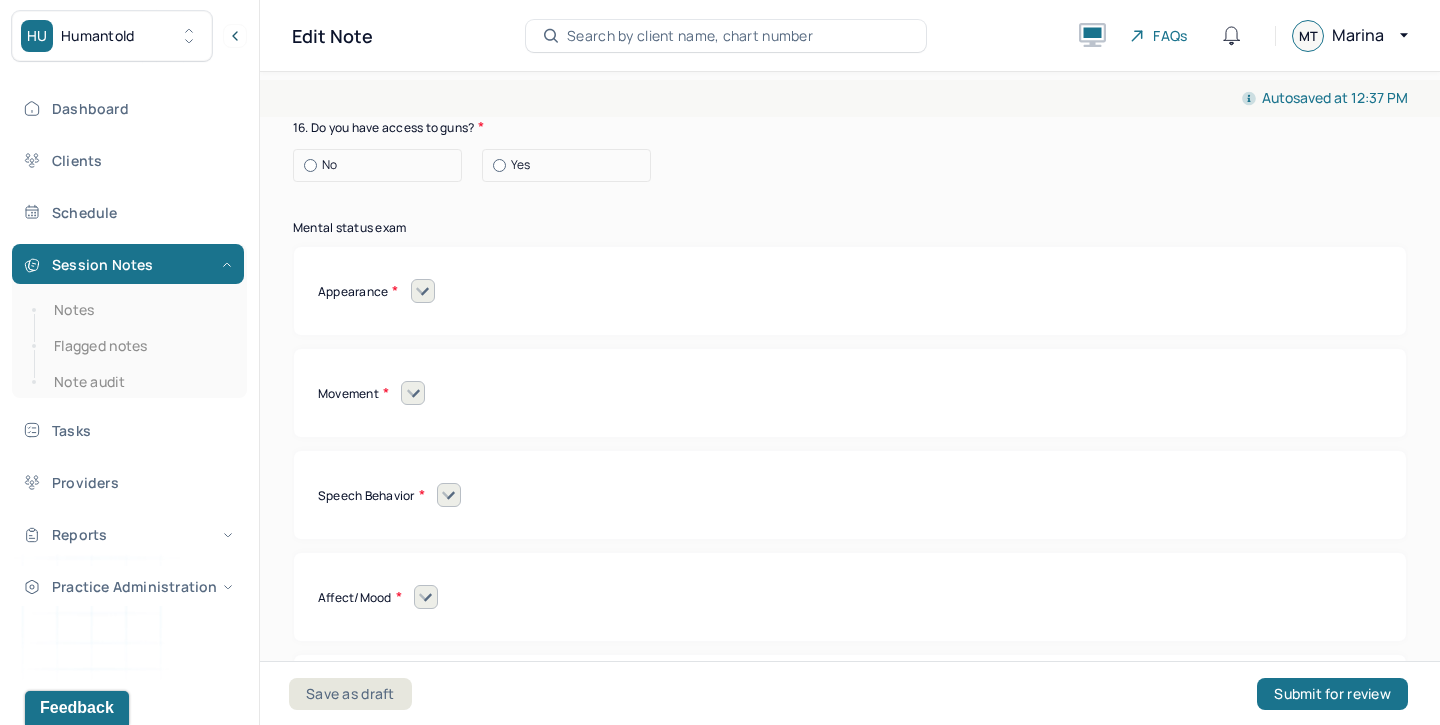 click 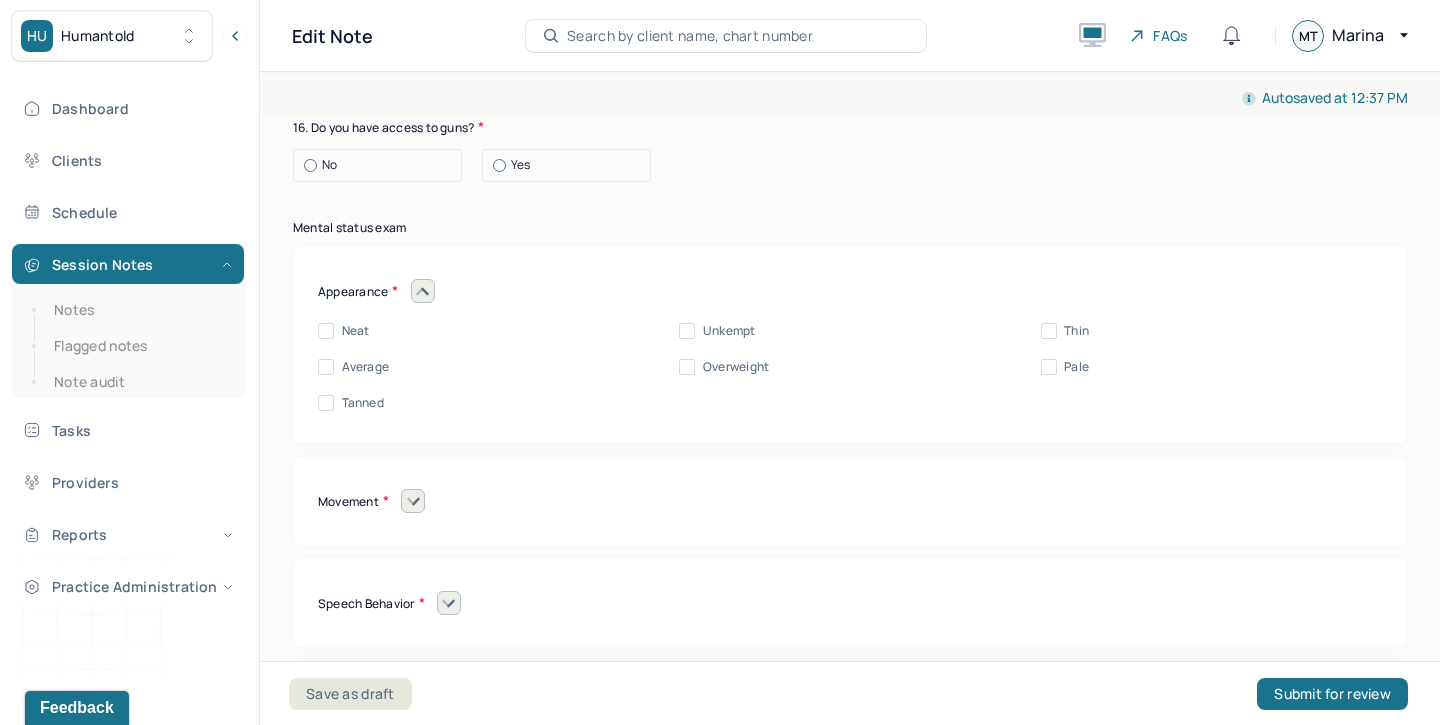 type 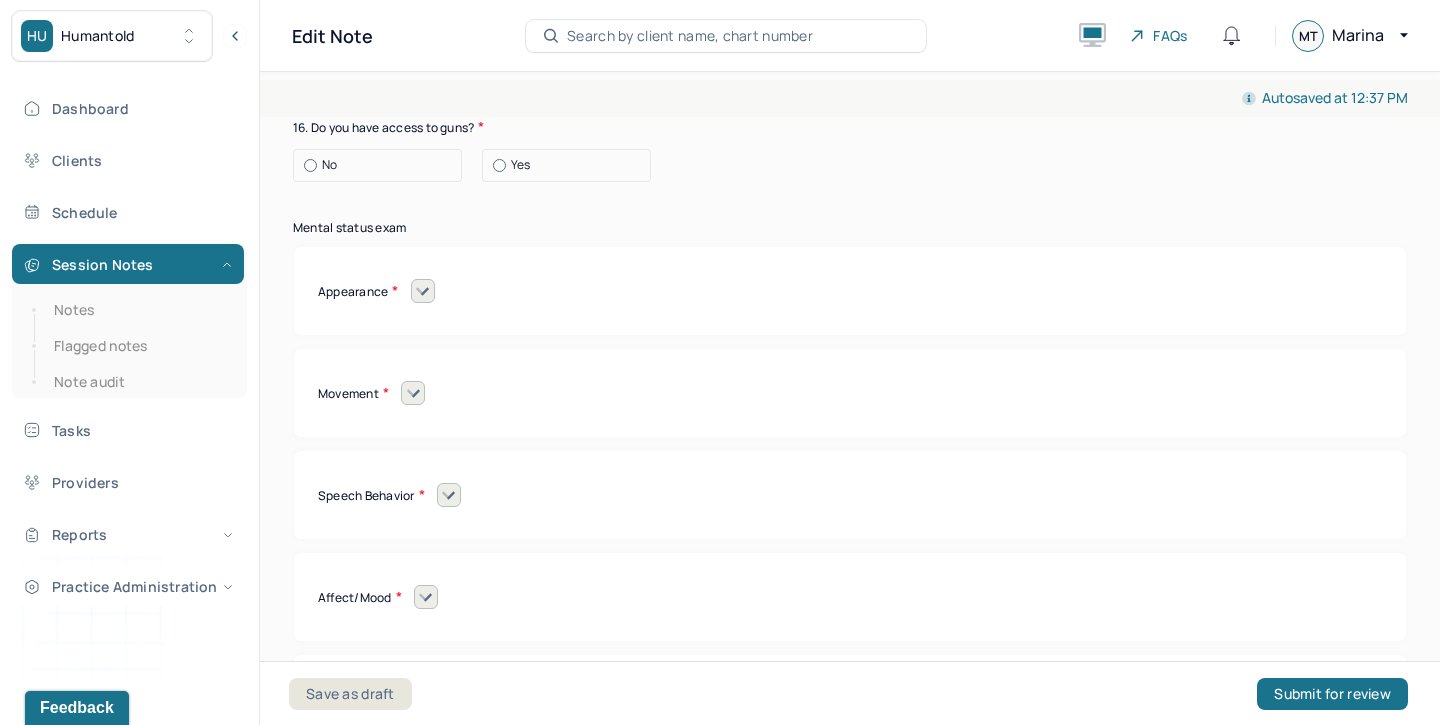 click 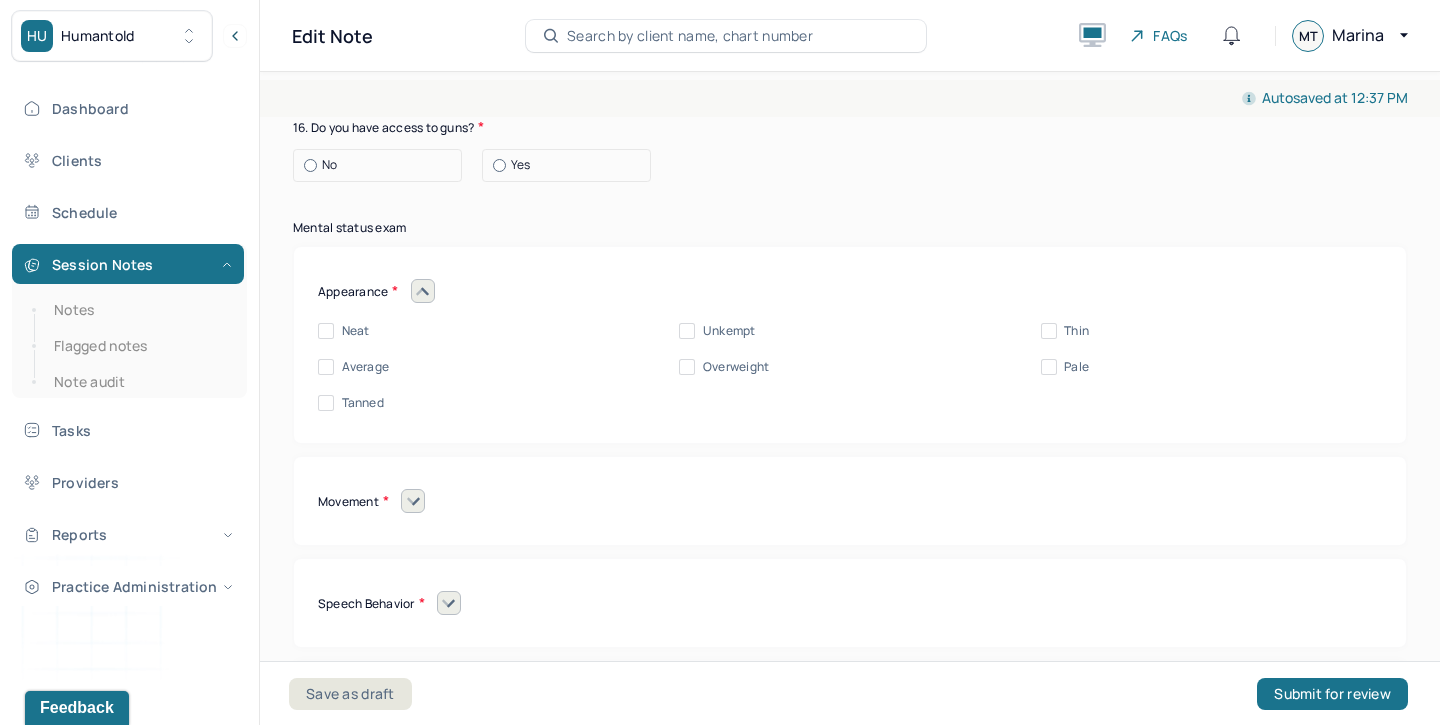 click 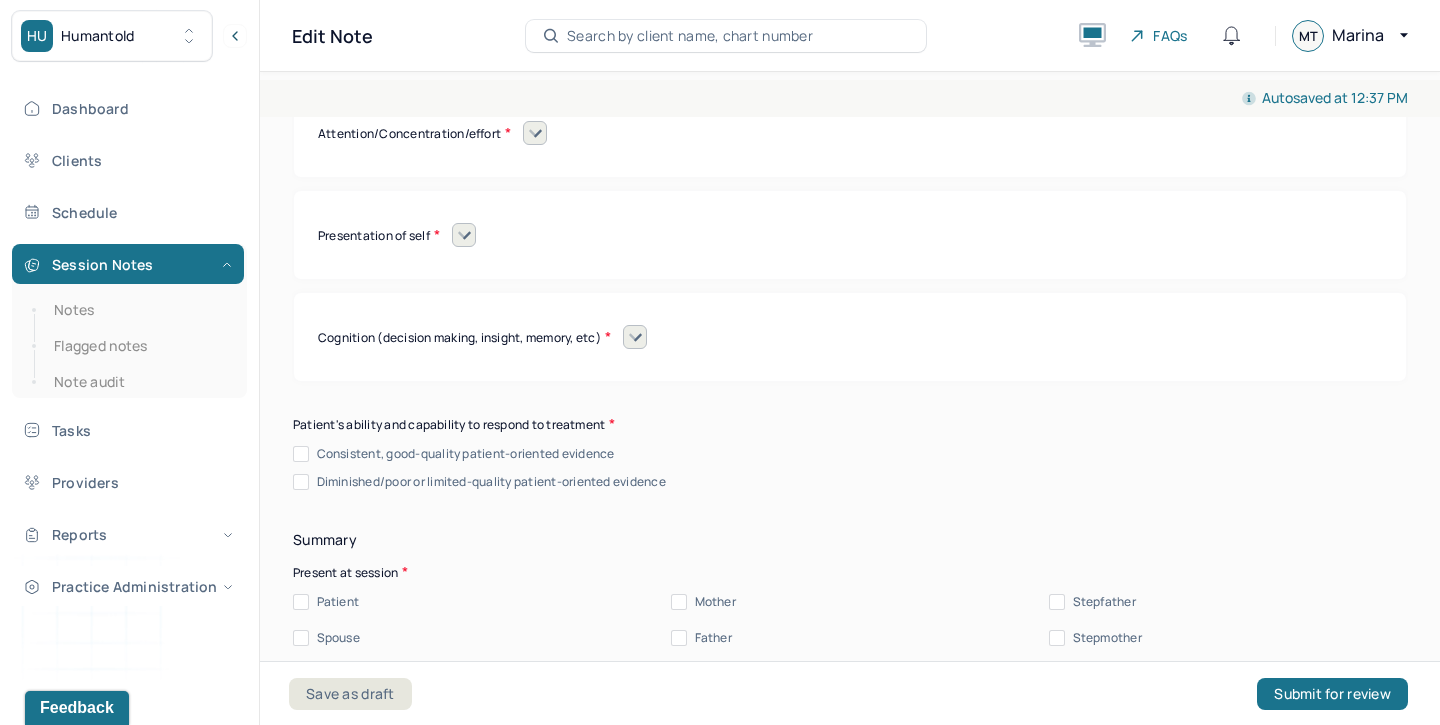 scroll, scrollTop: 9135, scrollLeft: 0, axis: vertical 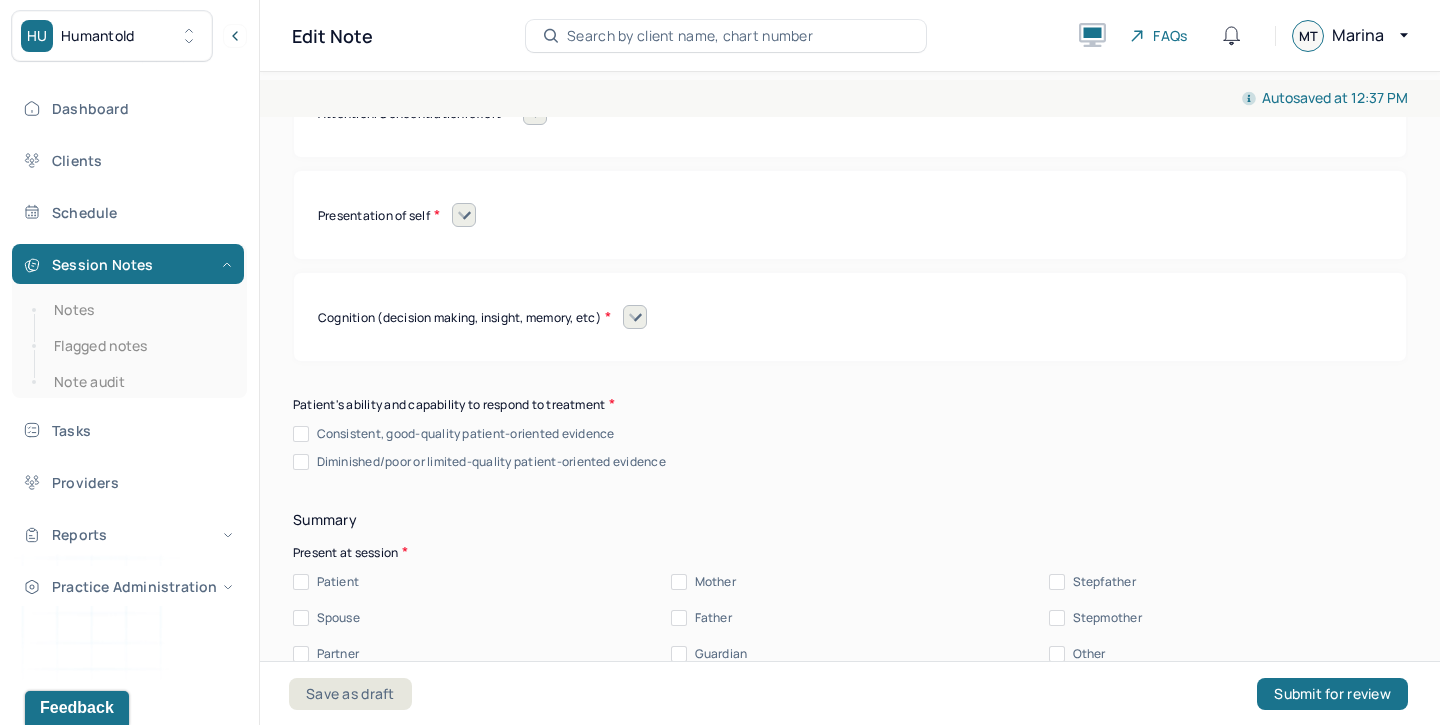 click 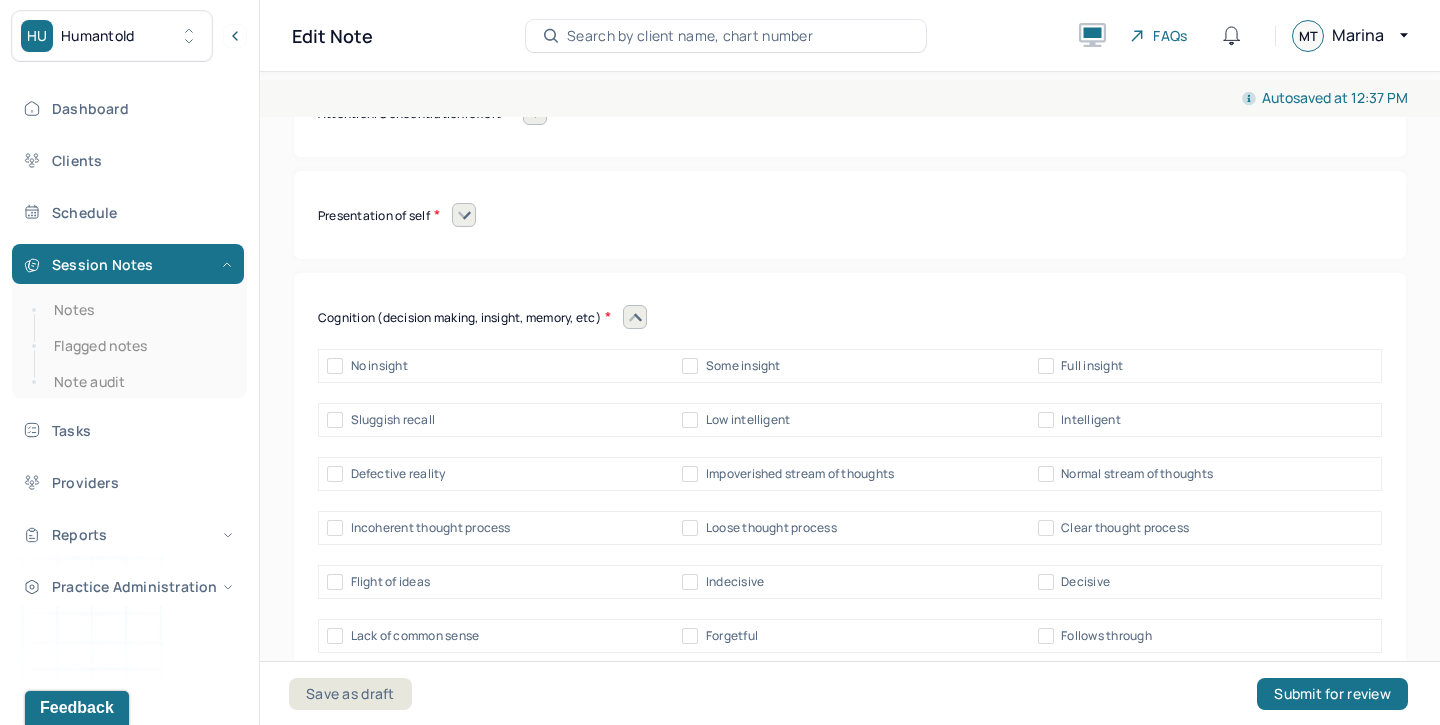 scroll, scrollTop: 9240, scrollLeft: 0, axis: vertical 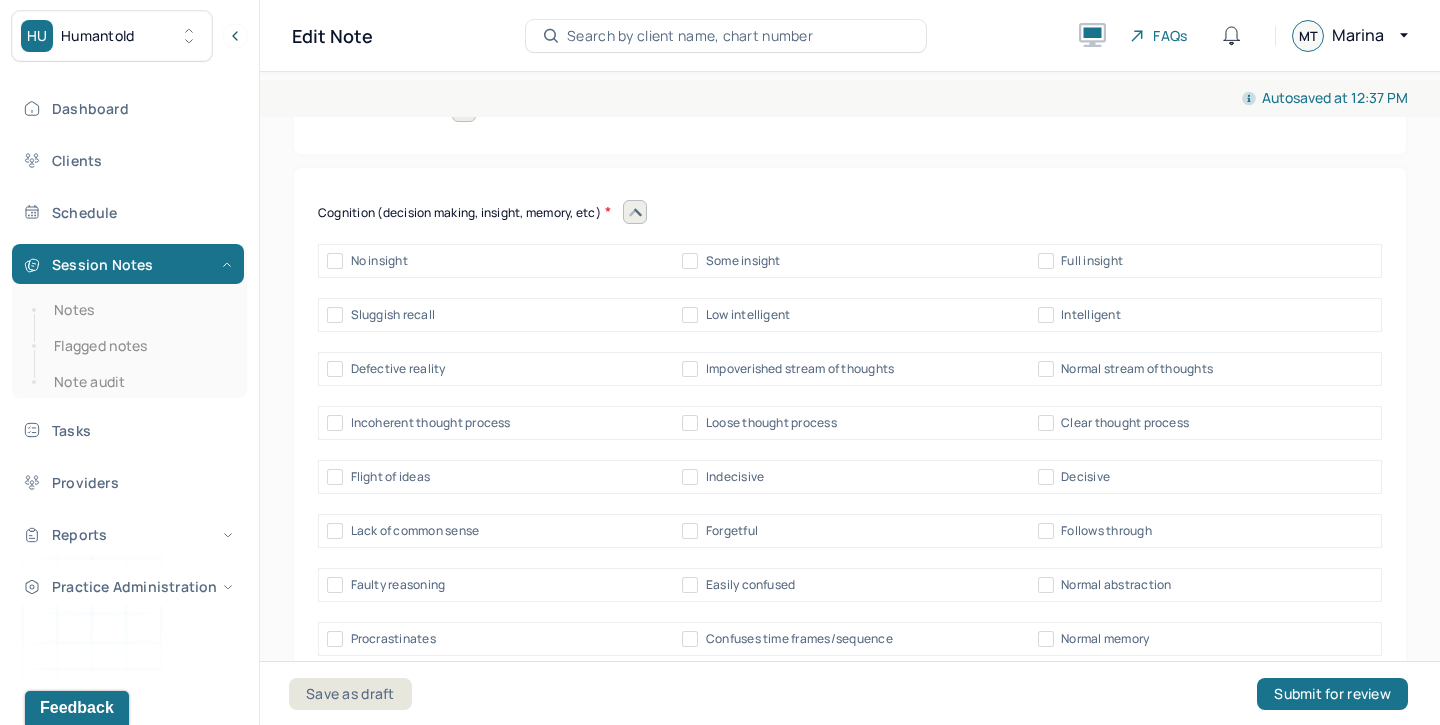 click 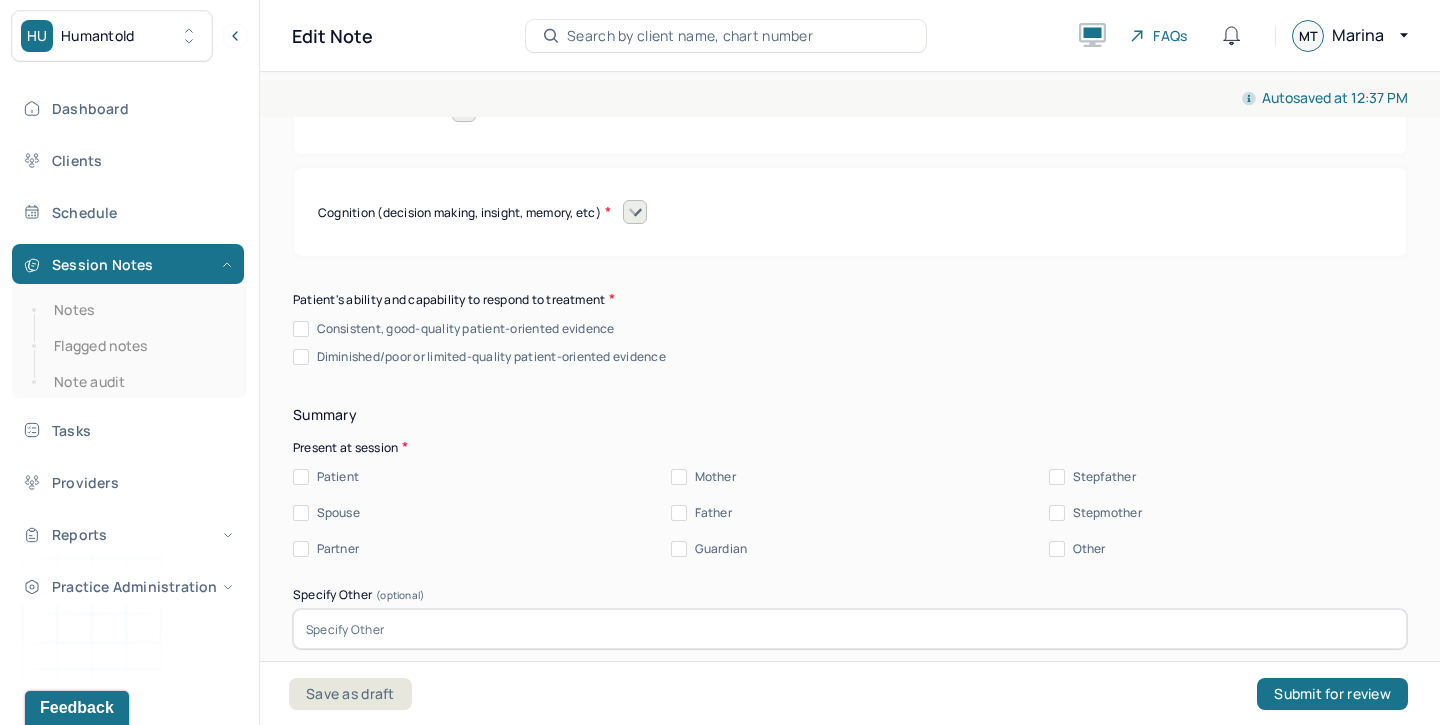 click on "Diminished/poor or limited-quality patient-oriented evidence" at bounding box center (491, 357) 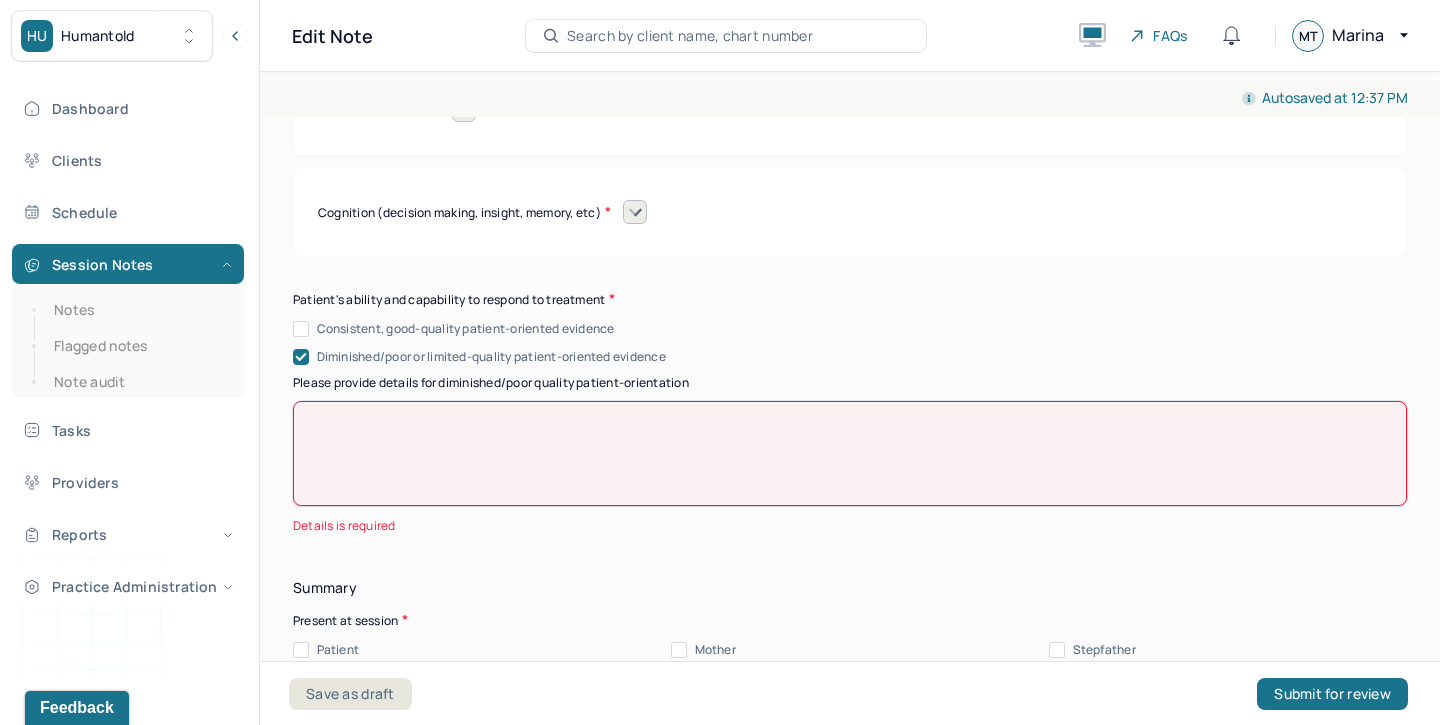 click on "Diminished/poor or limited-quality patient-oriented evidence" at bounding box center [491, 357] 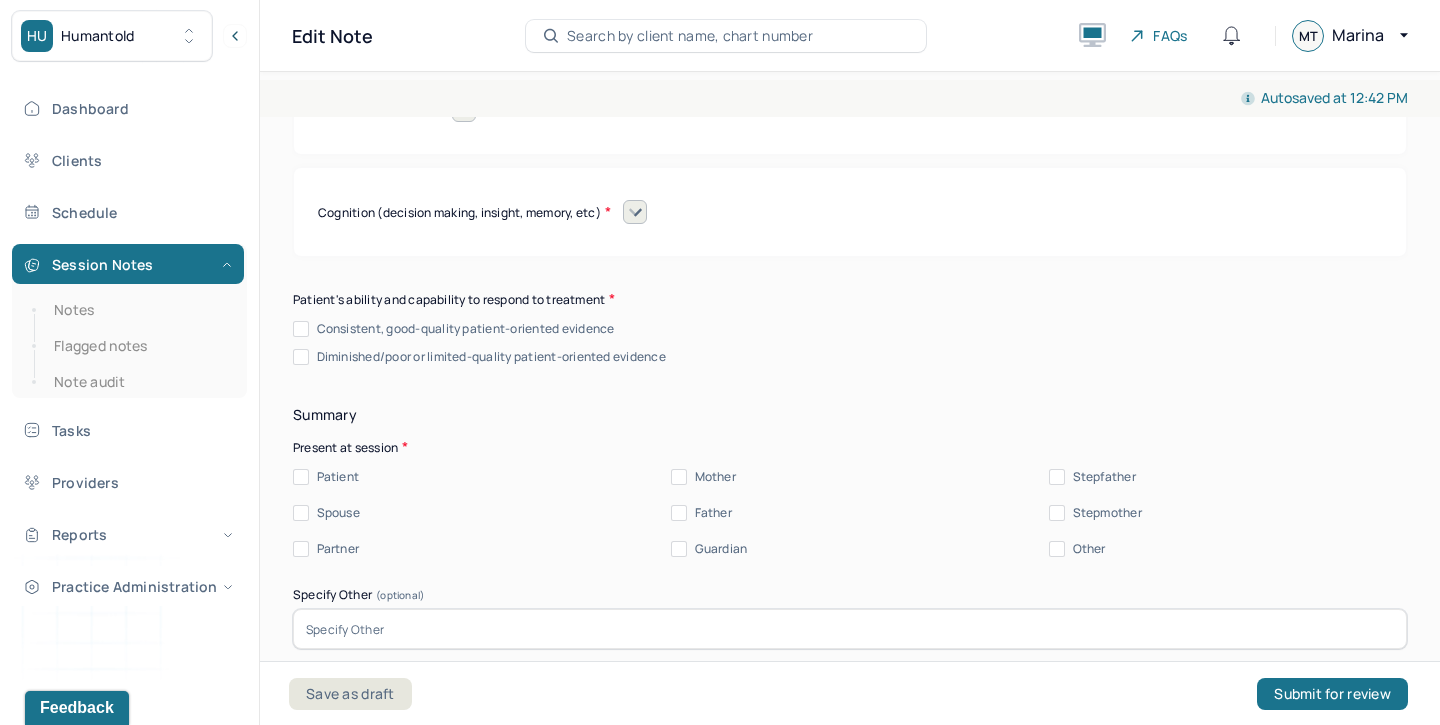 click on "Diminished/poor or limited-quality patient-oriented evidence" at bounding box center (491, 357) 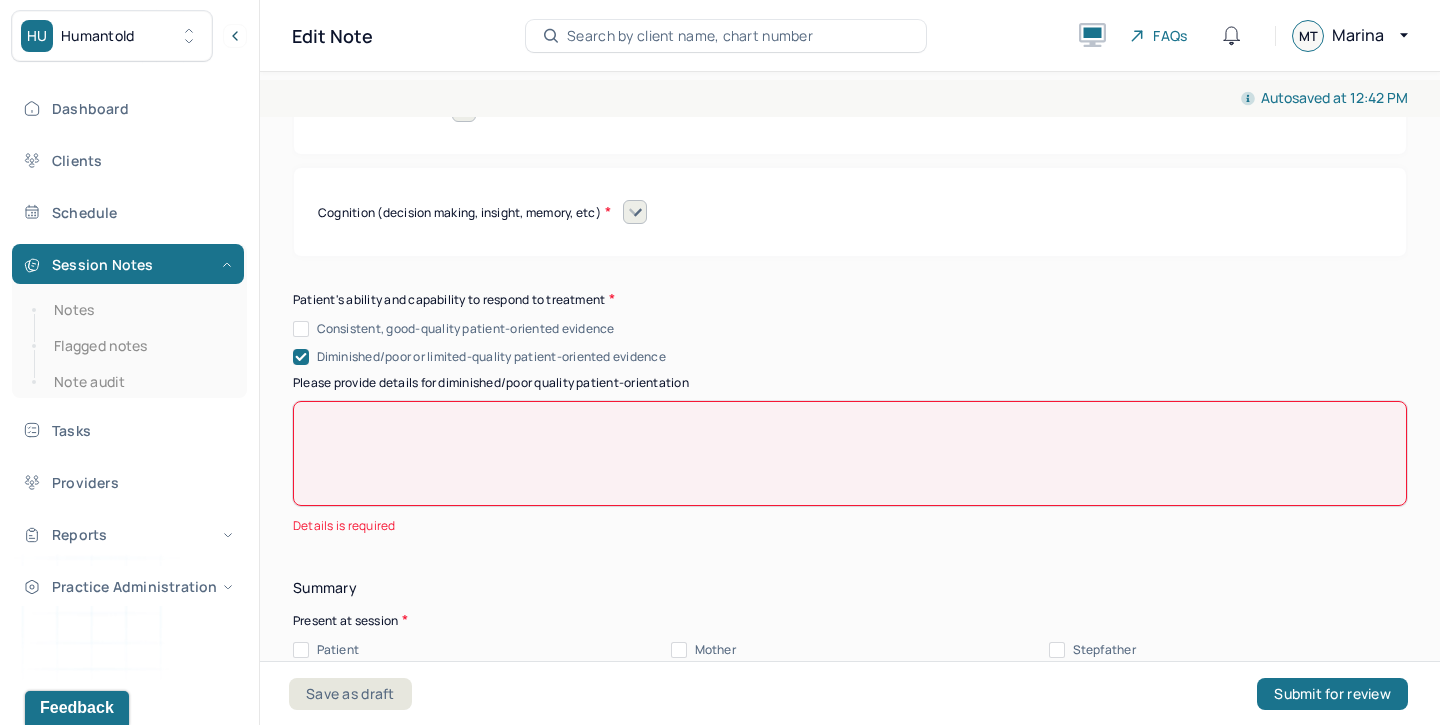 click on "Diminished/poor or limited-quality patient-oriented evidence" at bounding box center (491, 357) 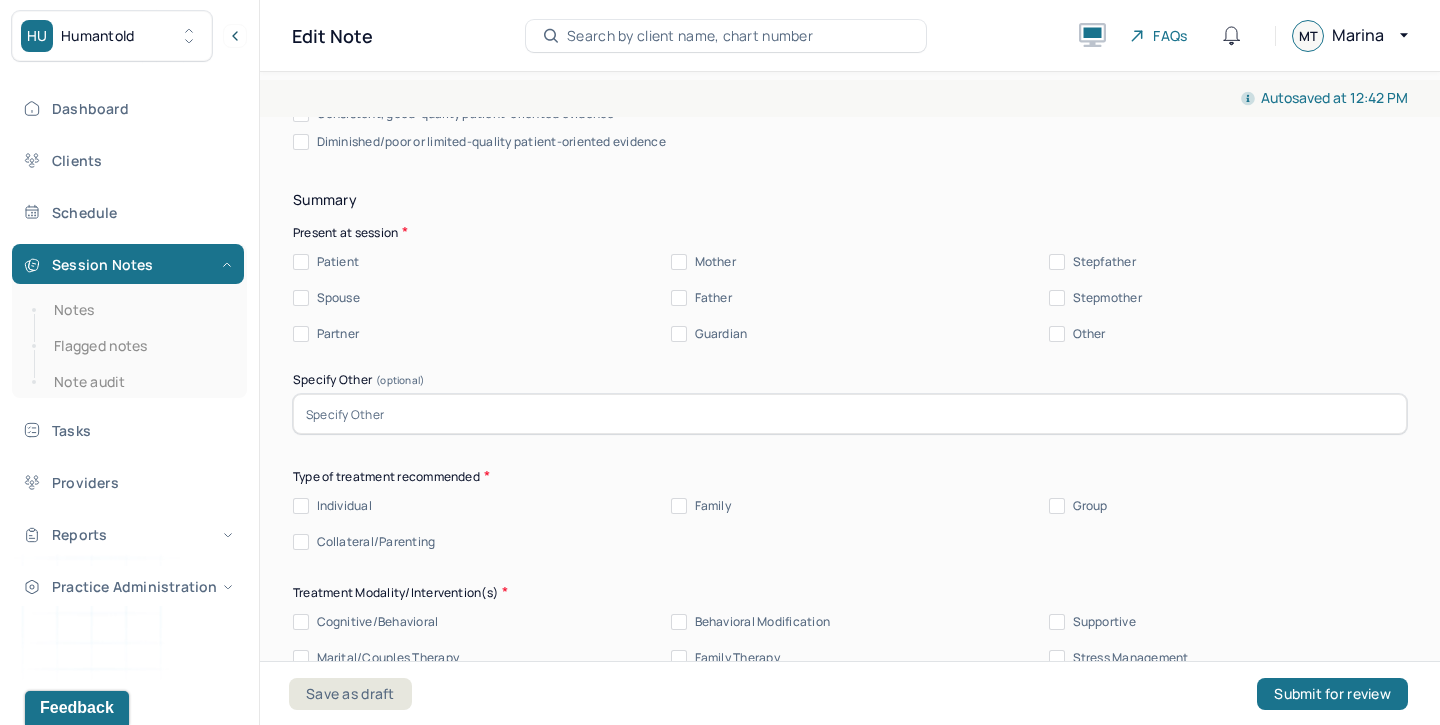 scroll, scrollTop: 9454, scrollLeft: 0, axis: vertical 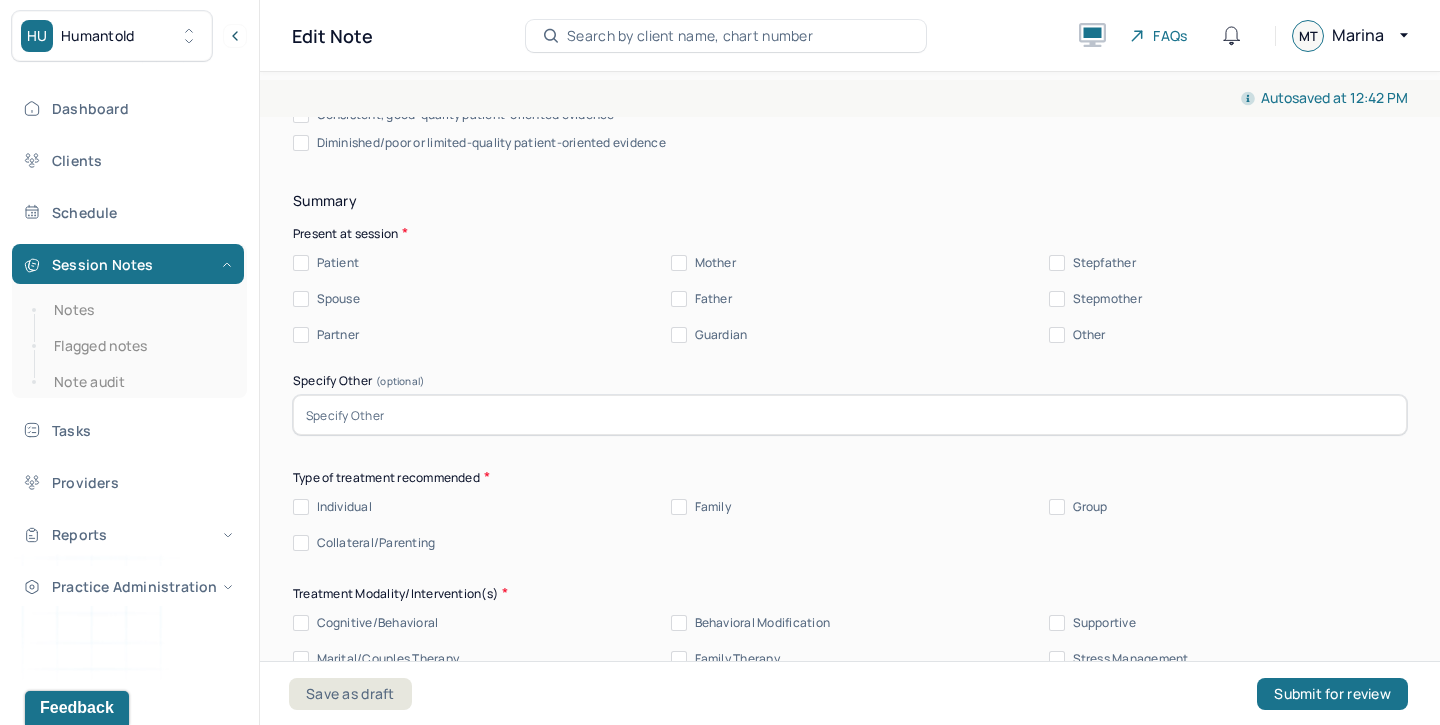 click on "Patient" at bounding box center [338, 263] 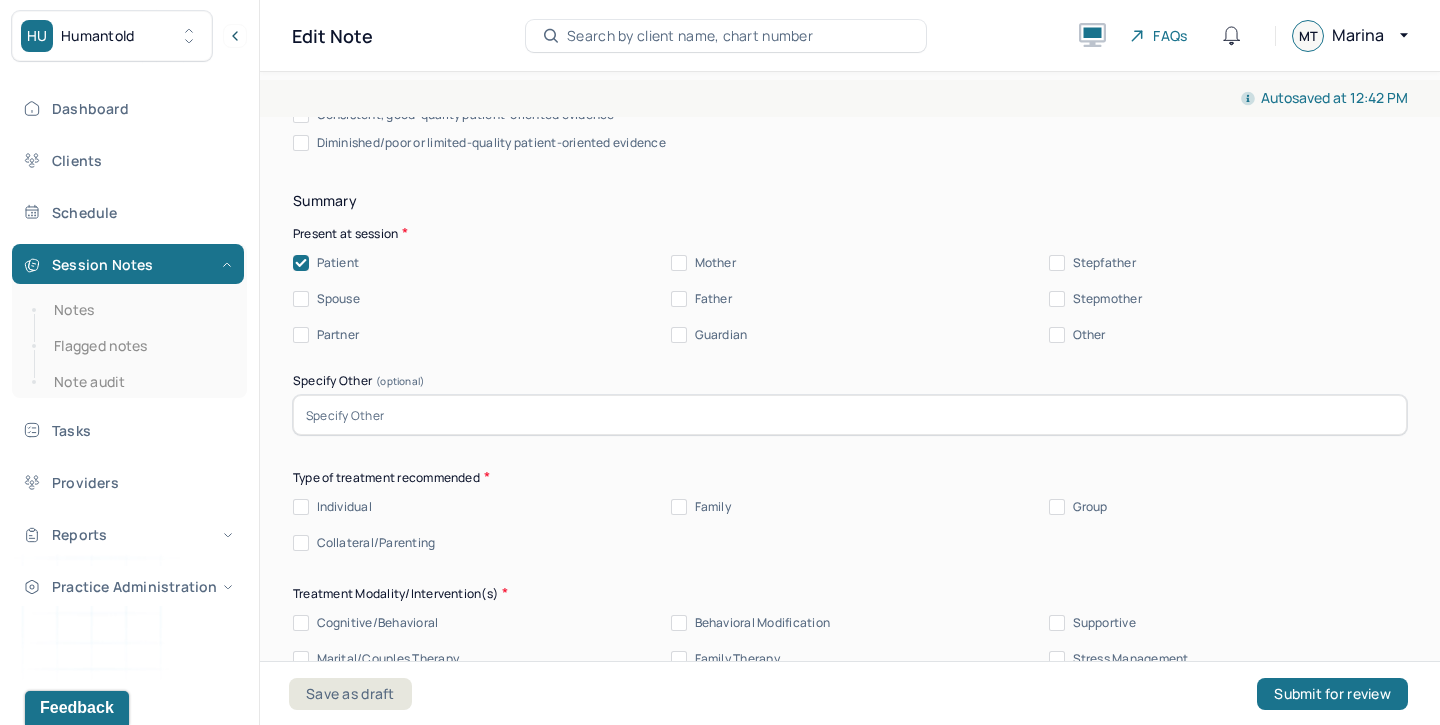 click on "Spouse" at bounding box center (338, 299) 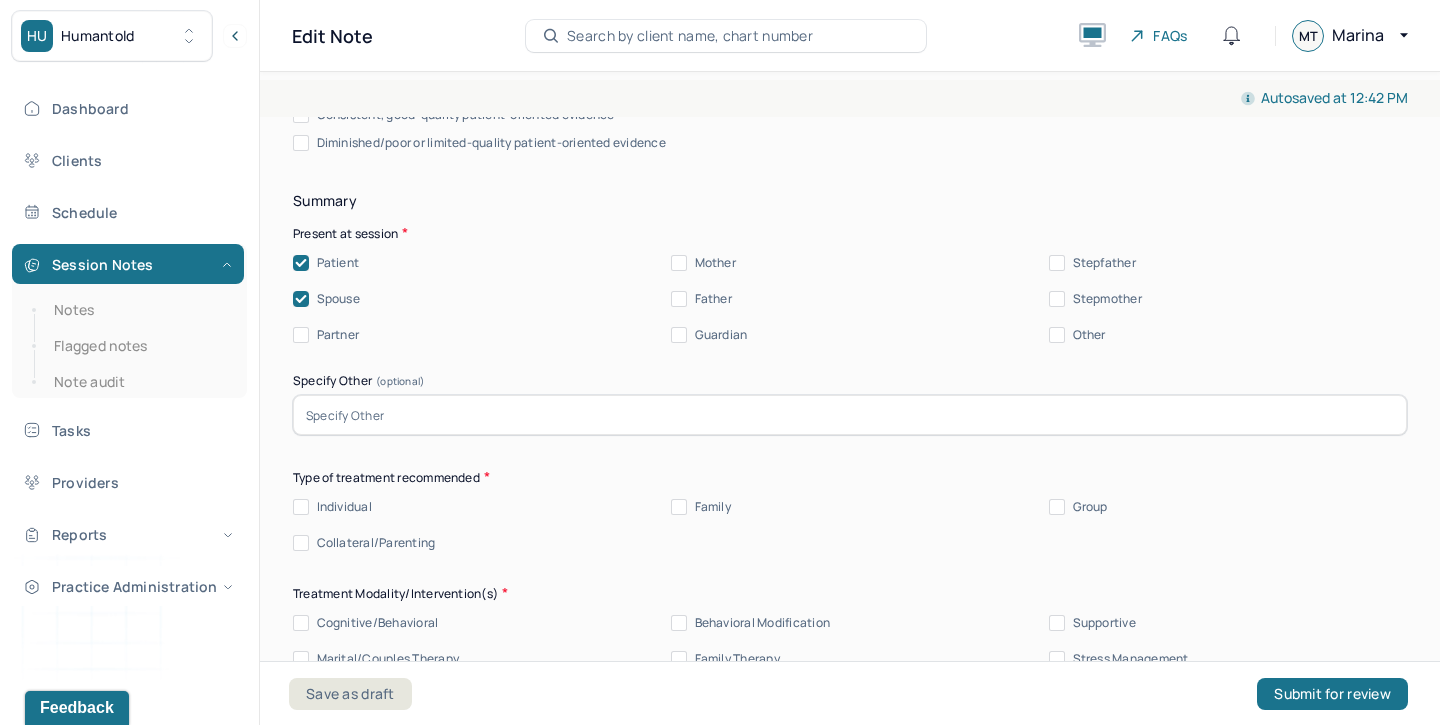 click on "Spouse" at bounding box center [338, 299] 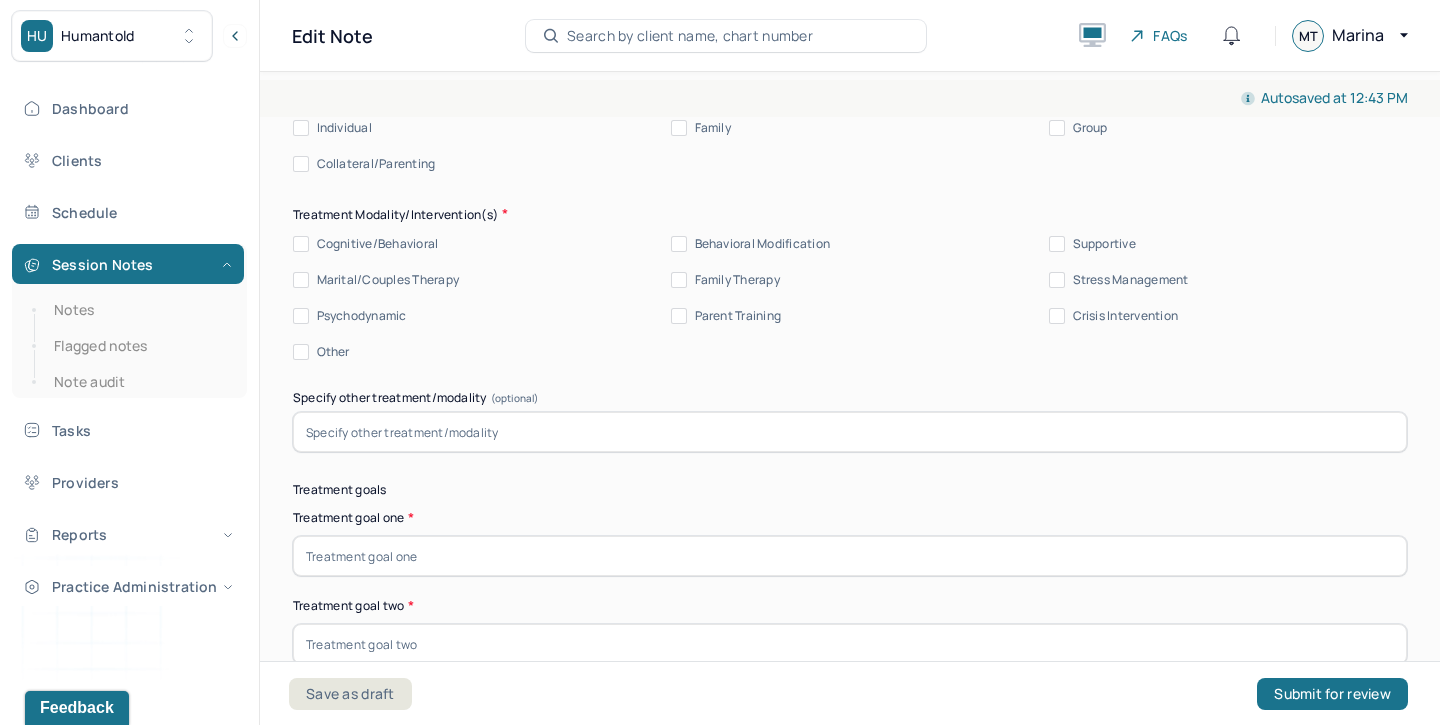 scroll, scrollTop: 9820, scrollLeft: 0, axis: vertical 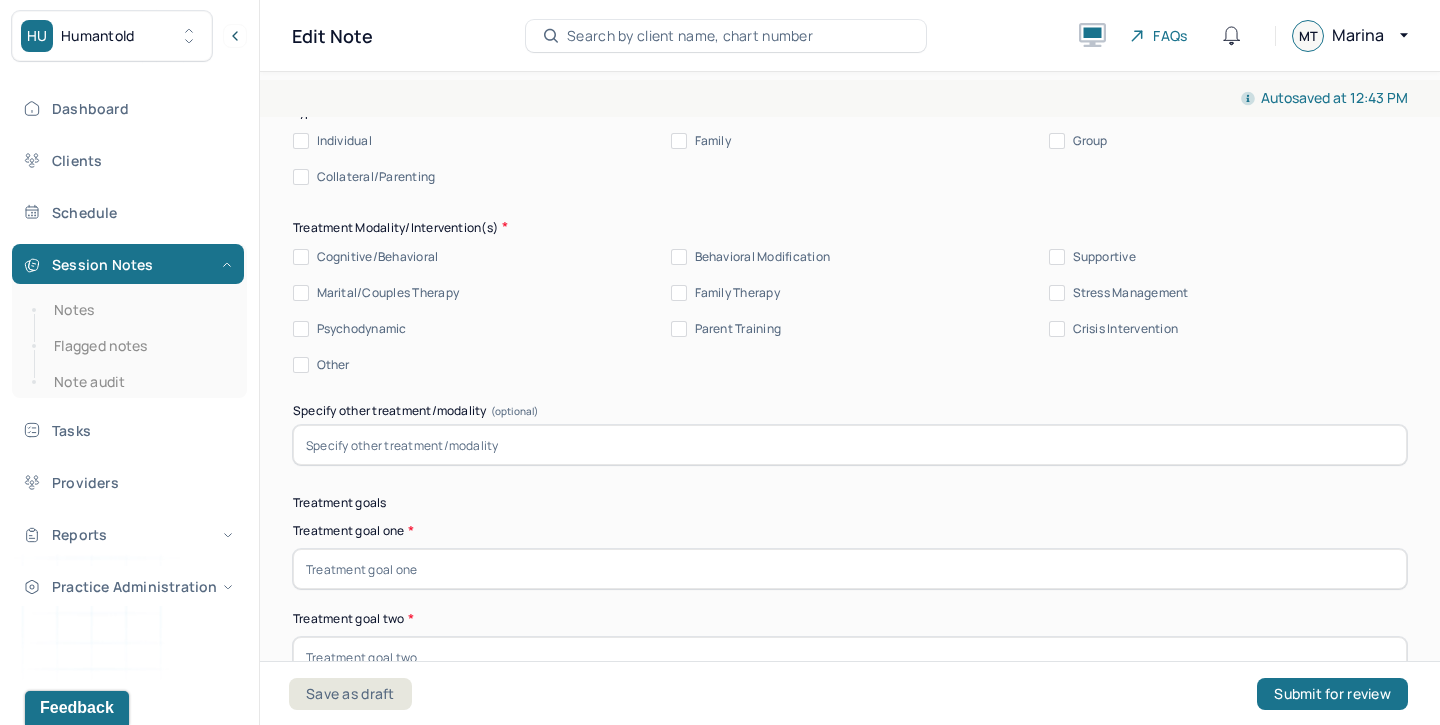 click at bounding box center [850, 445] 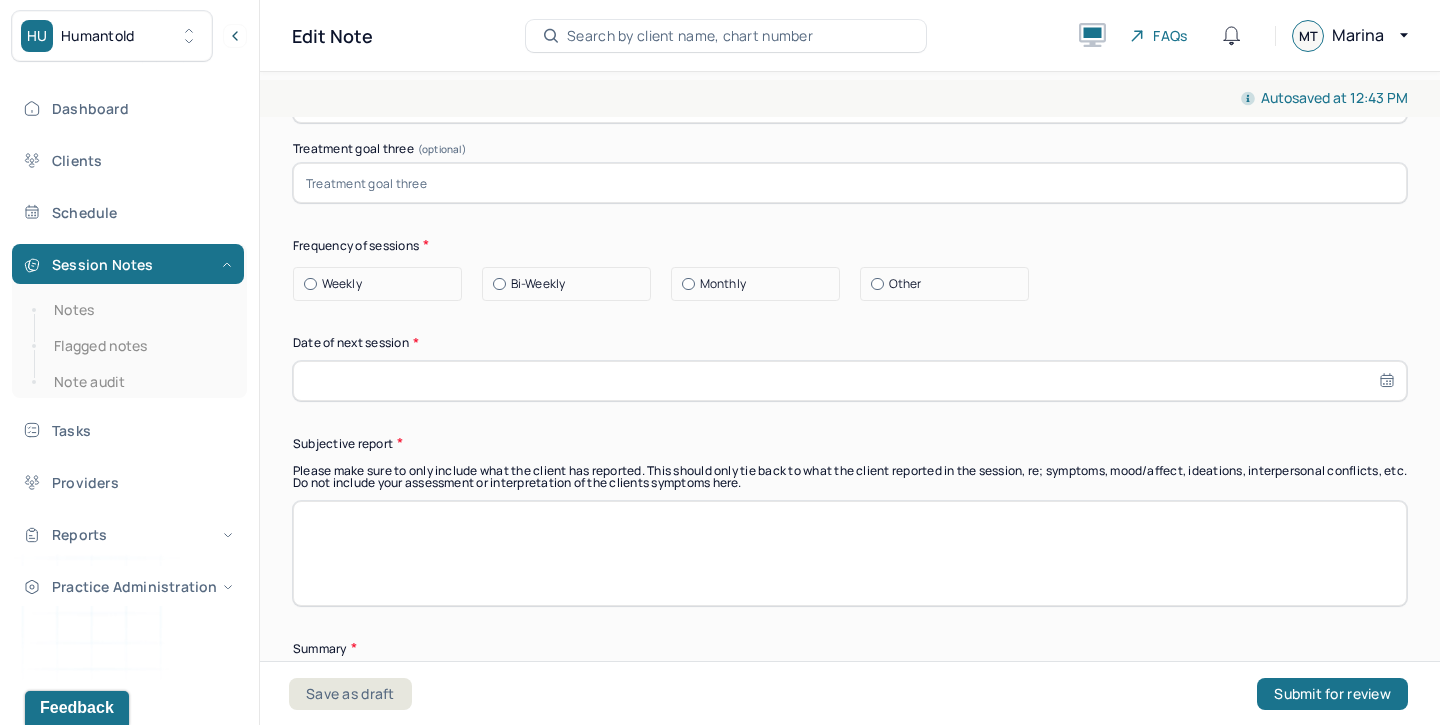 scroll, scrollTop: 10368, scrollLeft: 0, axis: vertical 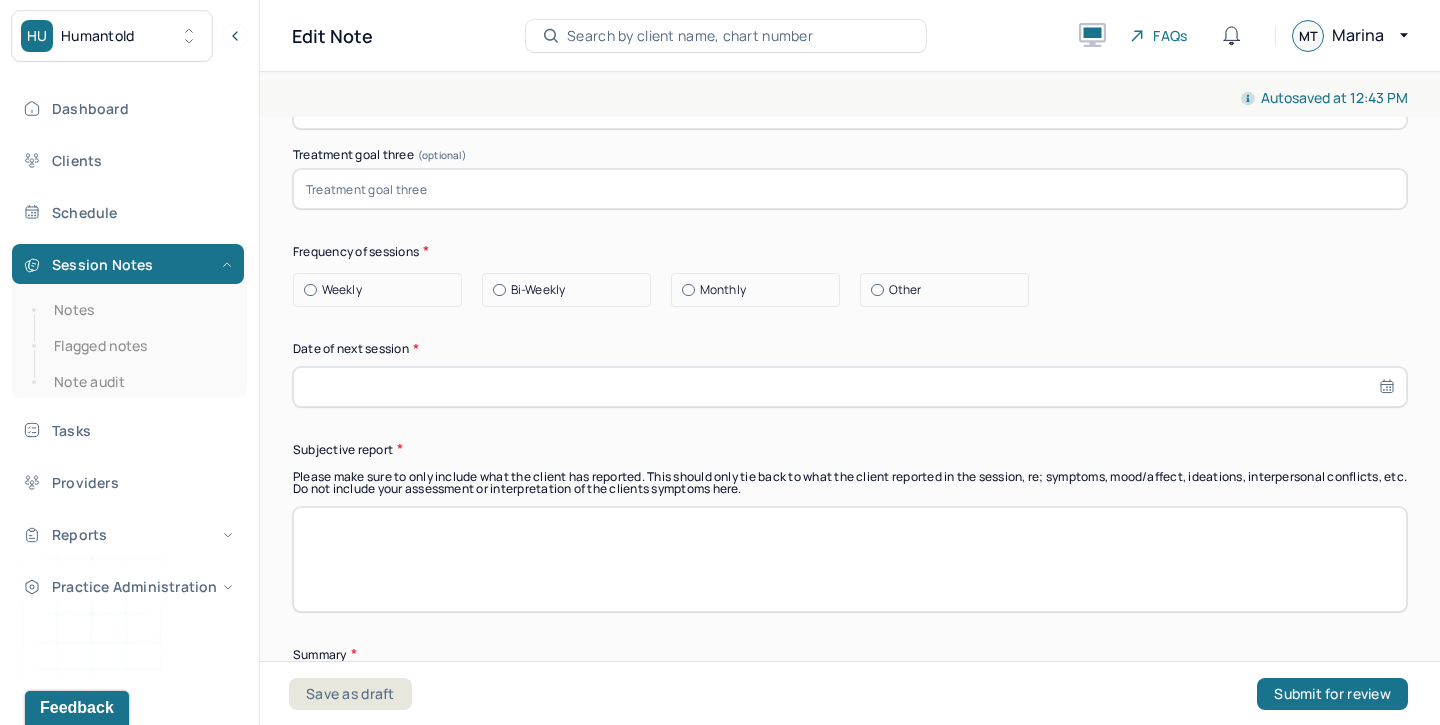 click at bounding box center [850, 387] 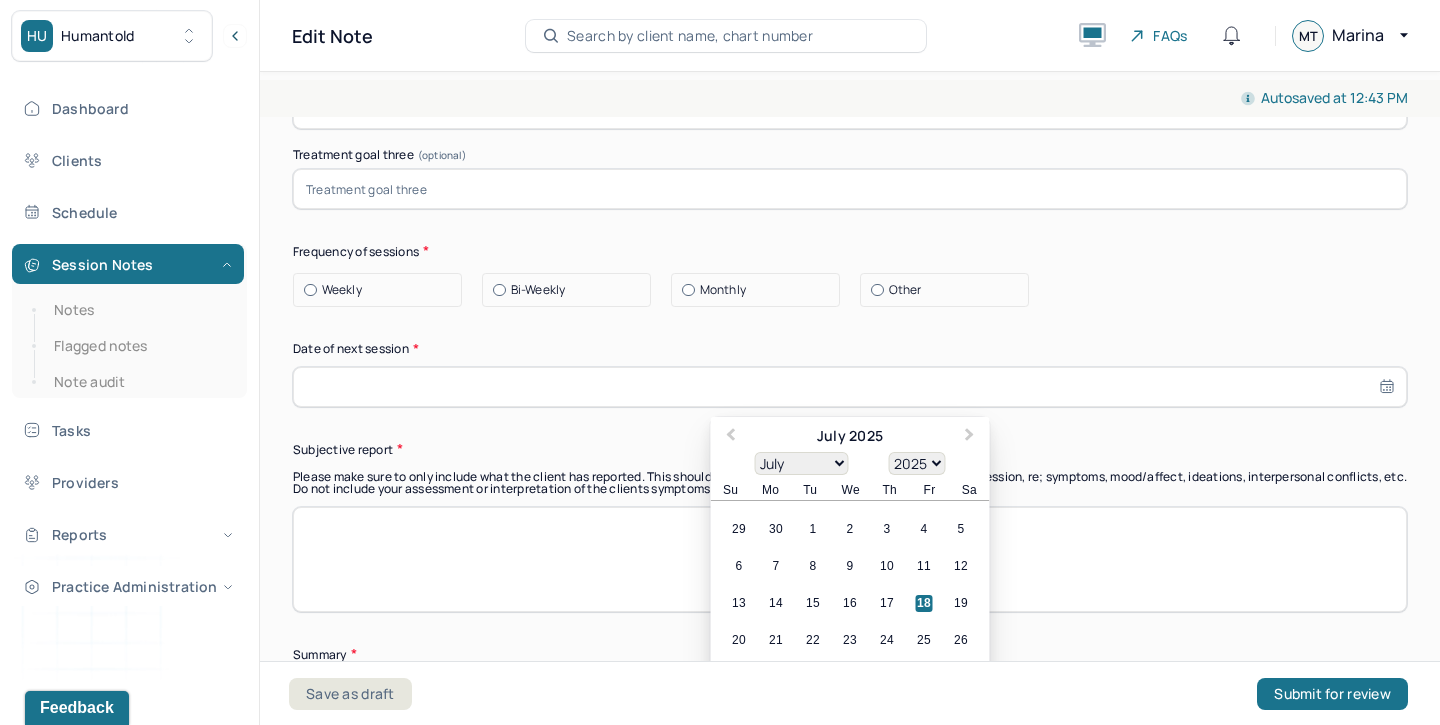 click on "Summary Present at session Patient Mother Stepfather Spouse Father Stepmother Partner Guardian Other Specify Other (optional) Type of treatment recommended Individual Family Group Collateral/Parenting Treatment Modality/Intervention(s) Cognitive/Behavioral Behavioral Modification Supportive Marital/Couples Therapy  Family Therapy Stress Management Psychodynamic Parent Training Crisis Intervention Other Specify other treatment/modality (optional) Treatment goals Treatment goal one * Treatment goal two * Treatment goal three (optional) Frequency of sessions Weekly Bi-Weekly Monthly Other Date of next session * Previous Month Next Month July 2025 January February March April May June July August September October November December 1900 1901 1902 1903 1904 1905 1906 1907 1908 1909 1910 1911 1912 1913 1914 1915 1916 1917 1918 1919 1920 1921 1922 1923 1924 1925 1926 1927 1928 1929 1930 1931 1932 1933 1934 1935 1936 1937 1938 1939 1940 1941 1942 1943 1944 1945 1946 1947 1948 1949 1950 1951 1952 1953 1954 1955 1956 1" at bounding box center [850, 312] 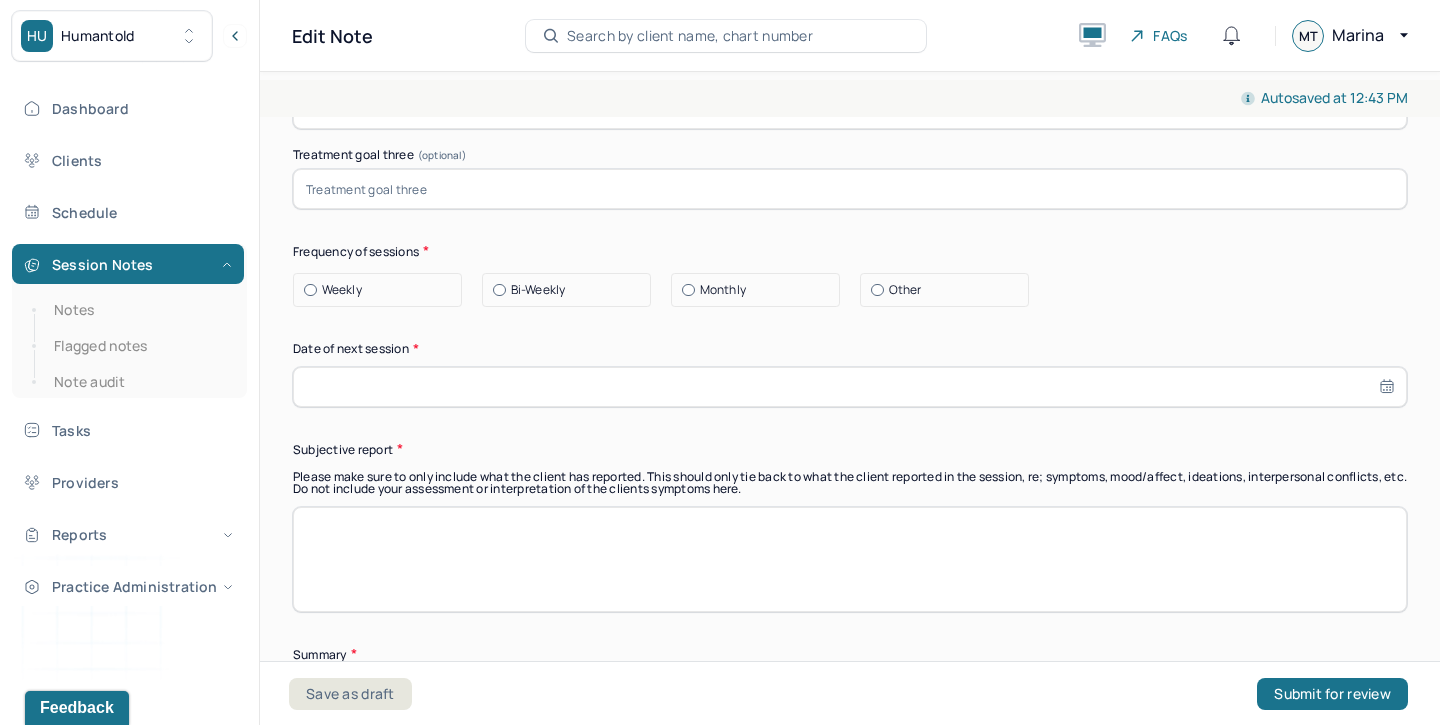 click at bounding box center [850, 387] 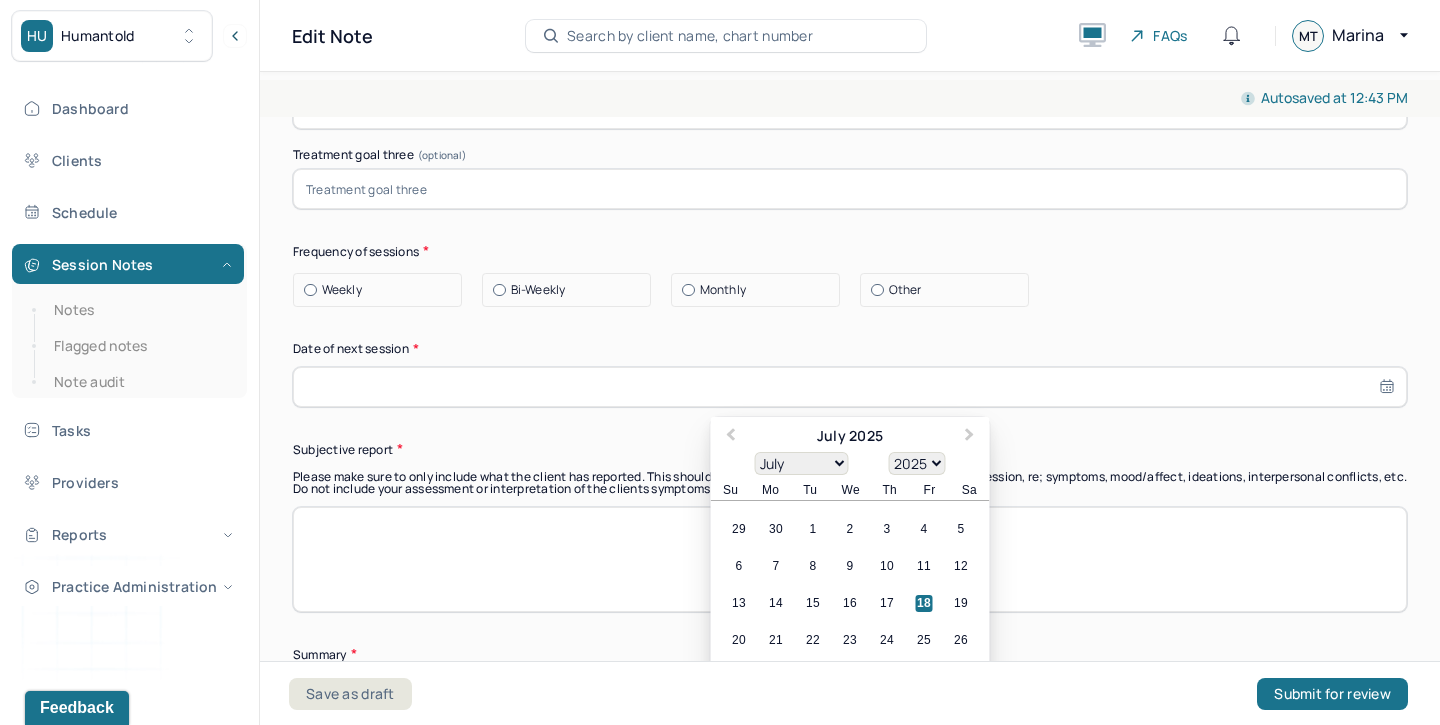 click on "Date of next session *" at bounding box center (850, 349) 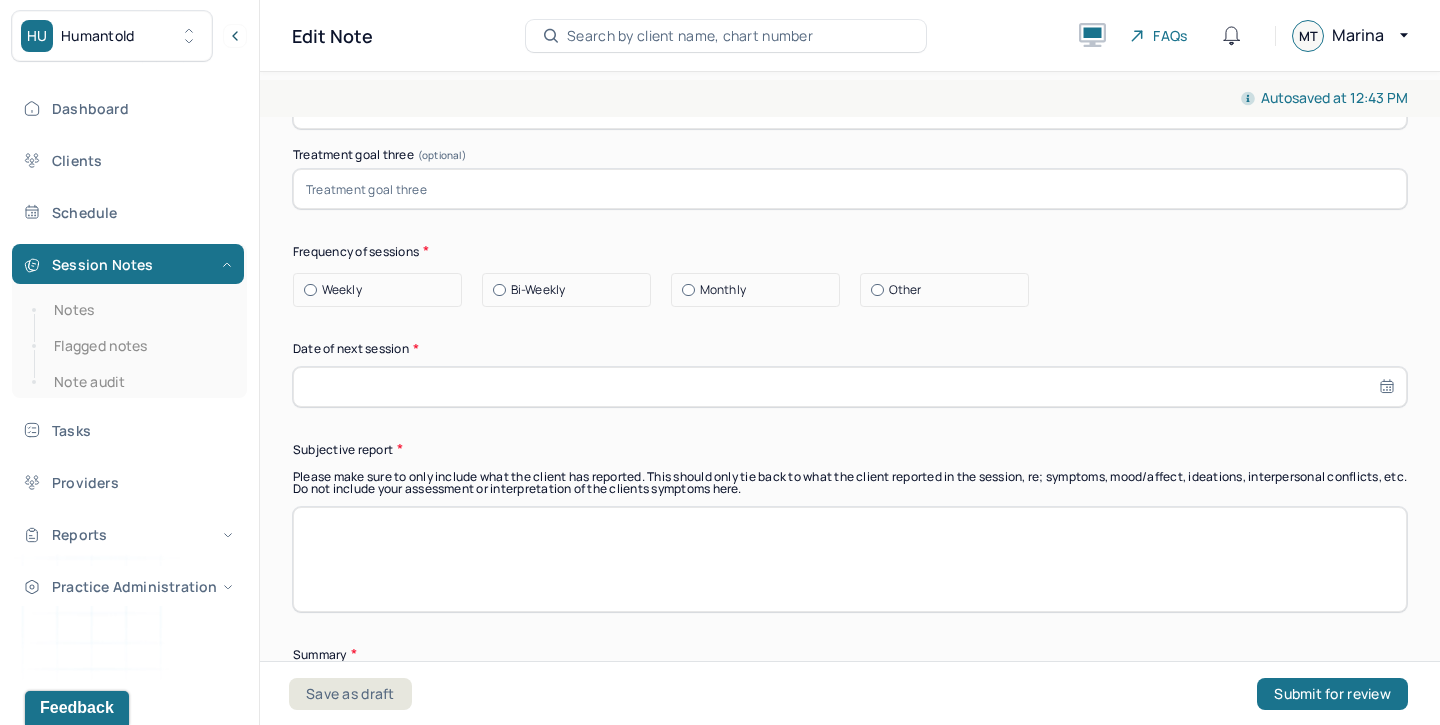 click at bounding box center [877, 290] 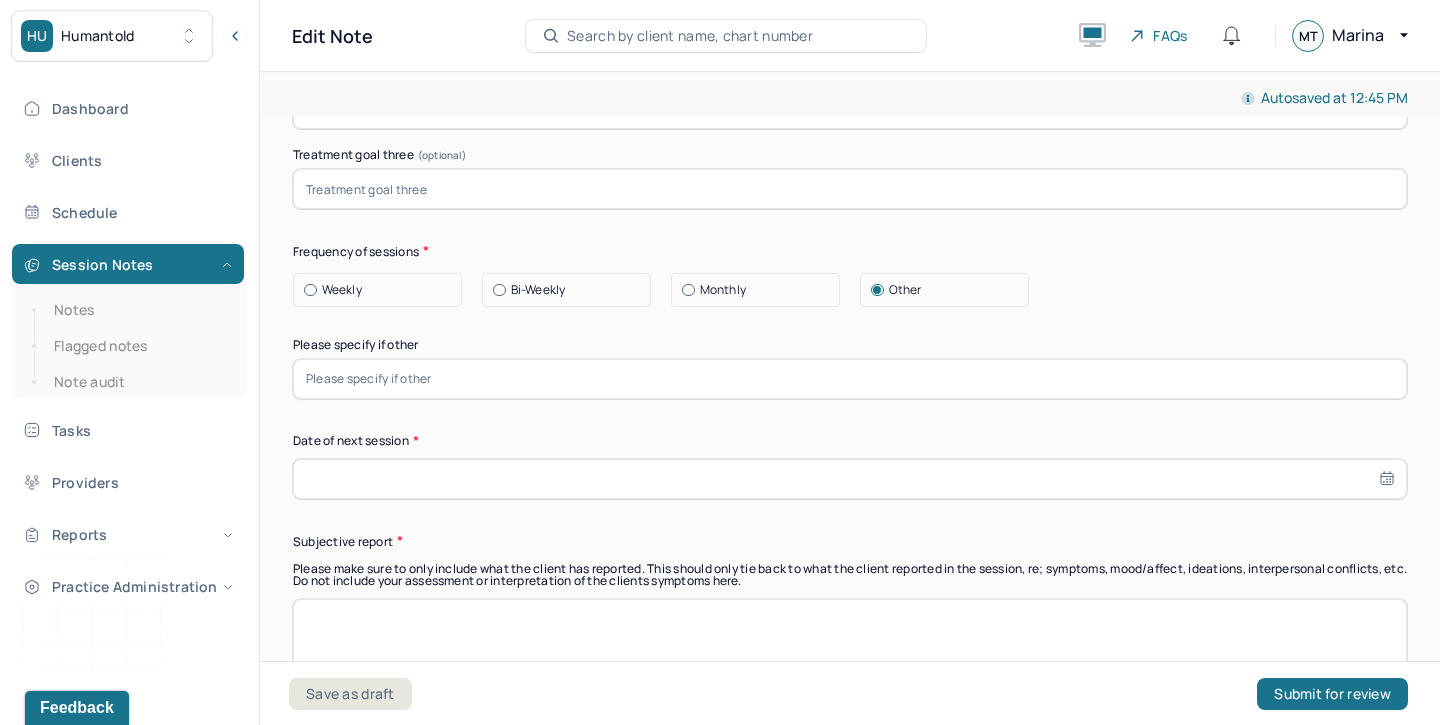 click at bounding box center (850, 379) 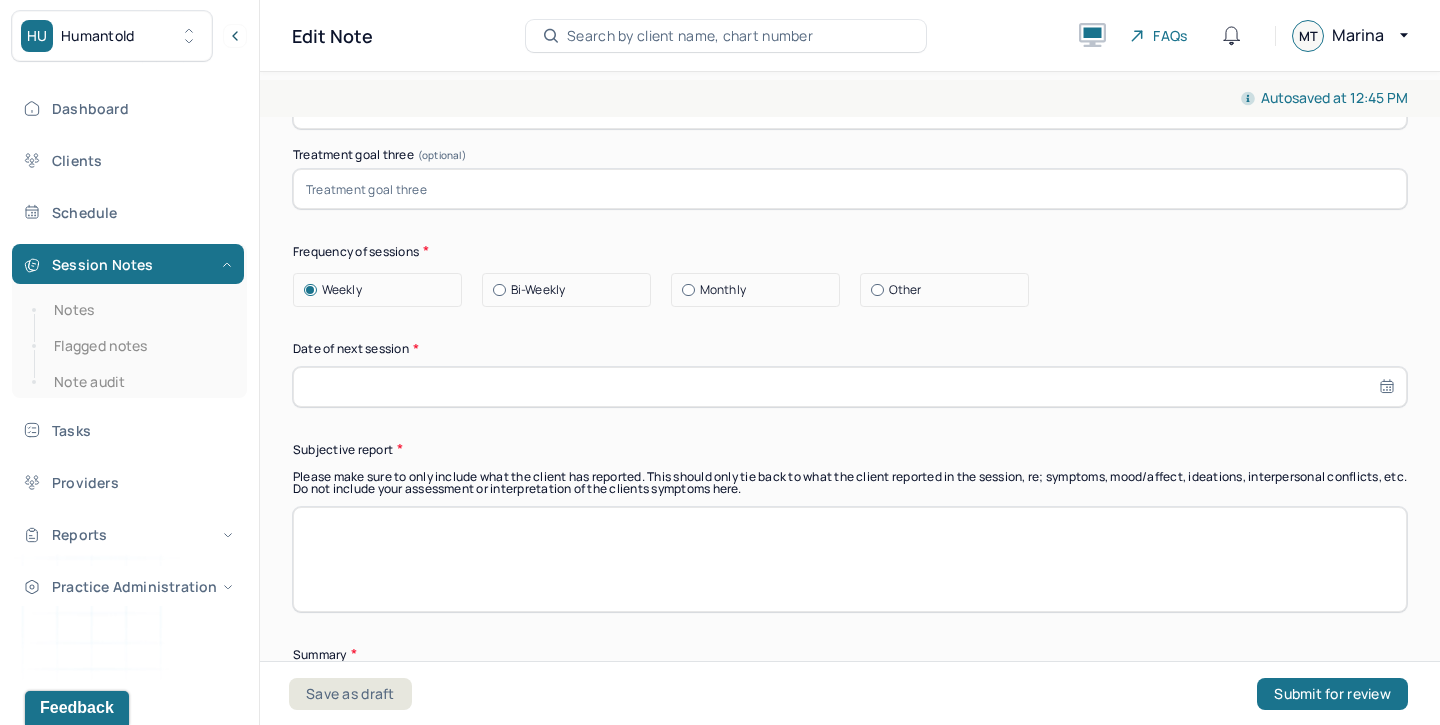 click on "Weekly" at bounding box center (342, 290) 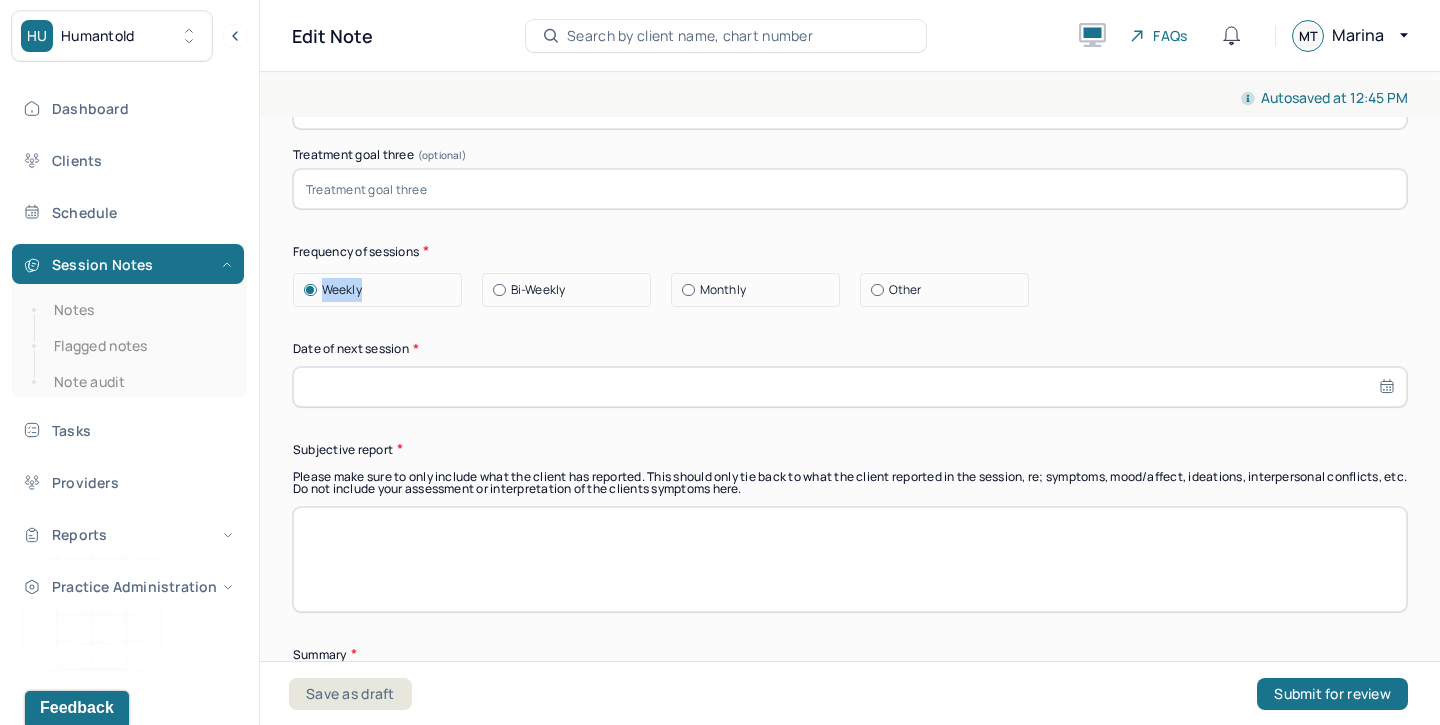 click at bounding box center [850, 387] 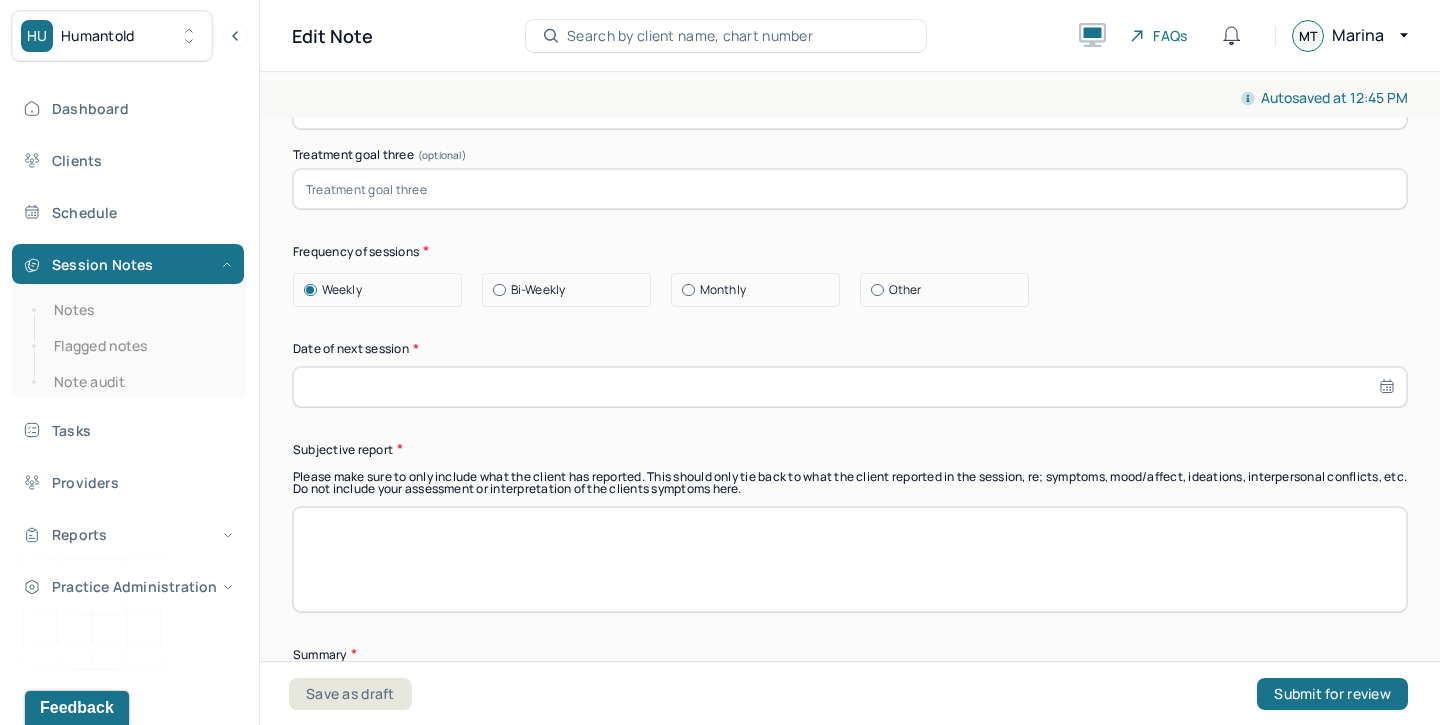 select on "6" 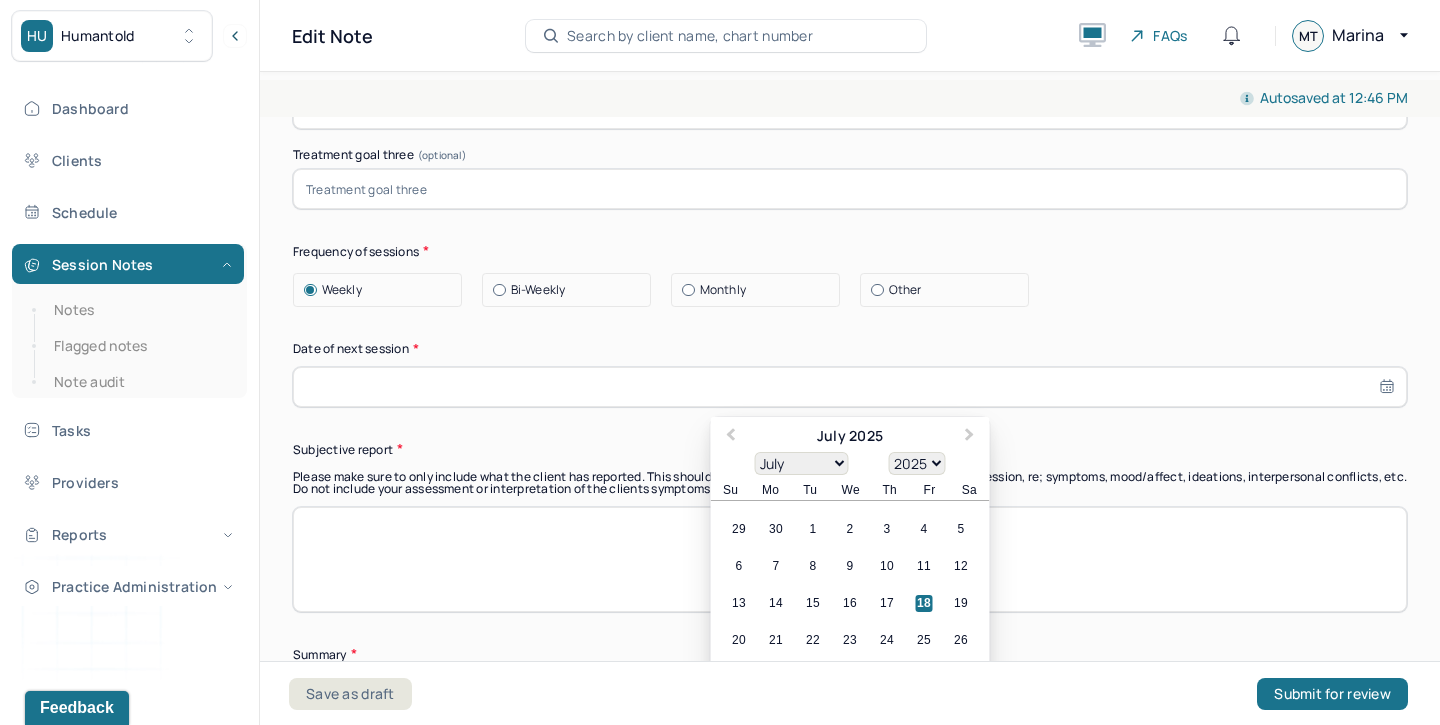 click on "Summary Present at session Patient Mother Stepfather Spouse Father Stepmother Partner Guardian Other Specify Other (optional) Type of treatment recommended Individual Family Group Collateral/Parenting Treatment Modality/Intervention(s) Cognitive/Behavioral Behavioral Modification Supportive Marital/Couples Therapy  Family Therapy Stress Management Psychodynamic Parent Training Crisis Intervention Other Specify other treatment/modality (optional) Treatment goals Treatment goal one * Treatment goal two * Treatment goal three (optional) Frequency of sessions Weekly Bi-Weekly Monthly Other Date of next session * Previous Month Next Month July 2025 January February March April May June July August September October November December 1900 1901 1902 1903 1904 1905 1906 1907 1908 1909 1910 1911 1912 1913 1914 1915 1916 1917 1918 1919 1920 1921 1922 1923 1924 1925 1926 1927 1928 1929 1930 1931 1932 1933 1934 1935 1936 1937 1938 1939 1940 1941 1942 1943 1944 1945 1946 1947 1948 1949 1950 1951 1952 1953 1954 1955 1956 1" at bounding box center (850, 312) 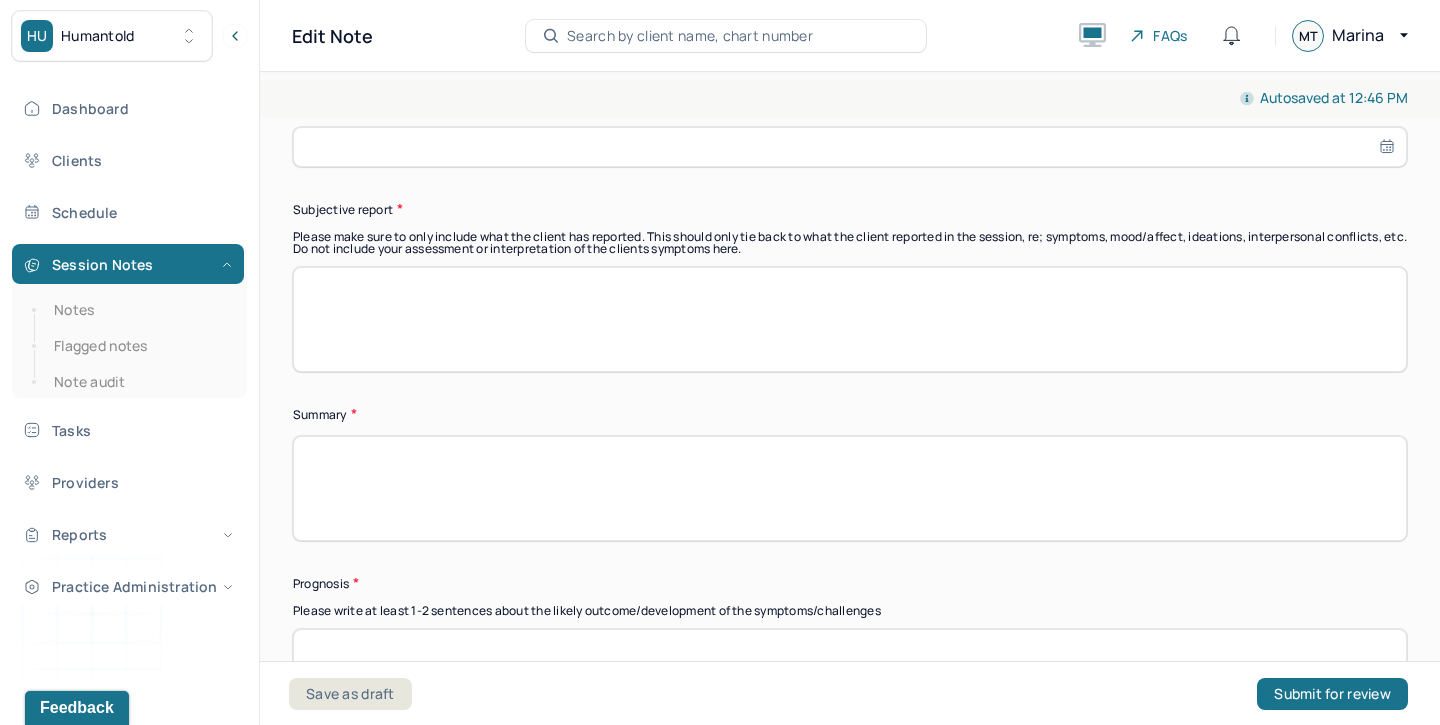 scroll, scrollTop: 10665, scrollLeft: 0, axis: vertical 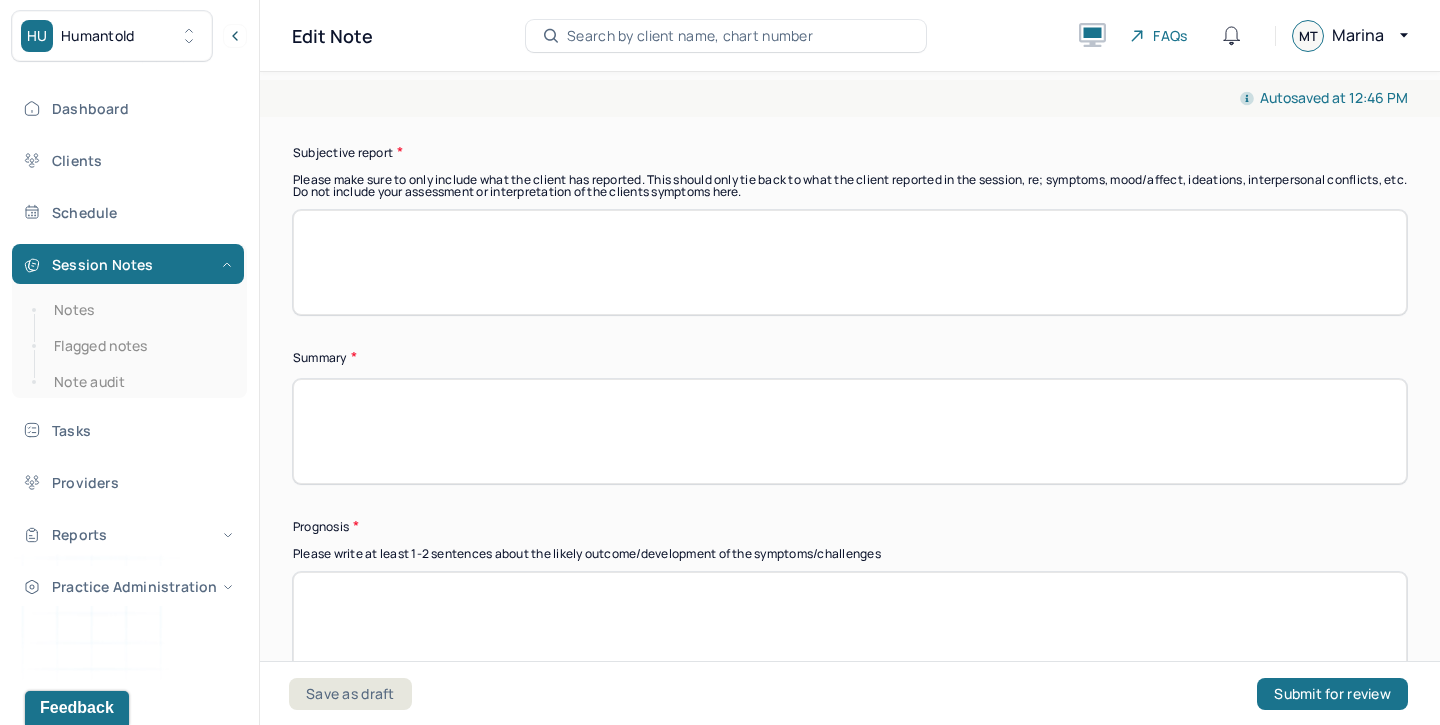 click on "Summary" at bounding box center (850, 357) 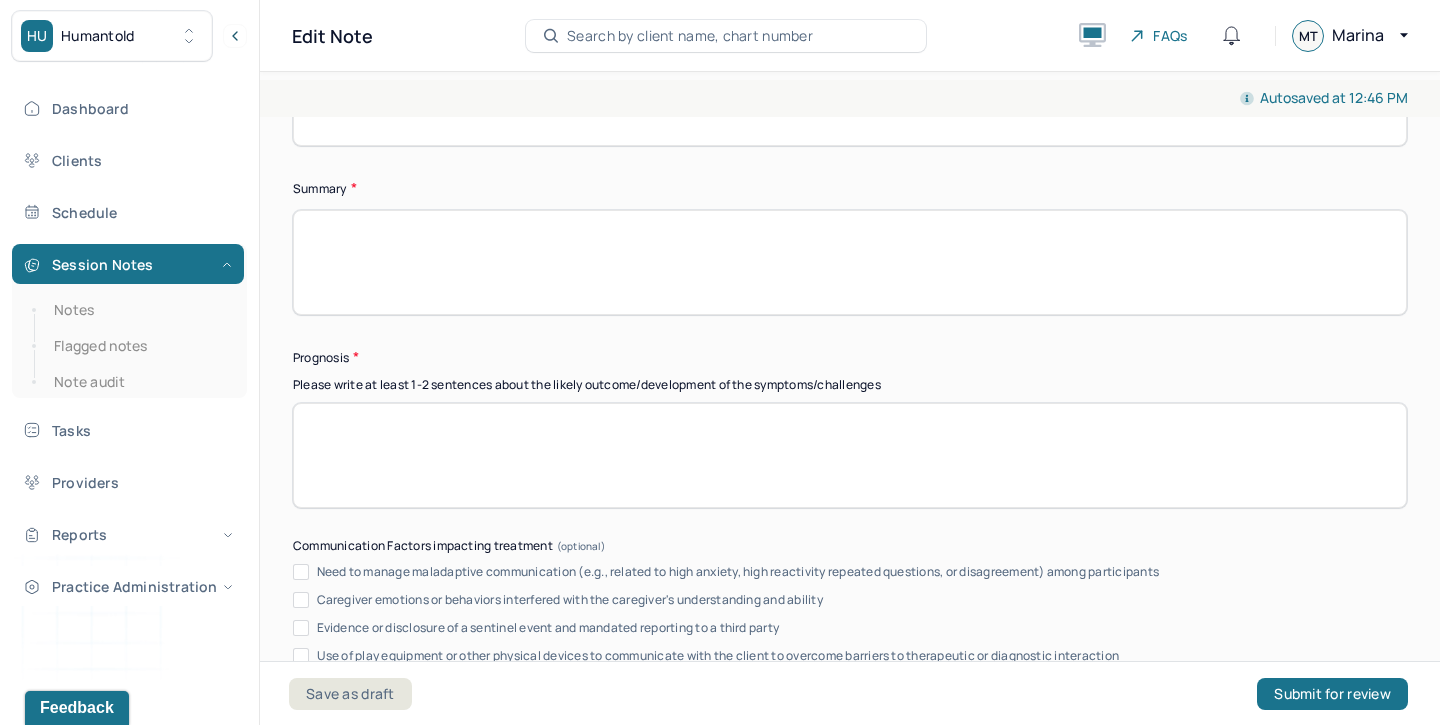 scroll, scrollTop: 10926, scrollLeft: 0, axis: vertical 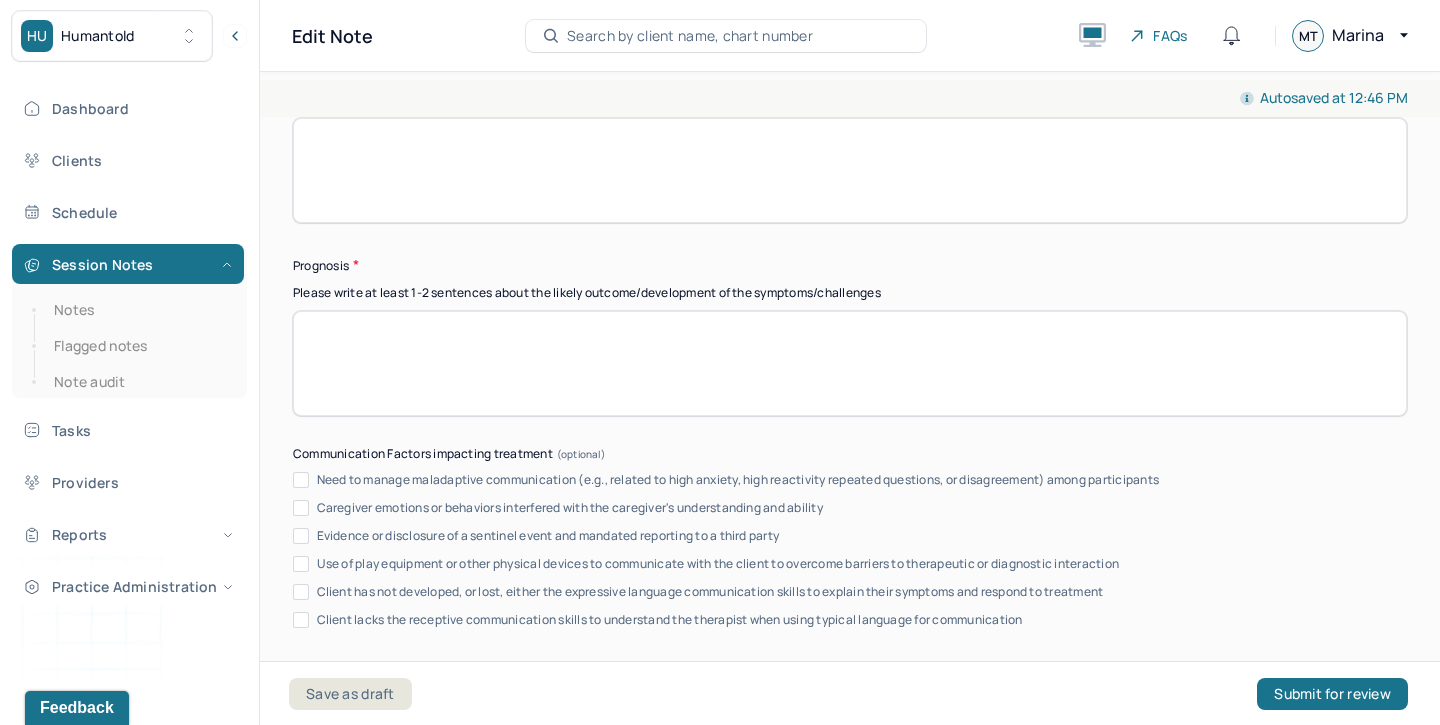 click at bounding box center [850, 363] 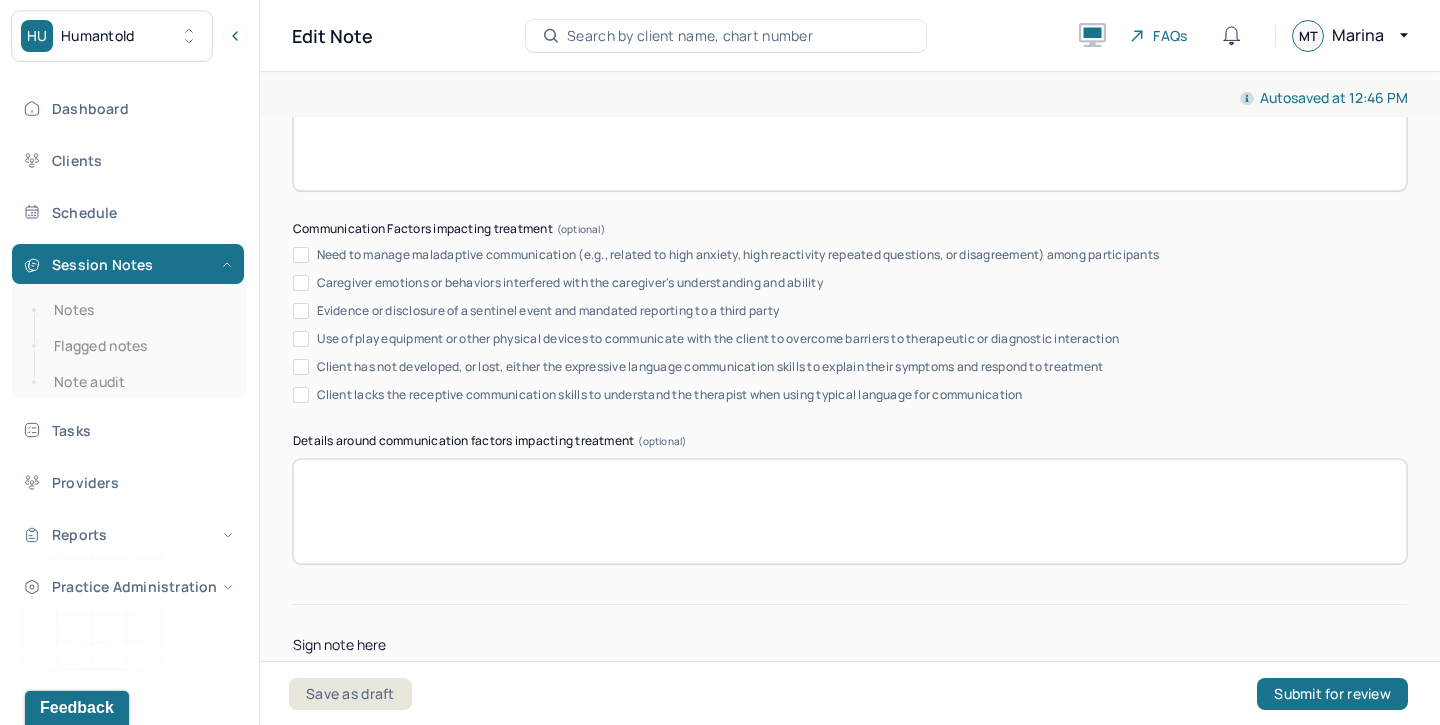 scroll, scrollTop: 11148, scrollLeft: 0, axis: vertical 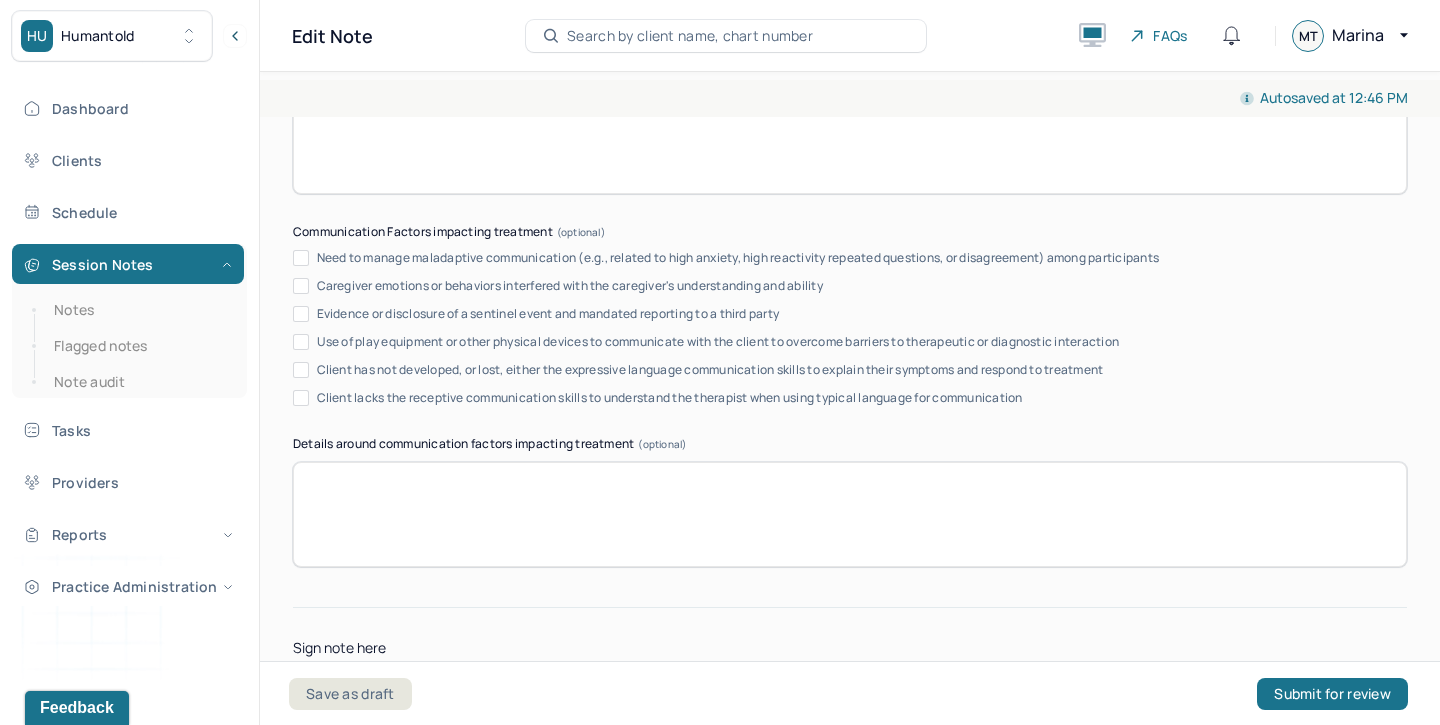 click on "Use of play equipment or other physical devices to communicate with the client to overcome barriers to therapeutic or diagnostic interaction" at bounding box center (718, 342) 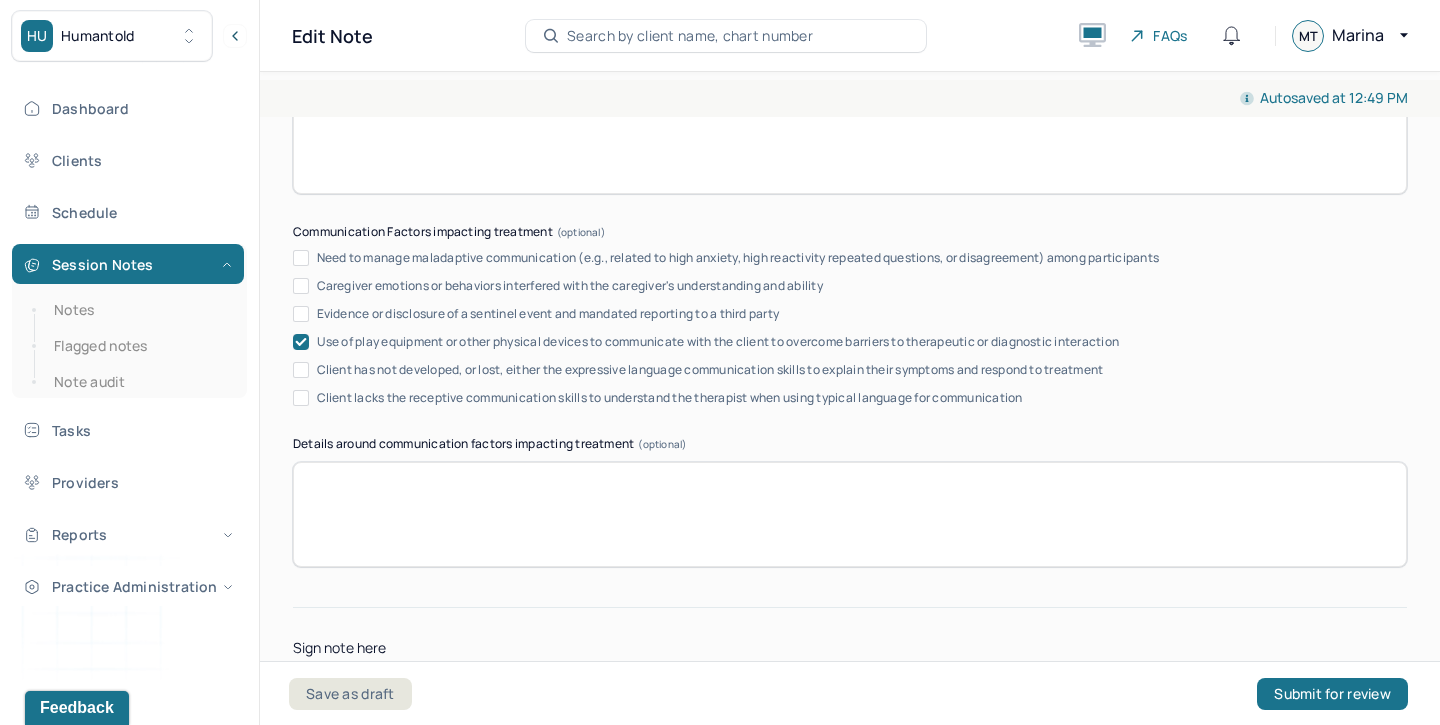 click on "Use of play equipment or other physical devices to communicate with the client to overcome barriers to therapeutic or diagnostic interaction" at bounding box center (718, 342) 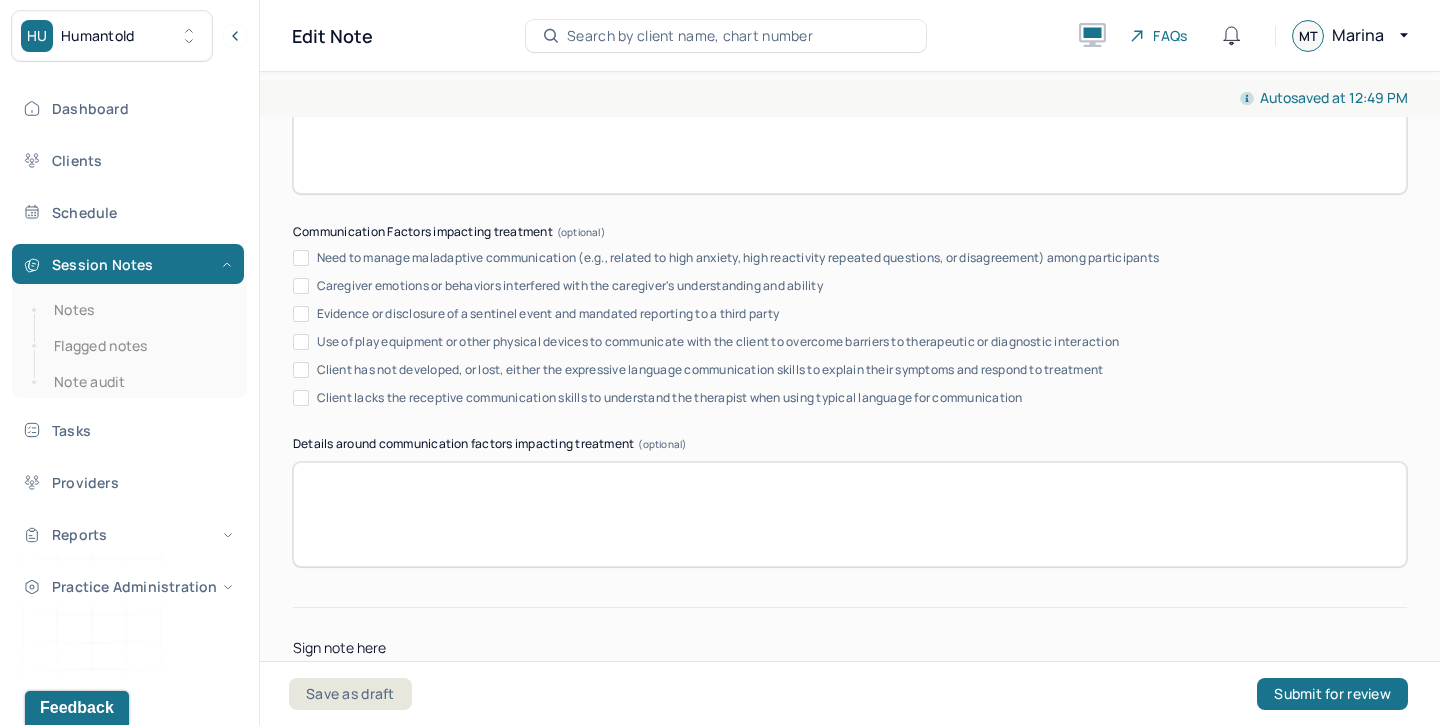 click on "Use of play equipment or other physical devices to communicate with the client to overcome barriers to therapeutic or diagnostic interaction" at bounding box center (718, 342) 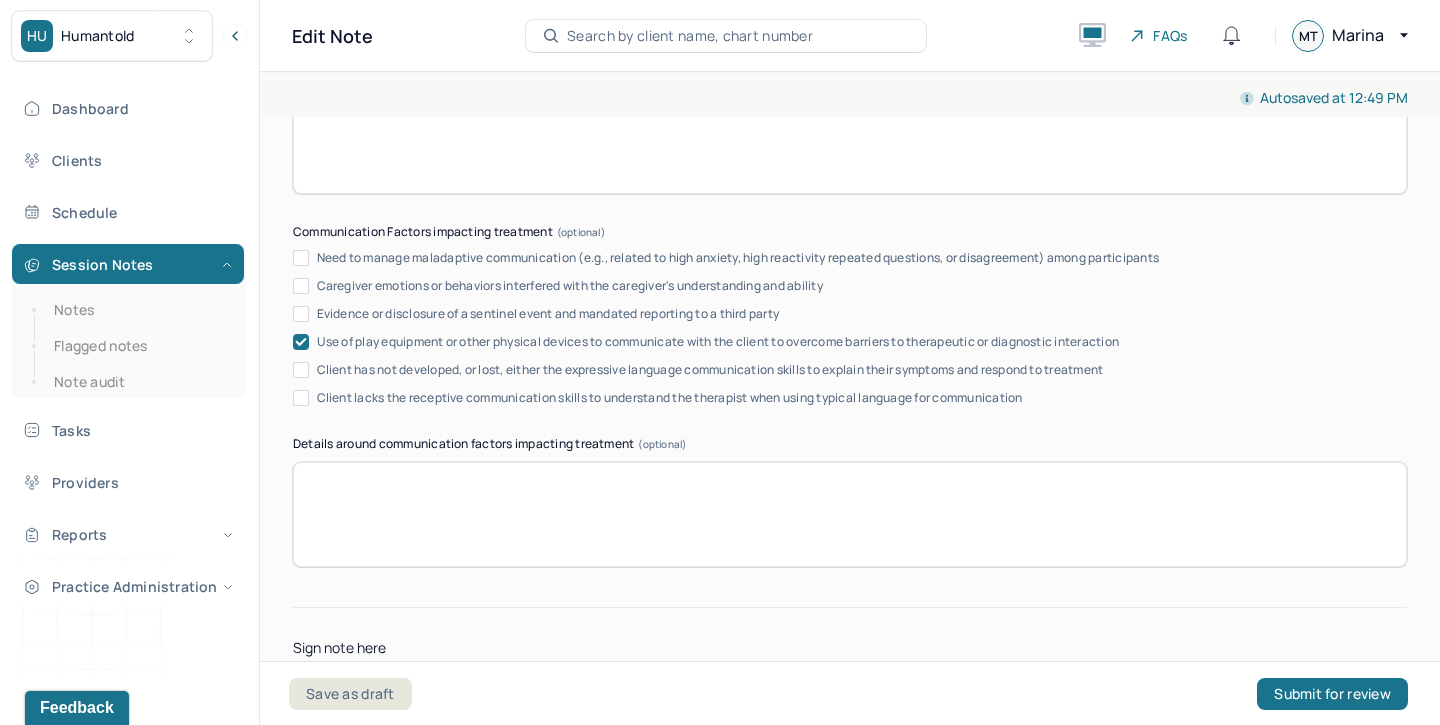 click at bounding box center [850, 514] 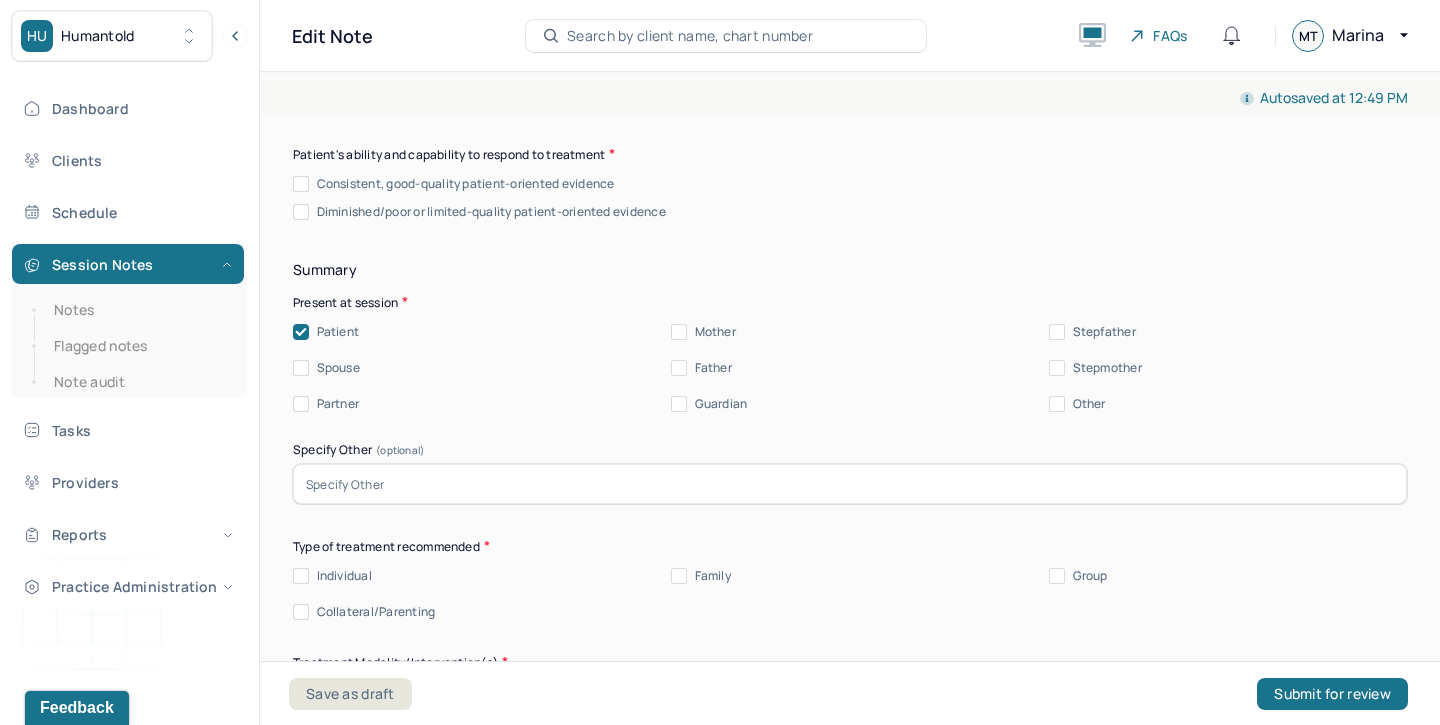 scroll, scrollTop: 9381, scrollLeft: 0, axis: vertical 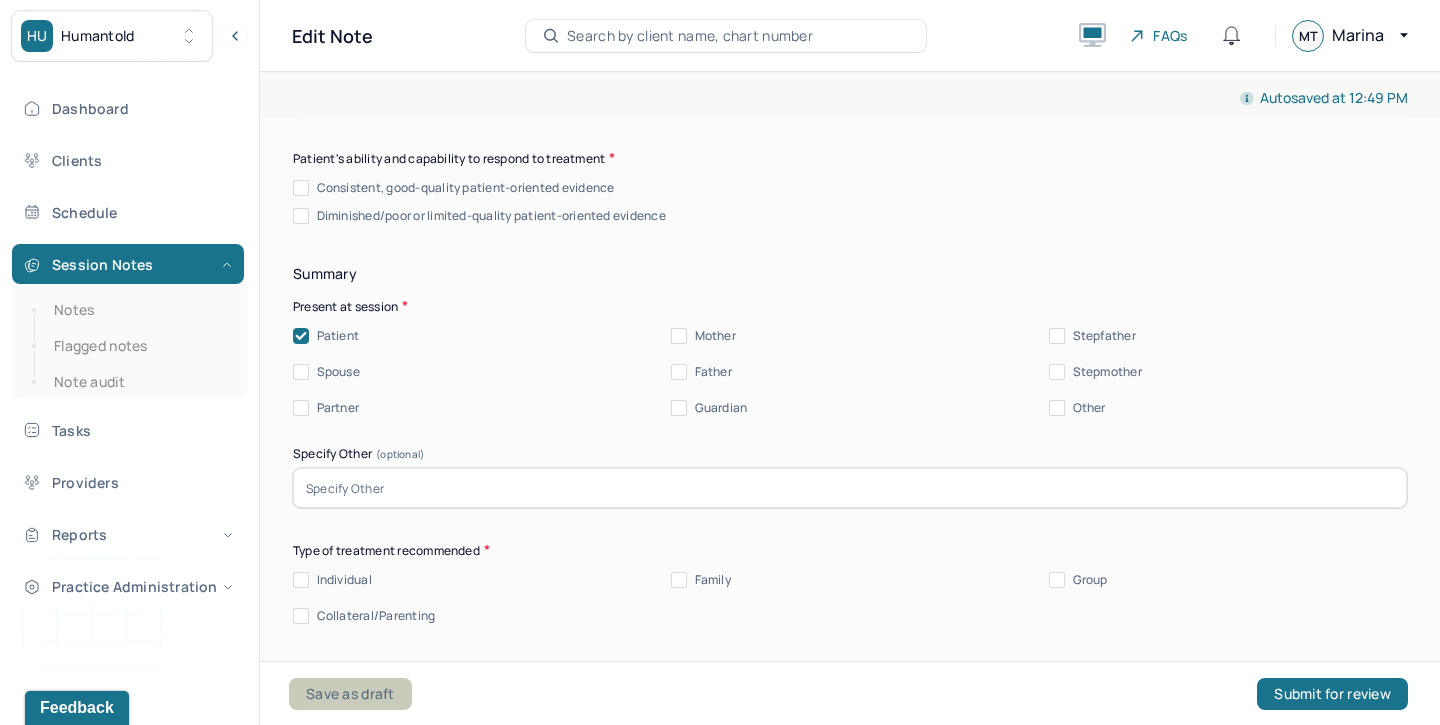 click on "Save as draft" at bounding box center [350, 694] 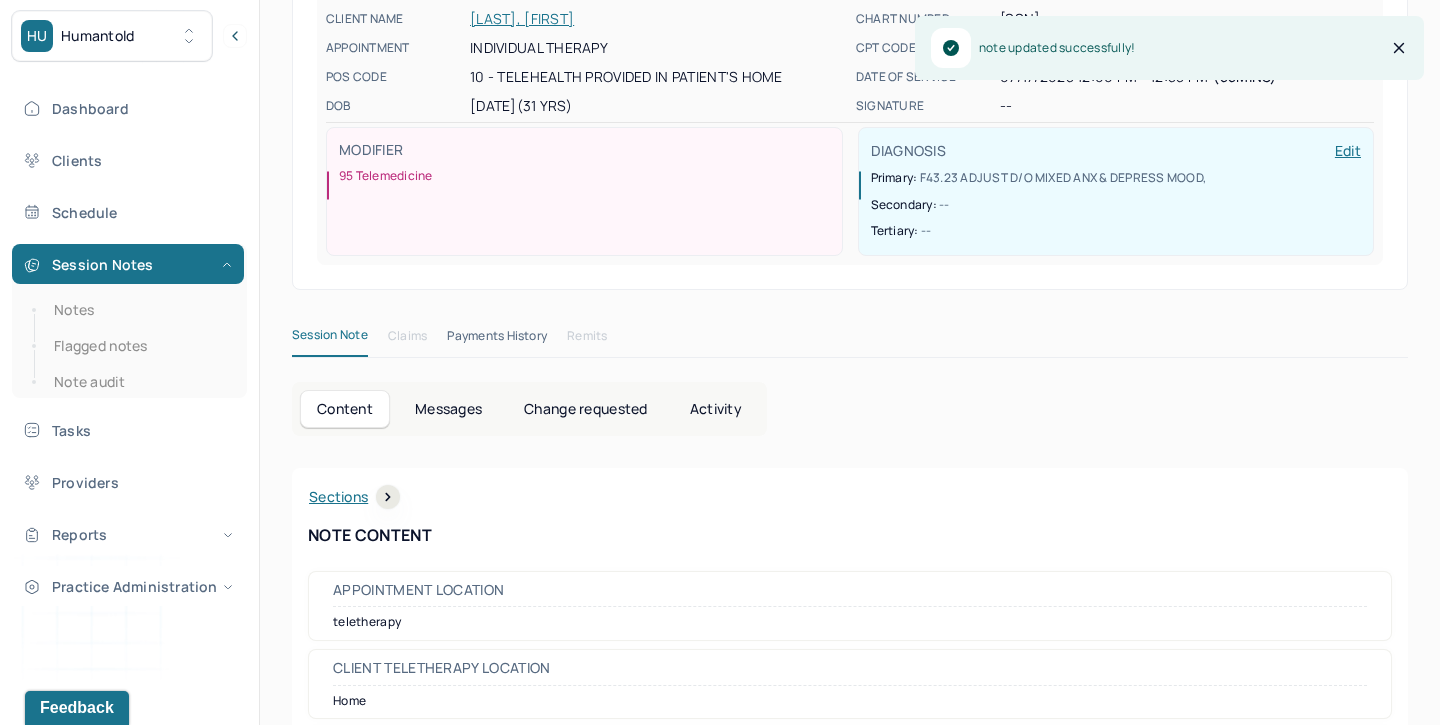 scroll, scrollTop: 206, scrollLeft: 0, axis: vertical 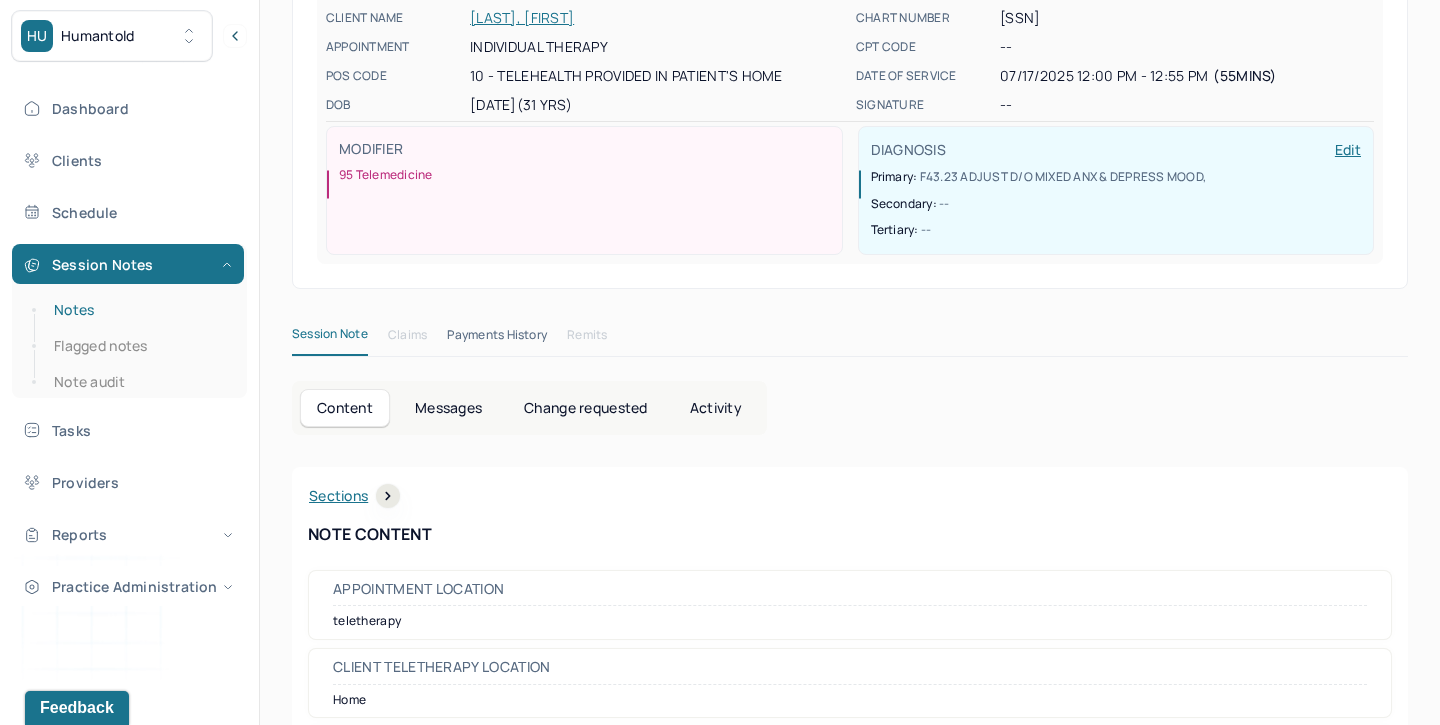 click on "Notes" at bounding box center [139, 310] 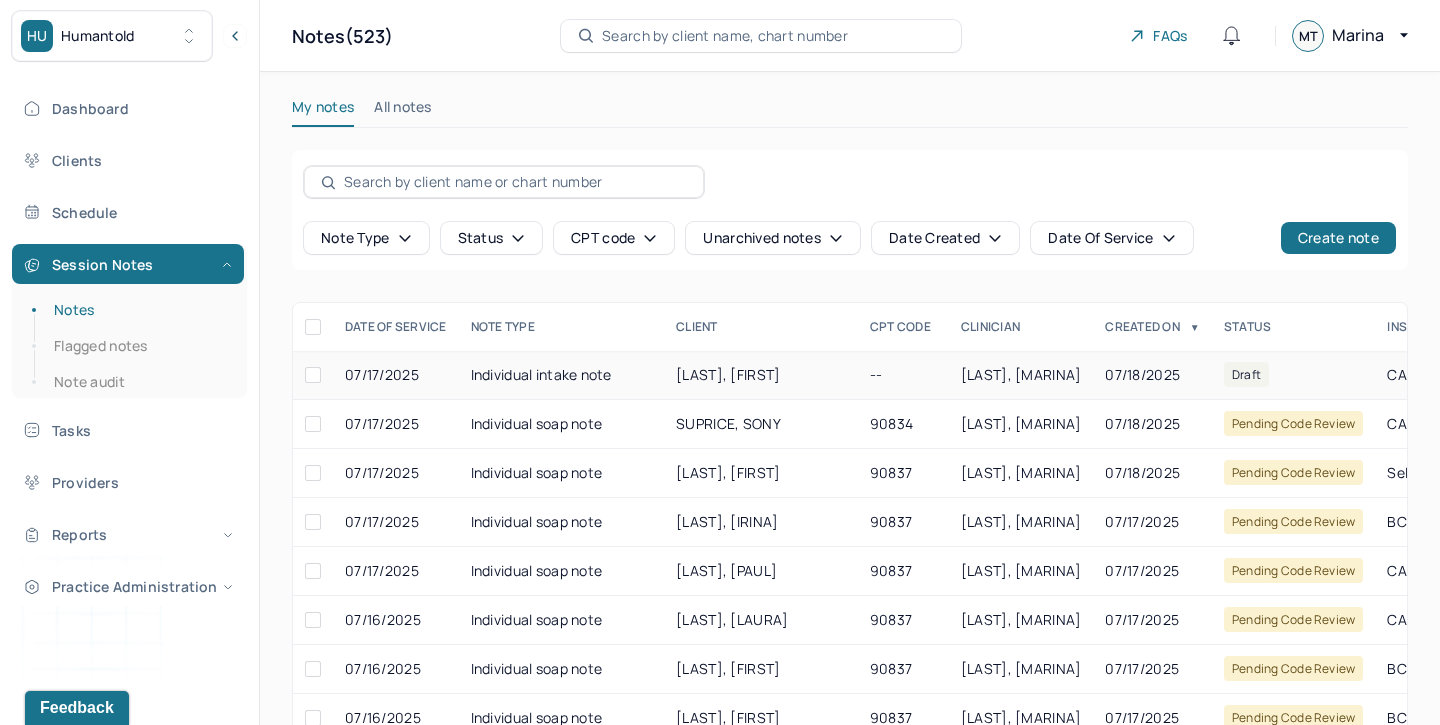 scroll, scrollTop: 0, scrollLeft: 166, axis: horizontal 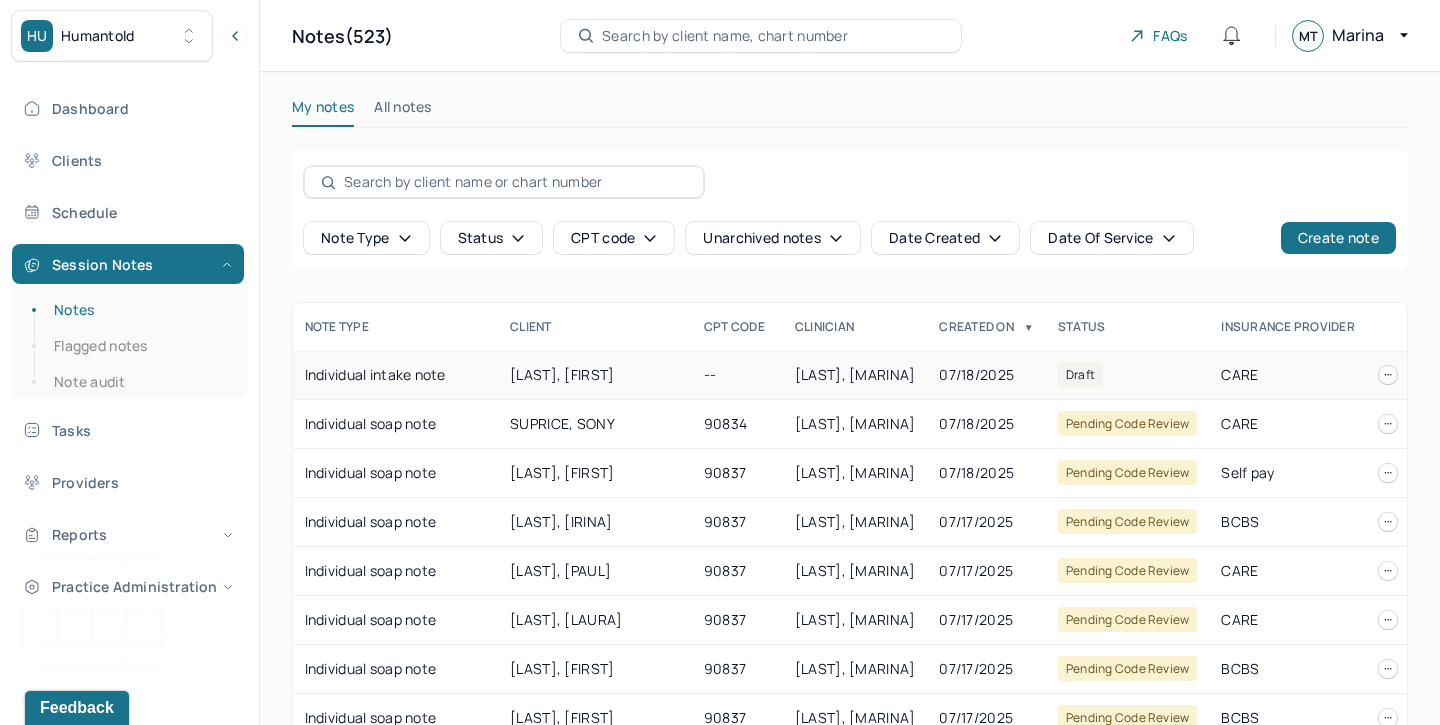 click at bounding box center [1388, 375] 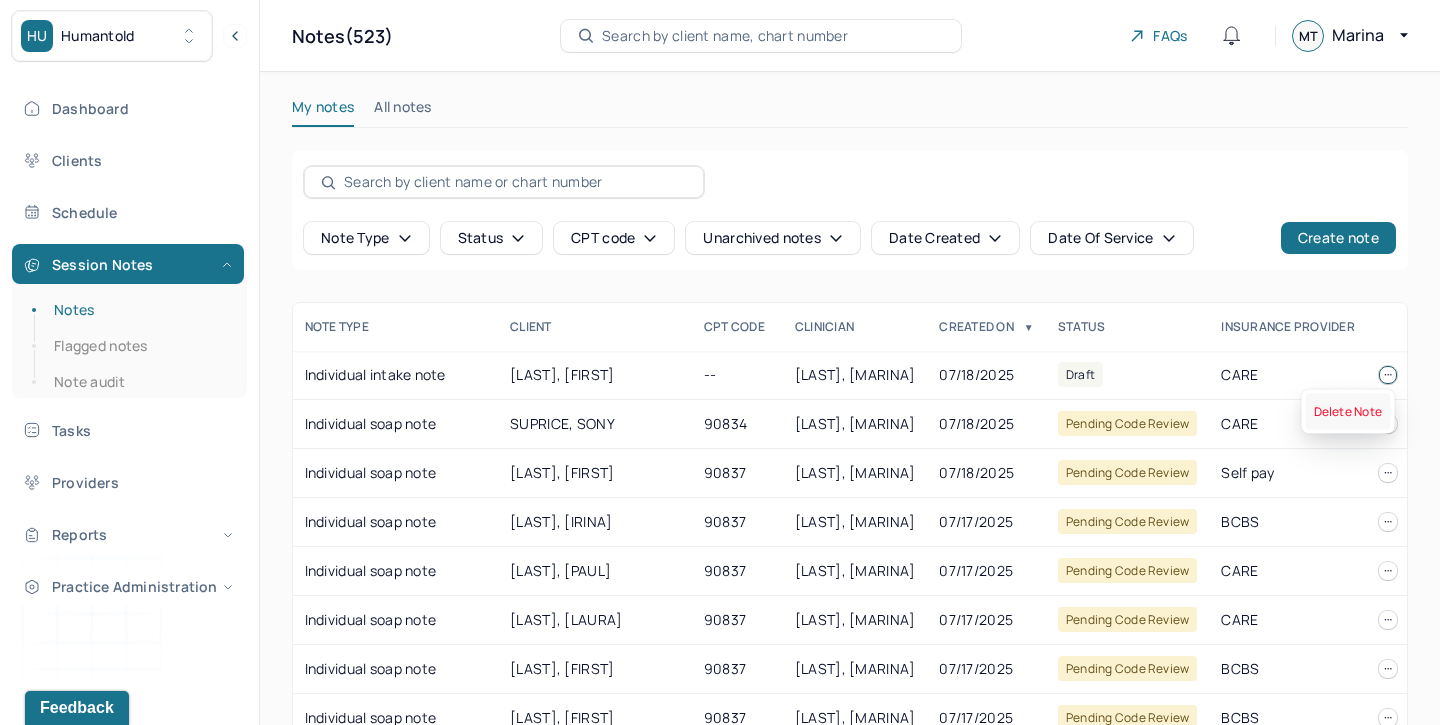 click on "Delete Note" at bounding box center [1348, 412] 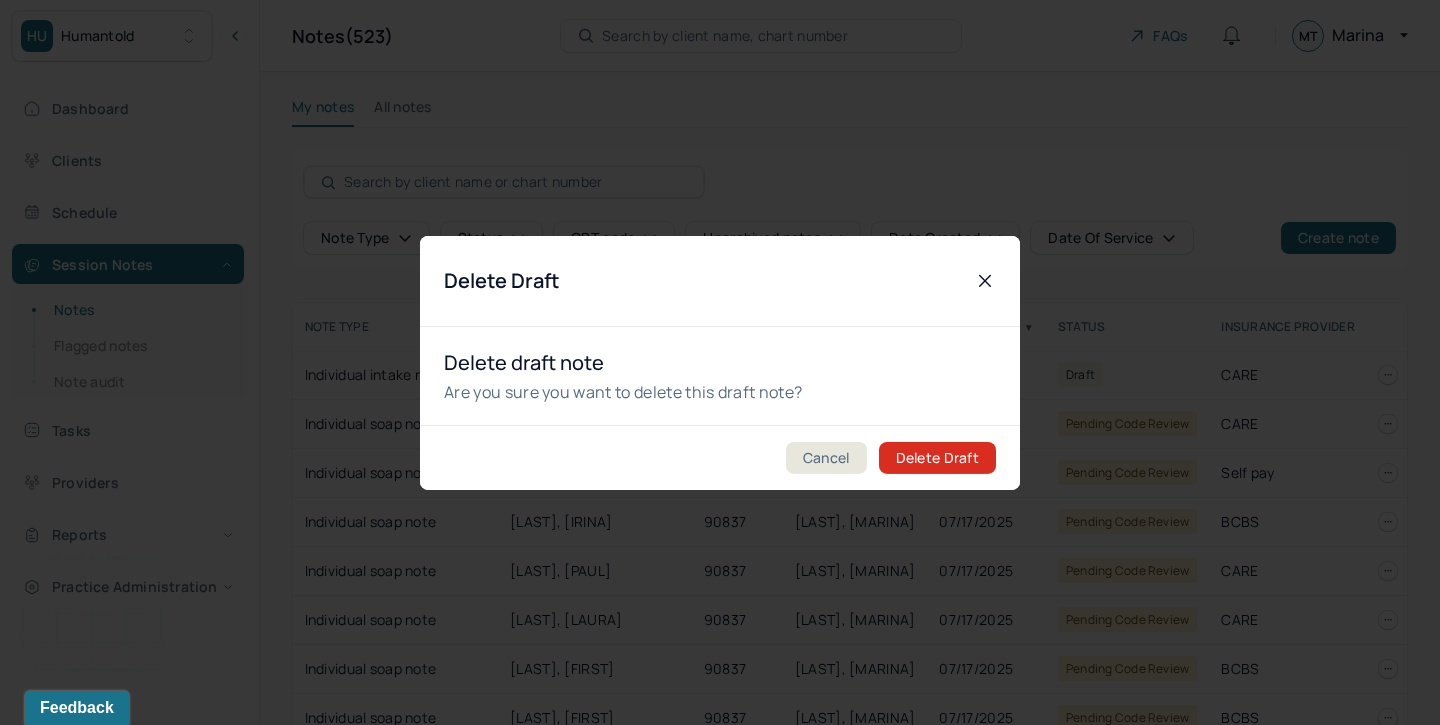 click on "Delete Draft" at bounding box center [937, 458] 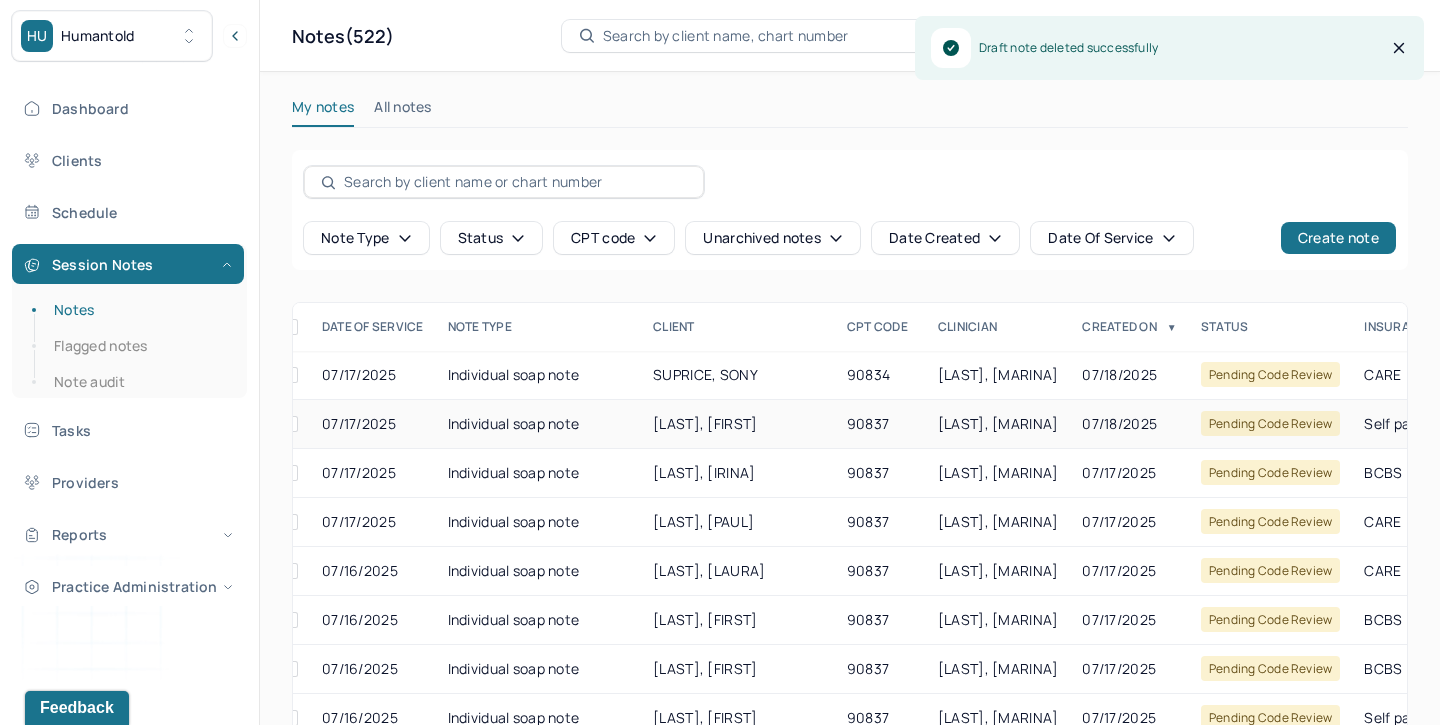 scroll, scrollTop: 0, scrollLeft: 0, axis: both 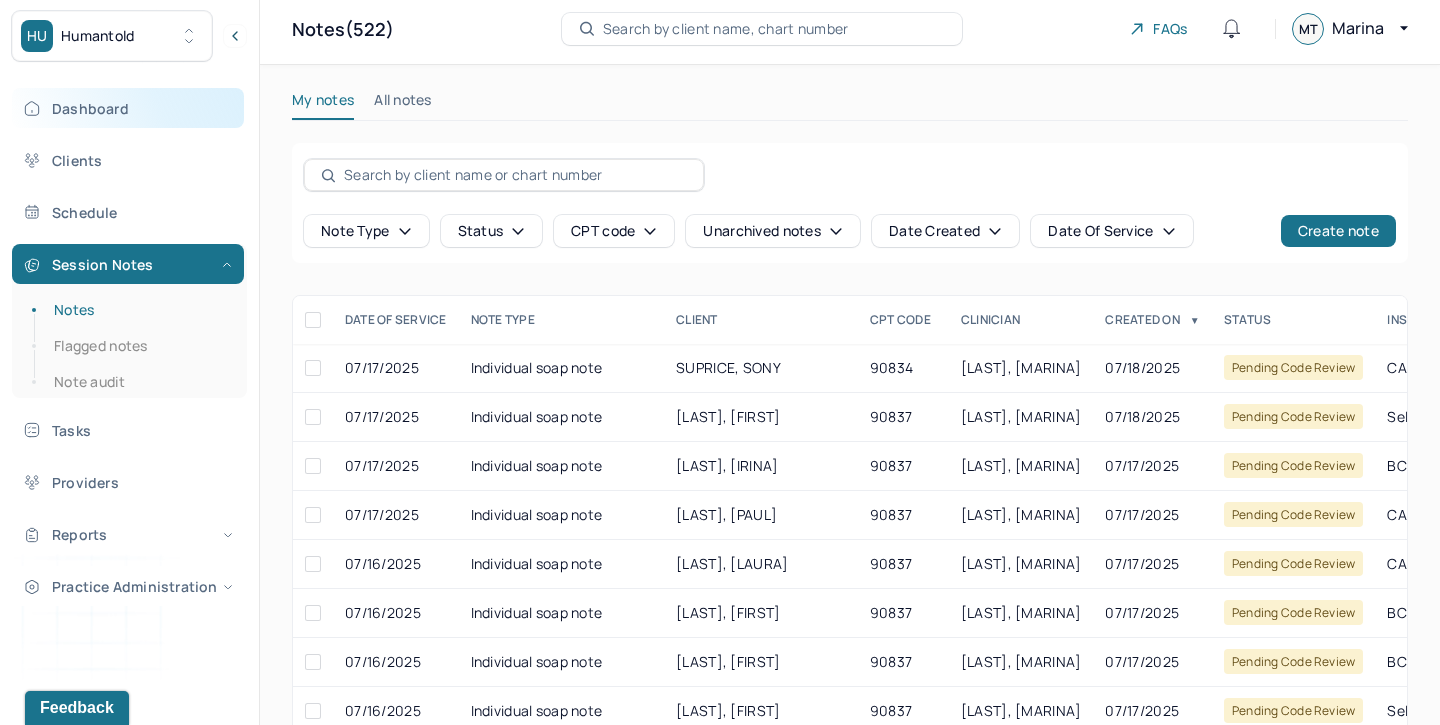 click on "Dashboard" at bounding box center (128, 108) 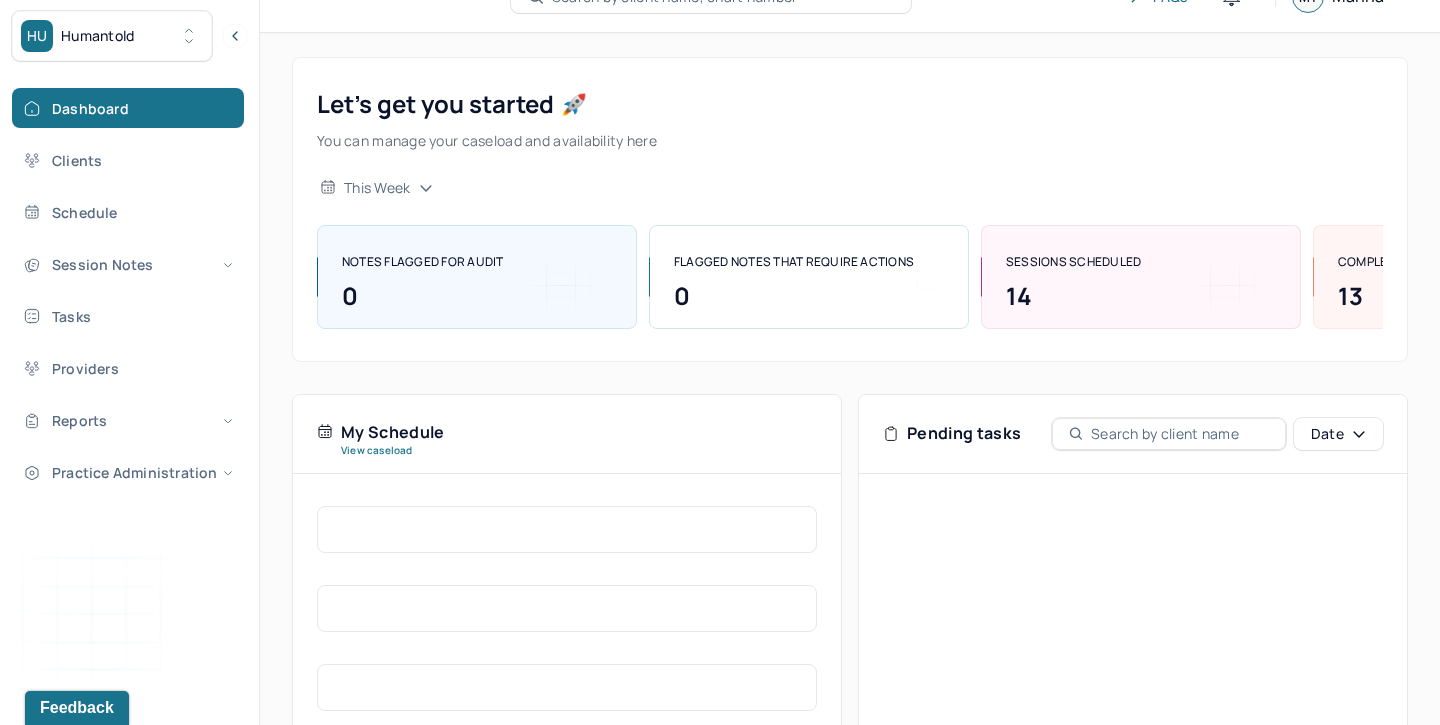 scroll, scrollTop: 0, scrollLeft: 0, axis: both 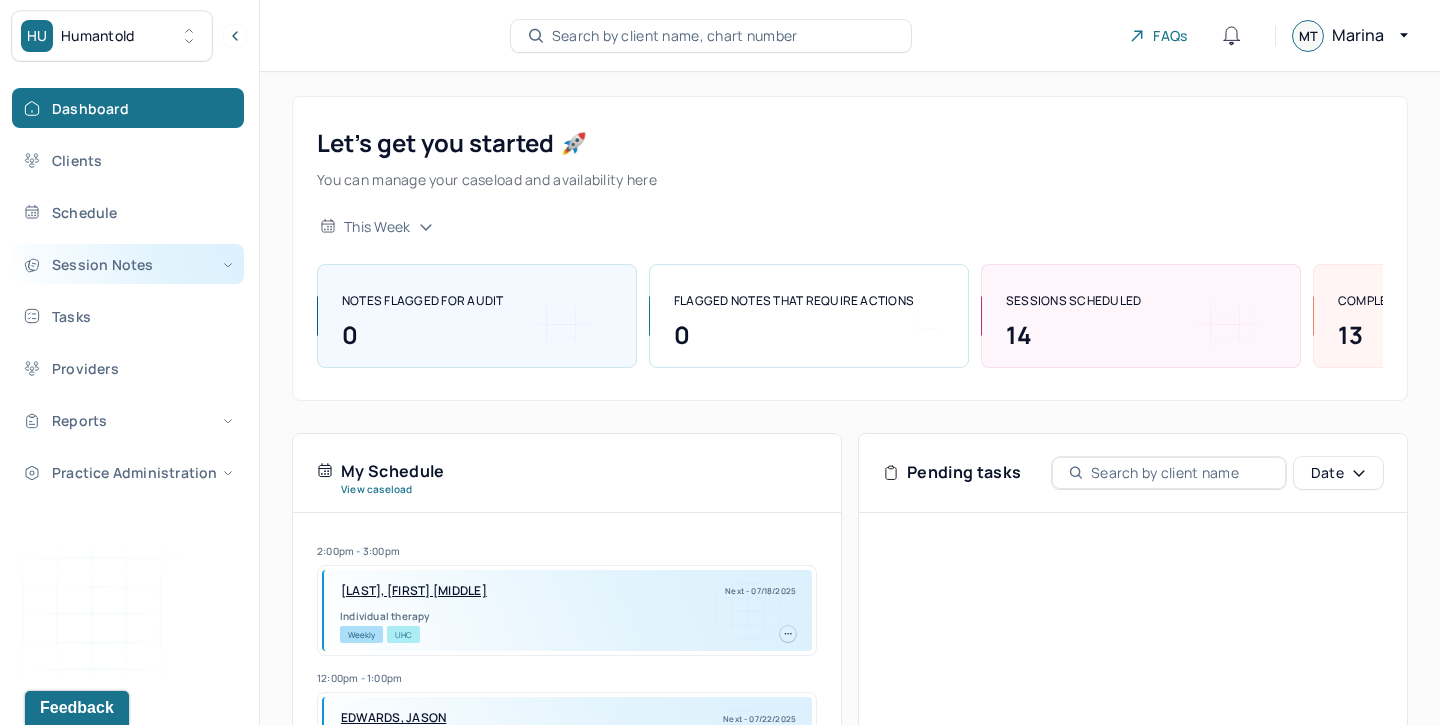 click on "Session Notes" at bounding box center [128, 264] 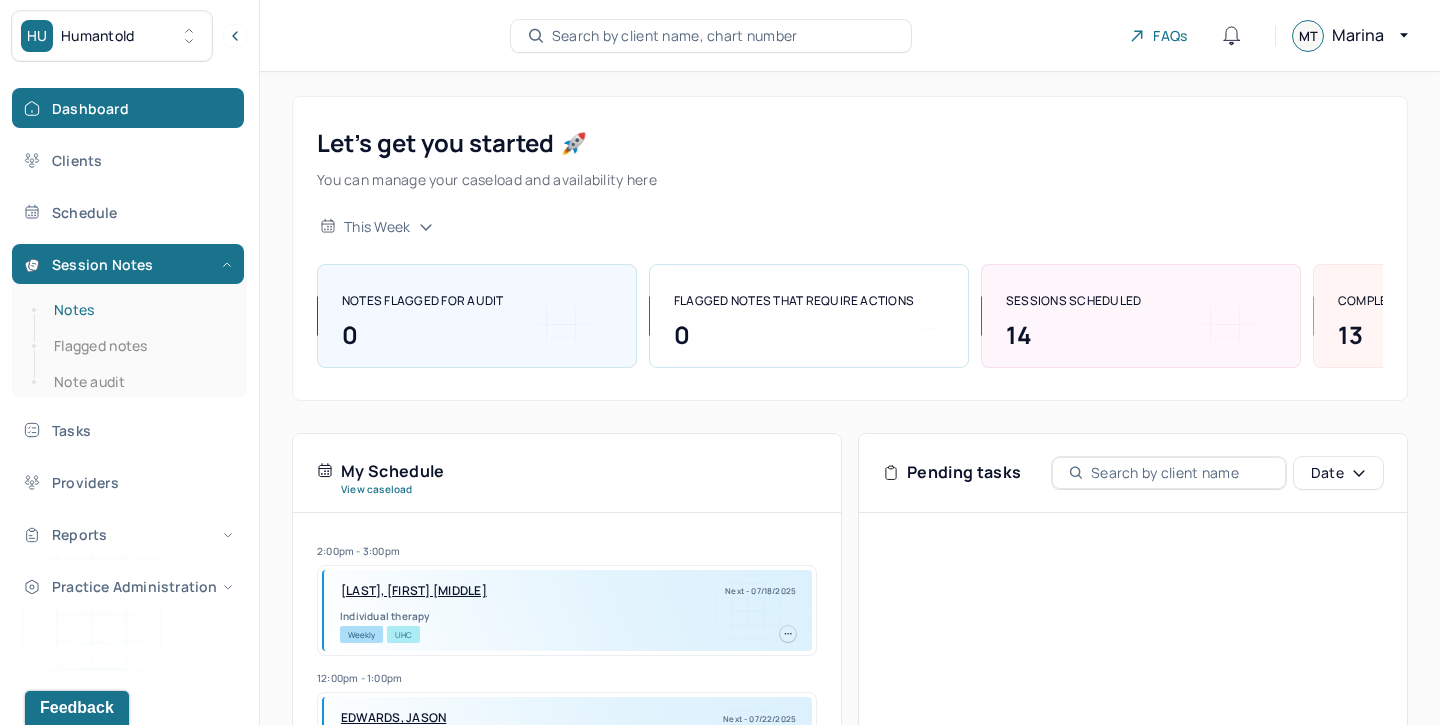 click on "Notes" at bounding box center (139, 310) 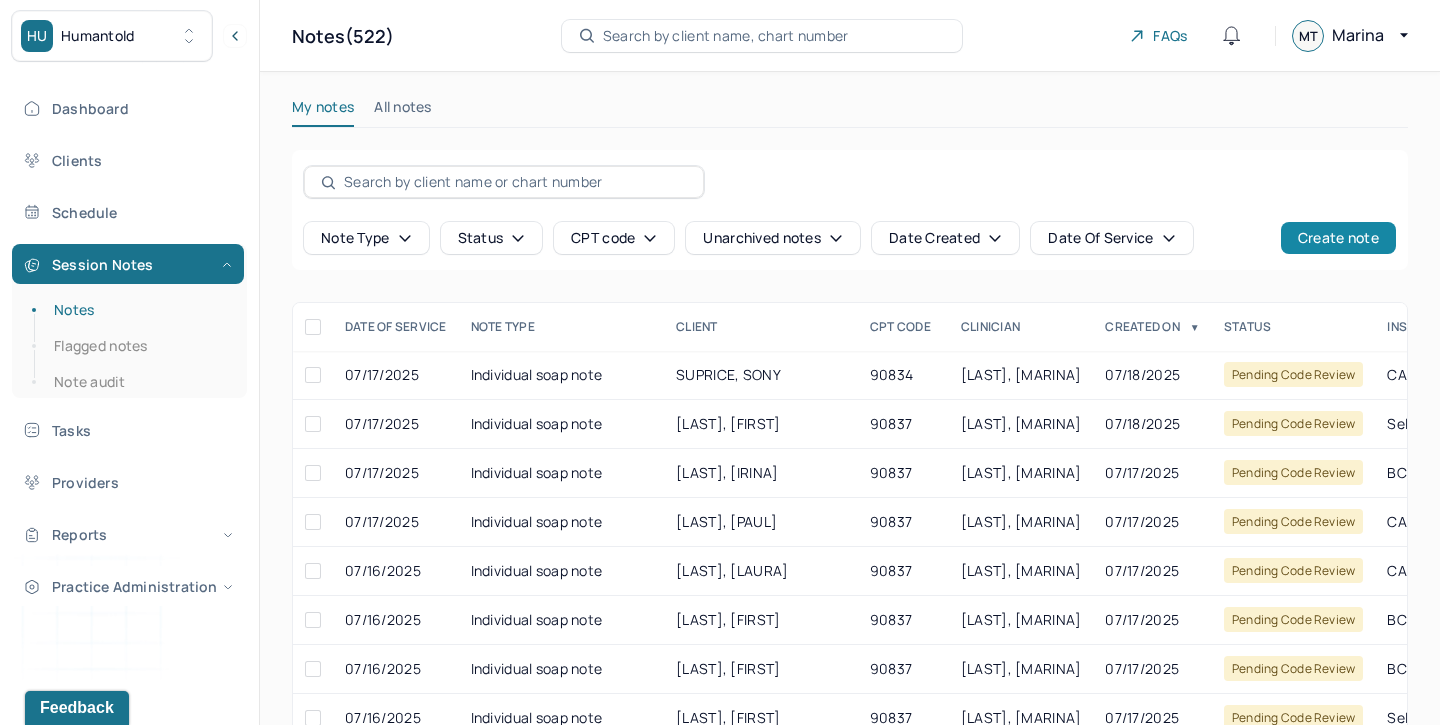 click on "Create note" at bounding box center (1338, 238) 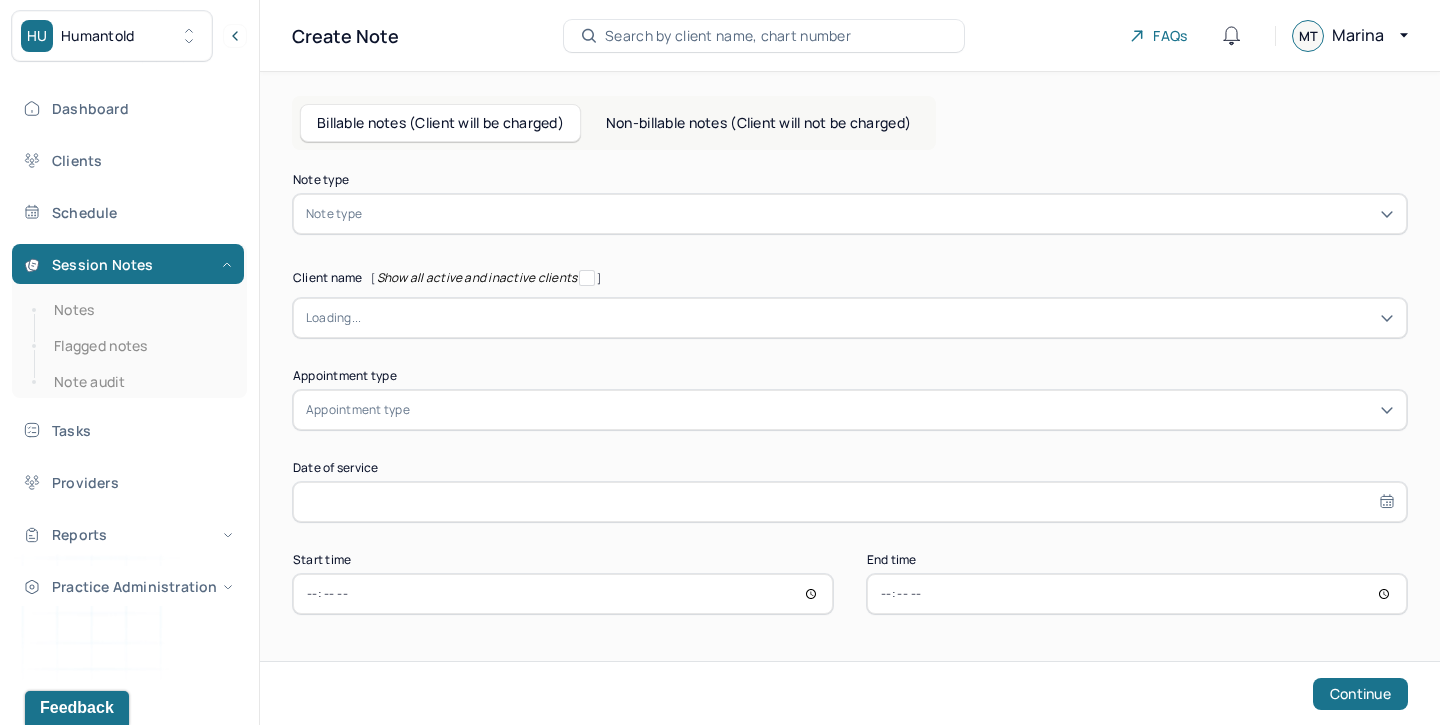 click at bounding box center (880, 214) 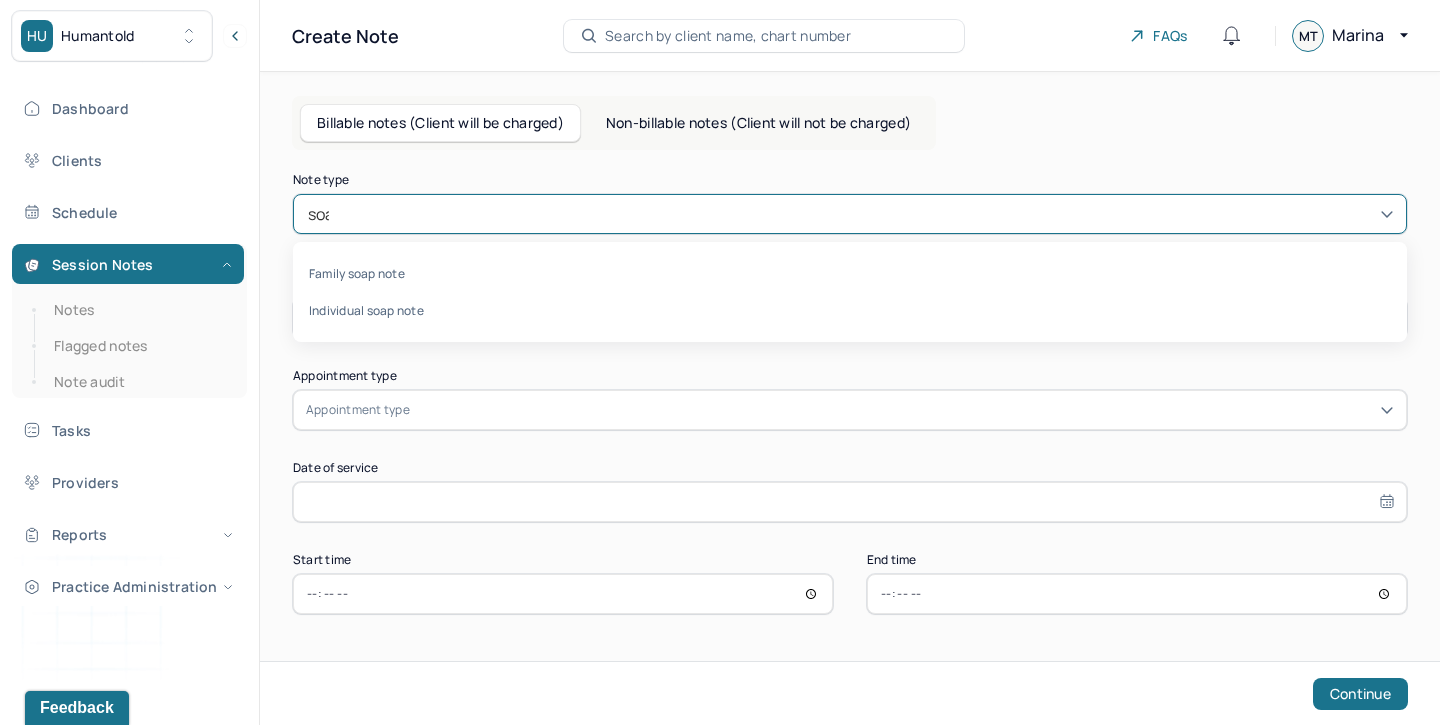 type on "soap" 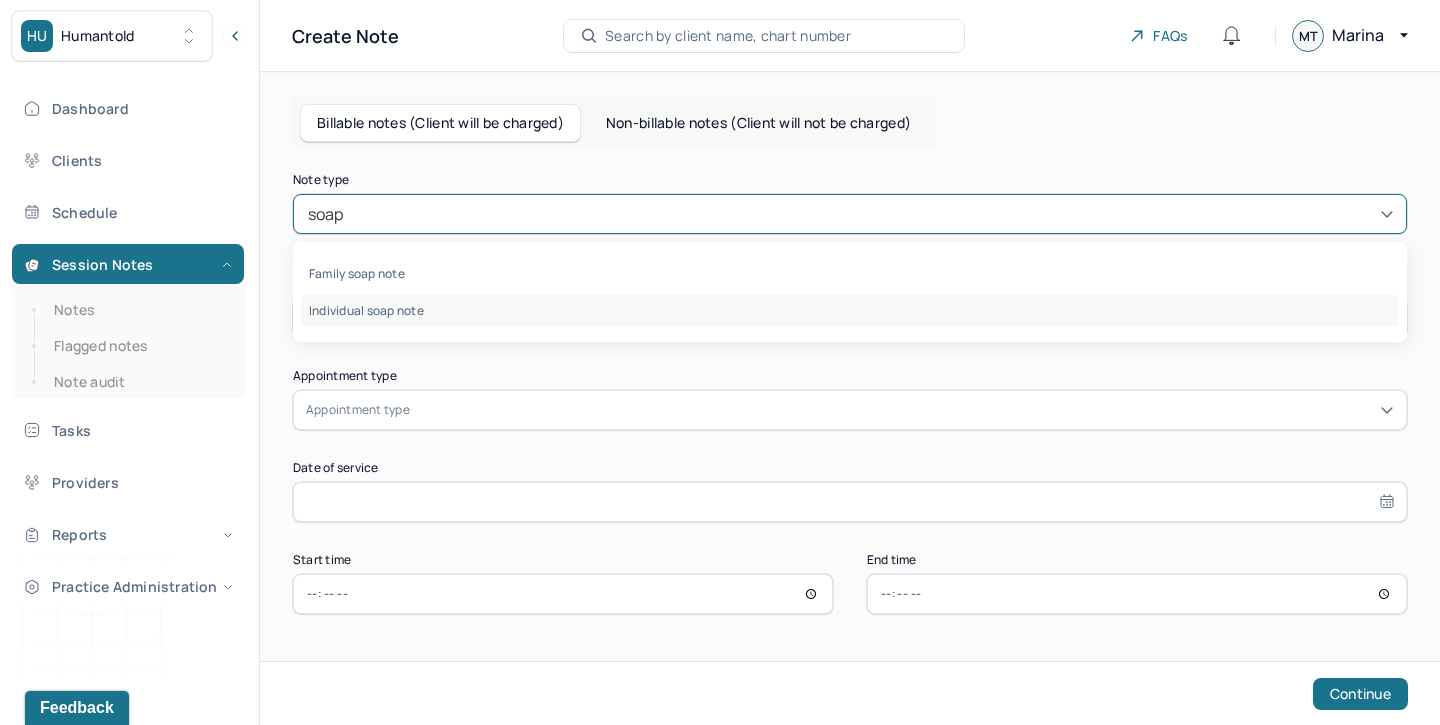 click on "Individual soap note" at bounding box center [850, 310] 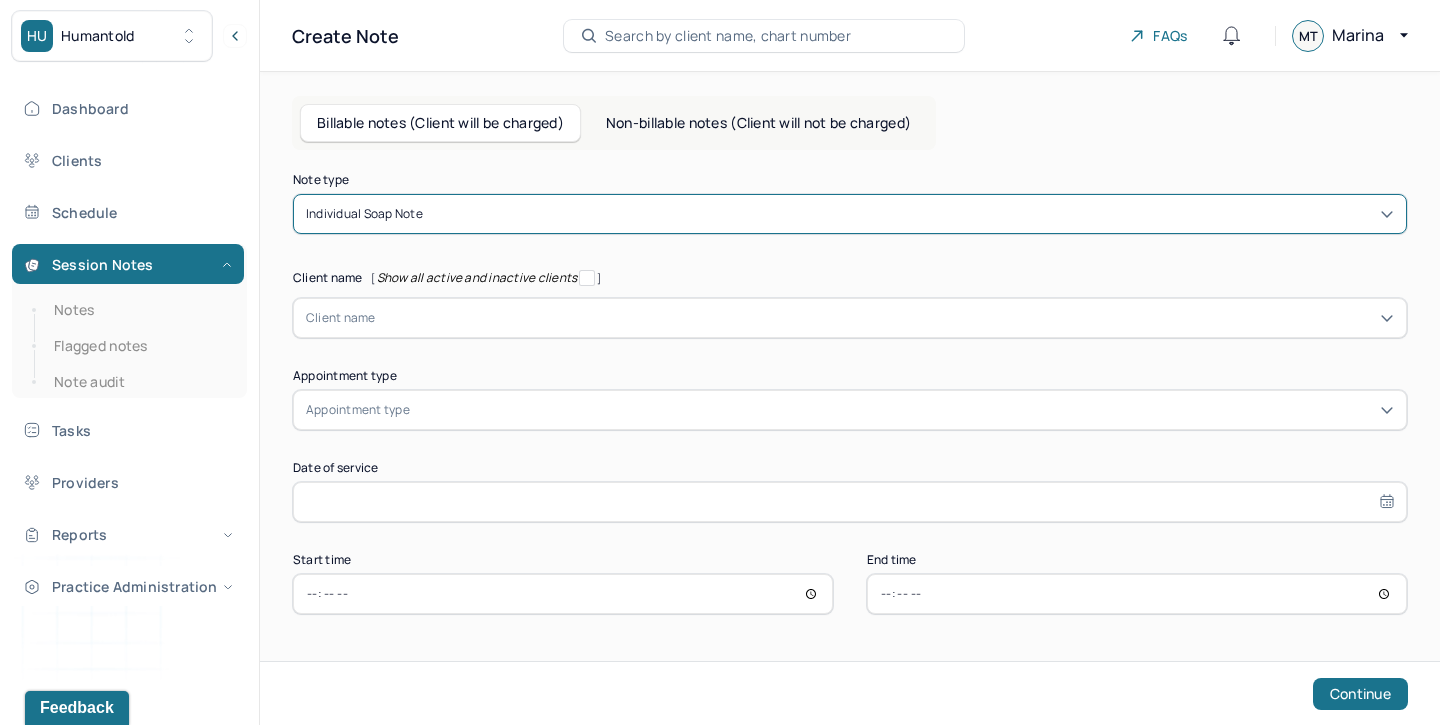 click at bounding box center [885, 318] 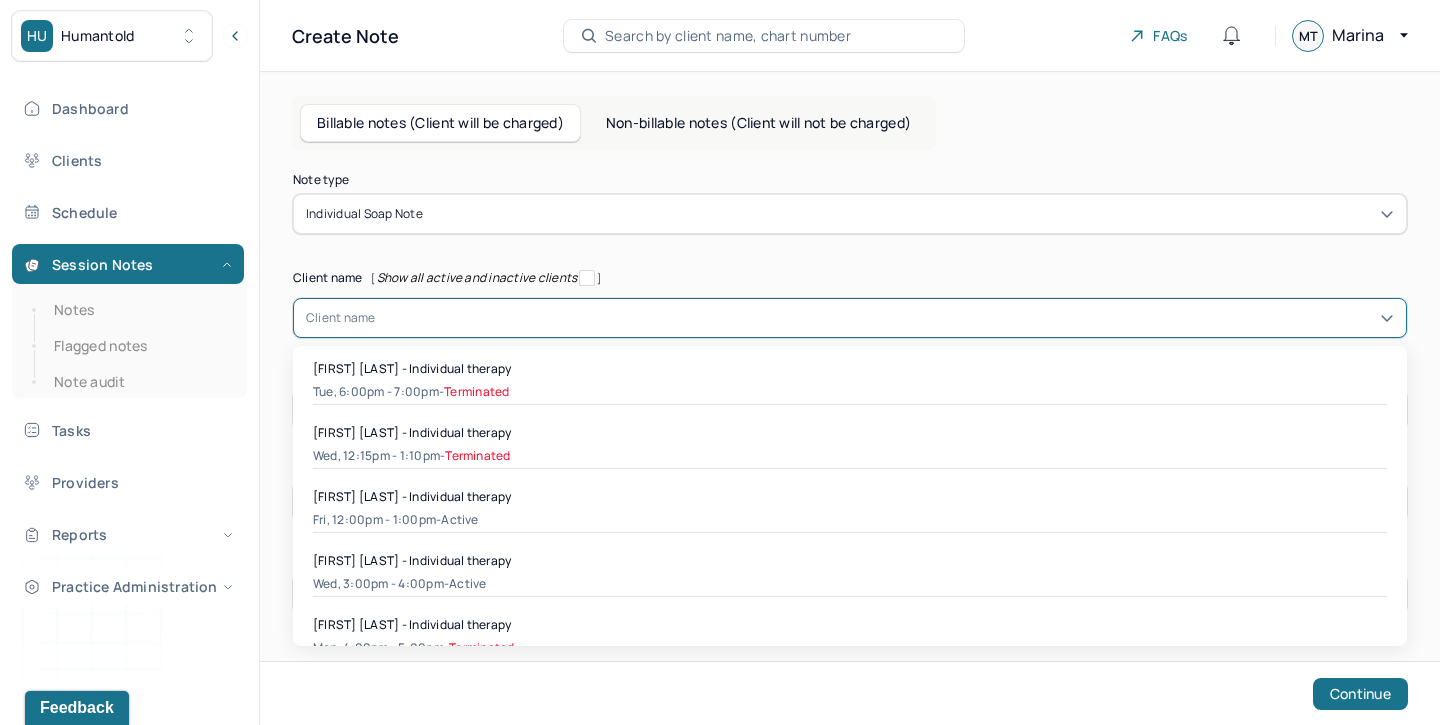 scroll, scrollTop: 0, scrollLeft: 0, axis: both 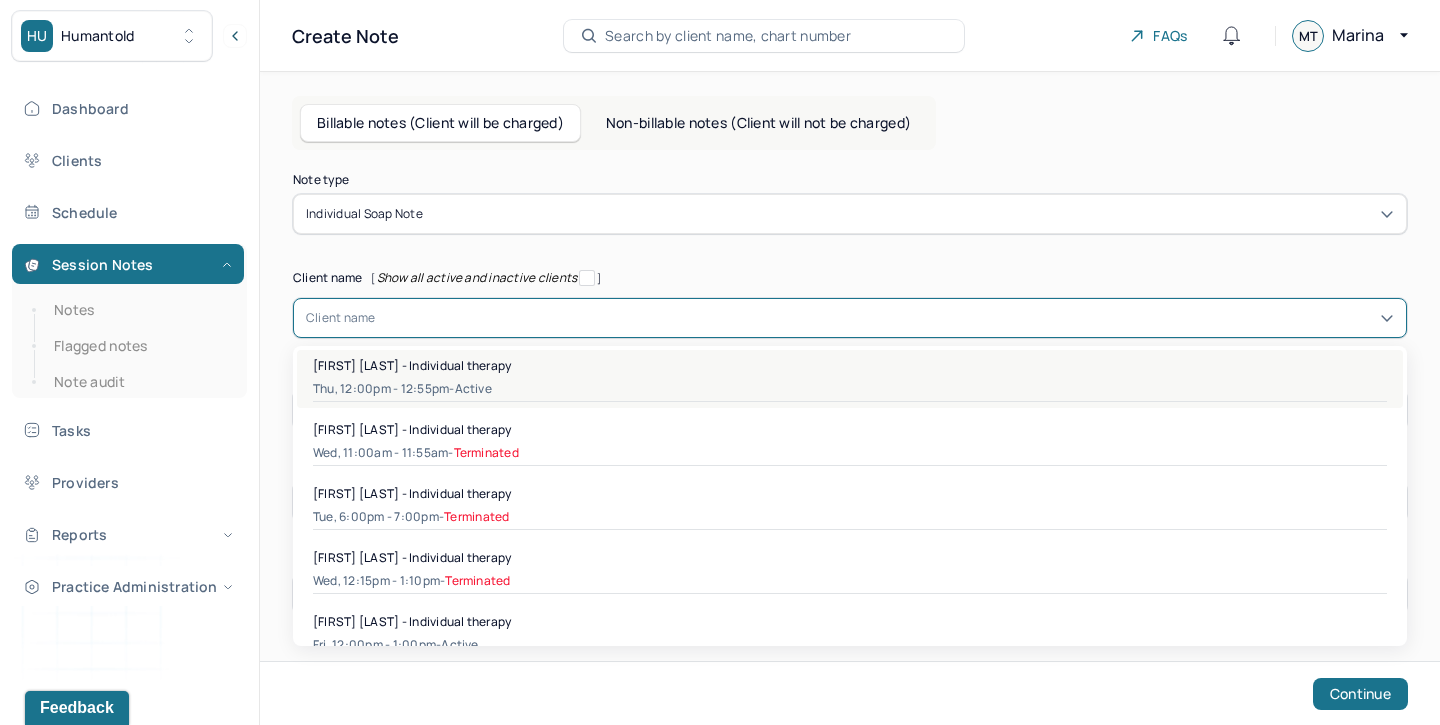 click on "Thu, 12:00pm - 12:55pm  -  active" at bounding box center [850, 389] 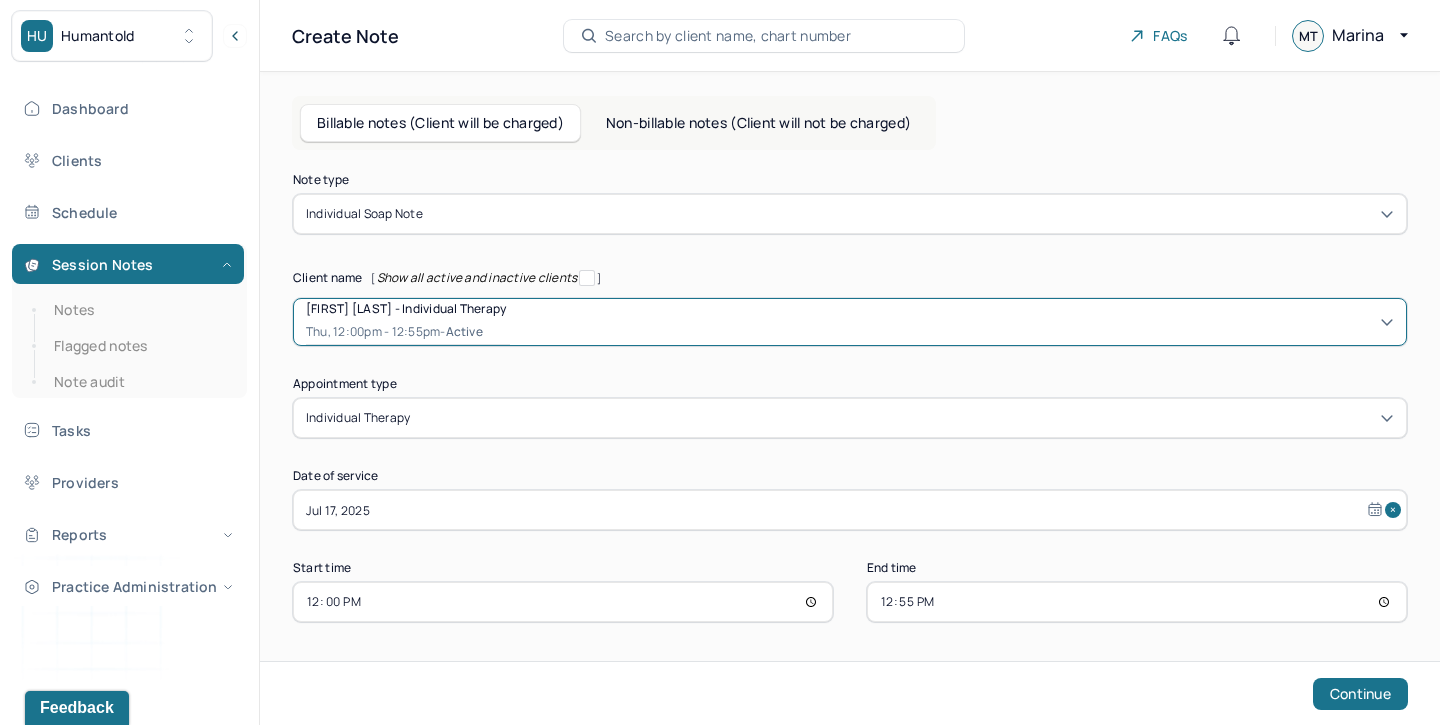 scroll, scrollTop: 2, scrollLeft: 0, axis: vertical 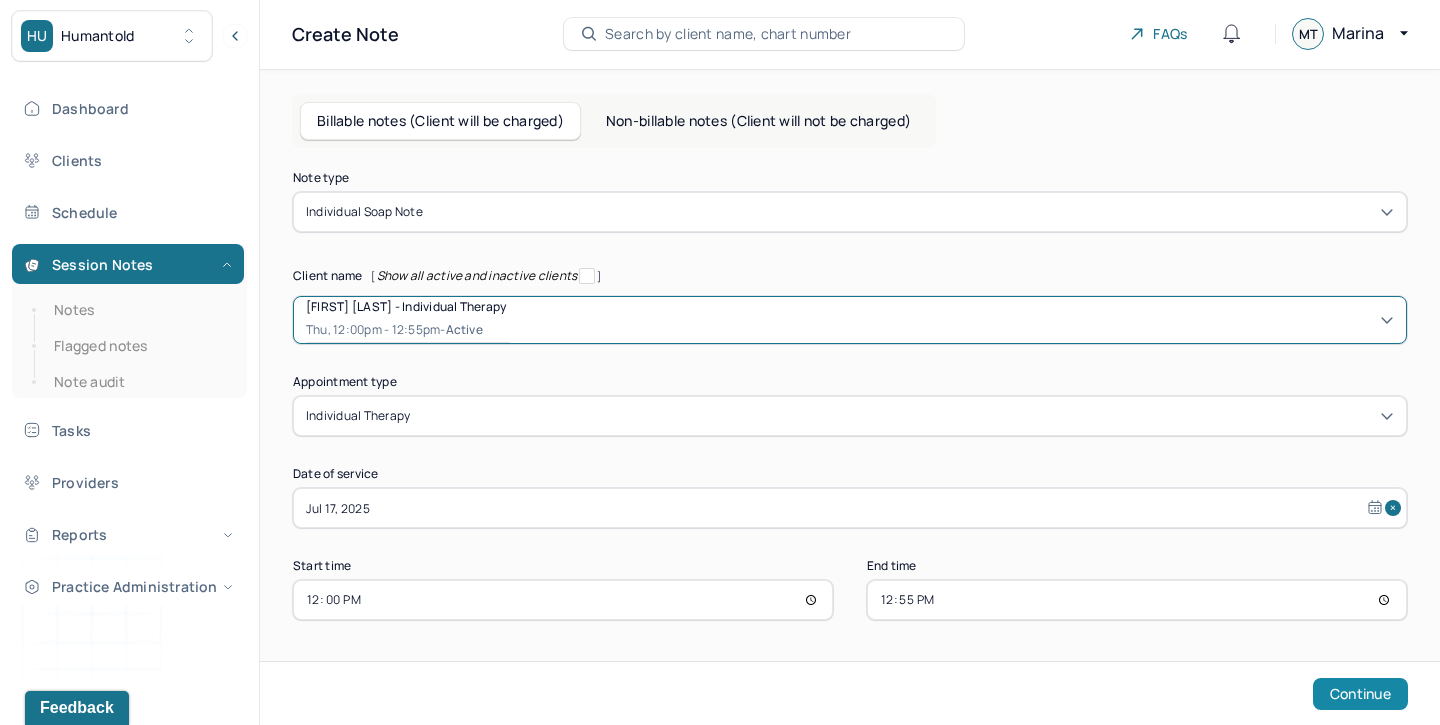 click on "Continue" at bounding box center [1360, 694] 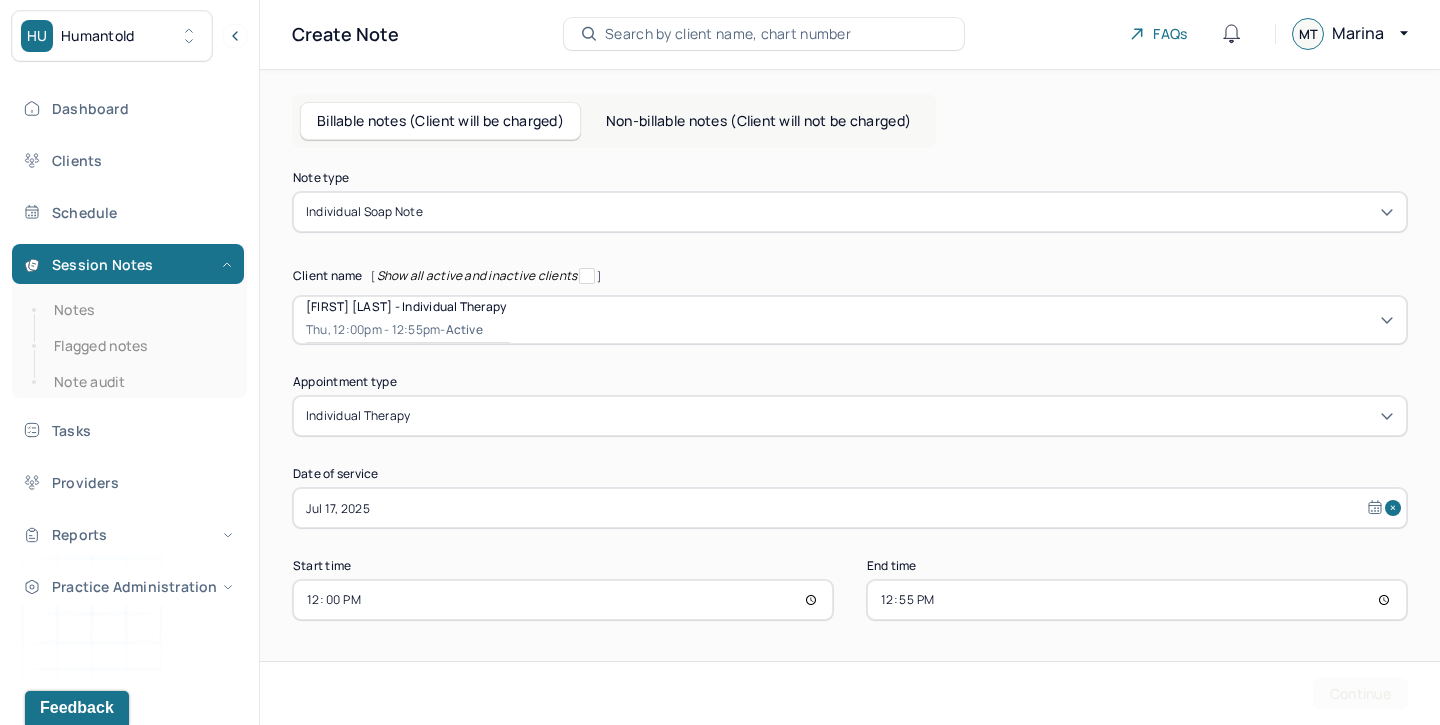 scroll, scrollTop: 0, scrollLeft: 0, axis: both 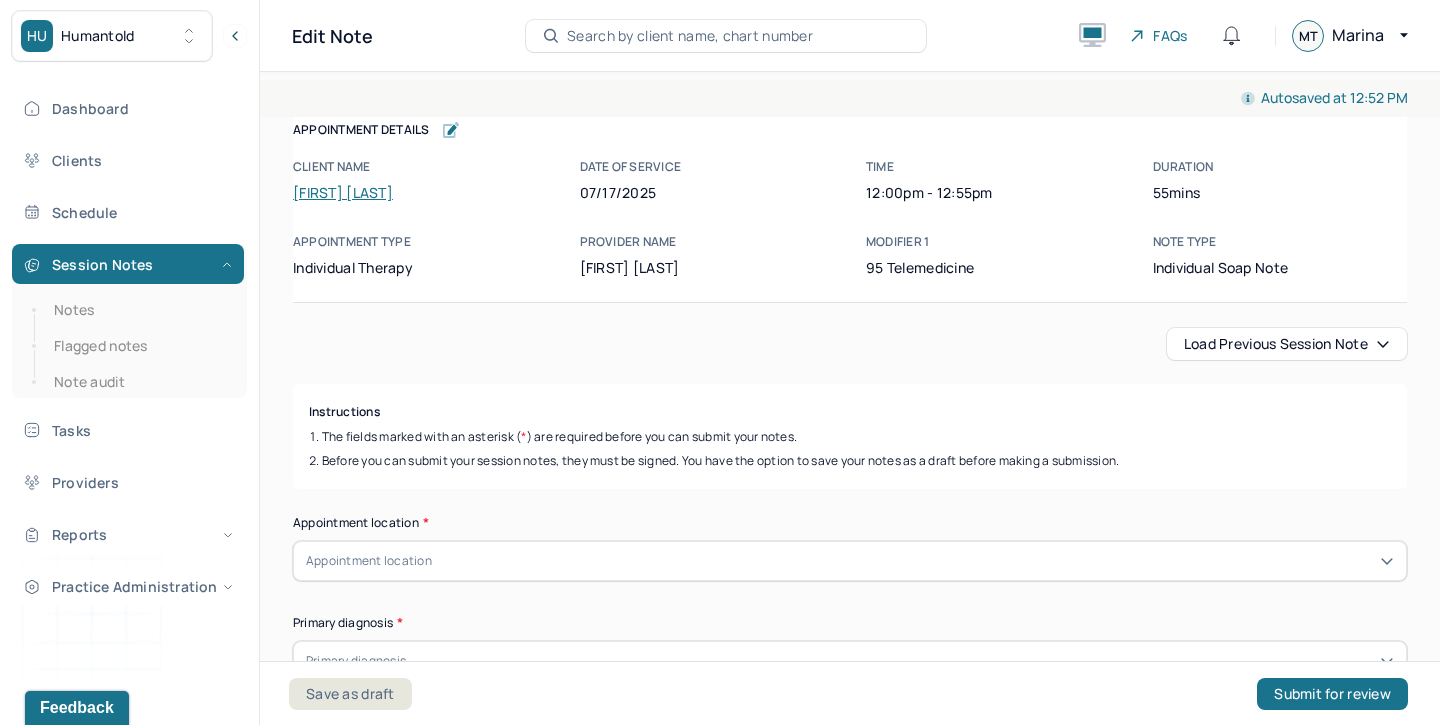 click on "Load previous session note" at bounding box center (1287, 344) 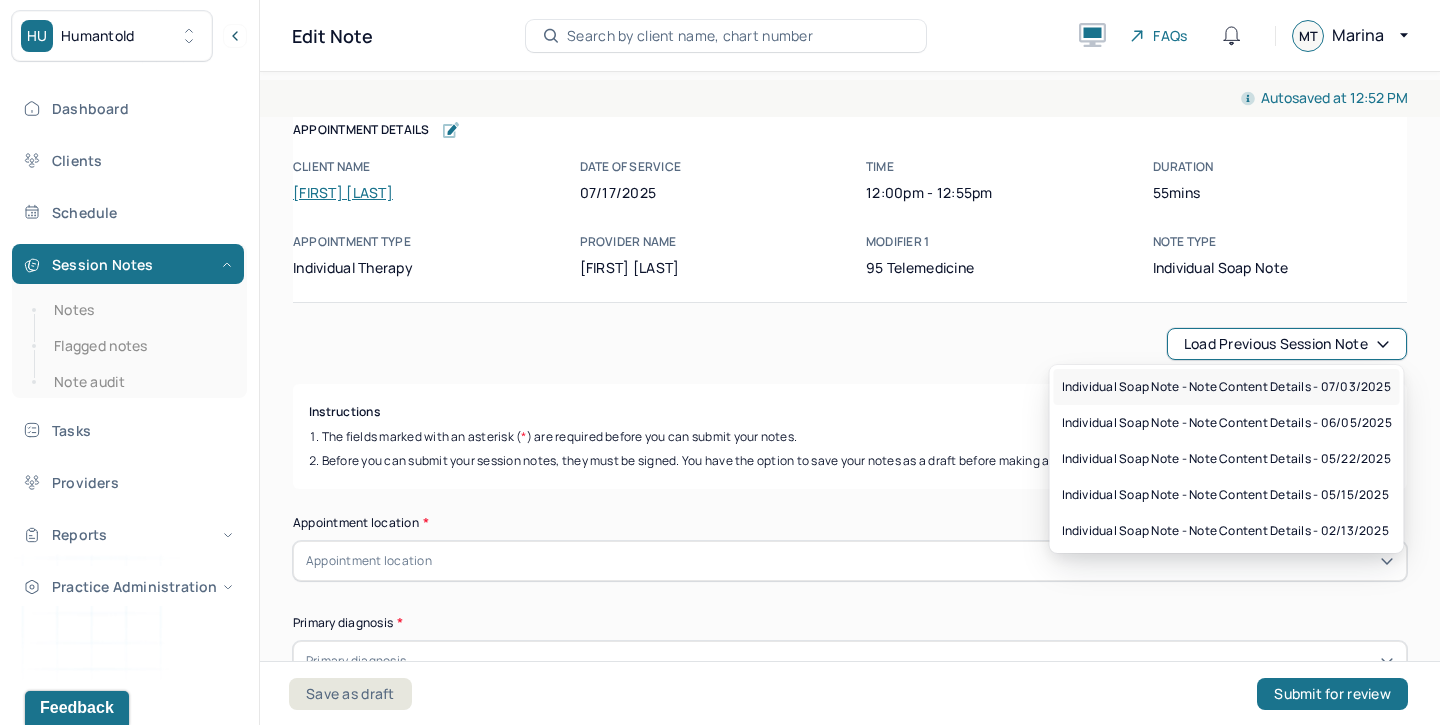 click on "Individual soap note   - Note content Details -   07/03/2025" at bounding box center (1226, 387) 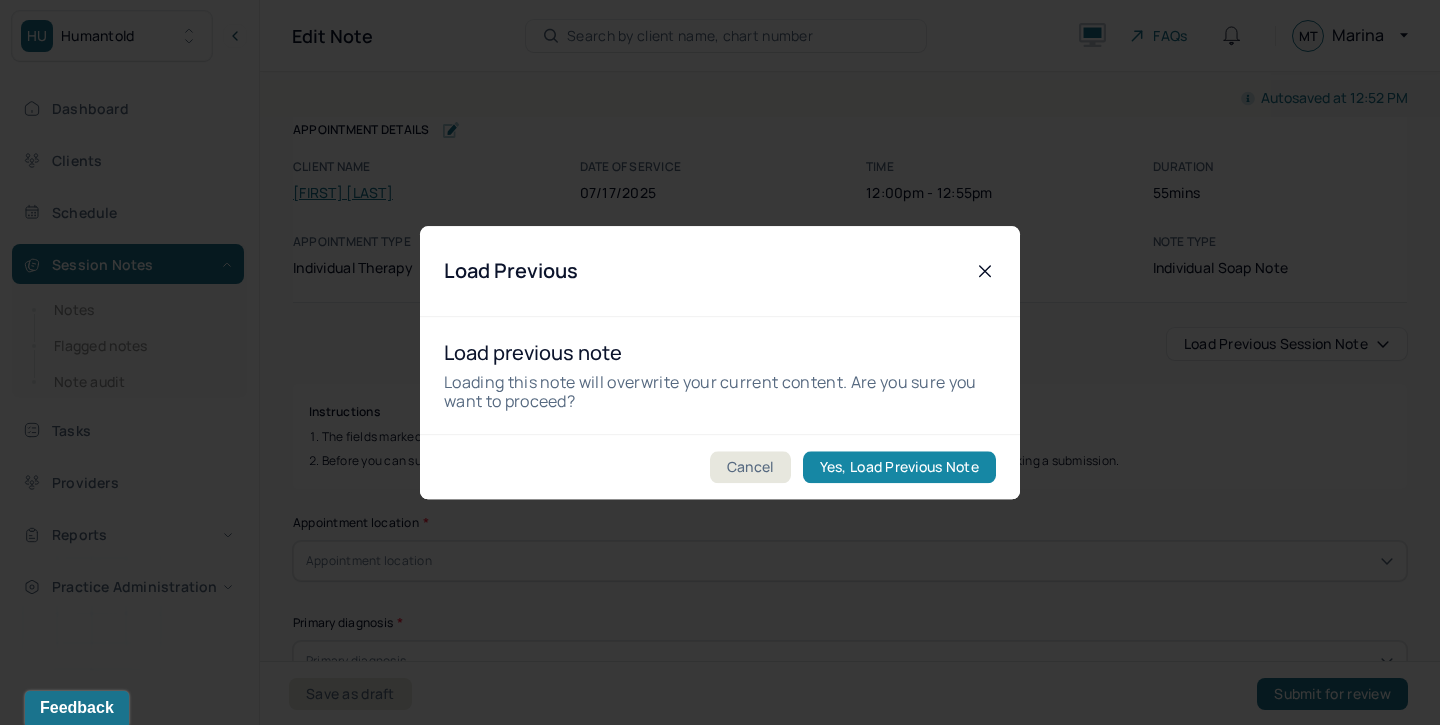 click on "Yes, Load Previous Note" at bounding box center [899, 467] 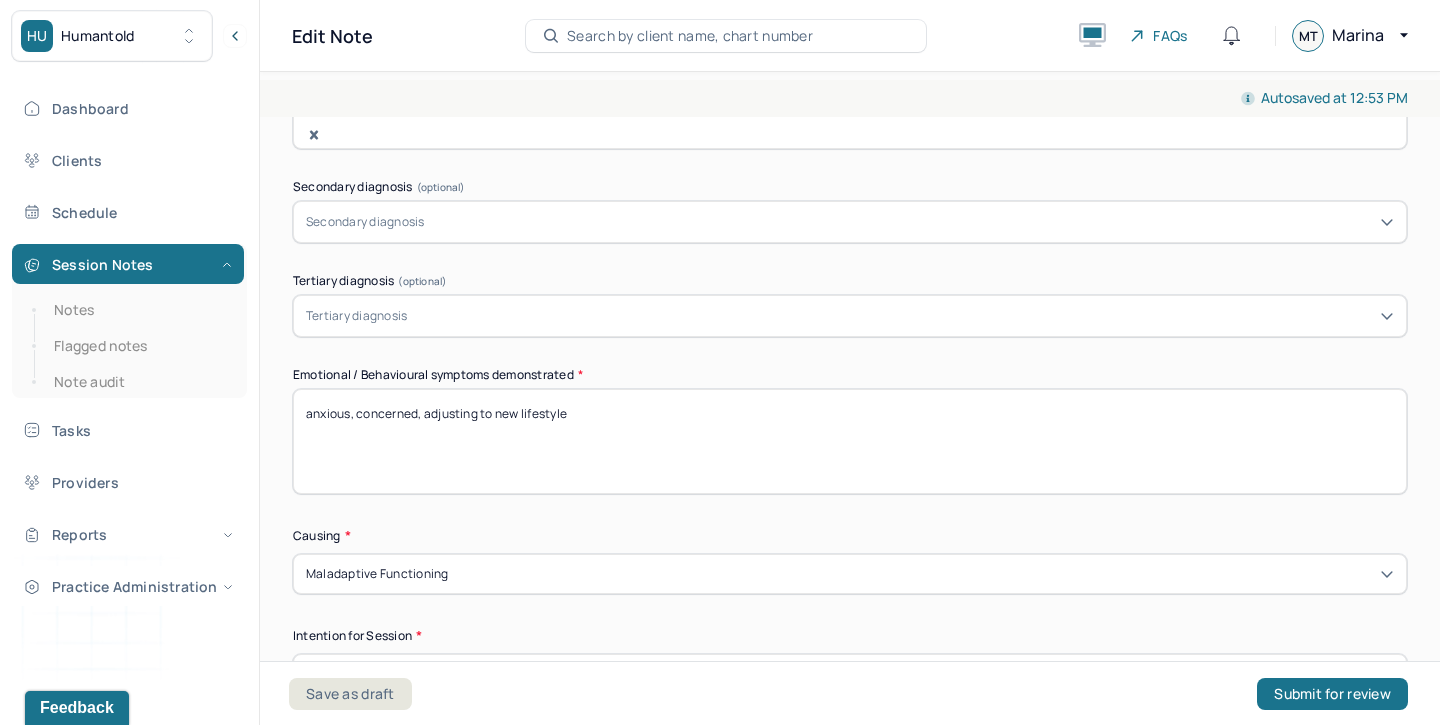 scroll, scrollTop: 944, scrollLeft: 0, axis: vertical 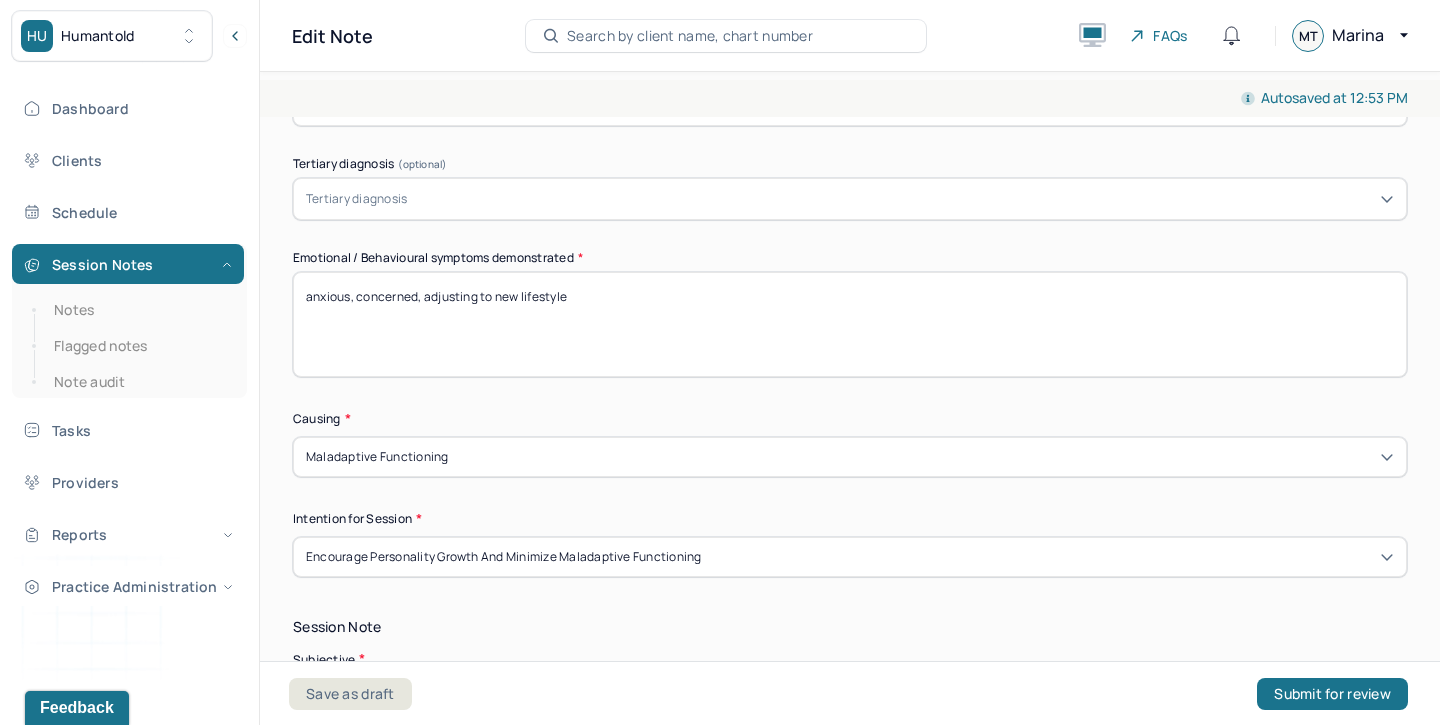 click on "anxious, concerned, adjusting to new lifestyle" at bounding box center (850, 324) 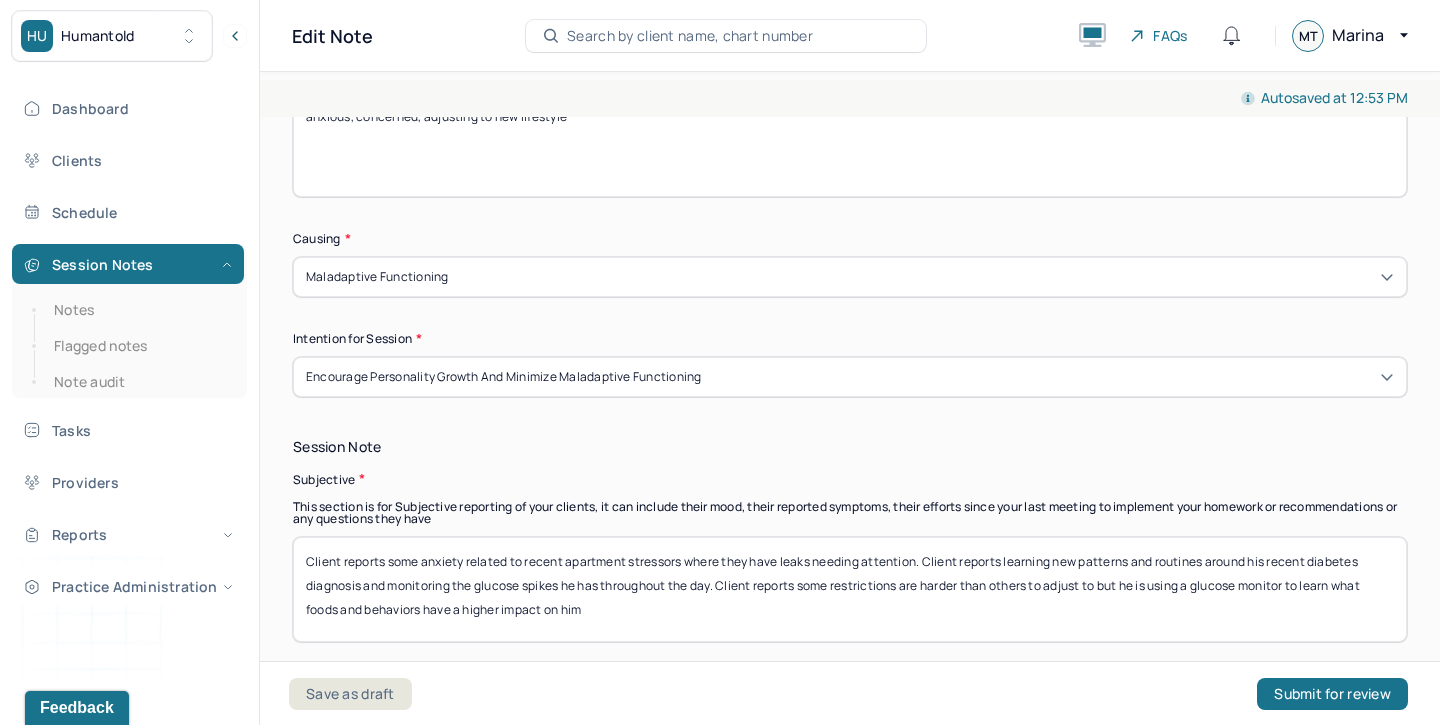 scroll, scrollTop: 1119, scrollLeft: 0, axis: vertical 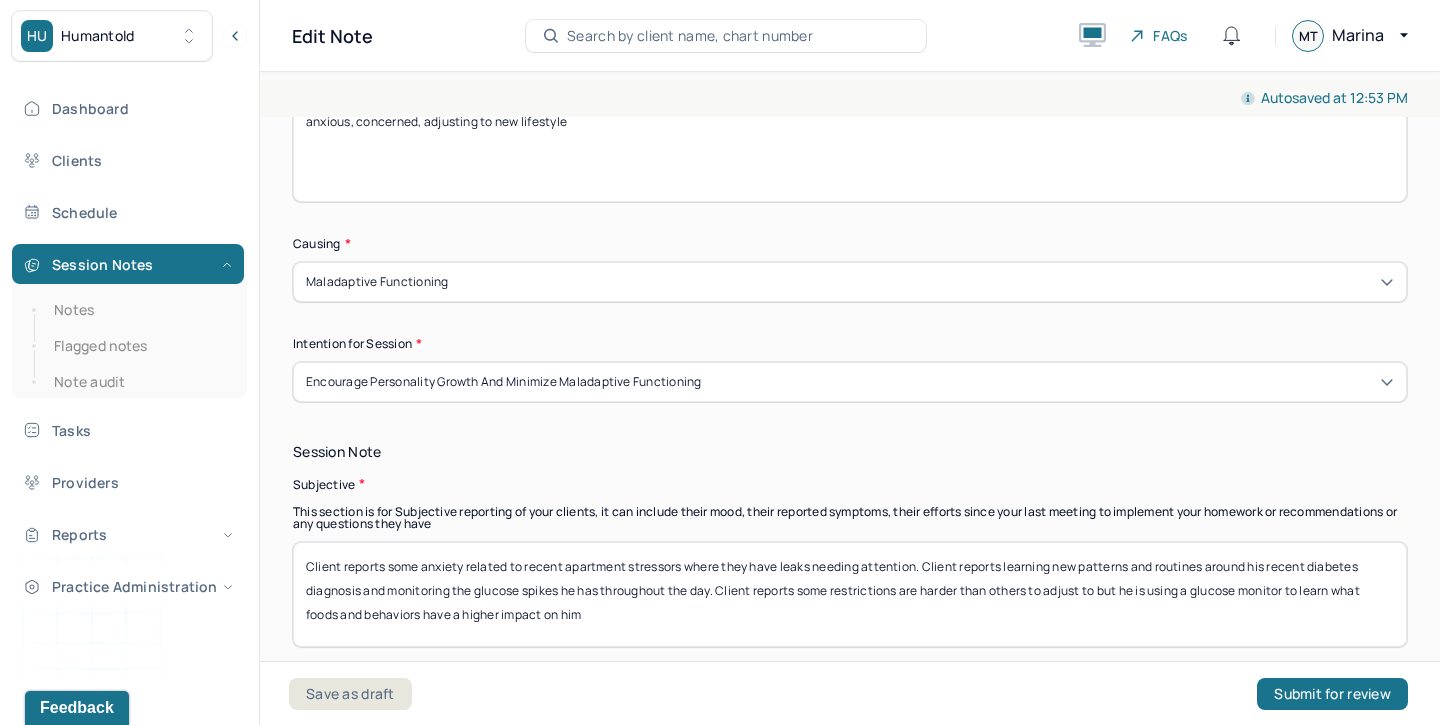 click on "Maladaptive Functioning" at bounding box center [850, 282] 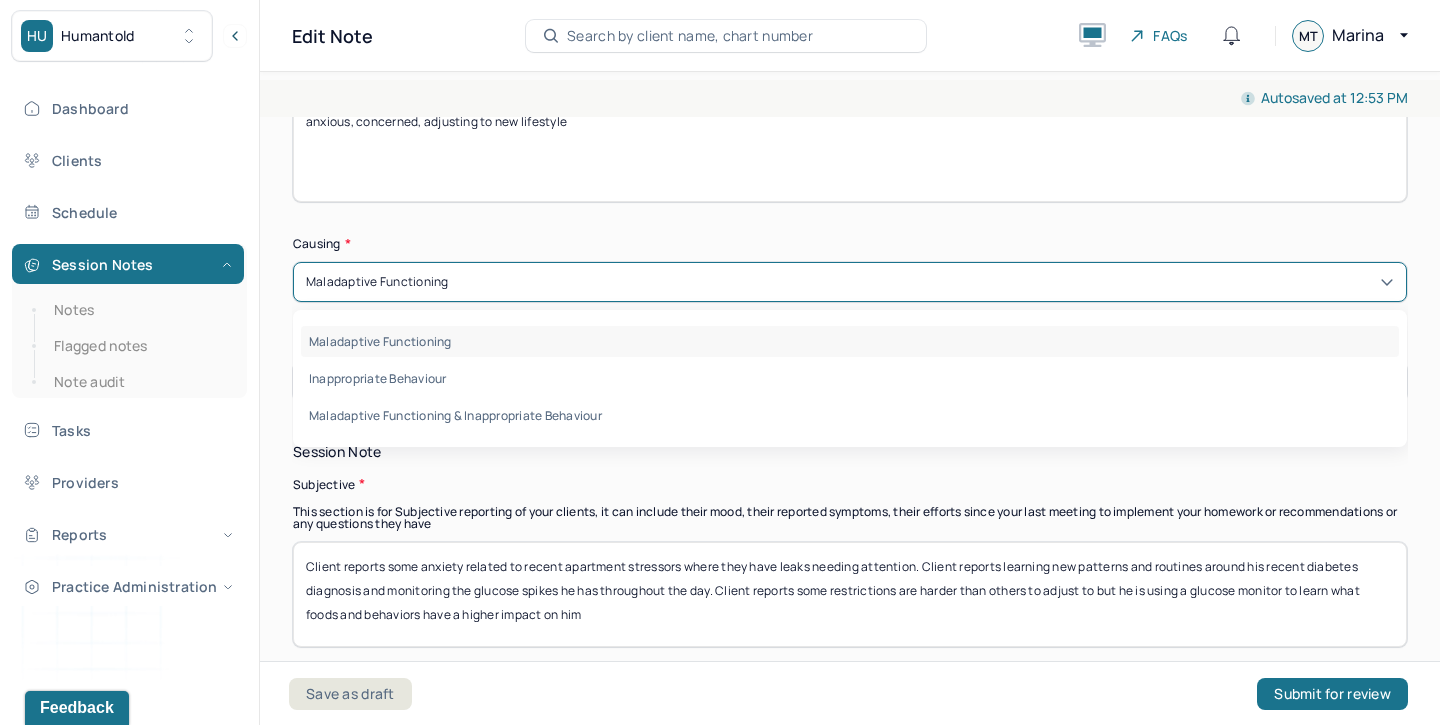 scroll, scrollTop: 1082, scrollLeft: 0, axis: vertical 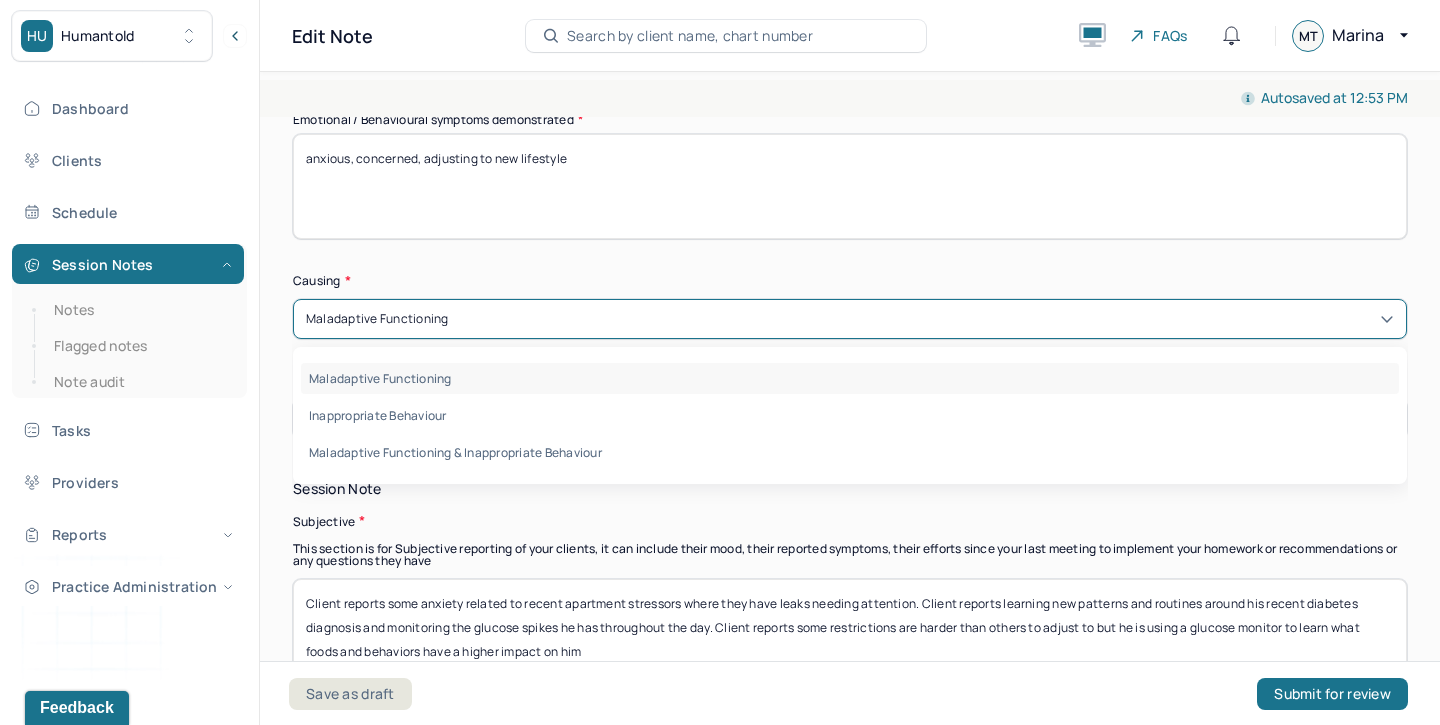 click on "Appointment location * Teletherapy Client Teletherapy Location Home Office Other Provider Teletherapy Location Home Office Other Consent was received for the teletherapy session The teletherapy session was conducted via video Primary diagnosis * F41.1 GENERALIZED ANXIETY DISORDER Secondary diagnosis (optional) Secondary diagnosis Tertiary diagnosis (optional) Tertiary diagnosis Emotional / Behavioural symptoms demonstrated * anxious, concerned, adjusting to new lifestyle  Causing * Maladaptive Functioning selected, 1 of 3. 3 results available. Use Up and Down to choose options, press Enter to select the currently focused option, press Escape to exit the menu, press Tab to select the option and exit the menu. Maladaptive Functioning Maladaptive Functioning Inappropriate Behaviour Maladaptive Functioning & Inappropriate Behaviour Intention for Session * Encourage personality growth and minimize maladaptive functioning" at bounding box center [850, -65] 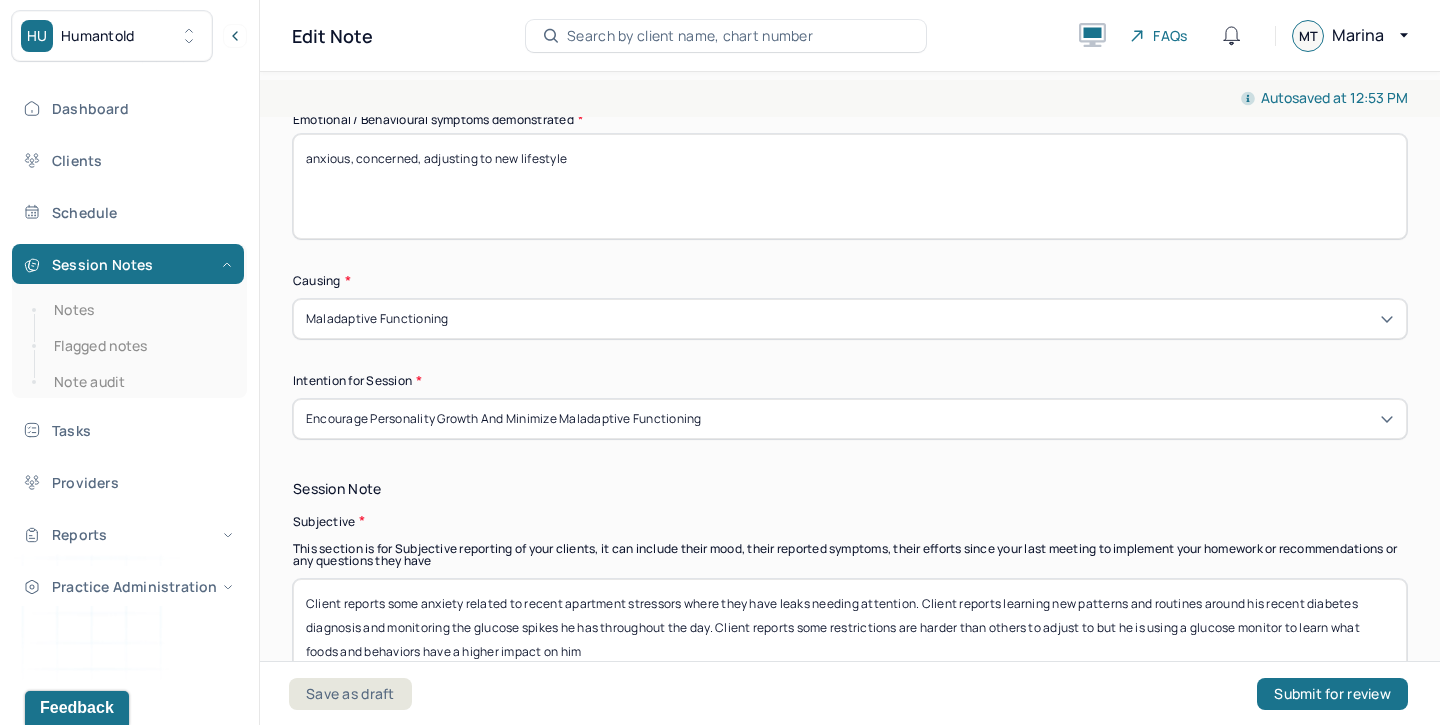 click on "Encourage personality growth and minimize maladaptive functioning" at bounding box center (850, 419) 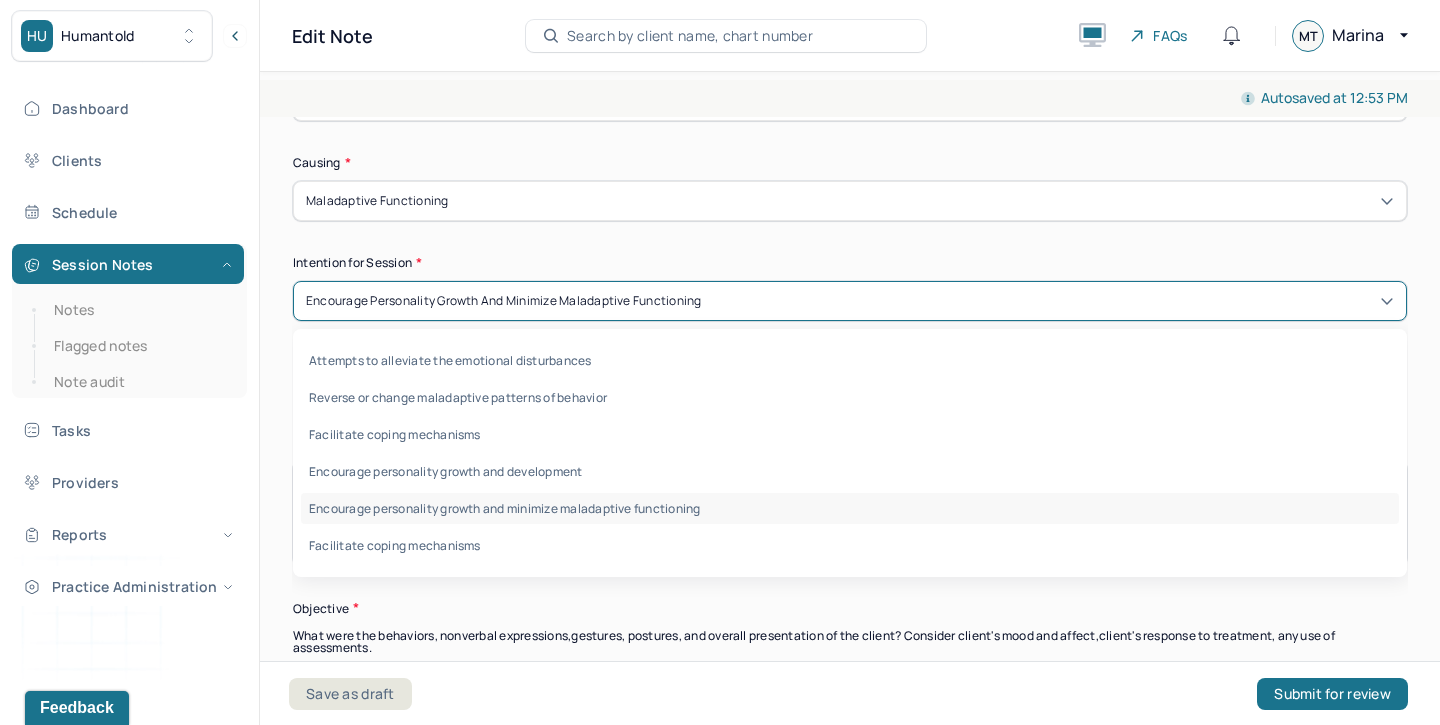 scroll, scrollTop: 1208, scrollLeft: 0, axis: vertical 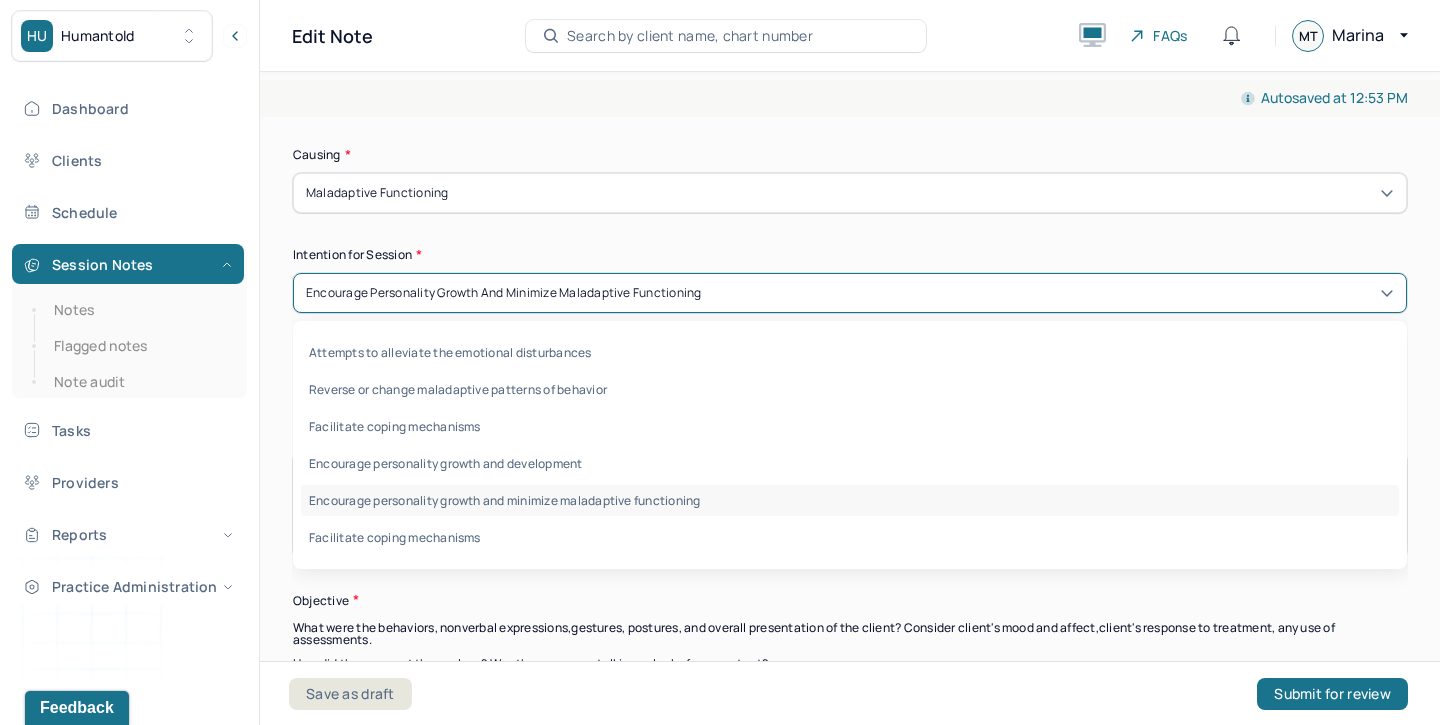 click on "Appointment location * Teletherapy Client Teletherapy Location Home Office Other Provider Teletherapy Location Home Office Other Consent was received for the teletherapy session The teletherapy session was conducted via video Primary diagnosis * F41.1 GENERALIZED ANXIETY DISORDER Secondary diagnosis (optional) Secondary diagnosis Tertiary diagnosis (optional) Tertiary diagnosis Emotional / Behavioural symptoms demonstrated * anxious, concerned, adjusting to new lifestyle  Causing * Maladaptive Functioning Intention for Session * Attempts to alleviate the emotional disturbances, 1 of 6. 6 results available. Use Up and Down to choose options, press Enter to select the currently focused option, press Escape to exit the menu, press Tab to select the option and exit the menu. Encourage personality growth and minimize maladaptive functioning Attempts to alleviate the emotional disturbances Reverse or change maladaptive patterns of behavior Facilitate coping mechanisms Encourage personality growth and development" at bounding box center [850, -191] 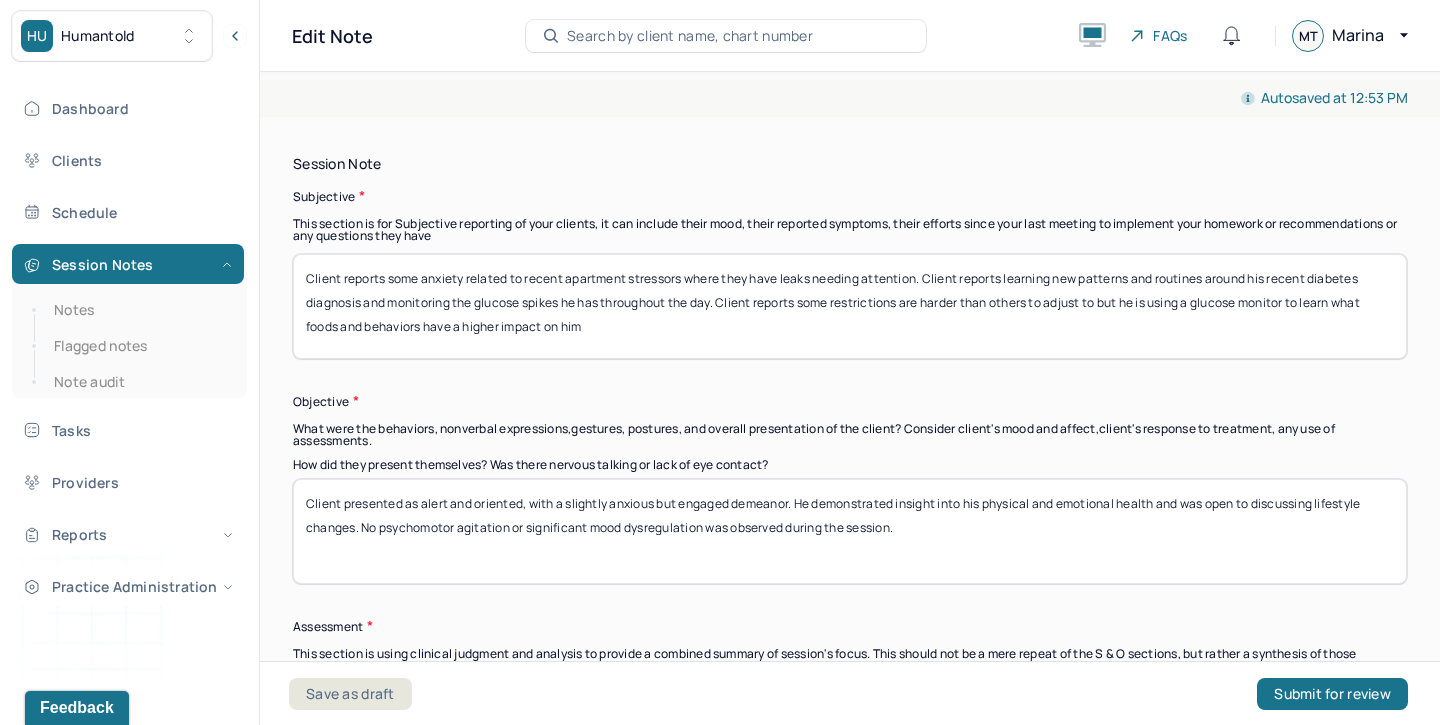 scroll, scrollTop: 1417, scrollLeft: 0, axis: vertical 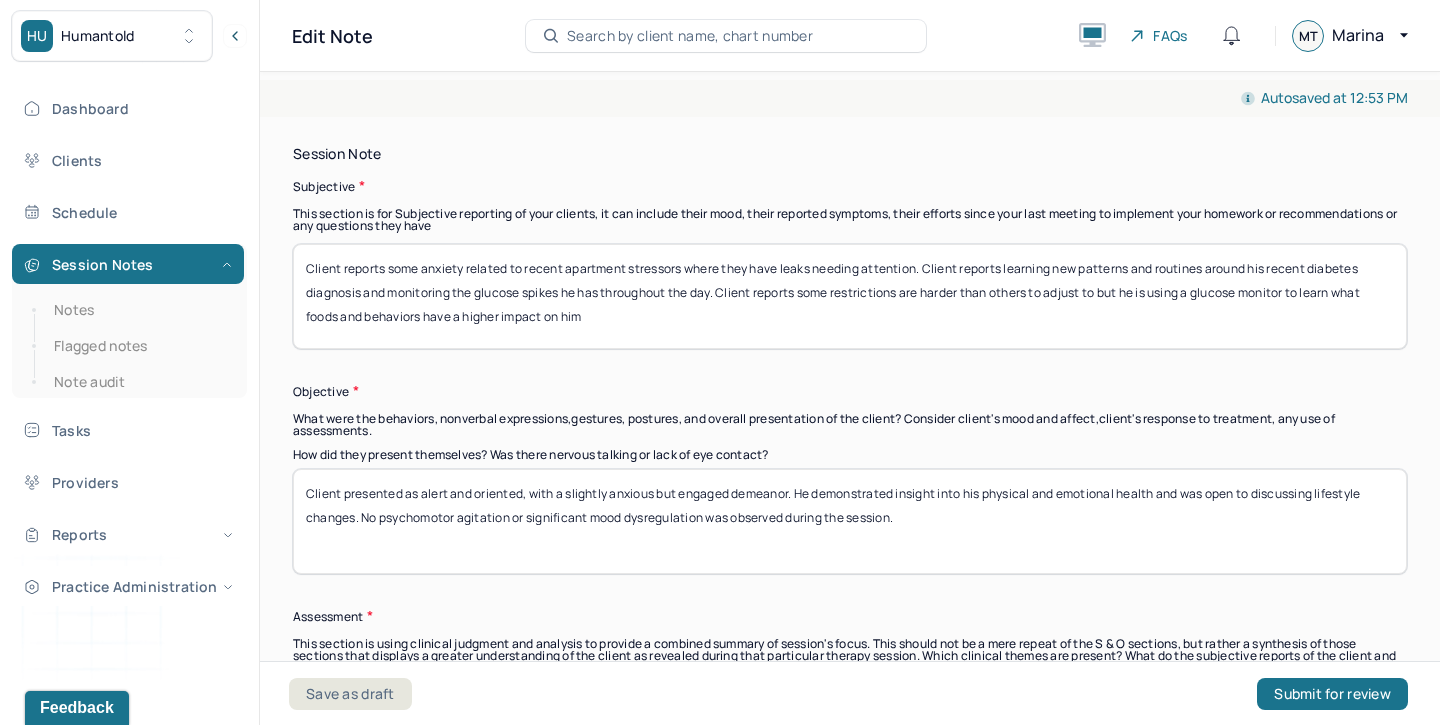 click on "Client reports some anxiety related to recent apartment stressors where they have leaks needing attention. Client reports learning new patterns and routines around his recent diabetes diagnosis and monitoring the glucose spikes he has throughout the day. Client reports some restrictions are harder than others to adjust to but he is using a glucose monitor to learn what foods and behaviors have a higher impact on him" at bounding box center (850, 296) 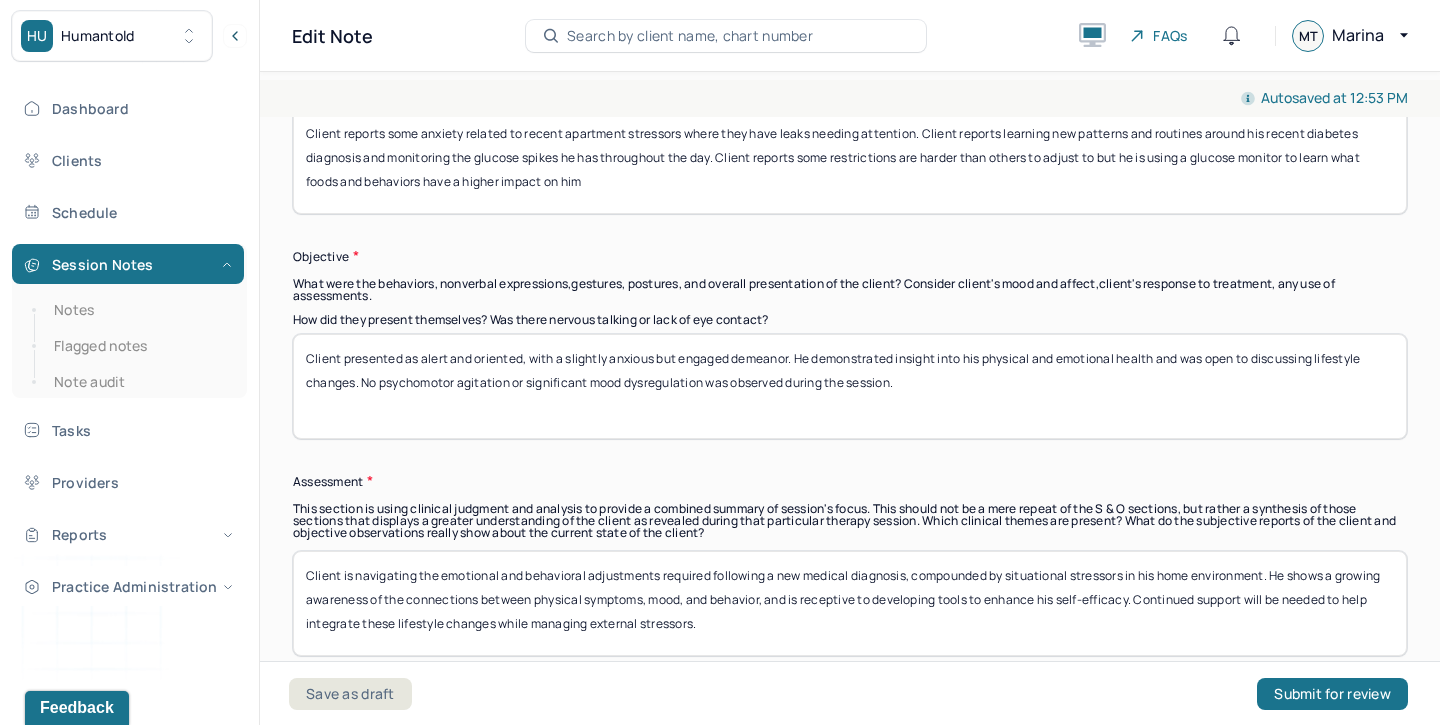 scroll, scrollTop: 1553, scrollLeft: 0, axis: vertical 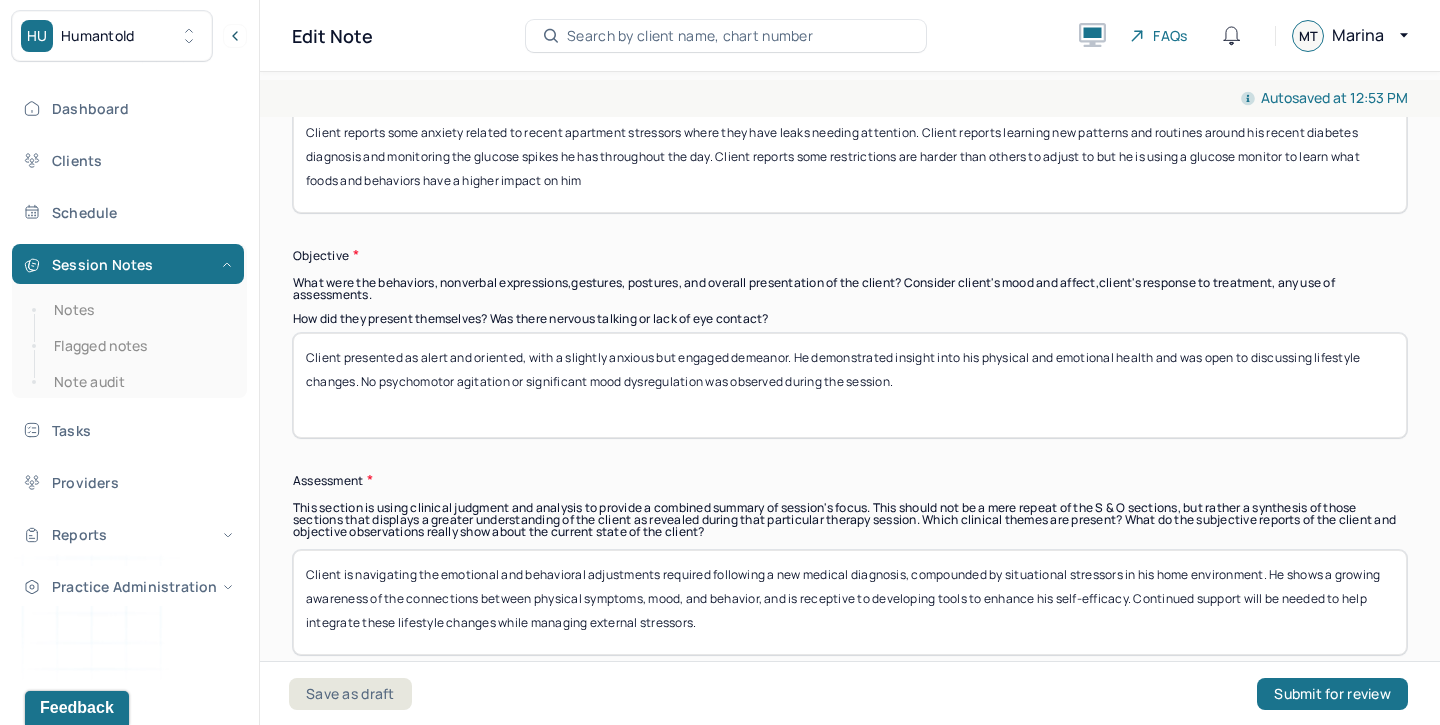 click on "Client presented as alert and oriented, with a slightly anxious but engaged demeanor. He demonstrated insight into his physical and emotional health and was open to discussing lifestyle changes. No psychomotor agitation or significant mood dysregulation was observed during the session." at bounding box center (850, 385) 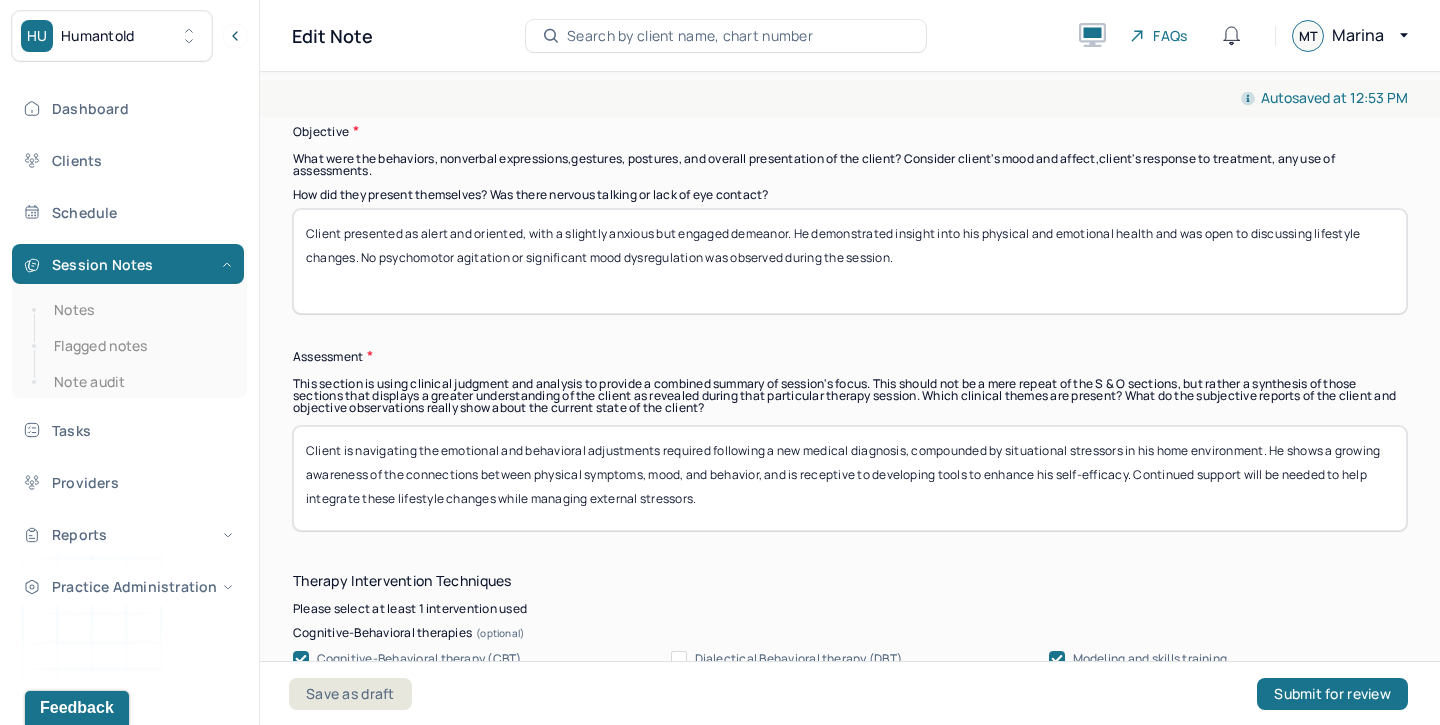 scroll, scrollTop: 1660, scrollLeft: 0, axis: vertical 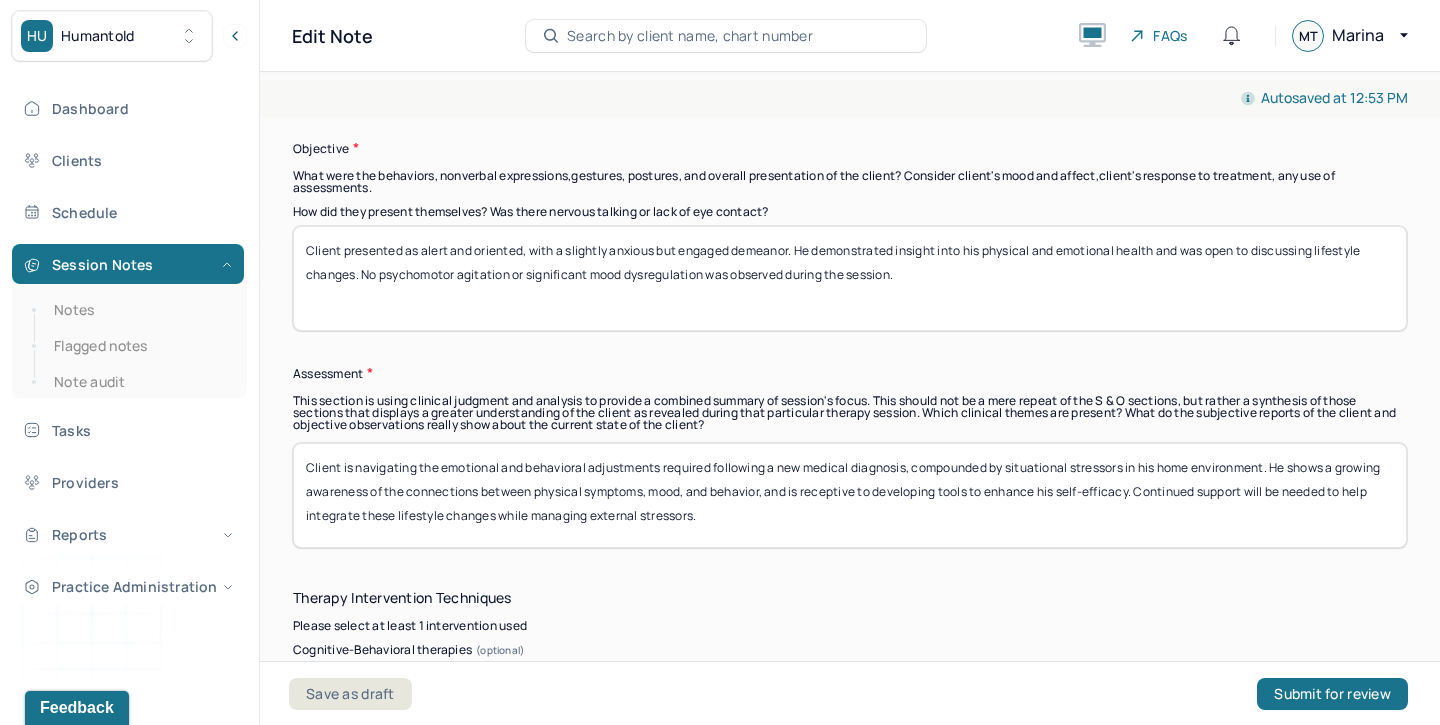 click on "Assessment" at bounding box center (850, 373) 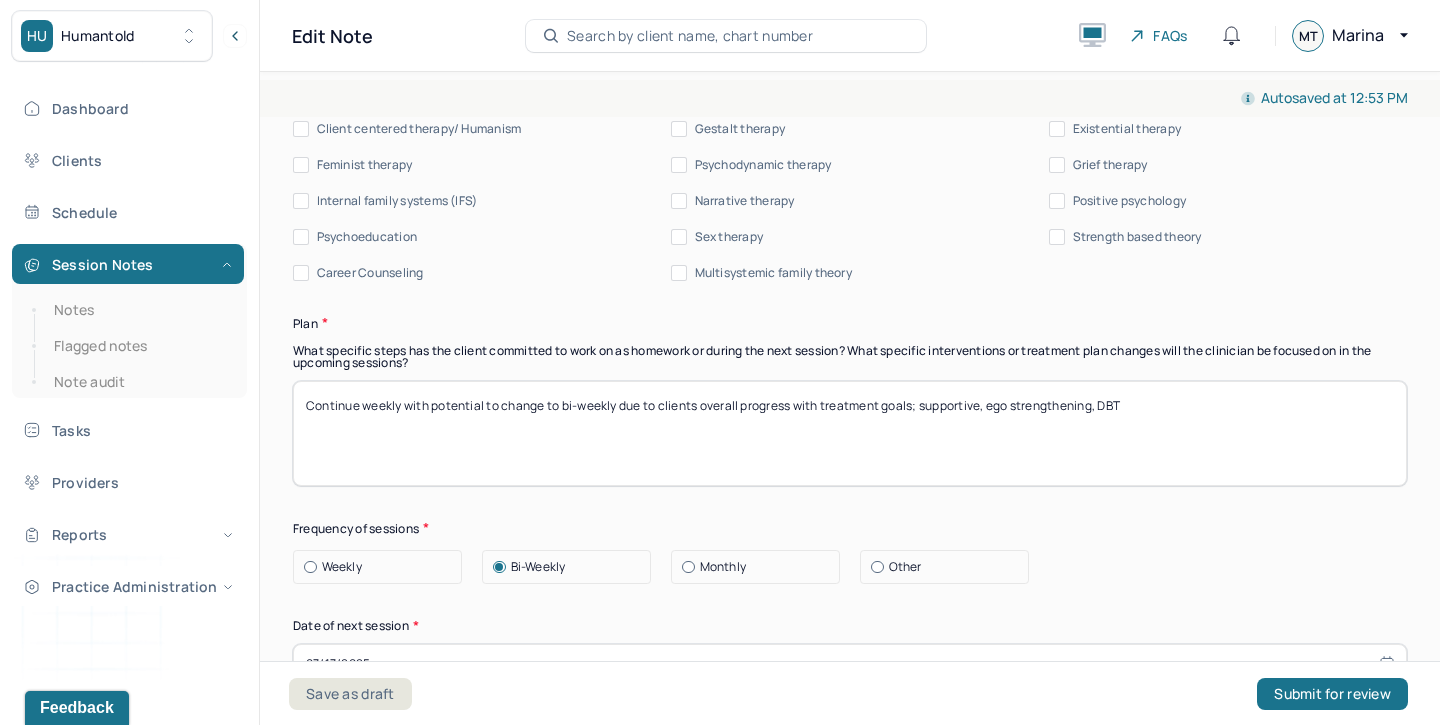 scroll, scrollTop: 2446, scrollLeft: 0, axis: vertical 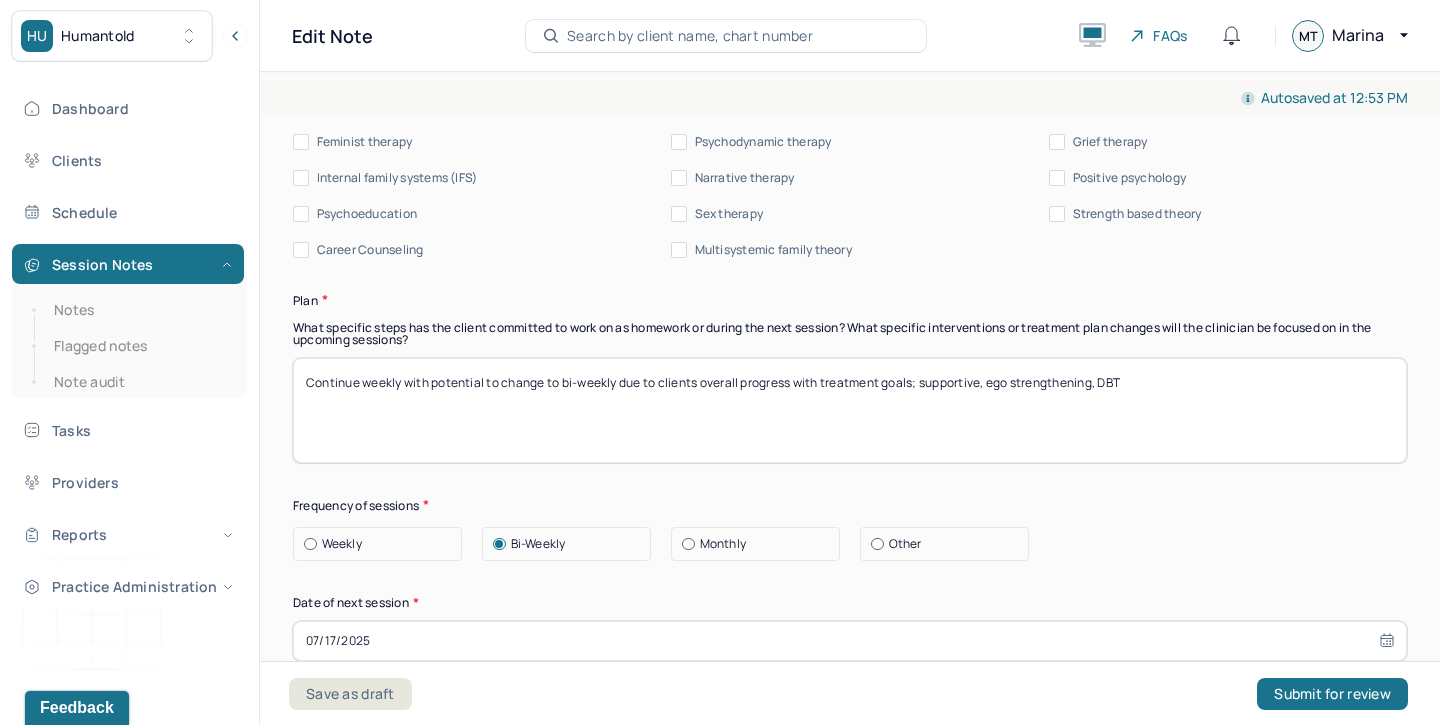 click on "Continue weekly with potential to change to bi-weekly due to clients overall progress with treatment goals; supportive, ego strengthening, DBT" at bounding box center (850, 410) 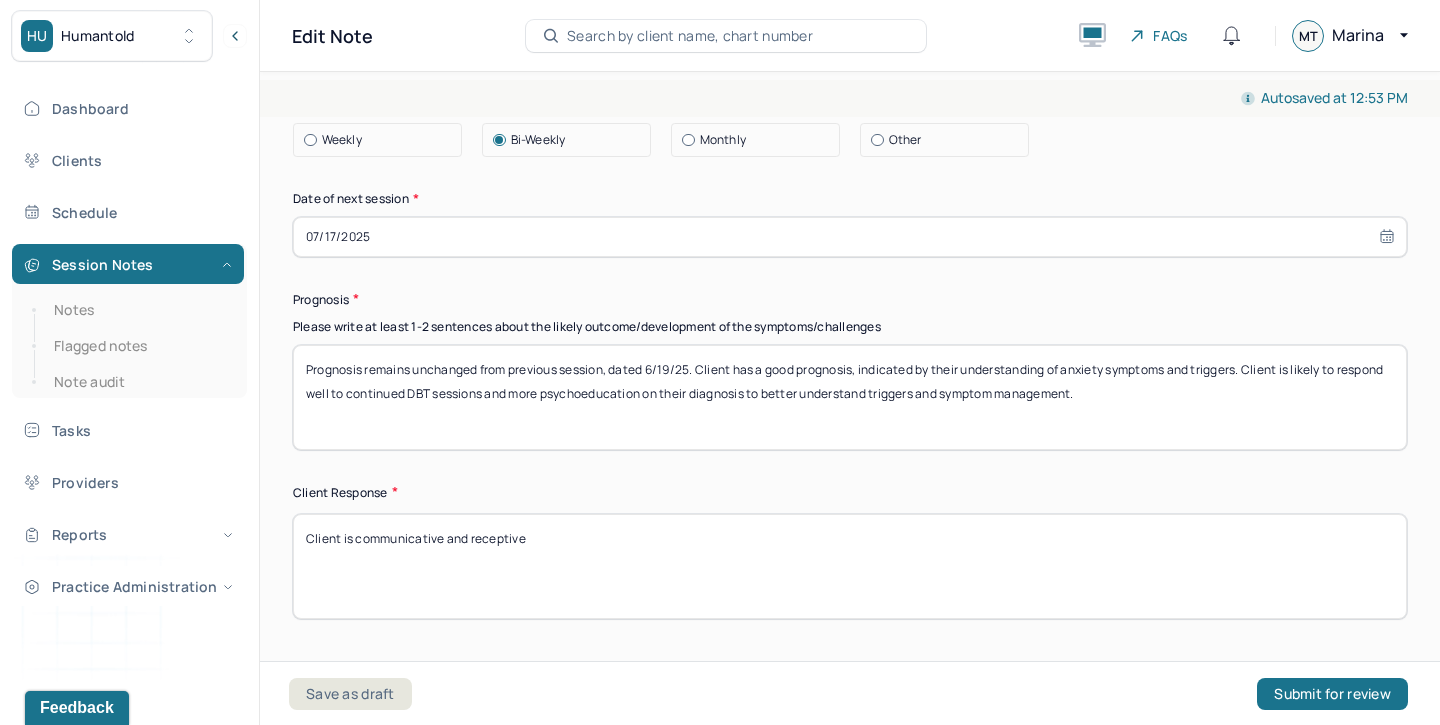 scroll, scrollTop: 2855, scrollLeft: 0, axis: vertical 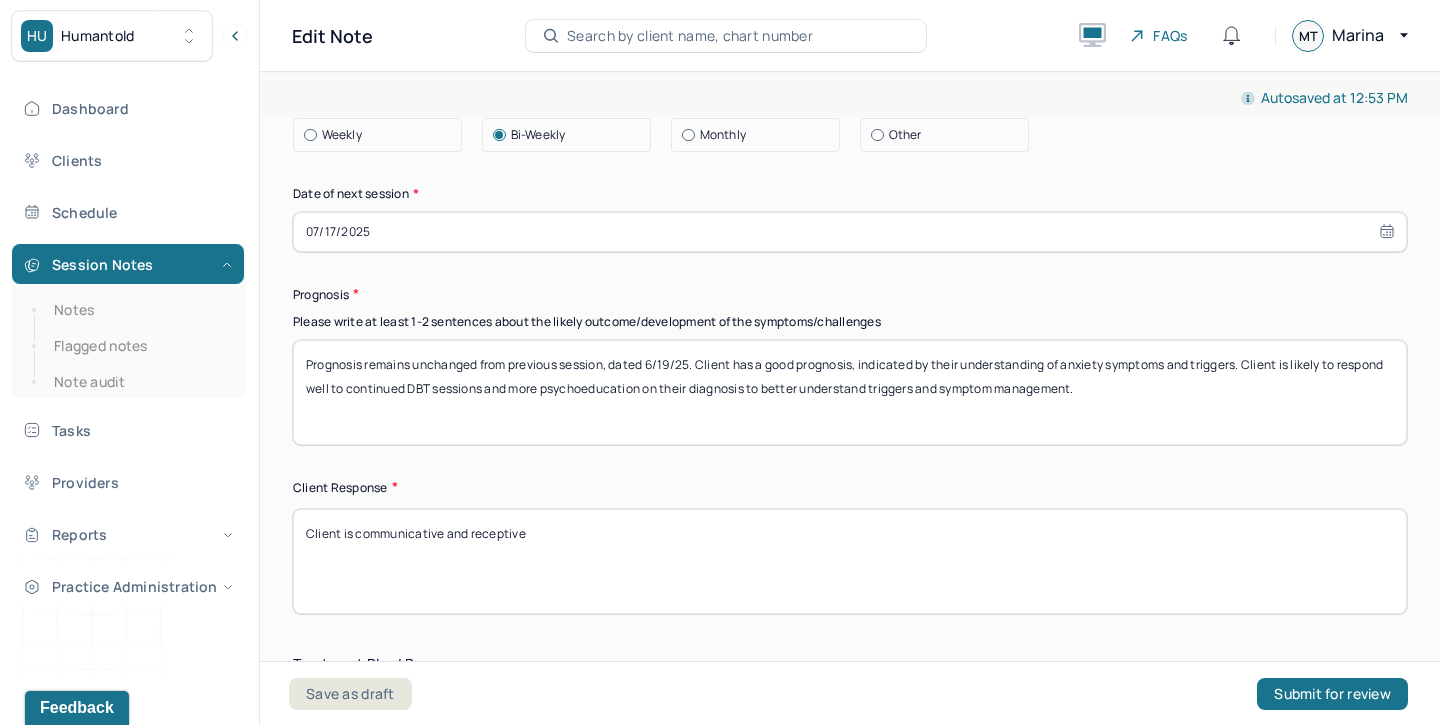 click on "Prognosis remains unchanged from previous session, dated 6/19/25. Client has a good prognosis, indicated by their understanding of anxiety symptoms and triggers. Client is likely to respond well to continued DBT sessions and more psychoeducation on their diagnosis to better understand triggers and symptom management." at bounding box center [850, 392] 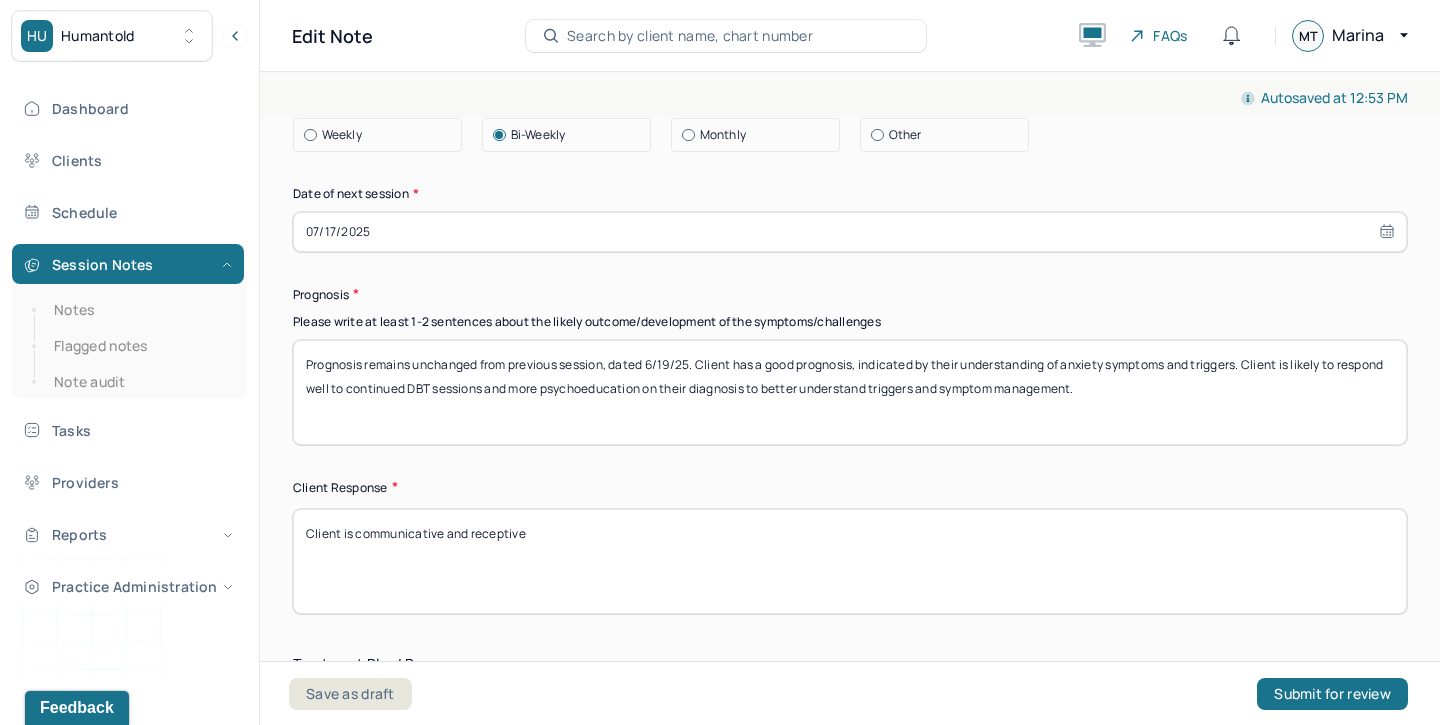 drag, startPoint x: 701, startPoint y: 320, endPoint x: 289, endPoint y: 318, distance: 412.00485 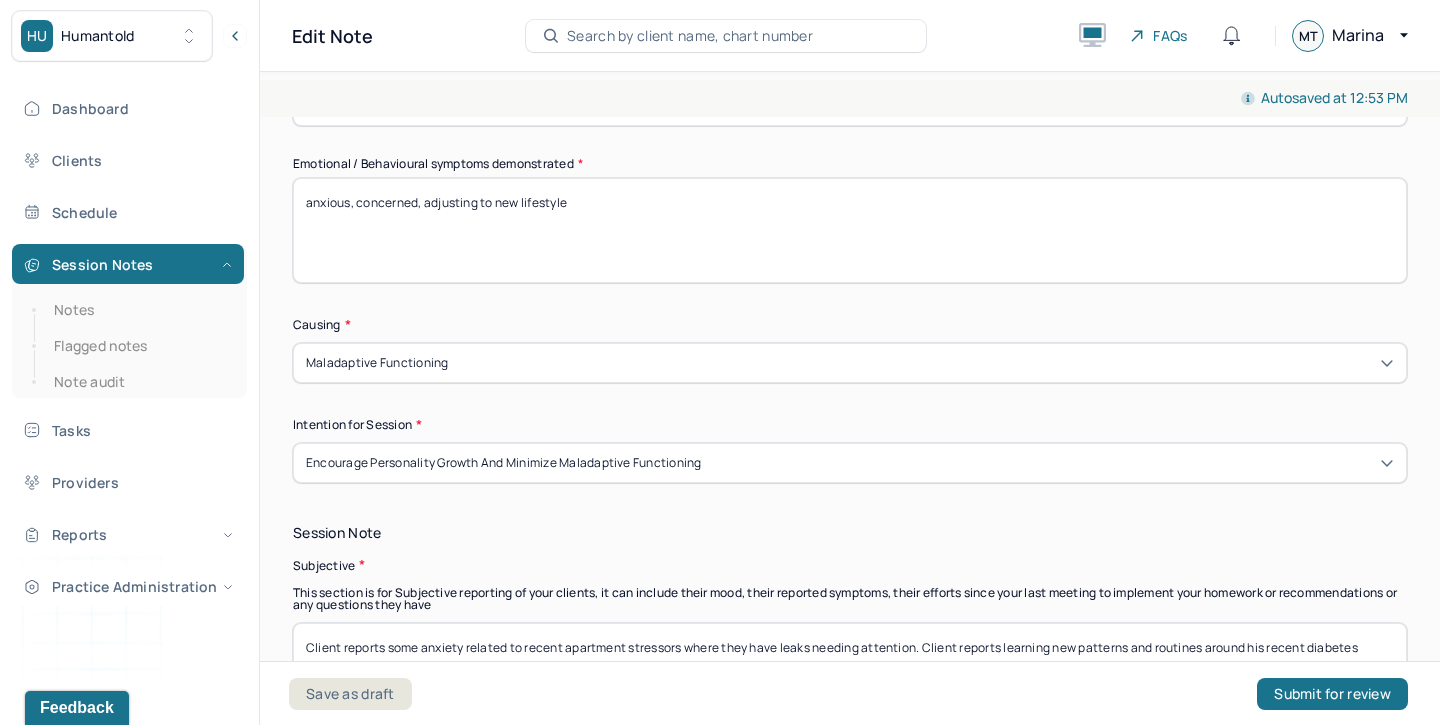 scroll, scrollTop: 1037, scrollLeft: 0, axis: vertical 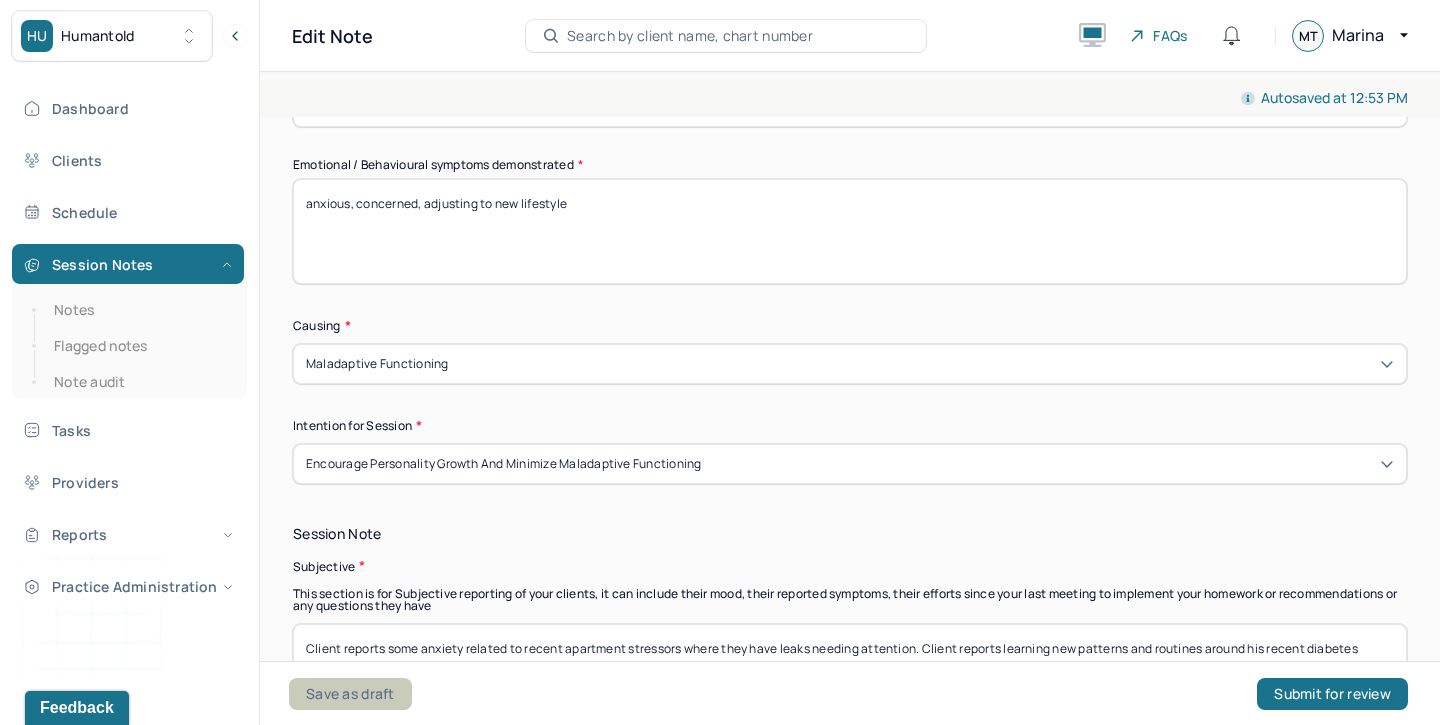 click on "Save as draft" at bounding box center (350, 694) 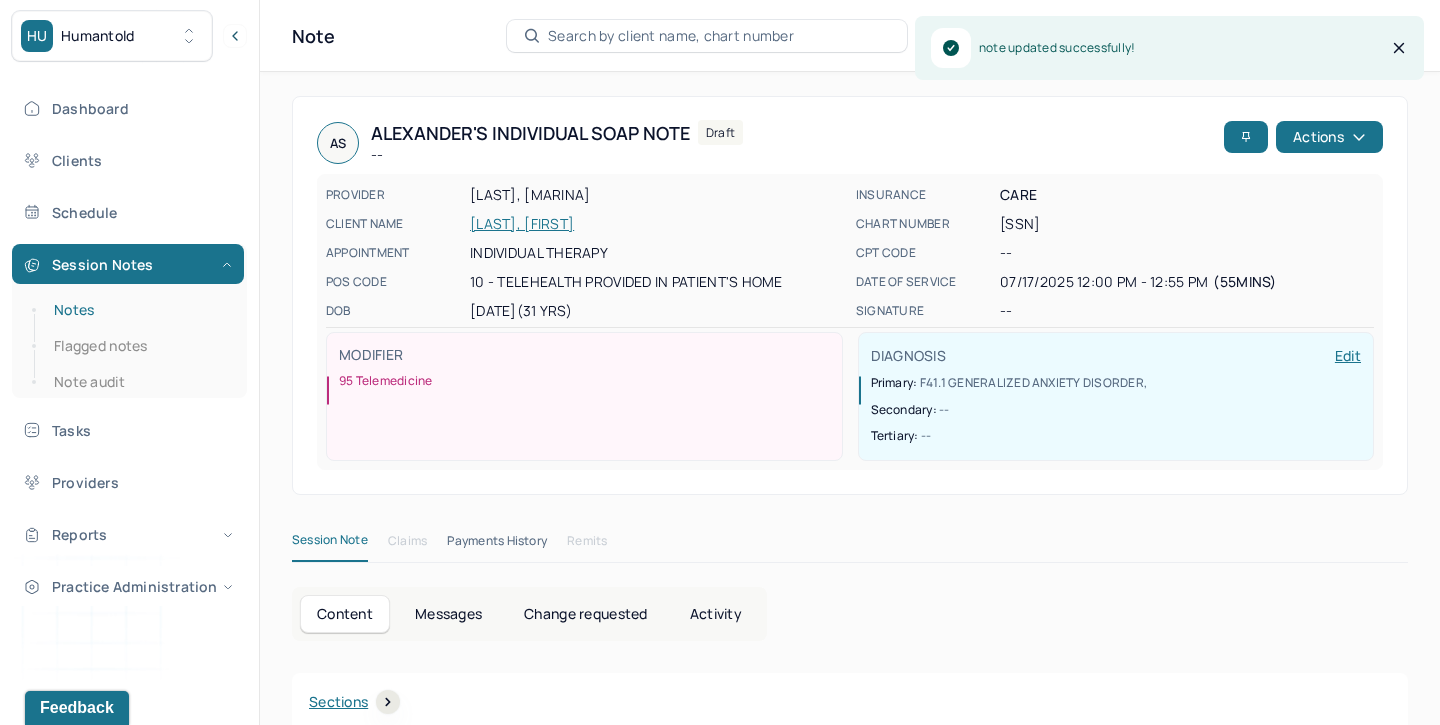 click on "Notes" at bounding box center (139, 310) 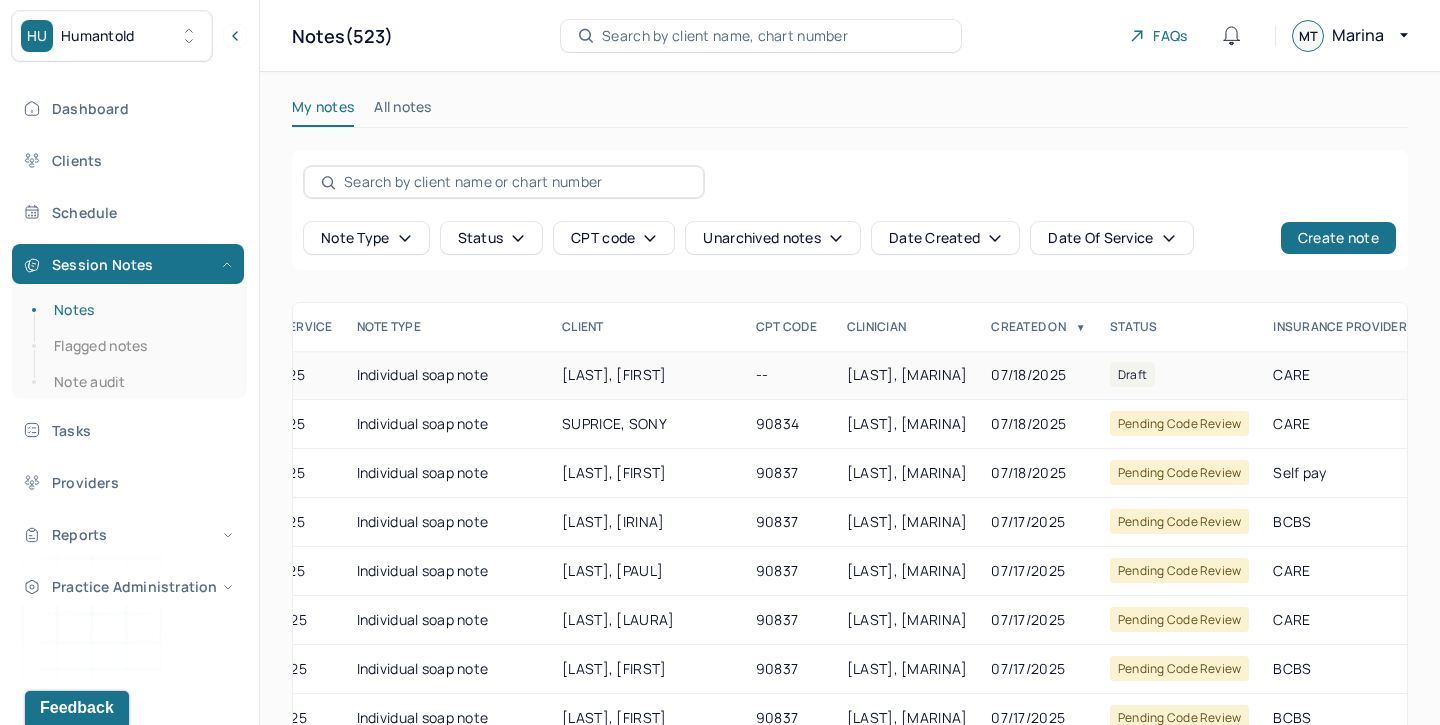 scroll, scrollTop: 0, scrollLeft: 166, axis: horizontal 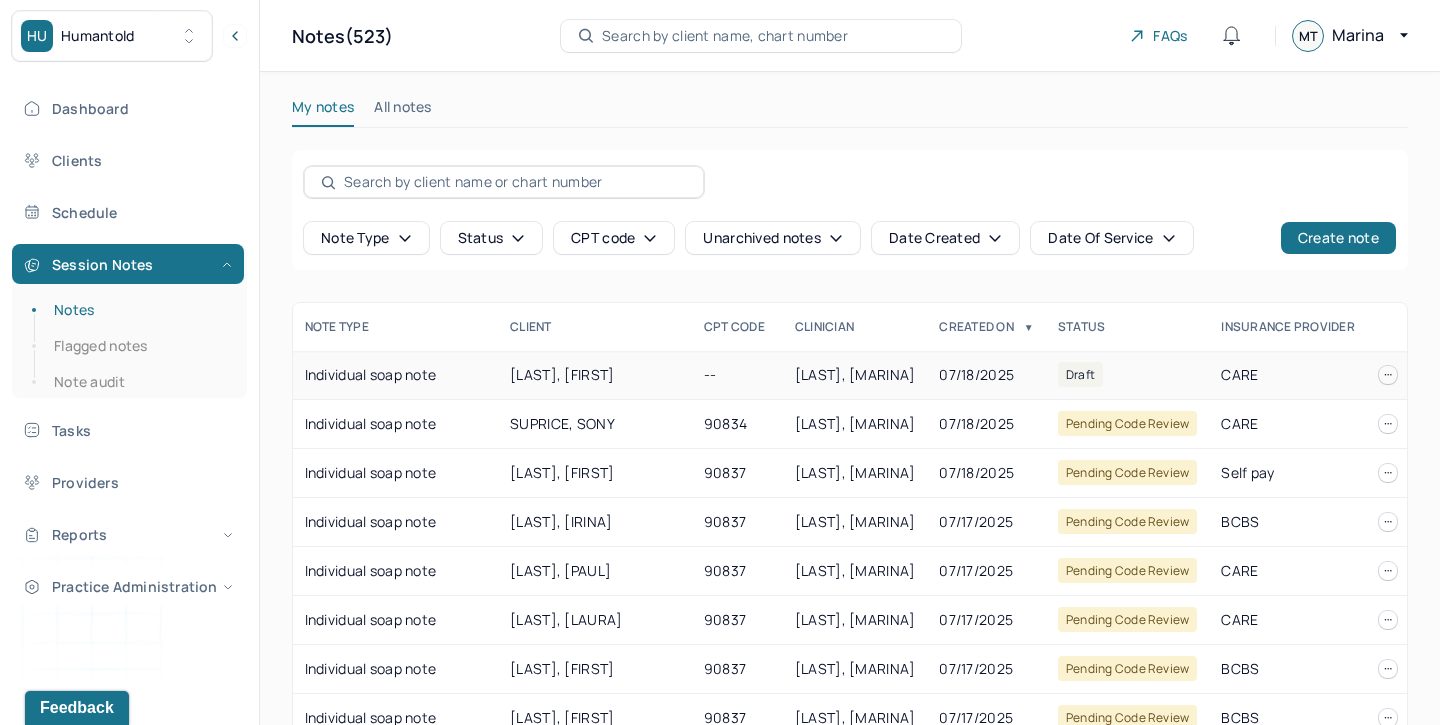 click at bounding box center (1388, 375) 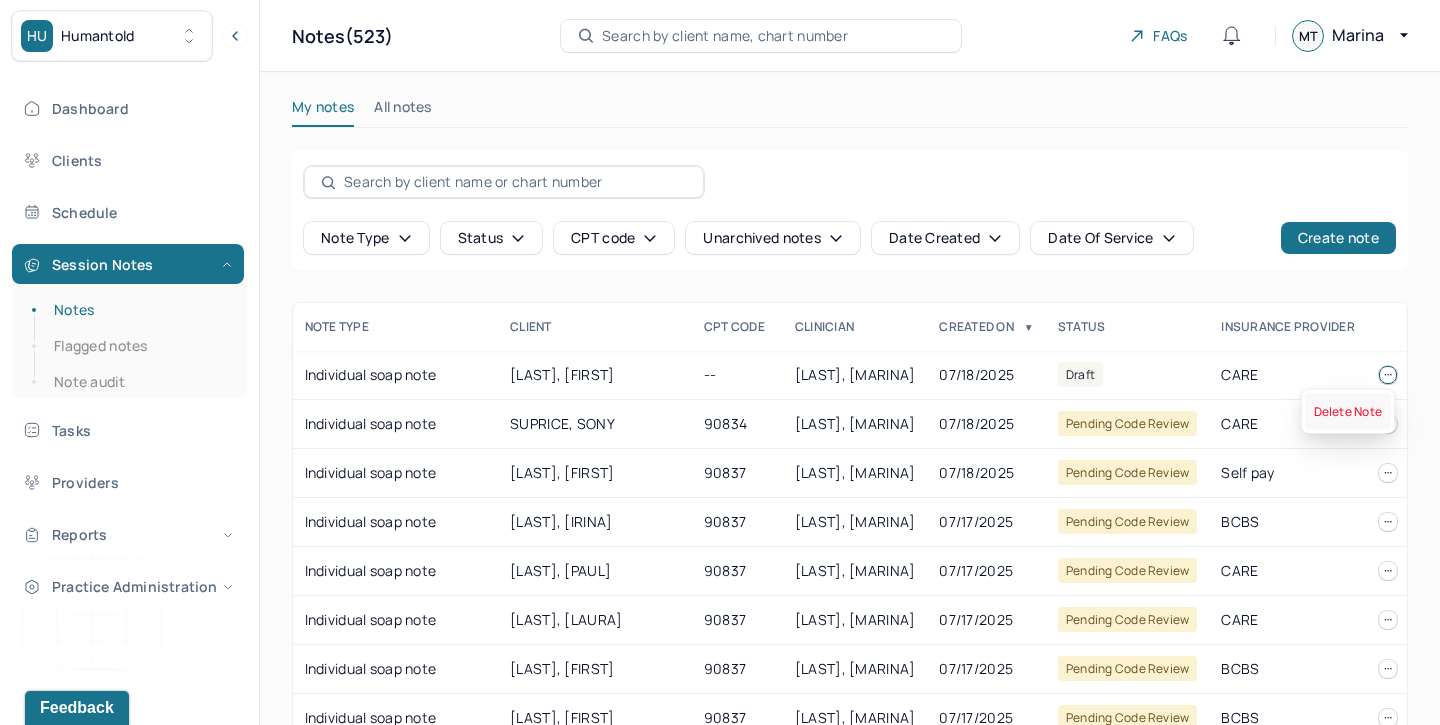 click on "Delete Note" at bounding box center [1348, 412] 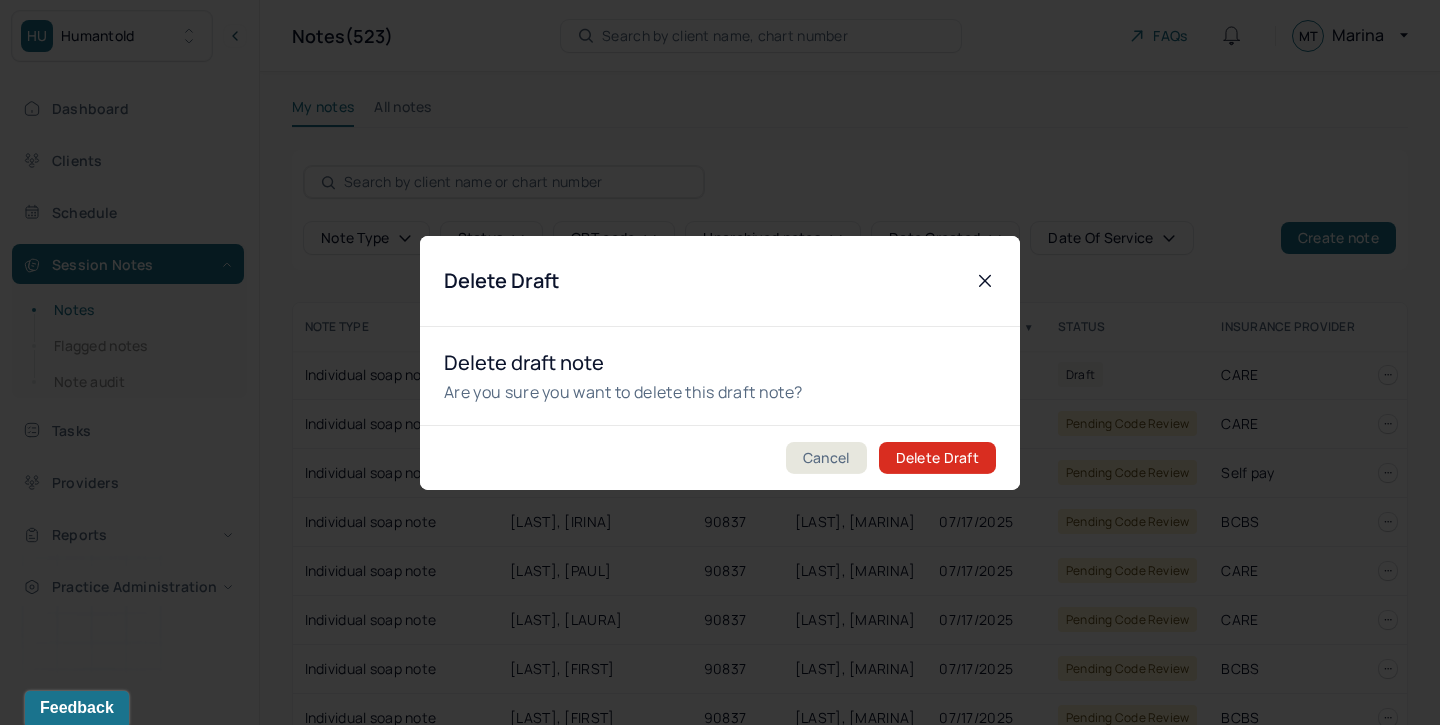 click on "Delete Draft" at bounding box center [937, 458] 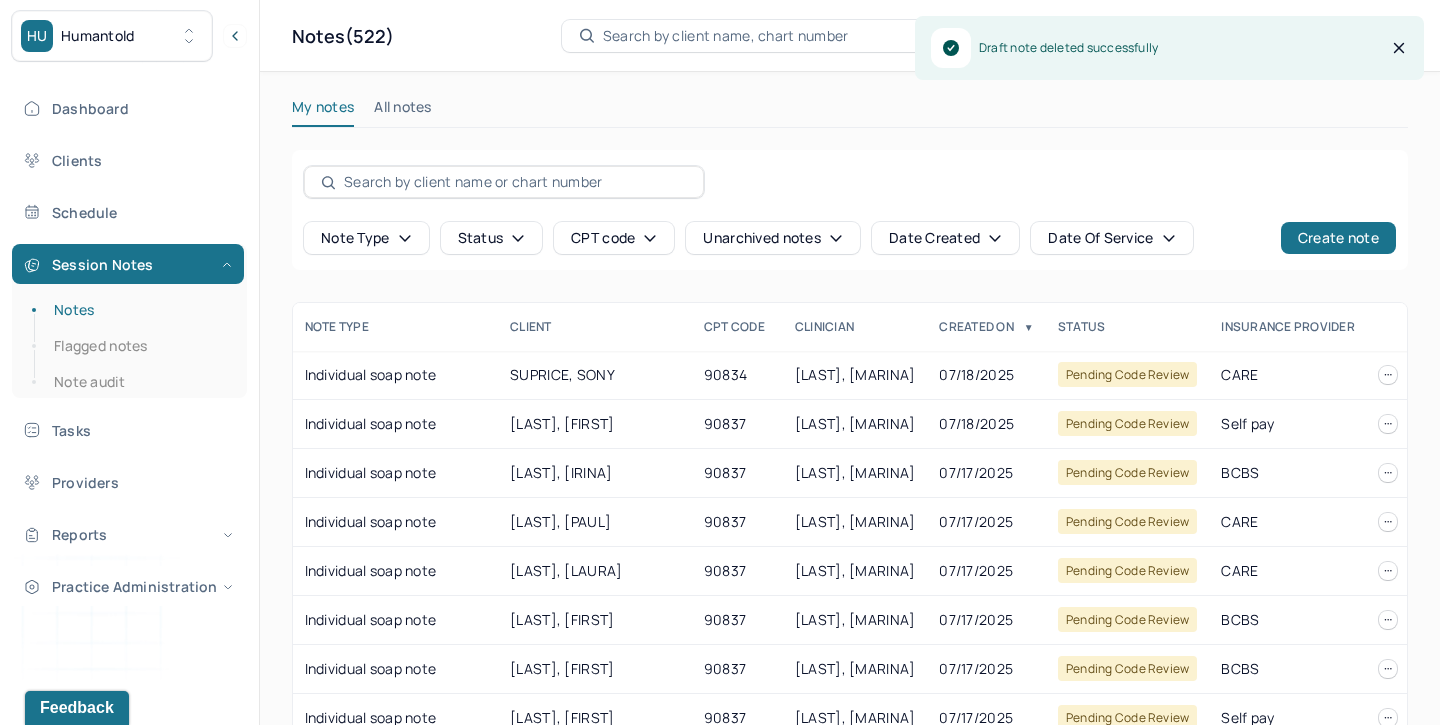scroll, scrollTop: 0, scrollLeft: 0, axis: both 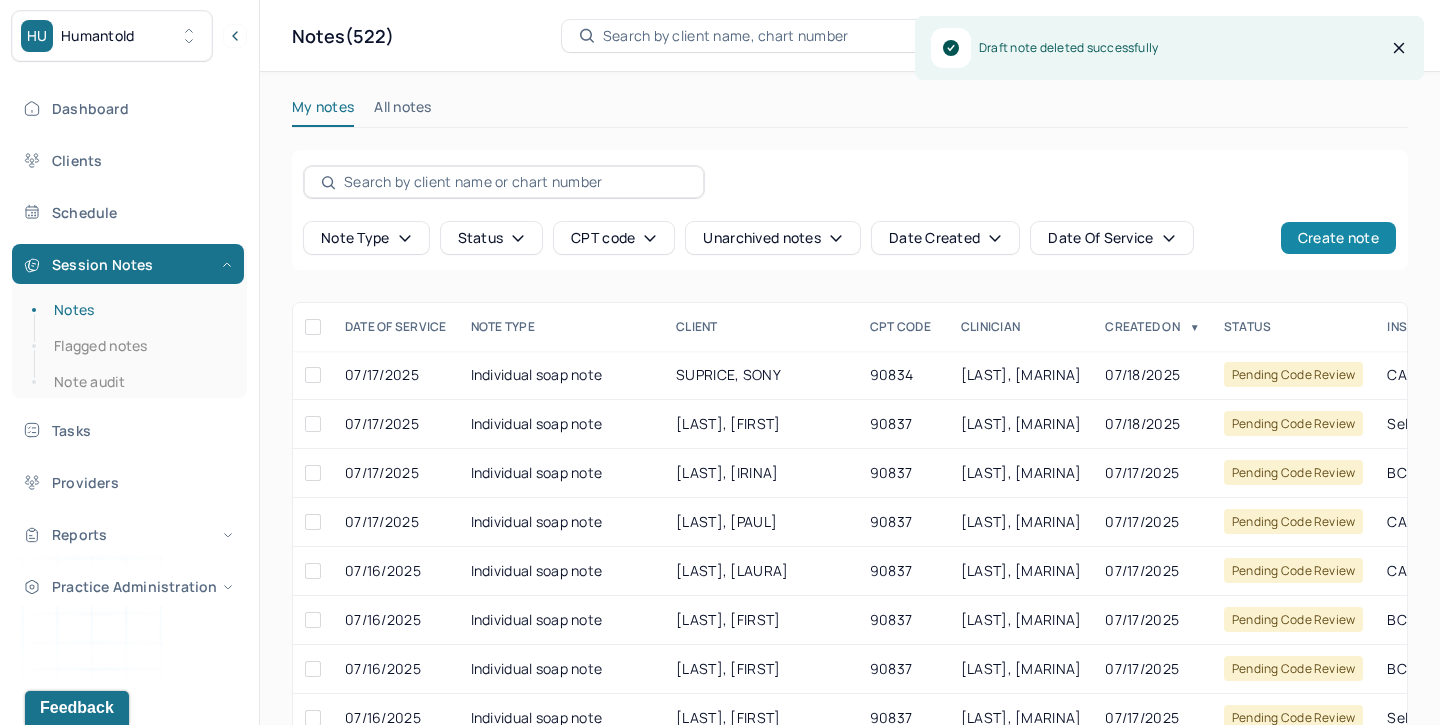 click on "Create note" at bounding box center (1338, 238) 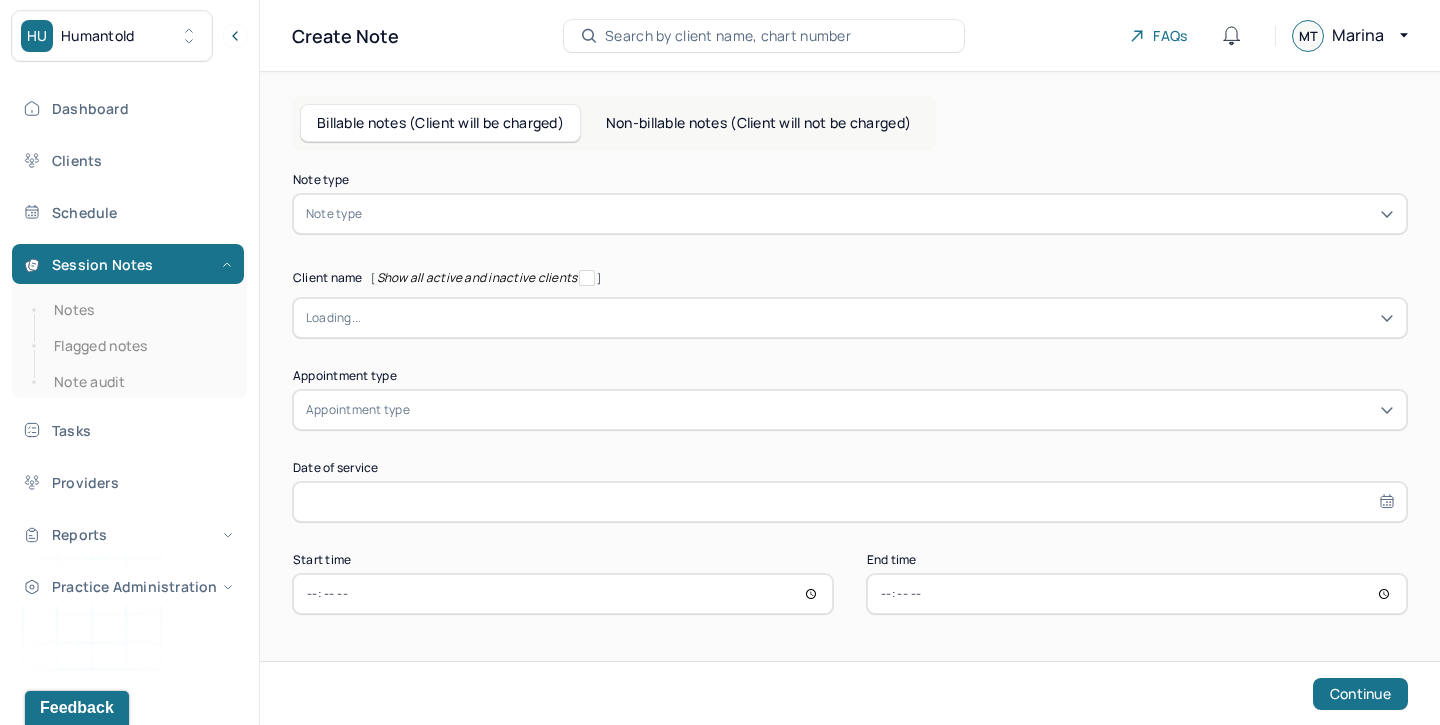 click on "Note type" at bounding box center (850, 214) 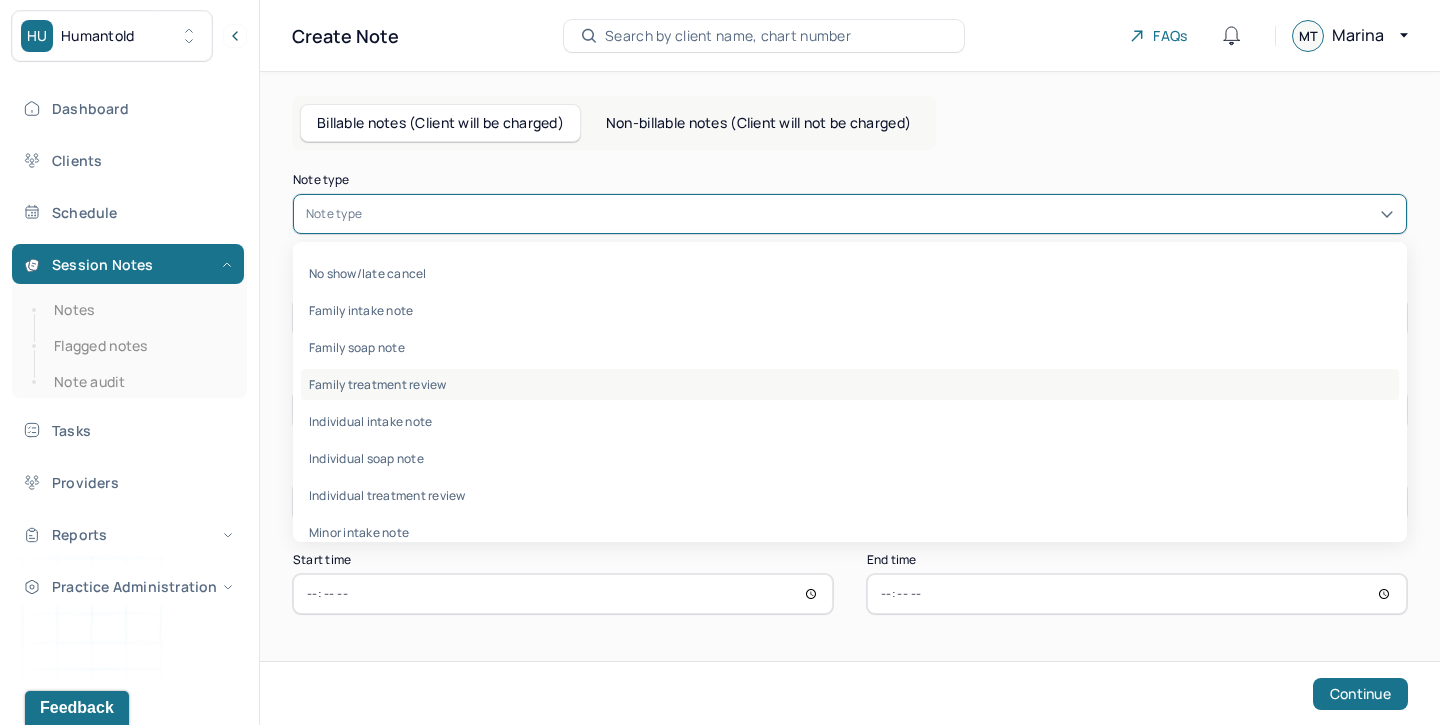 click on "Family treatment review" at bounding box center [850, 384] 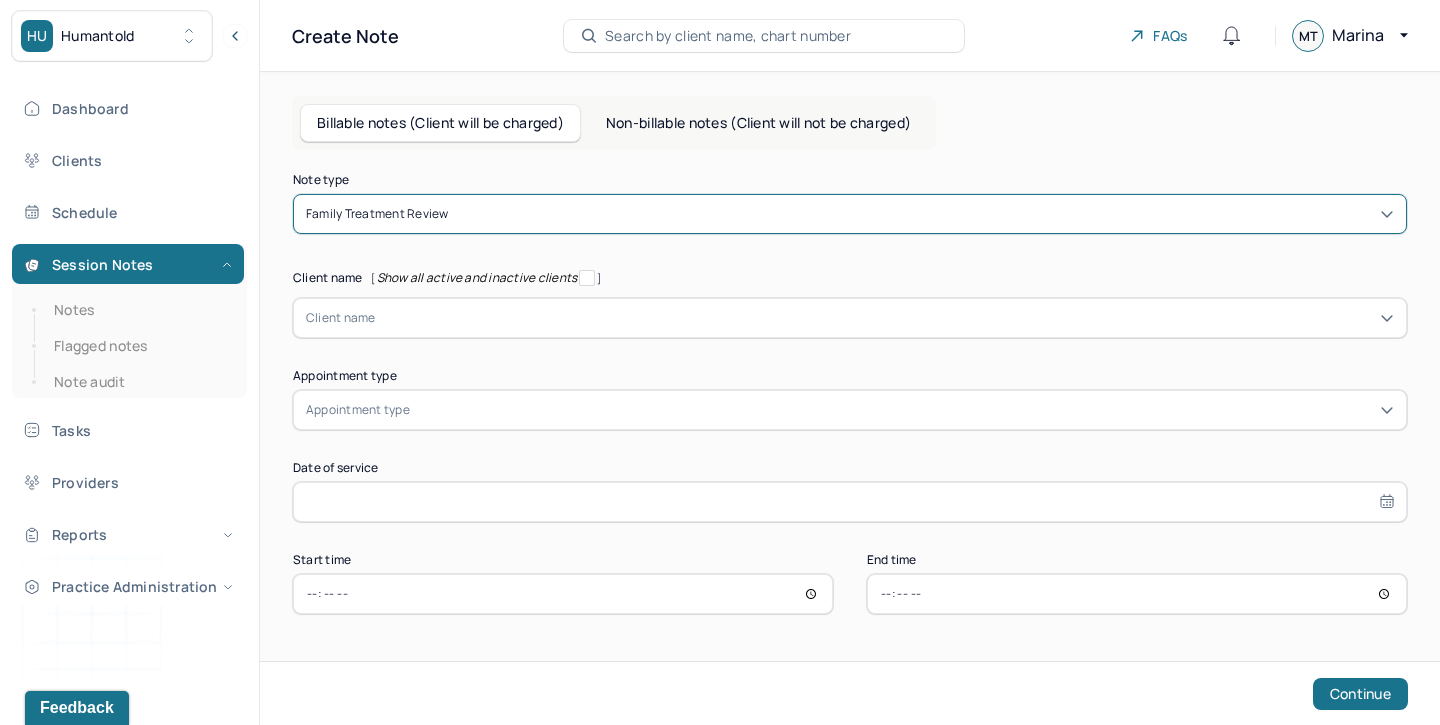 click at bounding box center [923, 214] 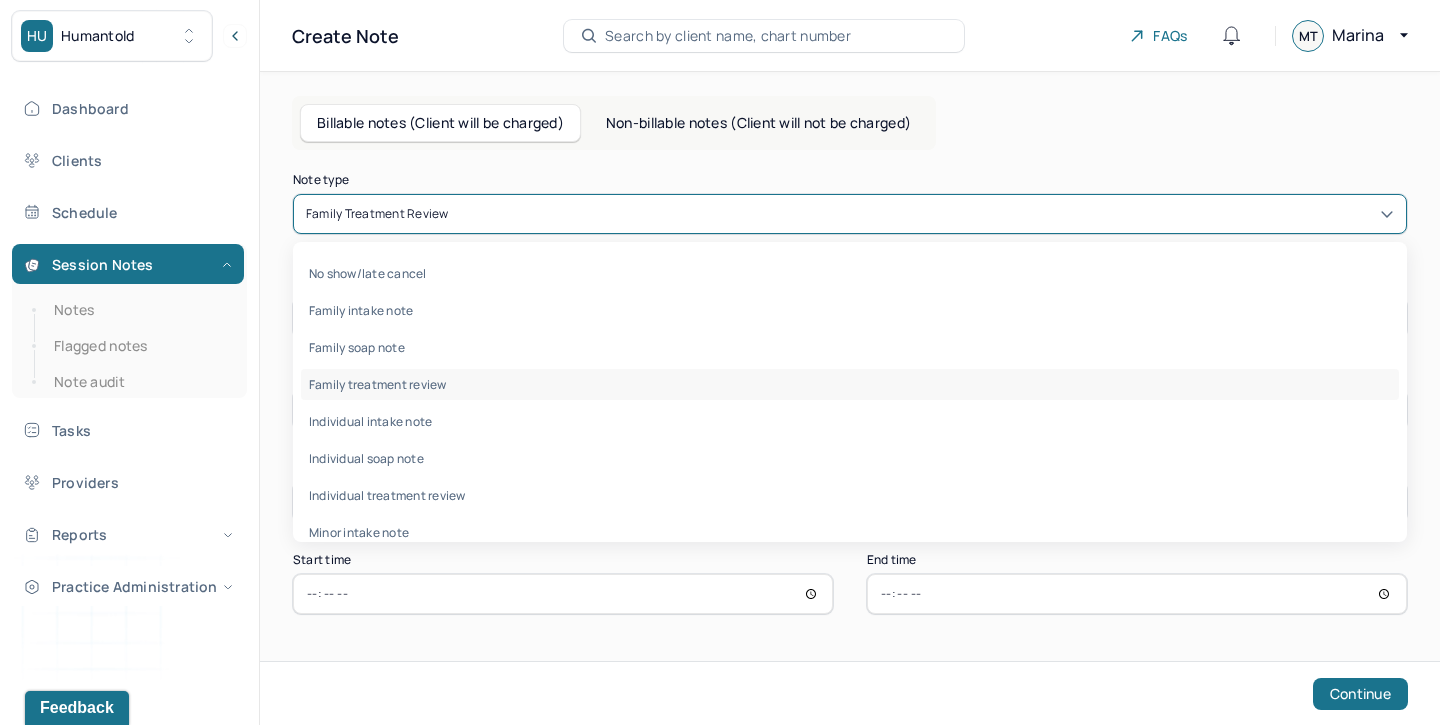 click on "Billable notes (Client will be charged)     Non-billable notes (Client will not be charged)   Note type option Family treatment review, selected. No show/late cancel, 1 of 10. 10 results available. Use Up and Down to choose options, press Enter to select the currently focused option, press Escape to exit the menu, press Tab to select the option and exit the menu. Family treatment review No show/late cancel Family intake note Family soap note Family treatment review Individual intake note Individual soap note Individual treatment review Minor intake note Record of disclosure Termination note Client name [ Show all active and inactive clients ] Client name Supervisee name Appointment type Appointment type Date of service Start time End time   Continue" at bounding box center [850, 396] 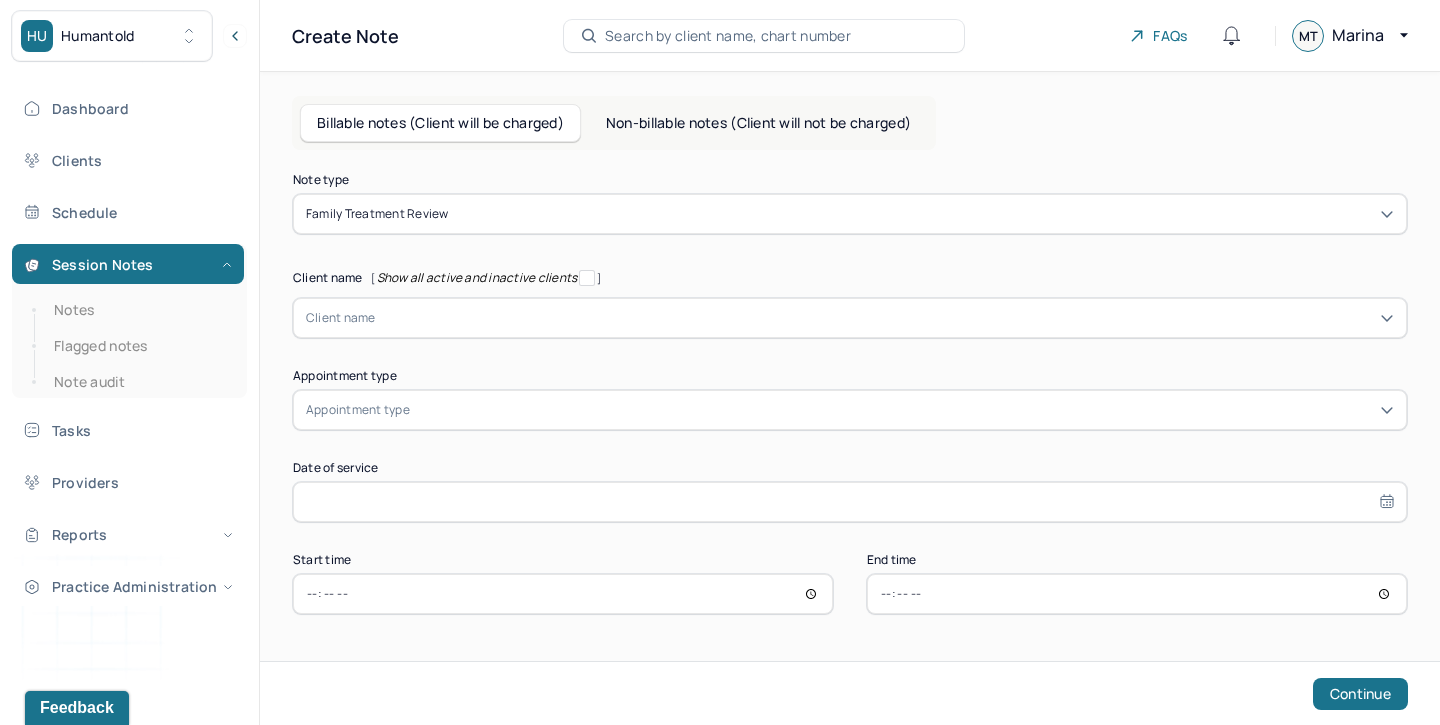 click at bounding box center (885, 318) 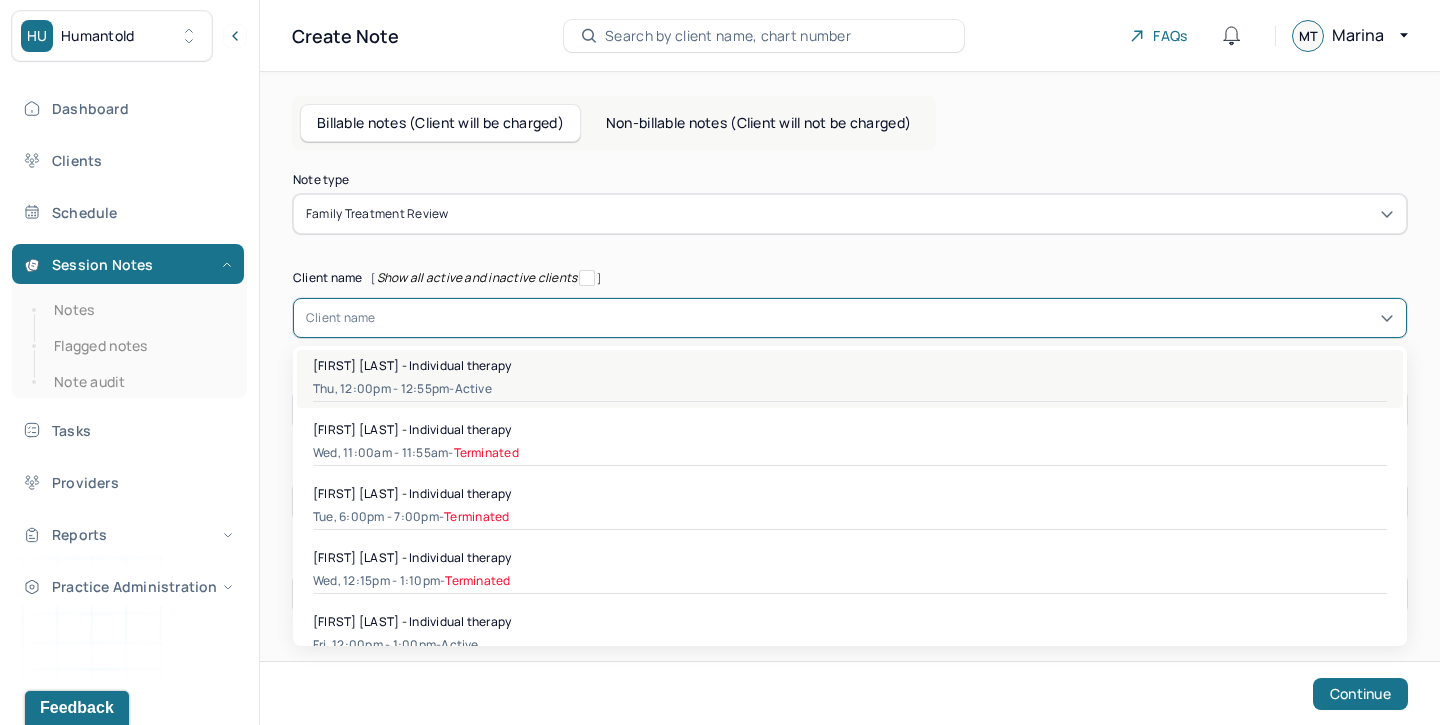 click on "[FIRST] [LAST] - Individual therapy" at bounding box center (412, 365) 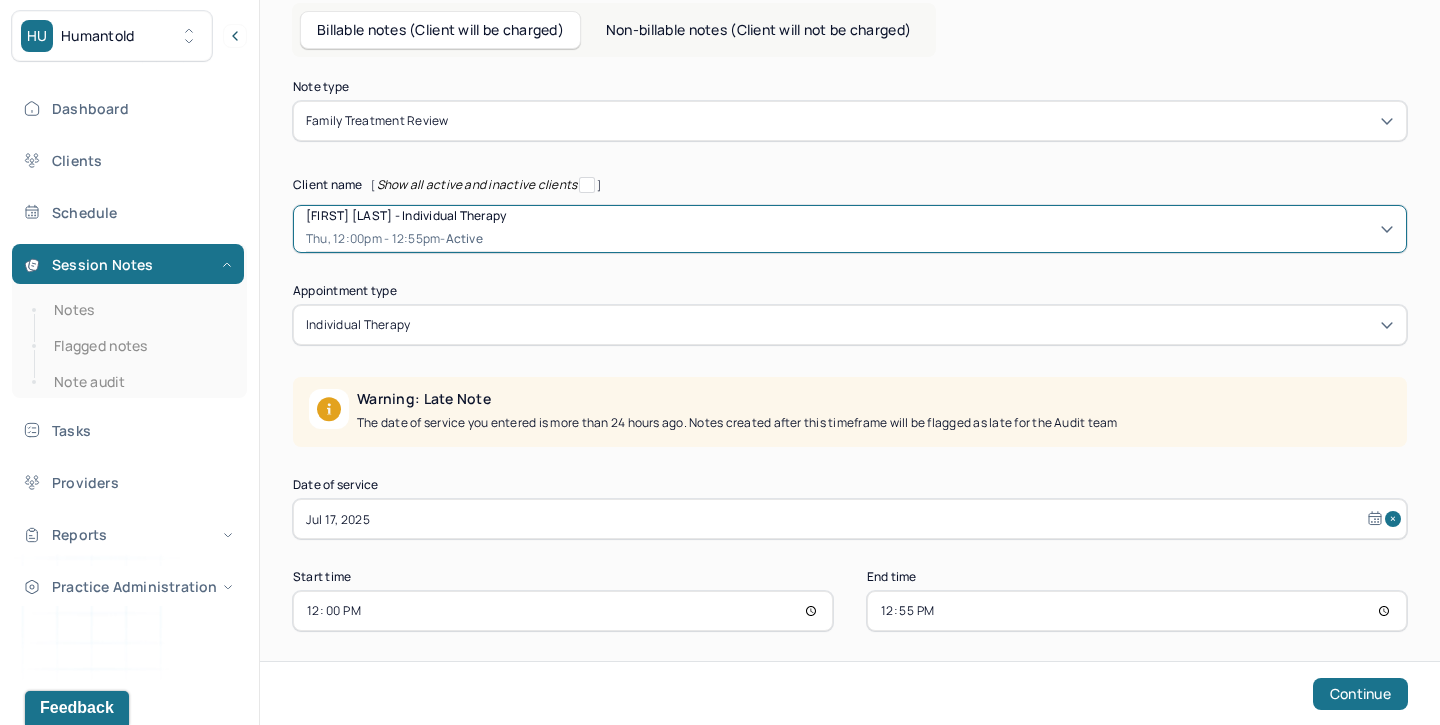 scroll, scrollTop: 104, scrollLeft: 0, axis: vertical 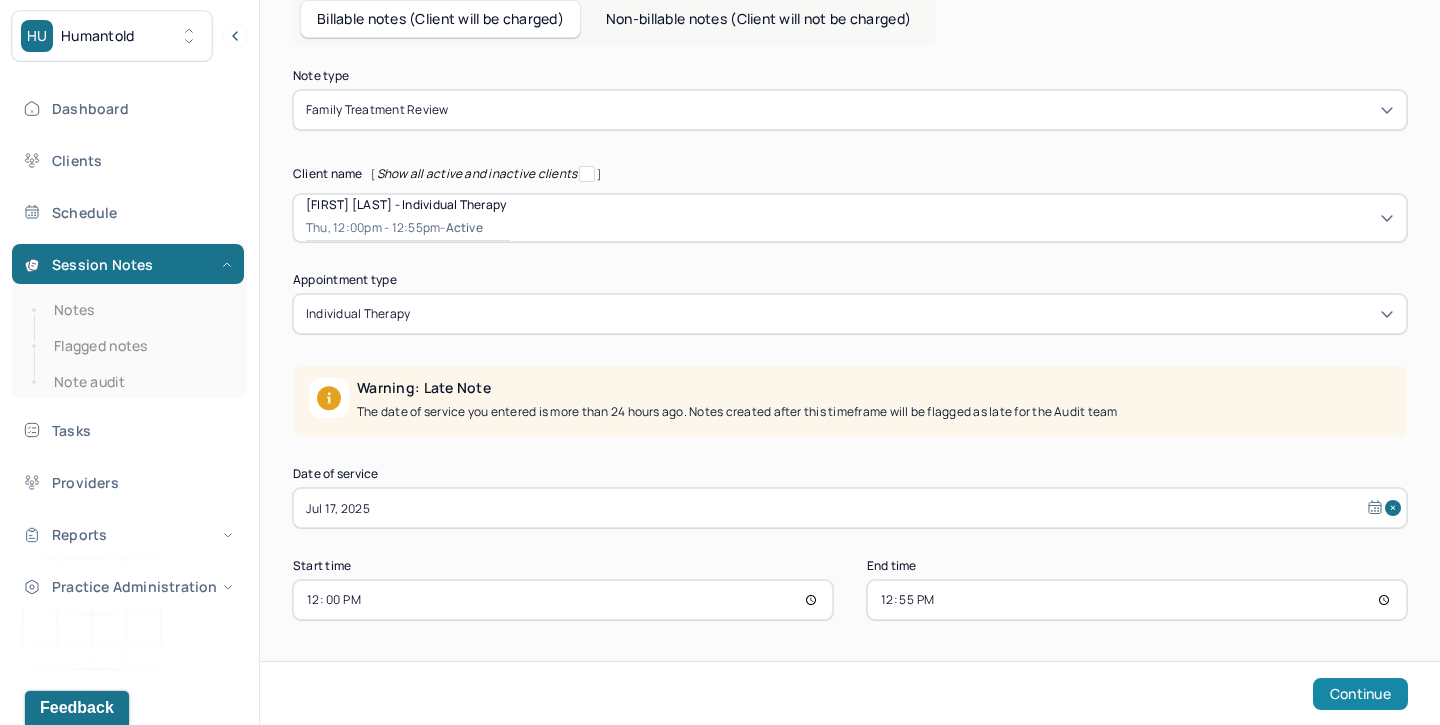 click on "Continue" at bounding box center [1360, 694] 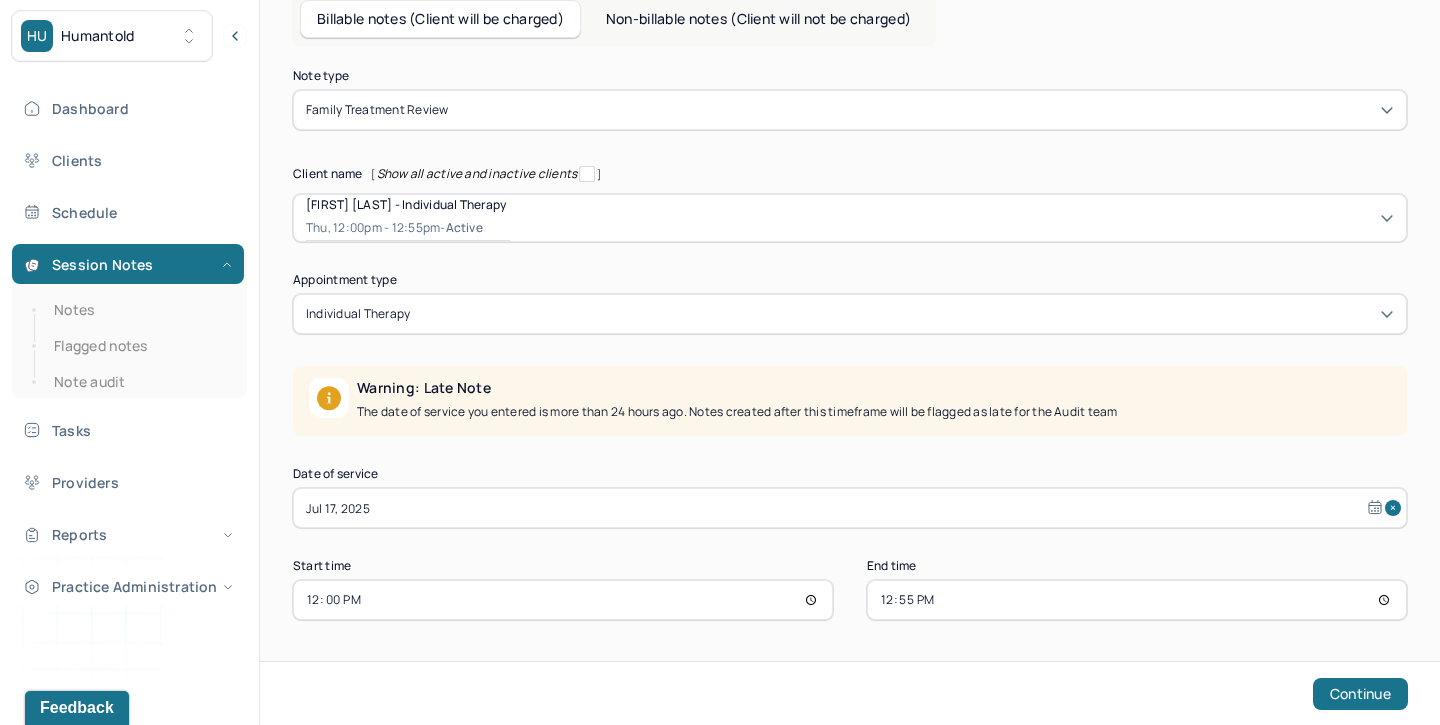 click on "Note type Family treatment review Client name [ Show all active and inactive clients ] [FIRST] [LAST] - Individual therapy Thu, 12:00pm - 12:55pm  -  active Supervisee name [FIRST] [LAST] Appointment type individual therapy Warning: Late Note The date of service you entered is more than 24 hours ago. Notes created after this timeframe will be flagged as late for the Audit team Date of service [DATE] Start time 12:00 End time 12:55   Continue" at bounding box center [850, 345] 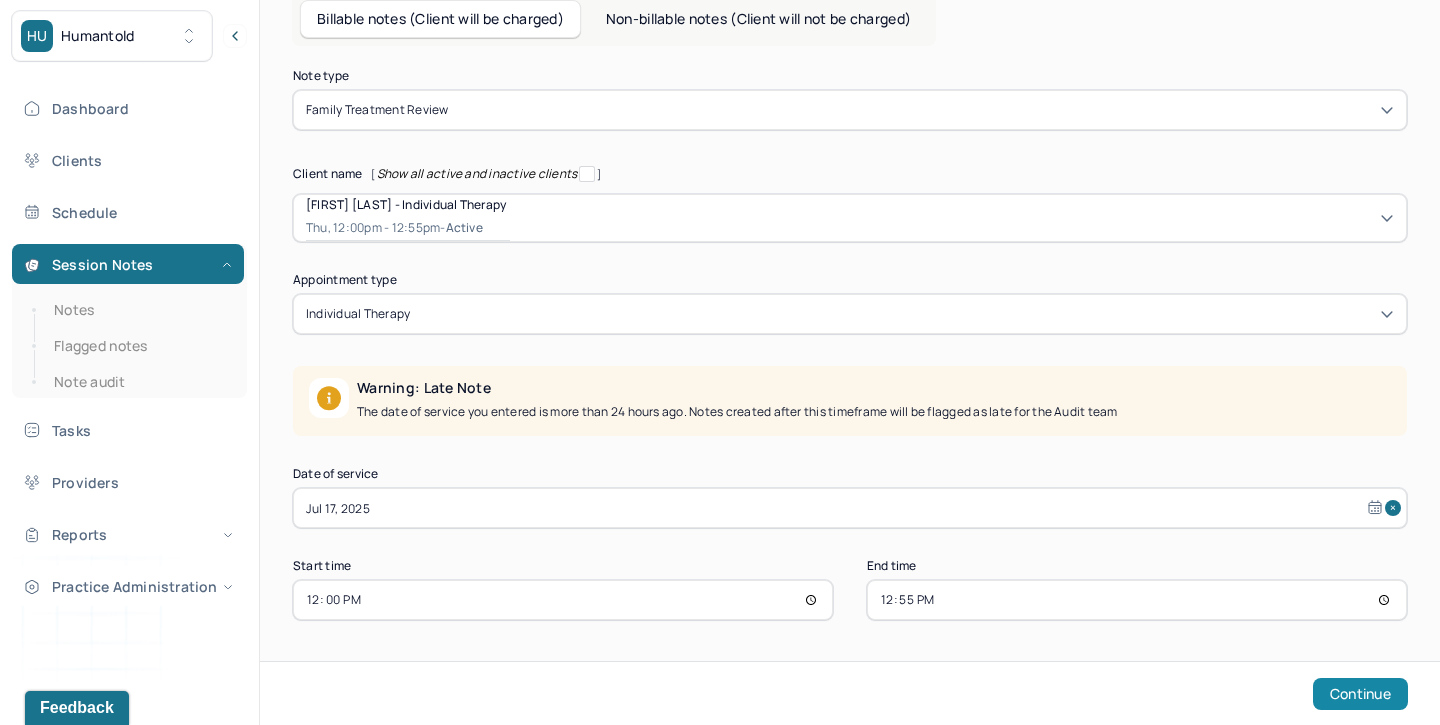 click on "Continue" at bounding box center (1360, 694) 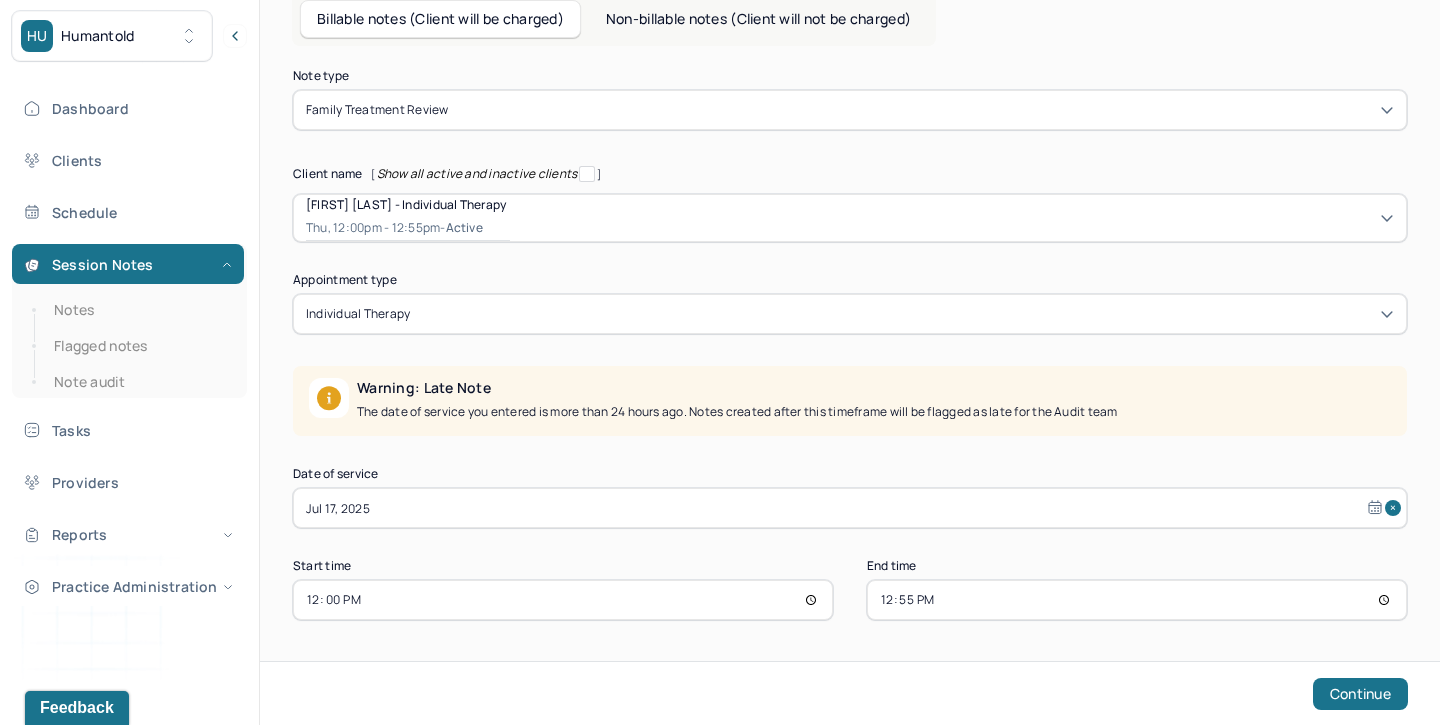 click on "individual therapy" at bounding box center (850, 314) 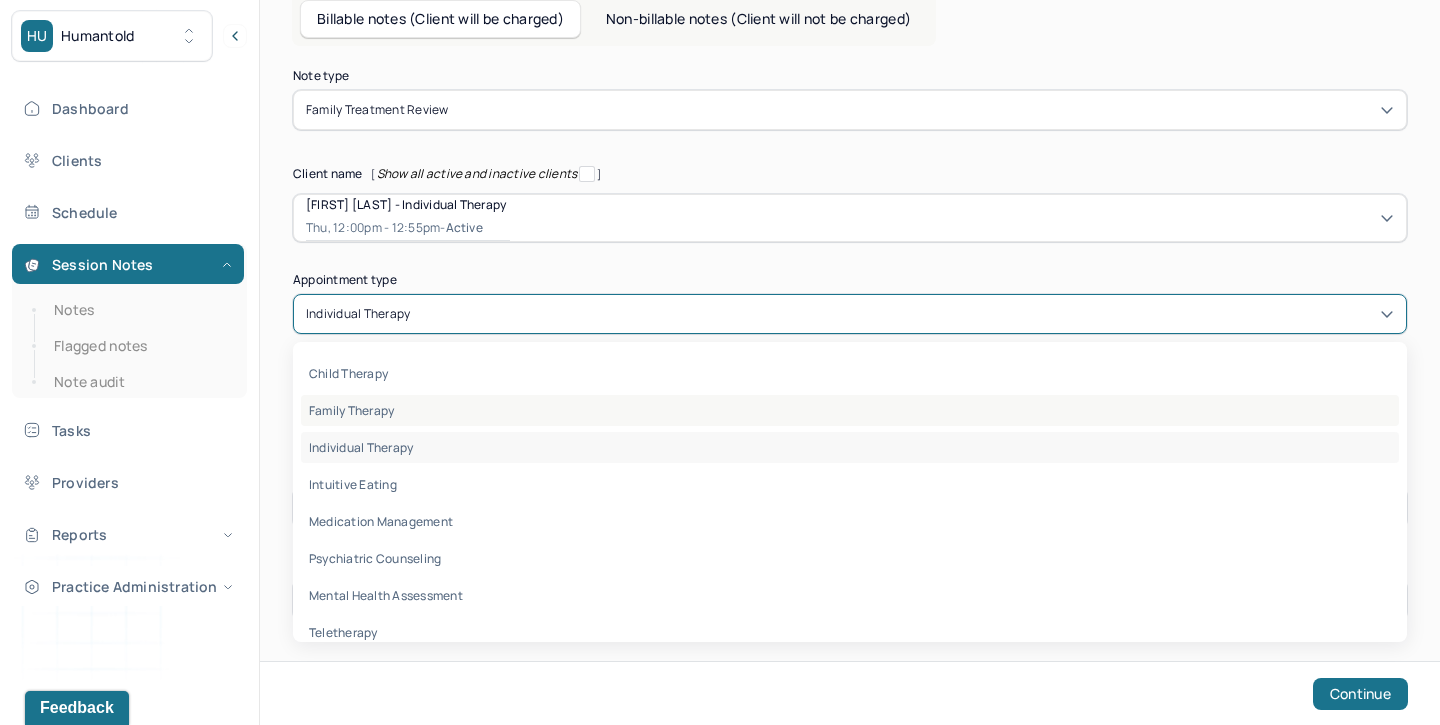click on "family therapy" at bounding box center [850, 410] 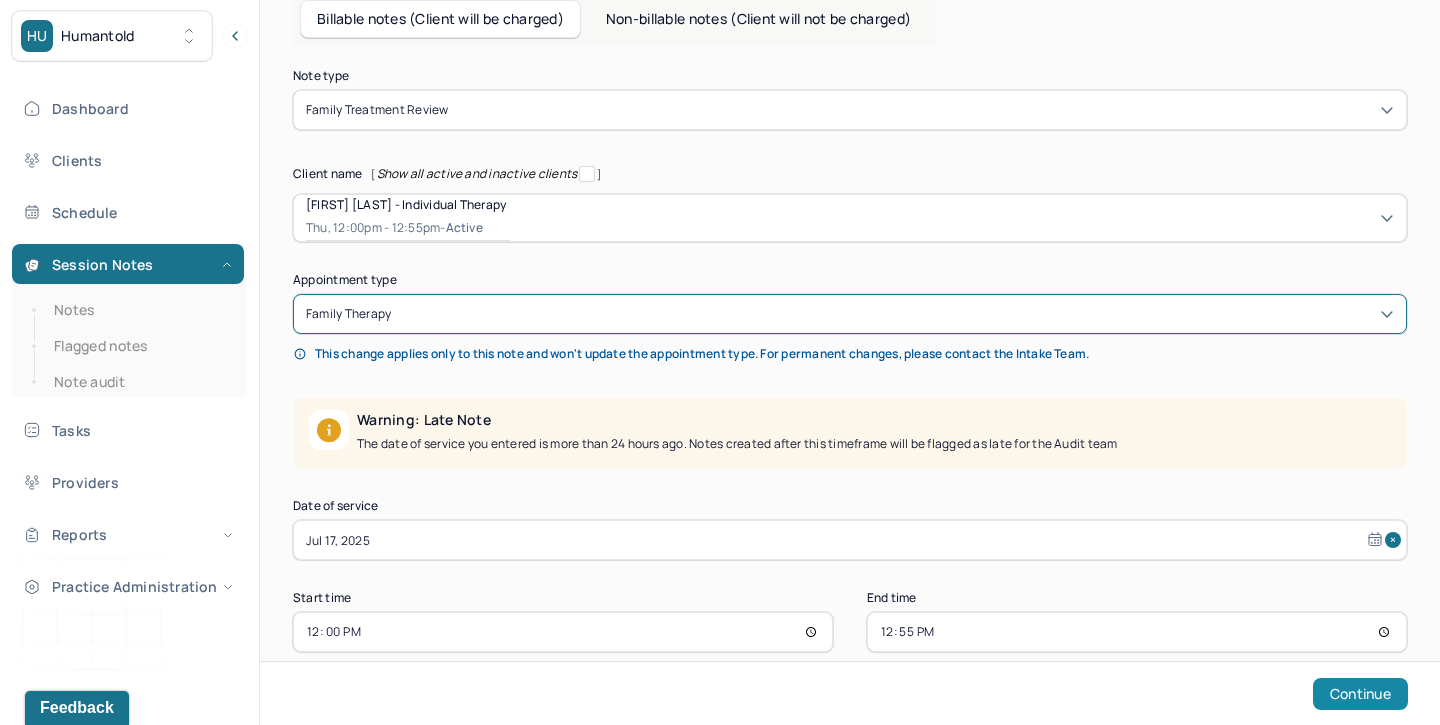click on "Continue" at bounding box center (1360, 694) 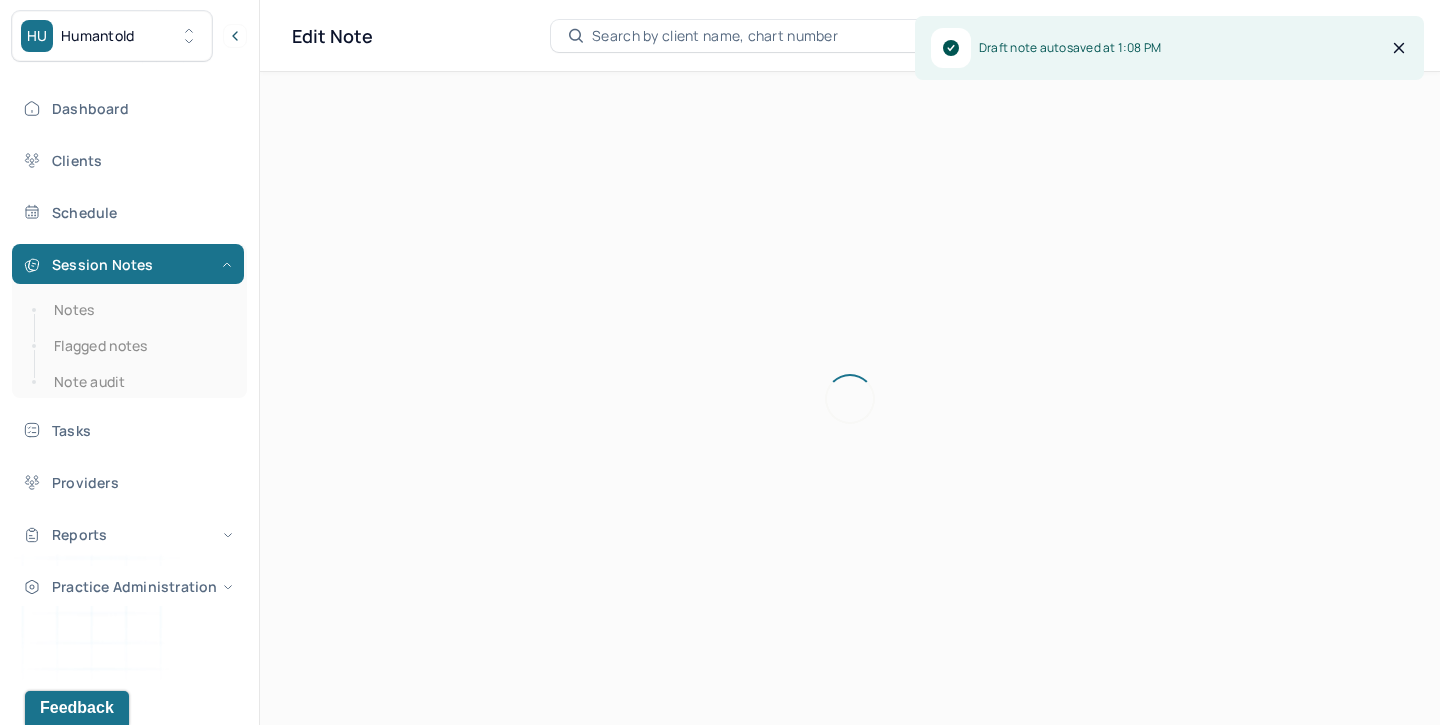 scroll, scrollTop: 0, scrollLeft: 0, axis: both 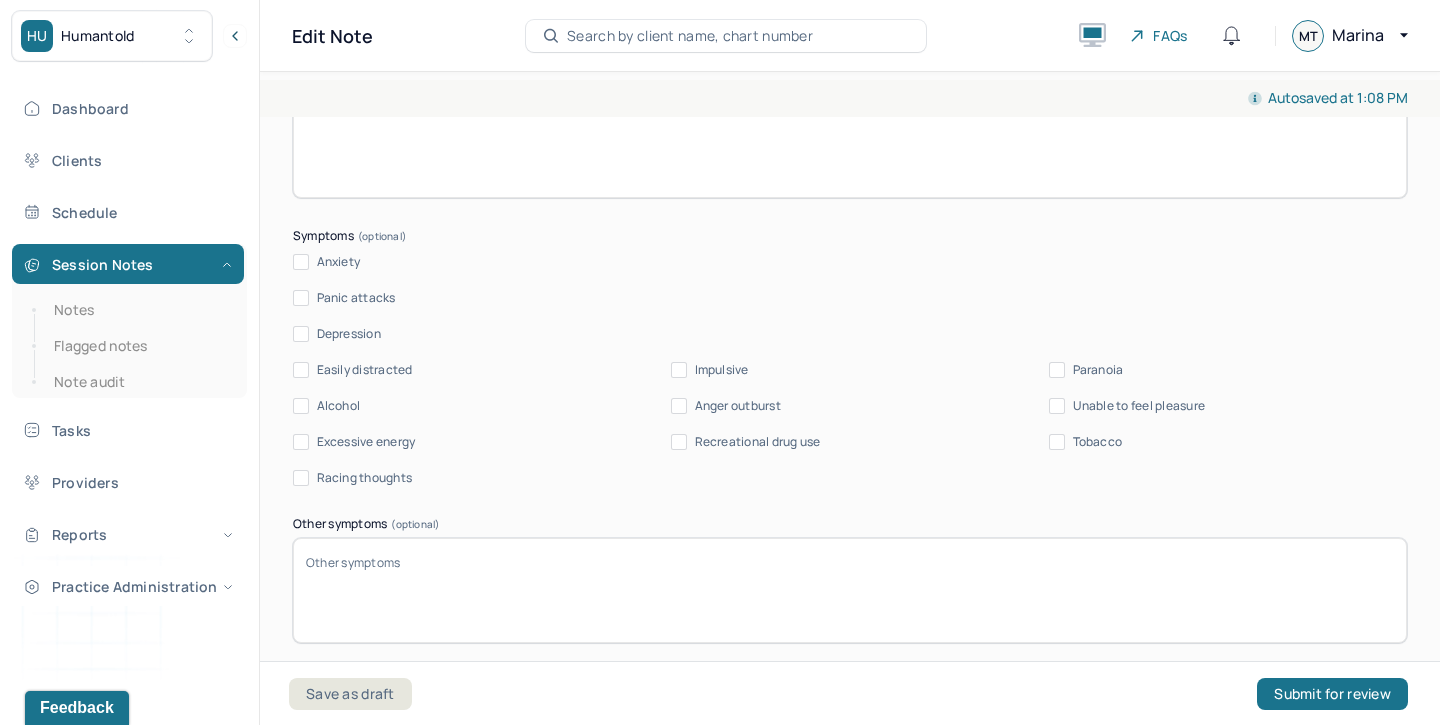click on "Anxiety" at bounding box center [339, 262] 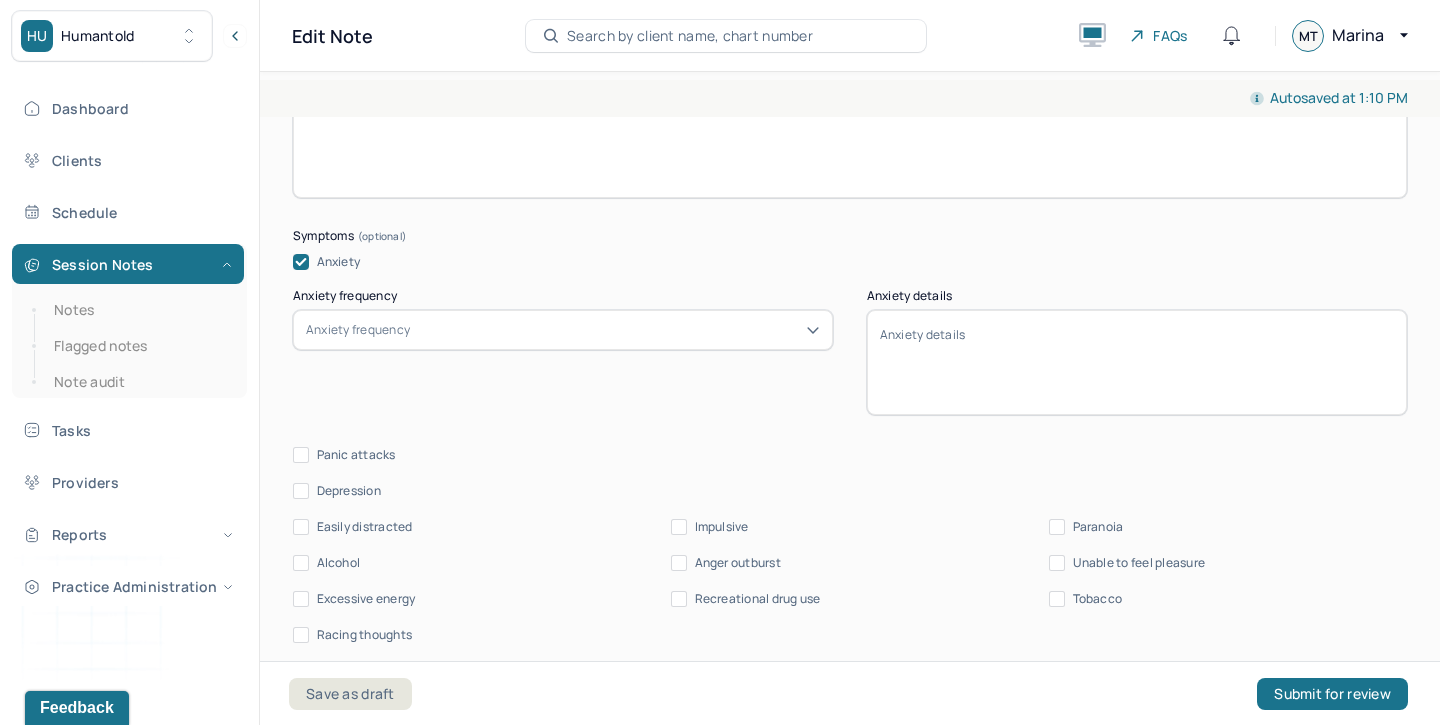 click on "Anxiety" at bounding box center [339, 262] 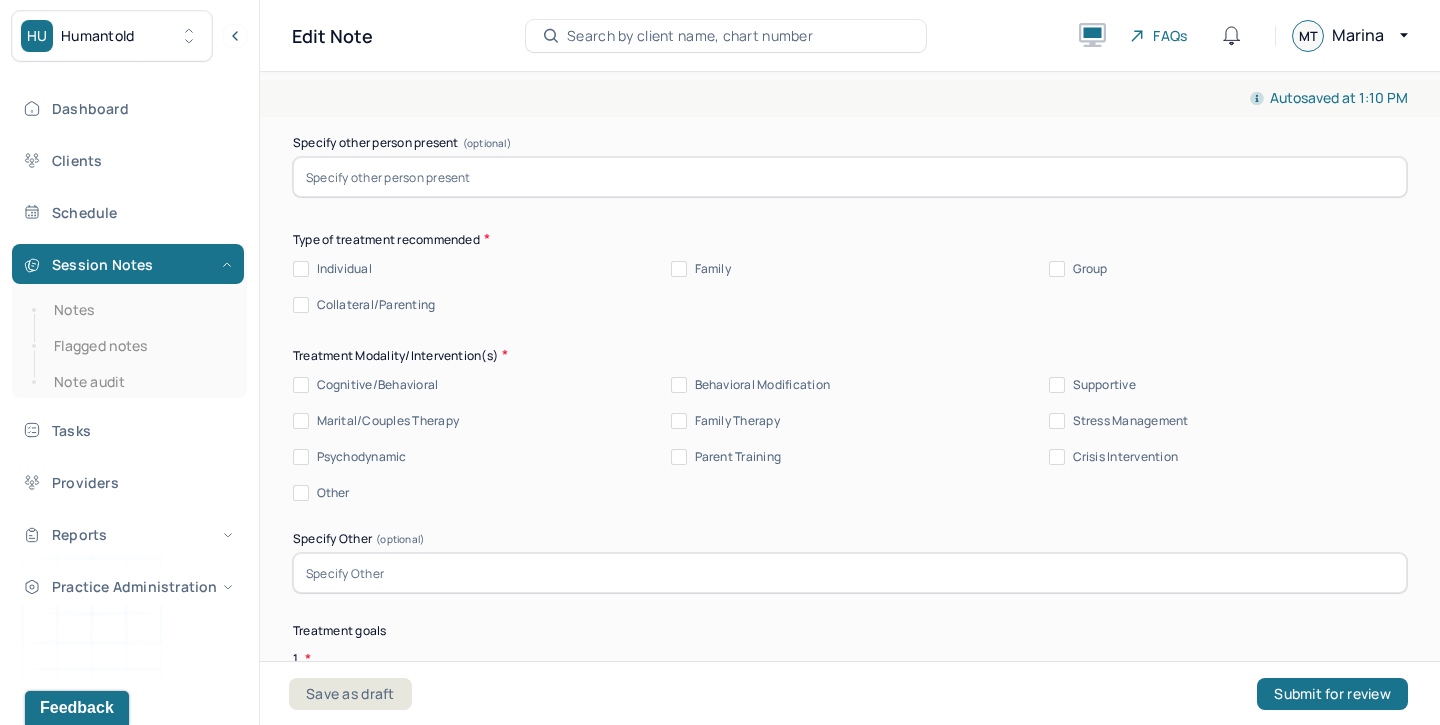 scroll, scrollTop: 4467, scrollLeft: 0, axis: vertical 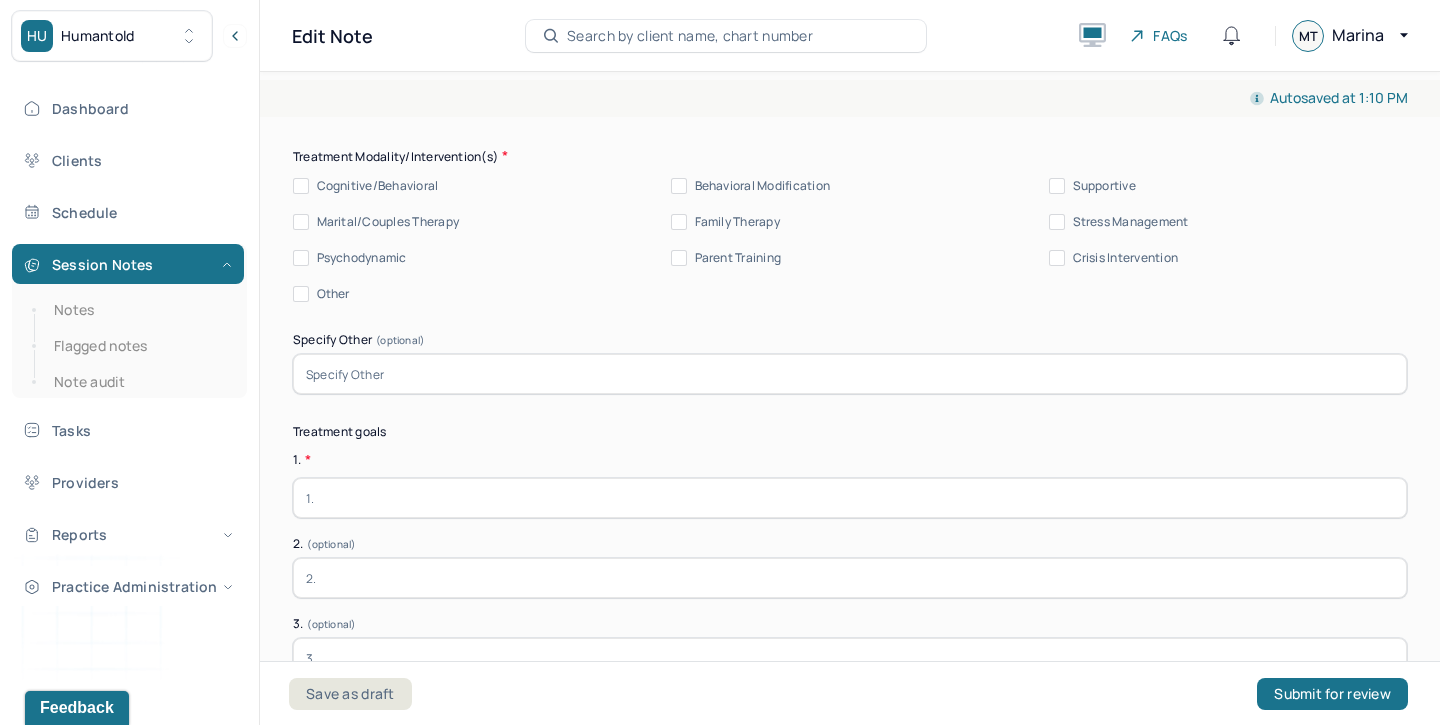 click on "Summary Present at session Patient Mother Stepfather Spouse Father Stepmother Partner Guardian Other Specify other person present (optional) Type of treatment recommended Individual Family Group Collateral/Parenting Treatment Modality/Intervention(s) Cognitive/Behavioral Behavioral Modification Supportive Marital/Couples Therapy Family Therapy Stress Management Psychodynamic Parent Training Crisis Intervention Other Specify Other (optional) Treatment goals 1. * 2. (optional) 3. (optional) Medication updates * Frequency of sessions Weekly Bi-Weekly Monthly Other Expected termination date * Plan of Care (Will patient continue treatment? How many visits and for how long if known?) Prognosis Subjective report Please make sure to only include what the client has reported. This should only tie back to what the client reported in the session, re; symptoms, mood/affect, ideations, interpersonal conflicts, etc. Do not include your assessment or interpretation of the clients symptoms here.   Summary" at bounding box center [850, 688] 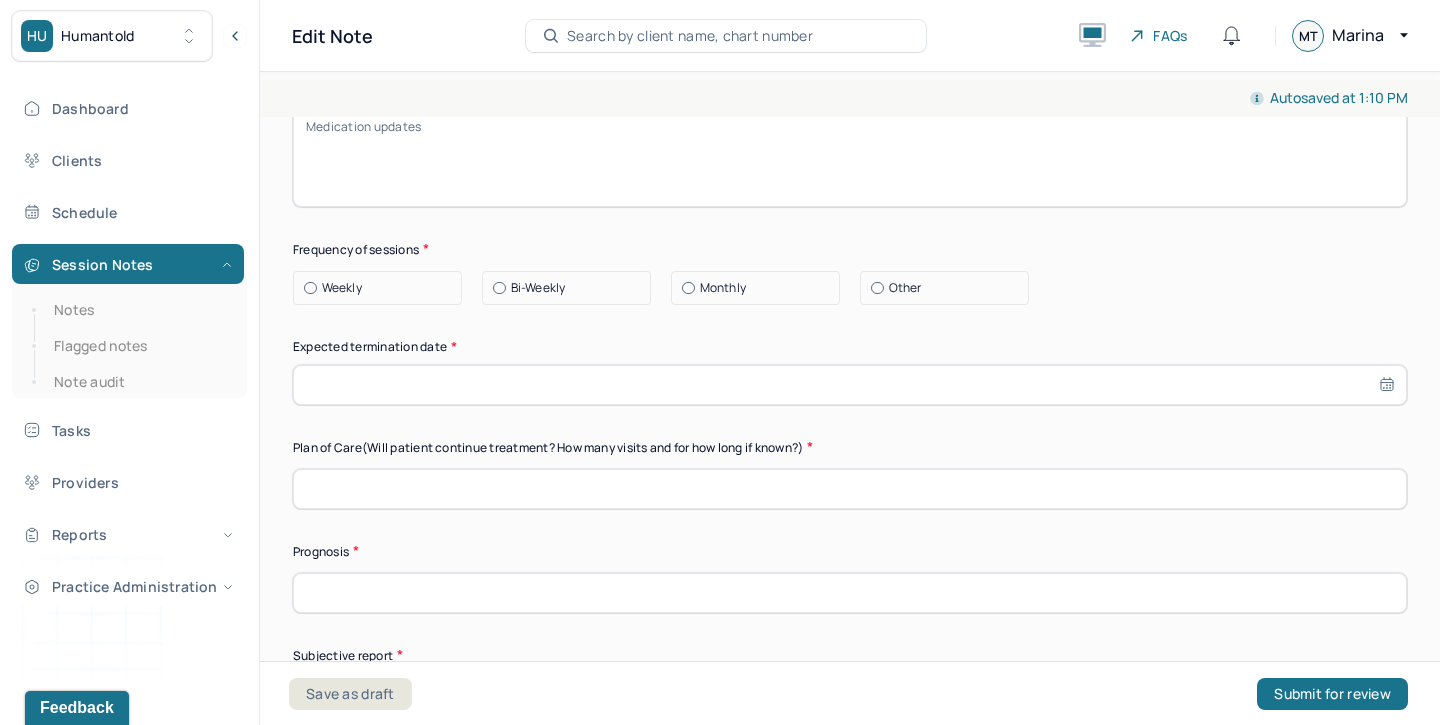 scroll, scrollTop: 5096, scrollLeft: 0, axis: vertical 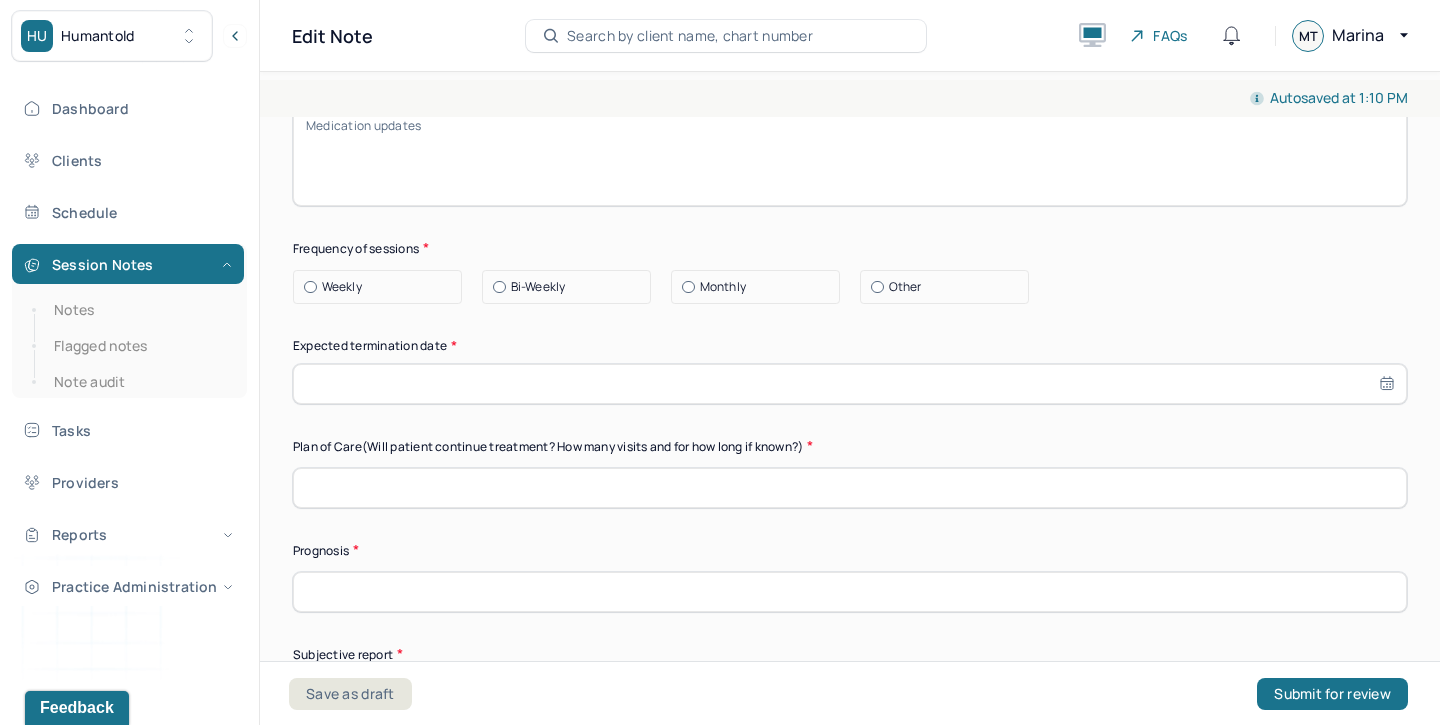 click at bounding box center (850, 384) 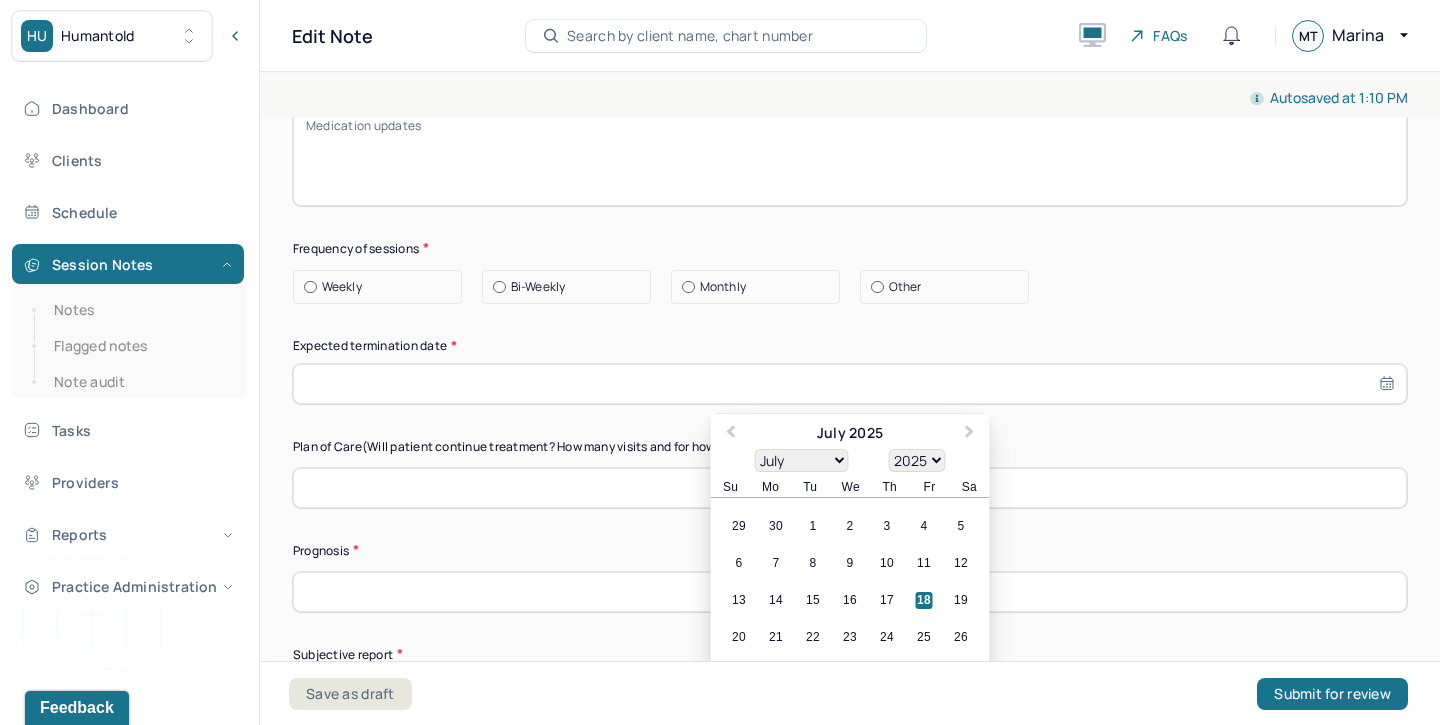 click at bounding box center [850, 384] 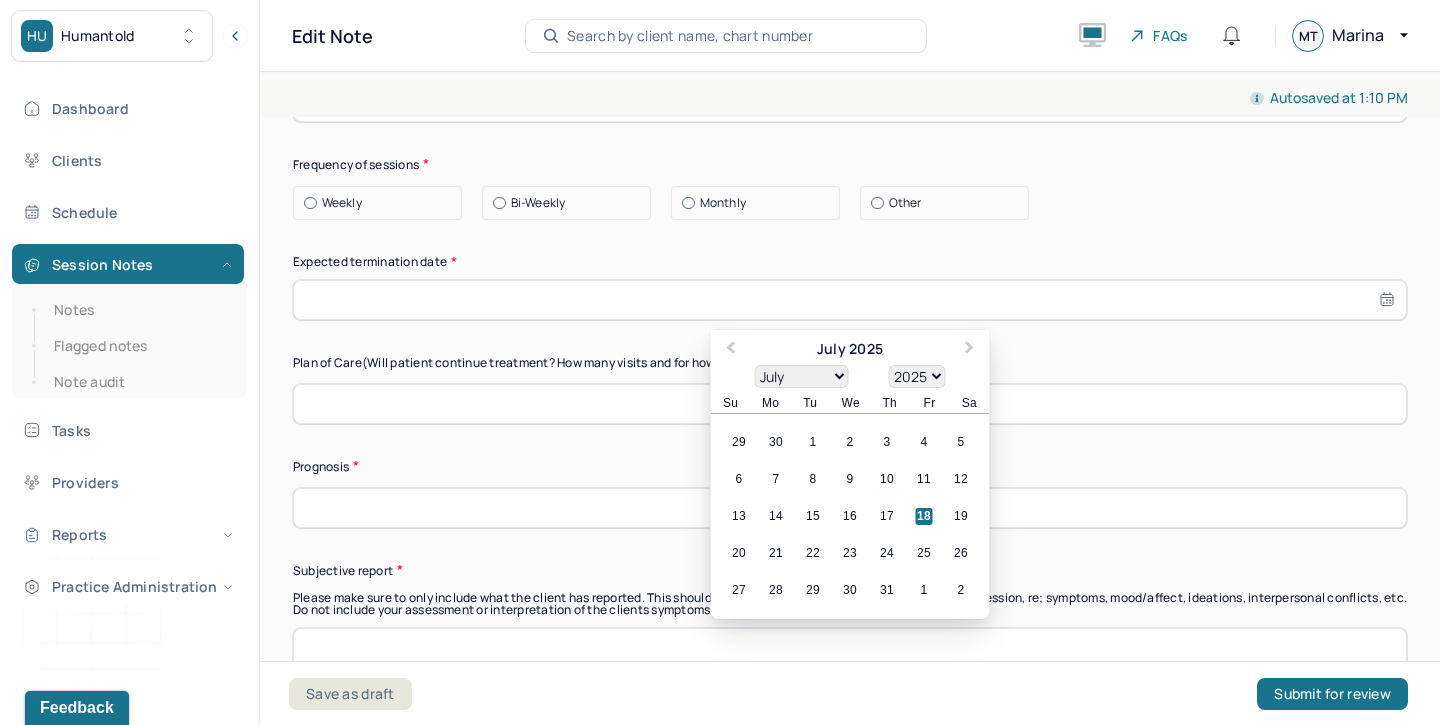 scroll, scrollTop: 5186, scrollLeft: 0, axis: vertical 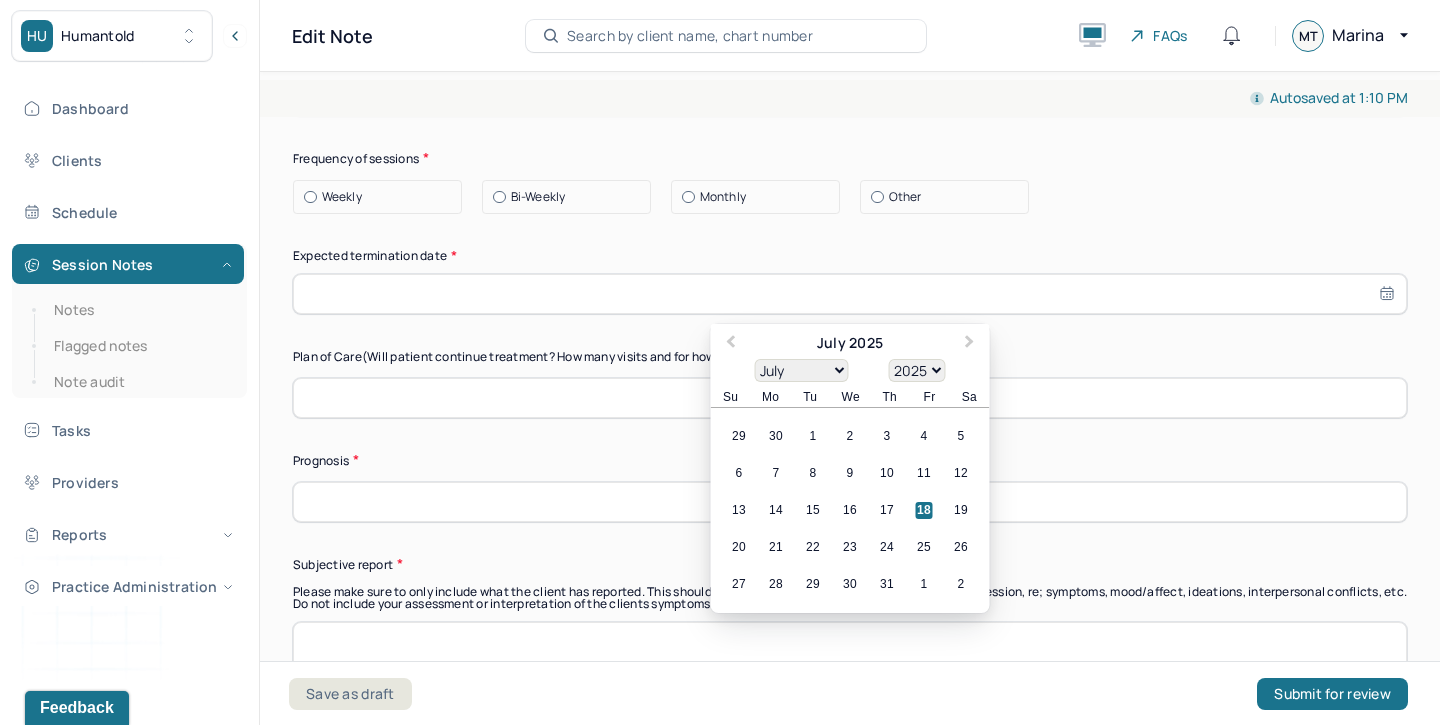 click at bounding box center (850, 398) 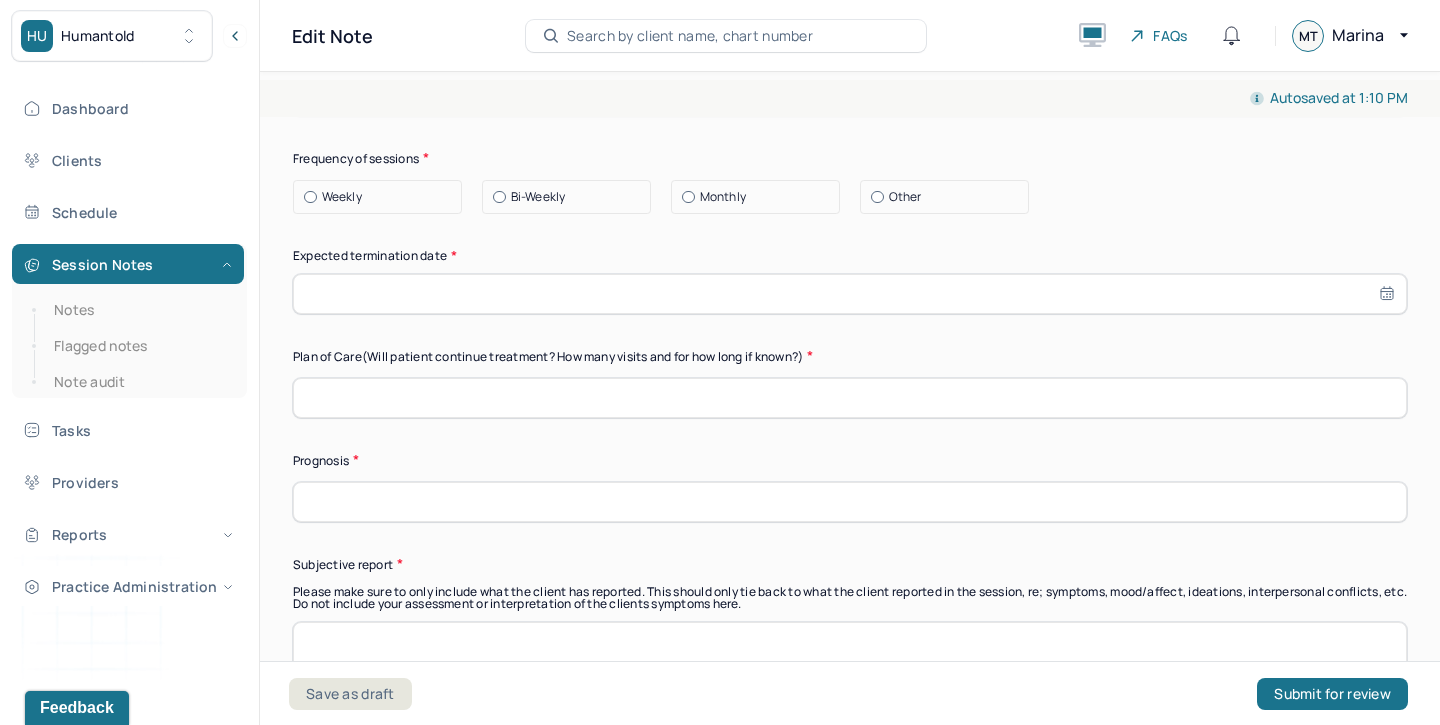 click at bounding box center [850, 294] 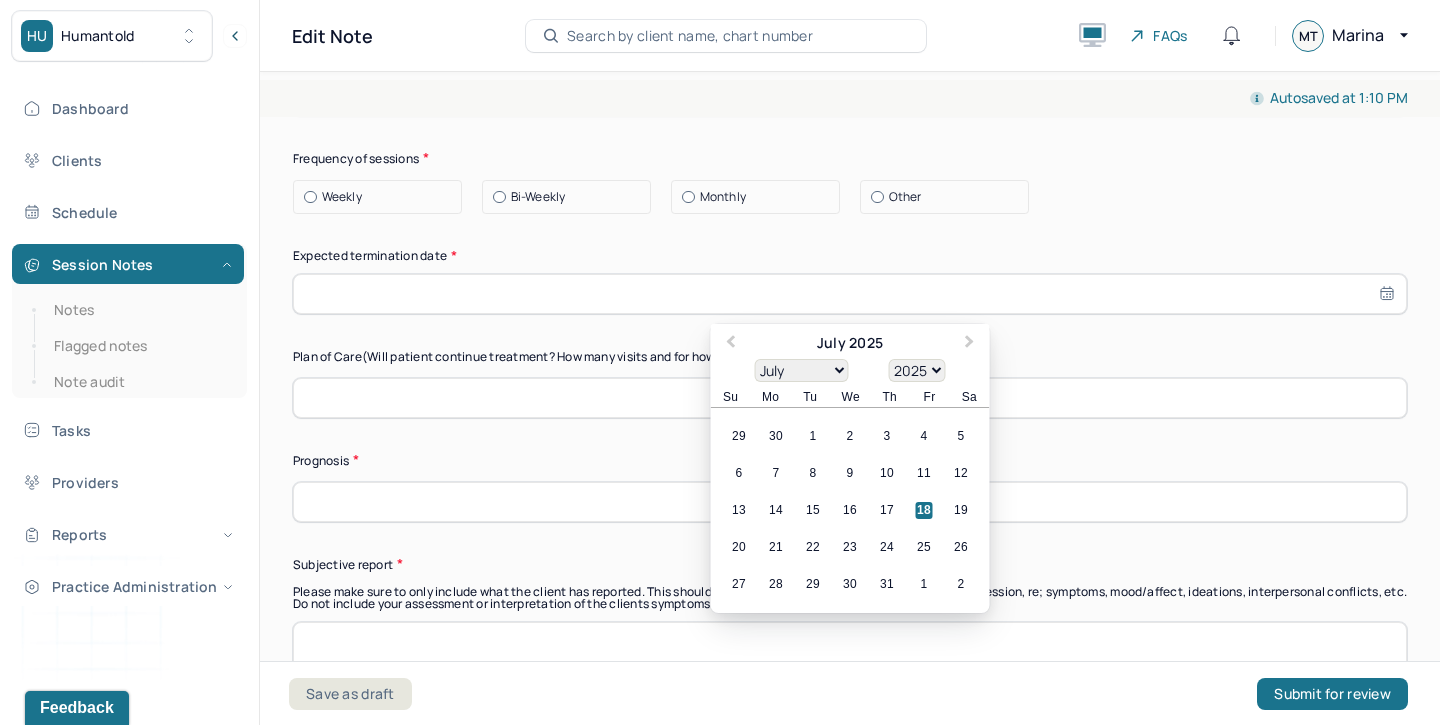 click at bounding box center (850, 398) 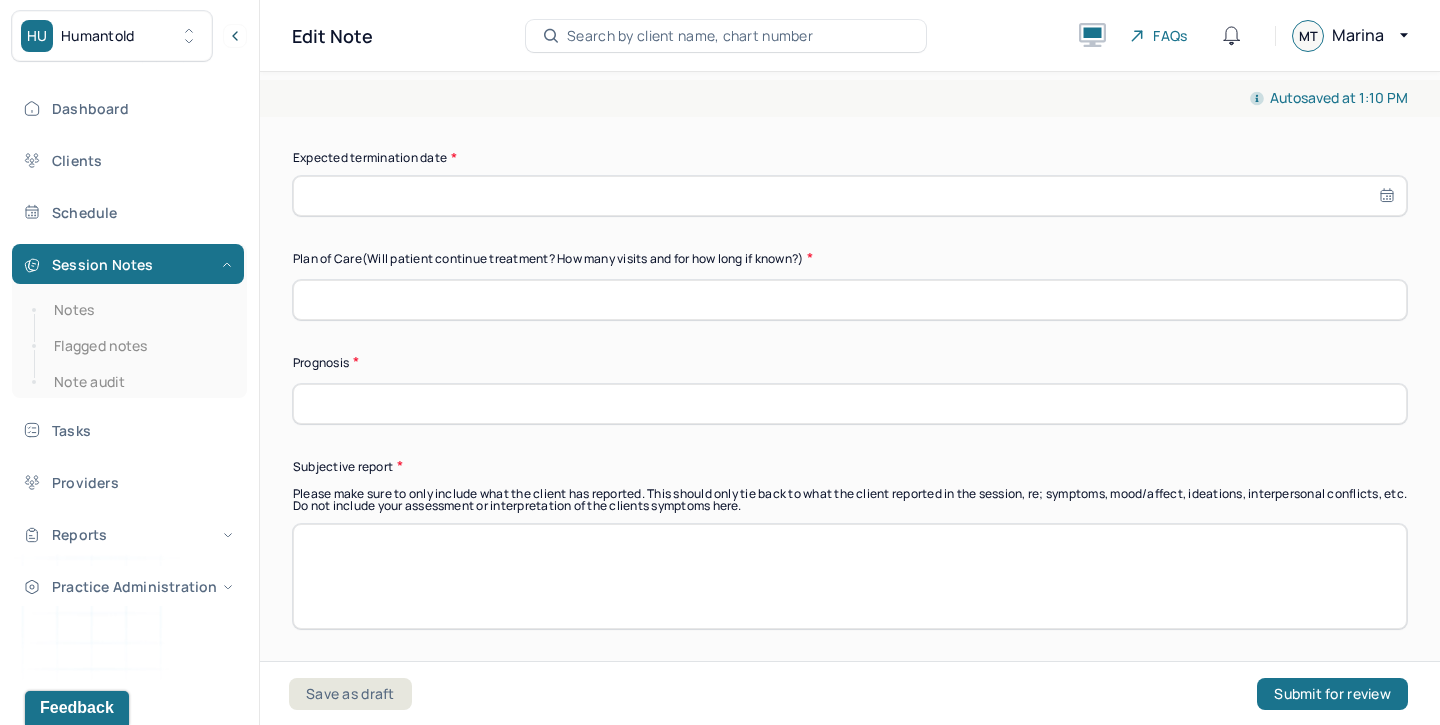 scroll, scrollTop: 5285, scrollLeft: 0, axis: vertical 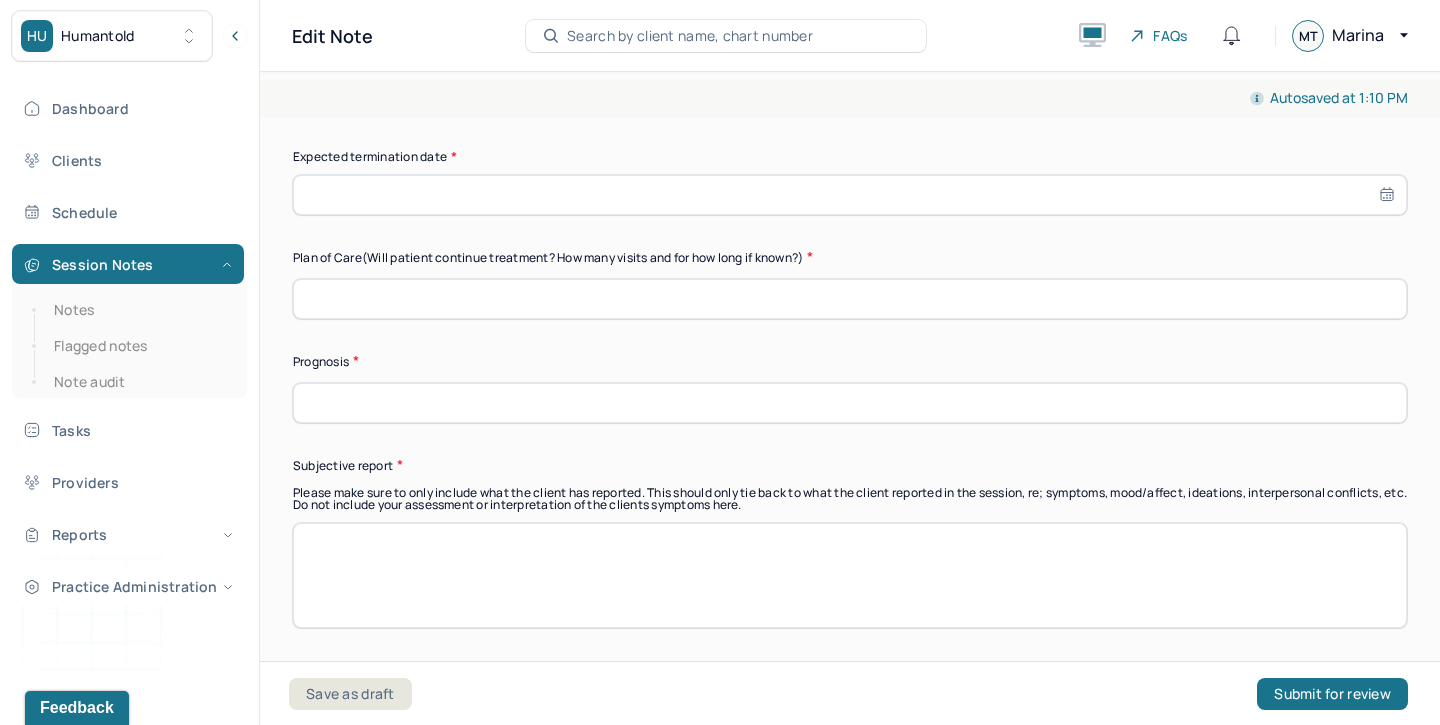 click on "Prognosis" at bounding box center [850, 361] 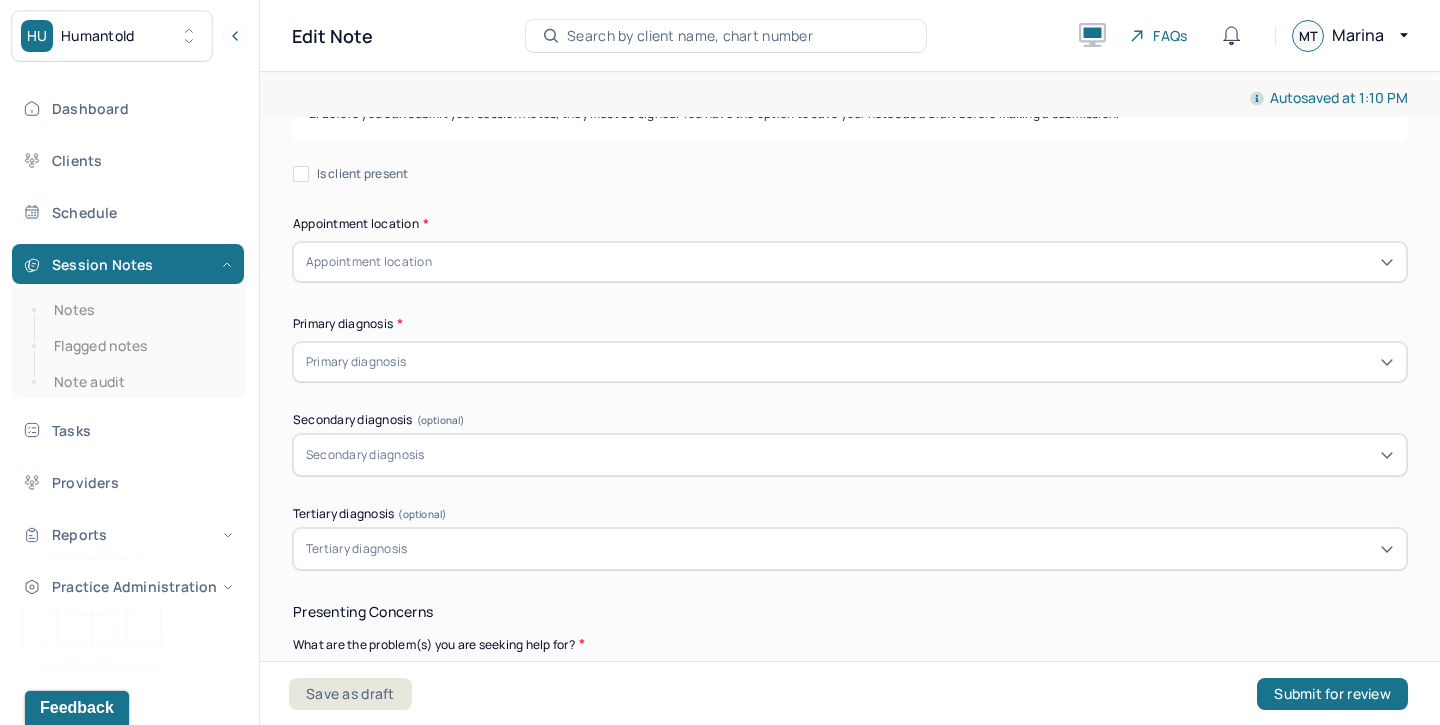 scroll, scrollTop: 0, scrollLeft: 0, axis: both 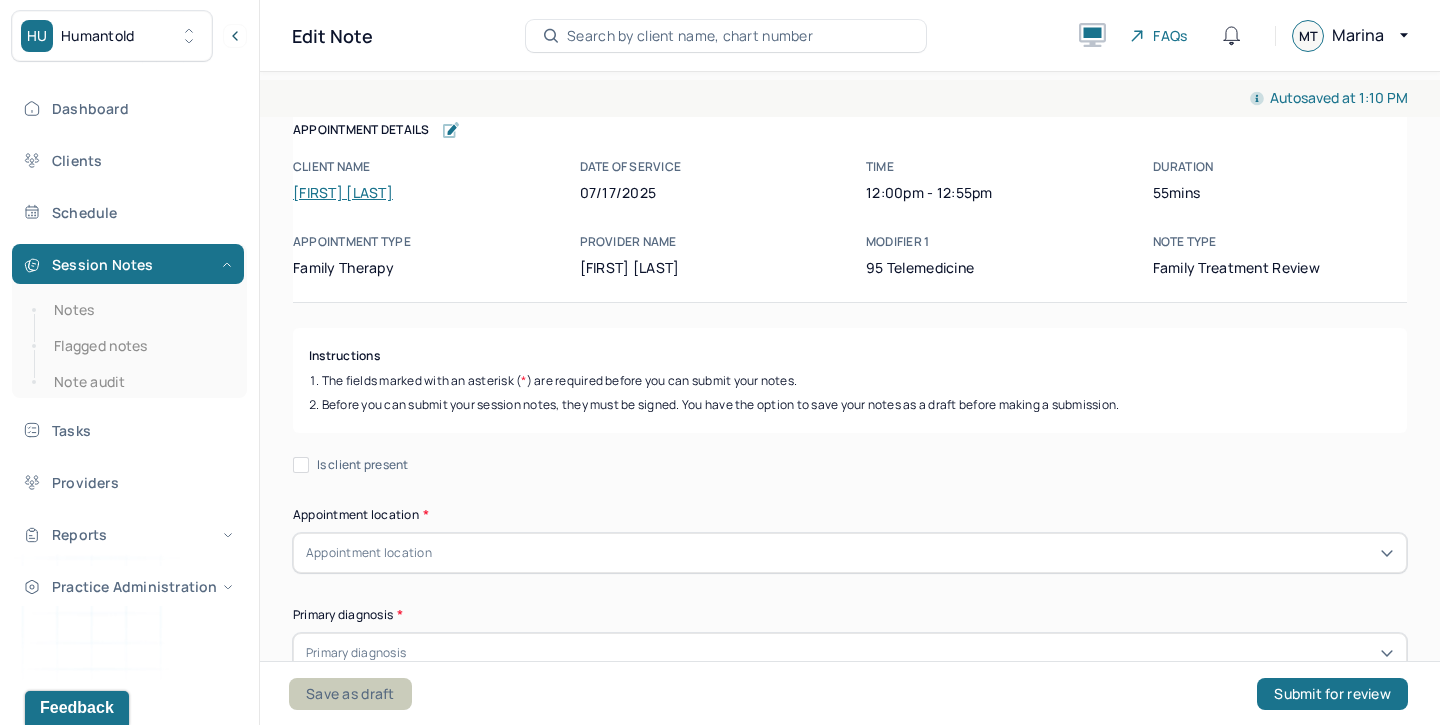 click on "Save as draft" at bounding box center [350, 694] 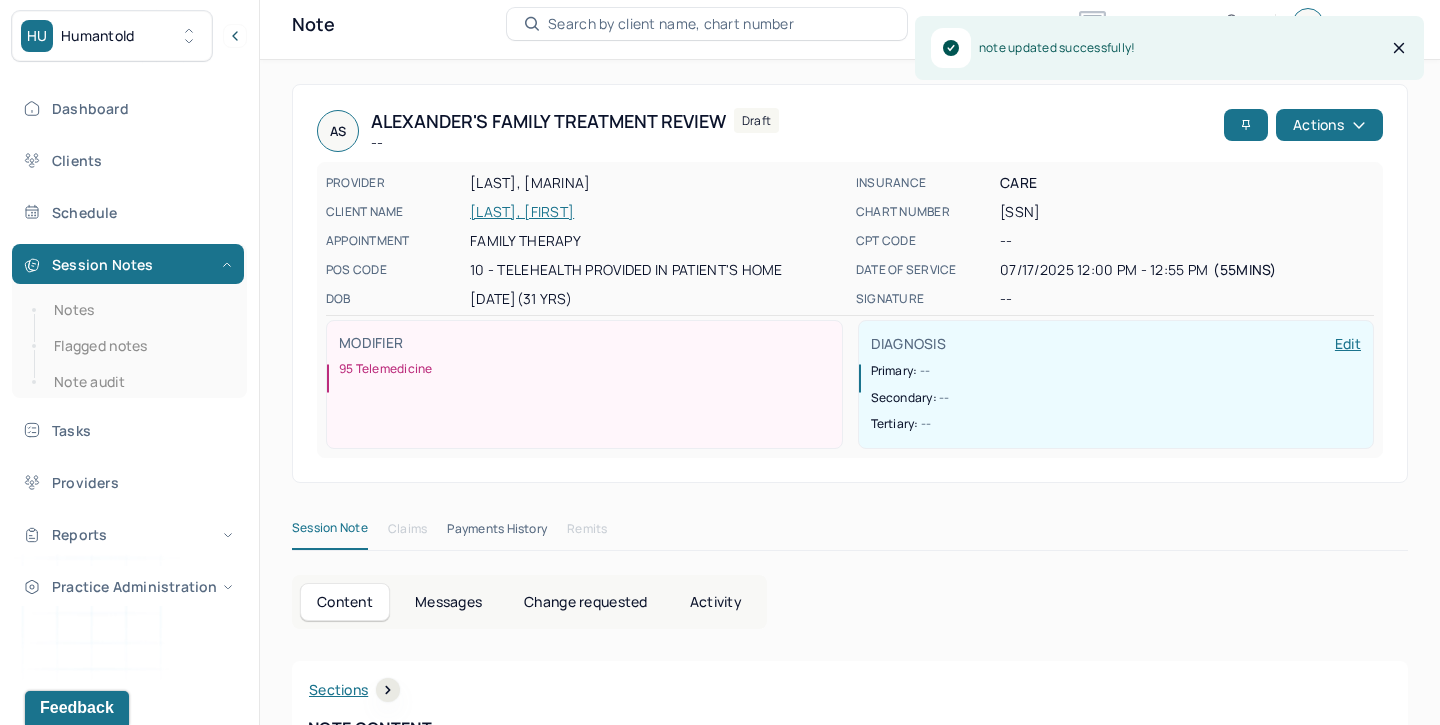 scroll, scrollTop: 9, scrollLeft: 0, axis: vertical 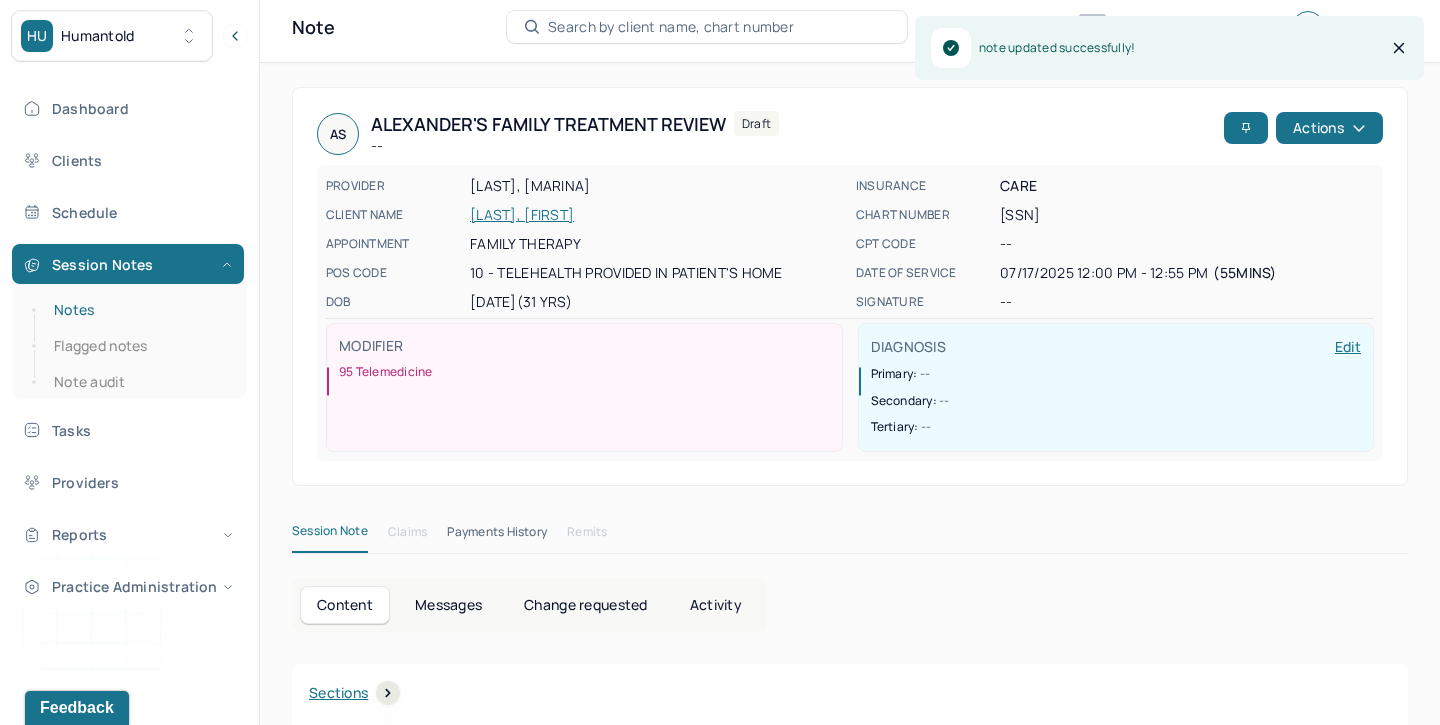 click on "Notes" at bounding box center [139, 310] 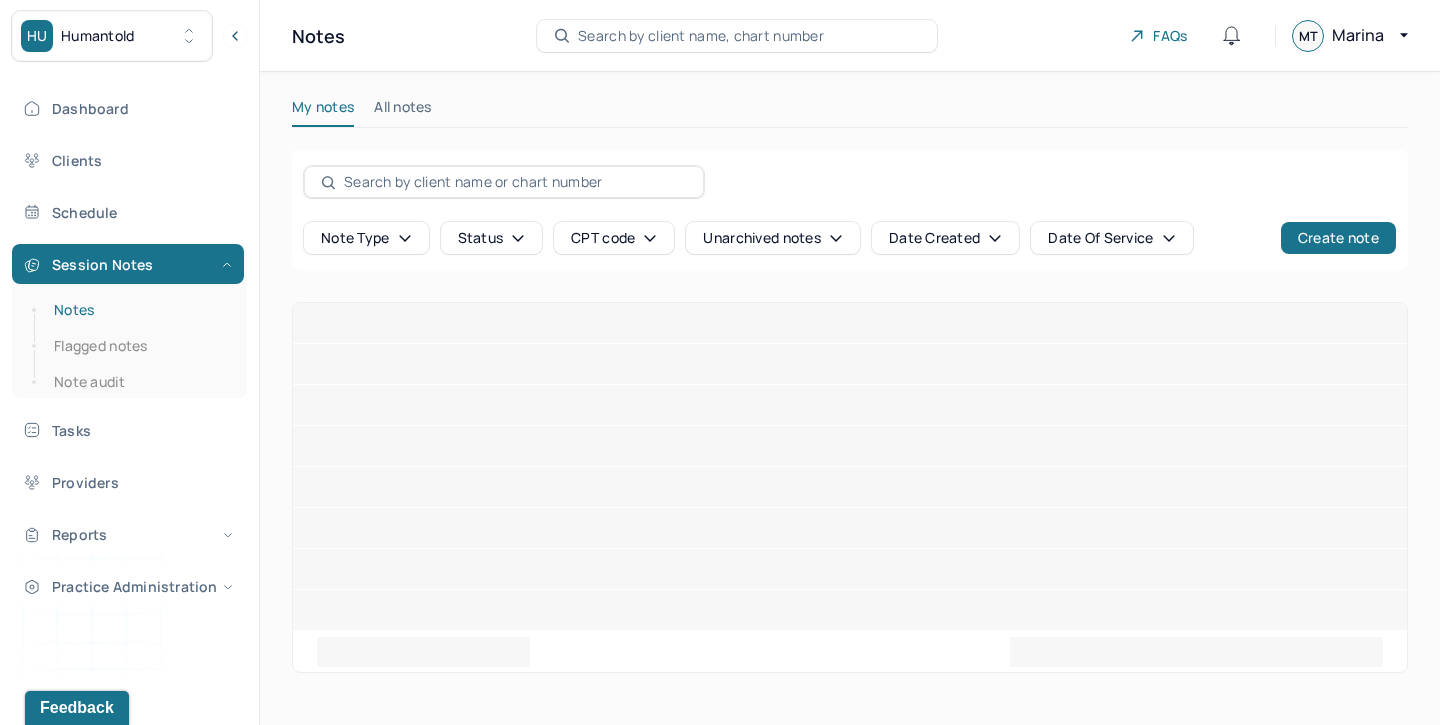 scroll, scrollTop: 0, scrollLeft: 0, axis: both 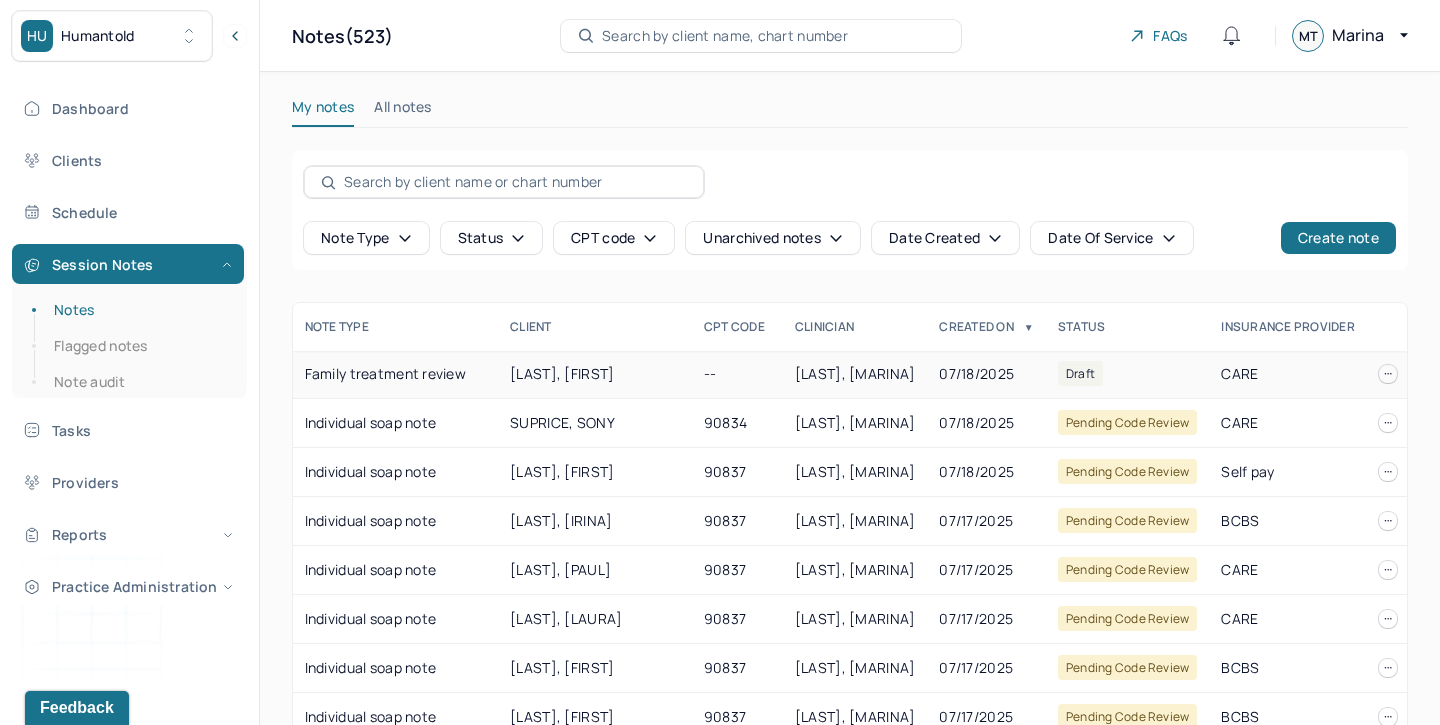 click at bounding box center [1388, 374] 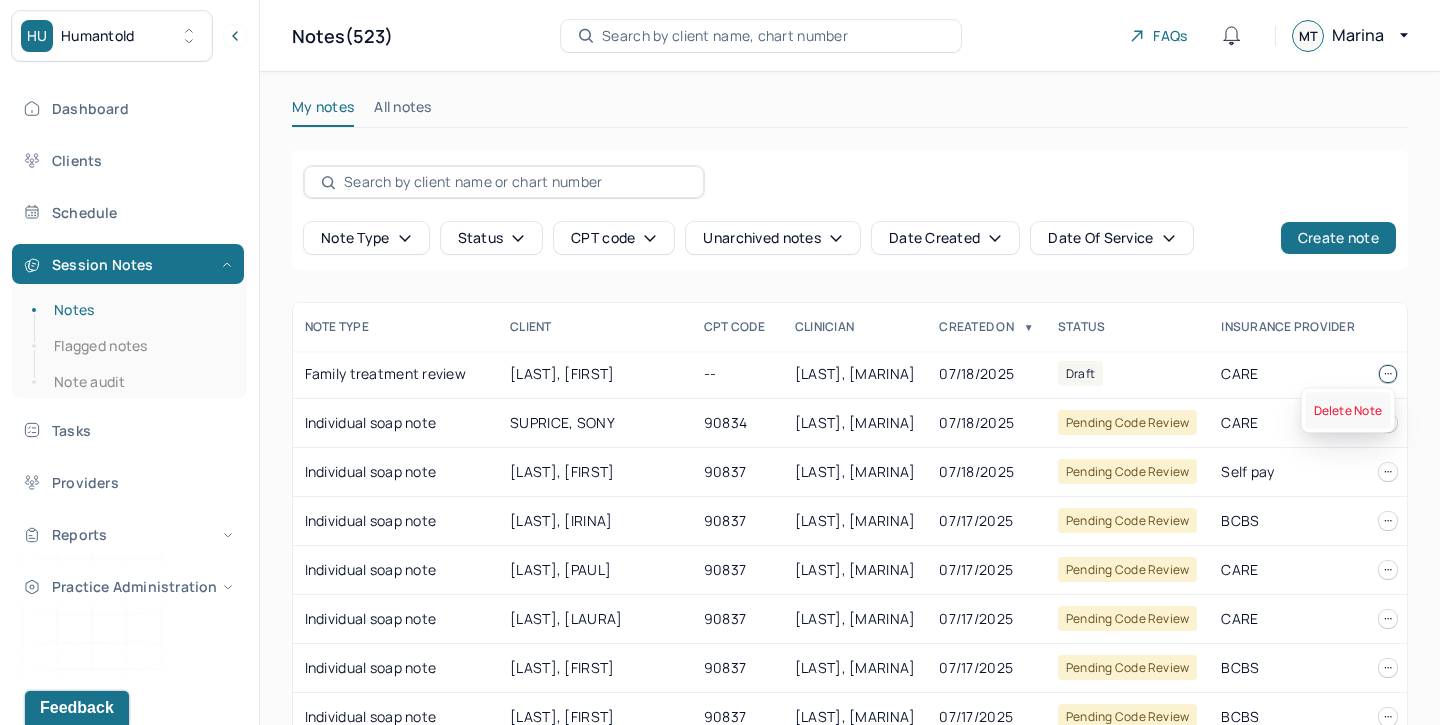 click on "Delete Note" at bounding box center [1348, 411] 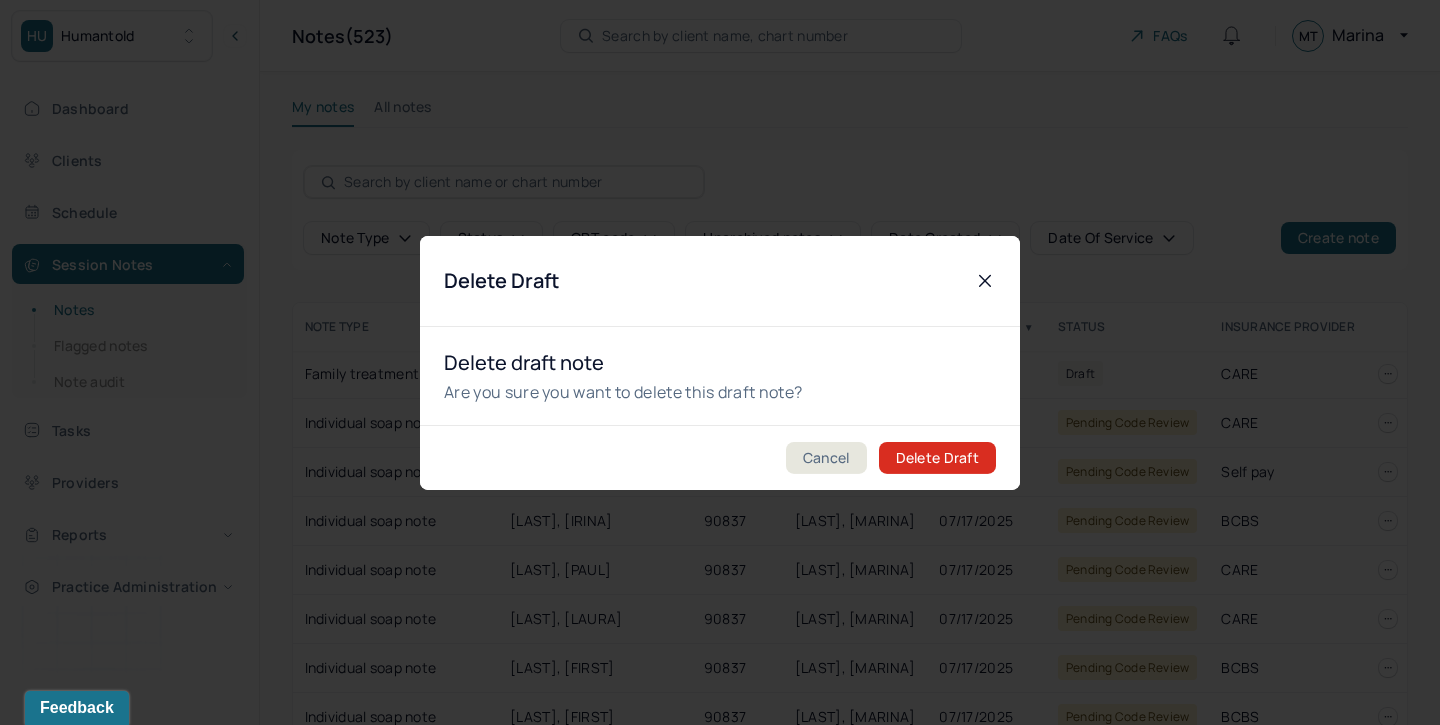 click on "Delete Draft" at bounding box center (937, 458) 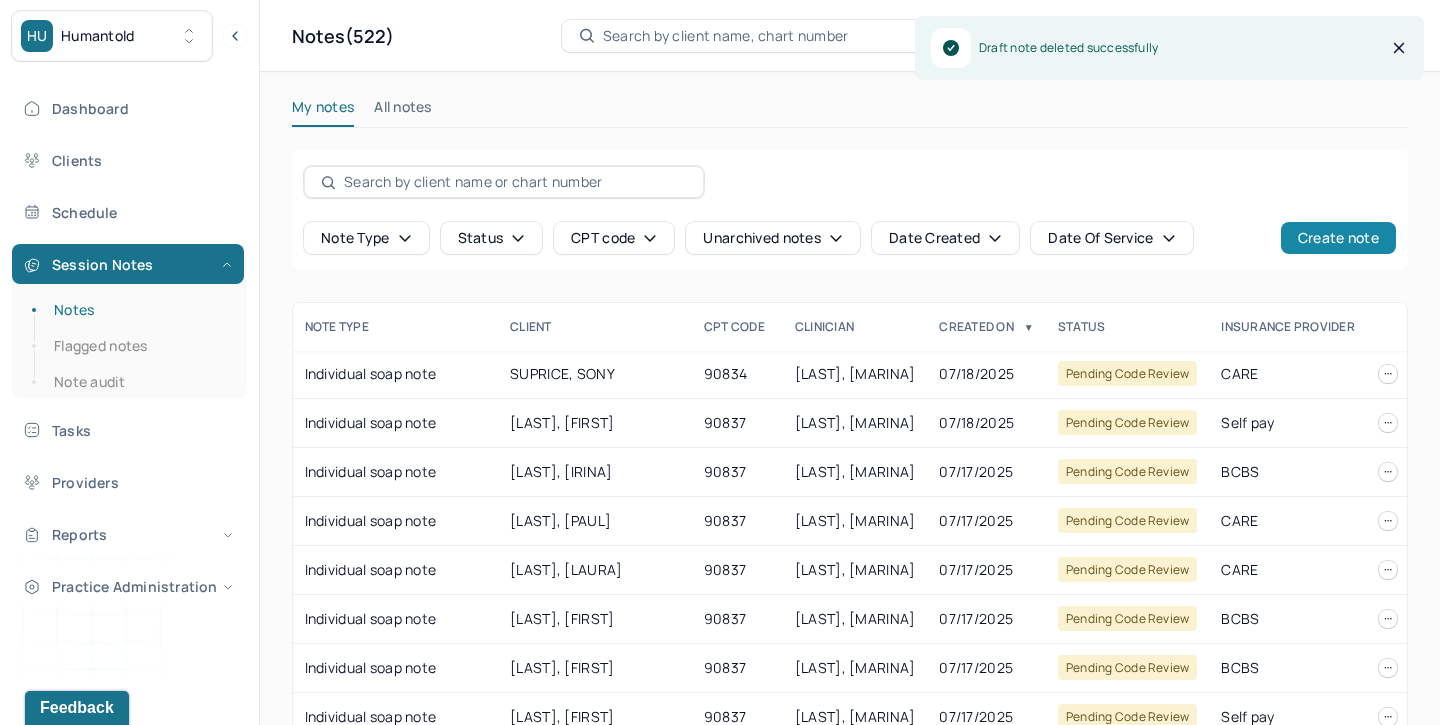 click on "Create note" at bounding box center (1338, 238) 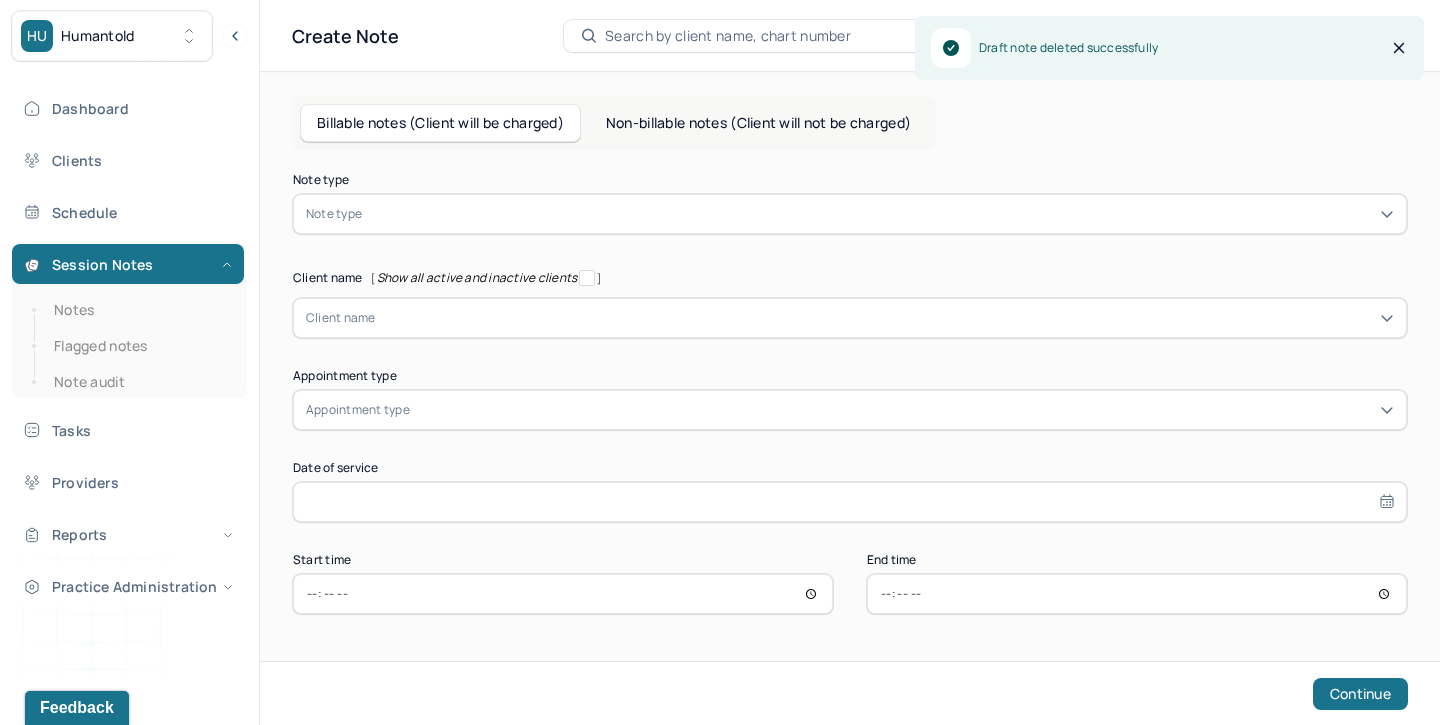 click at bounding box center (880, 214) 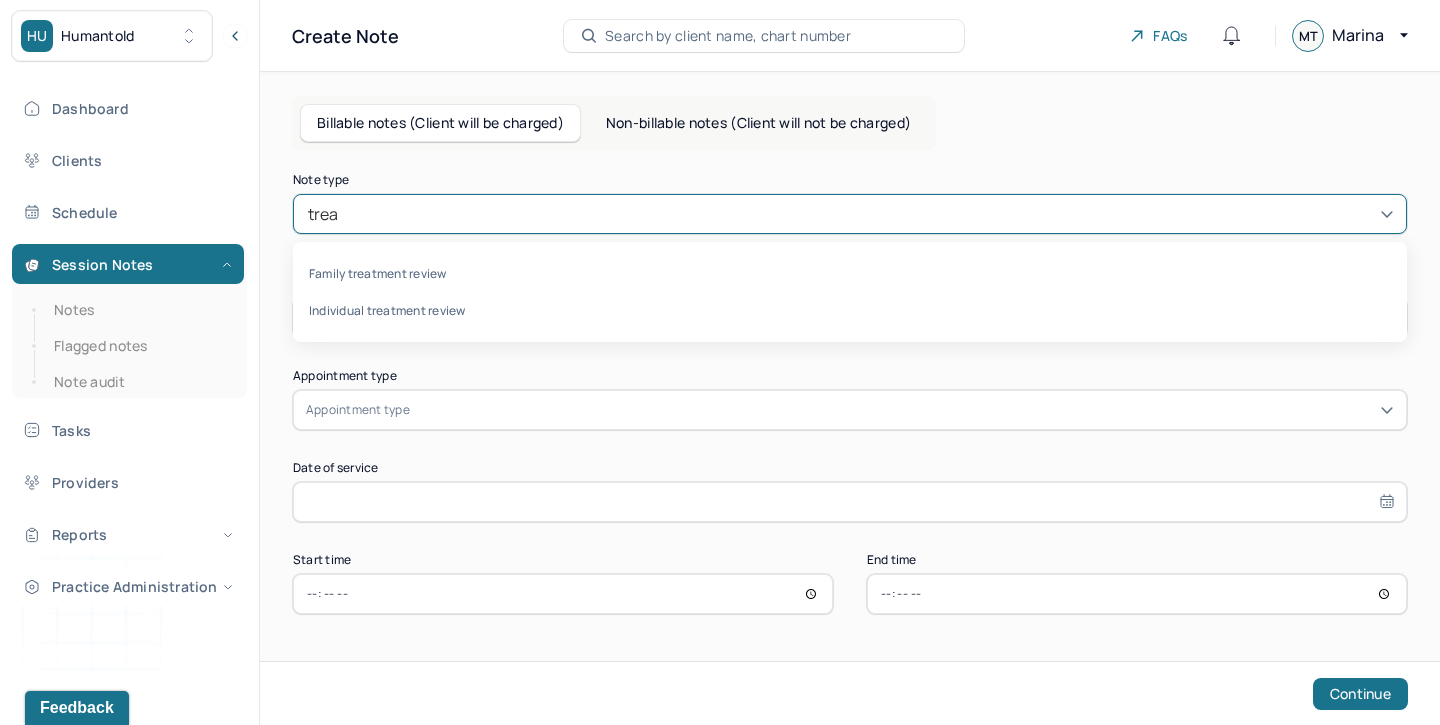 type on "treat" 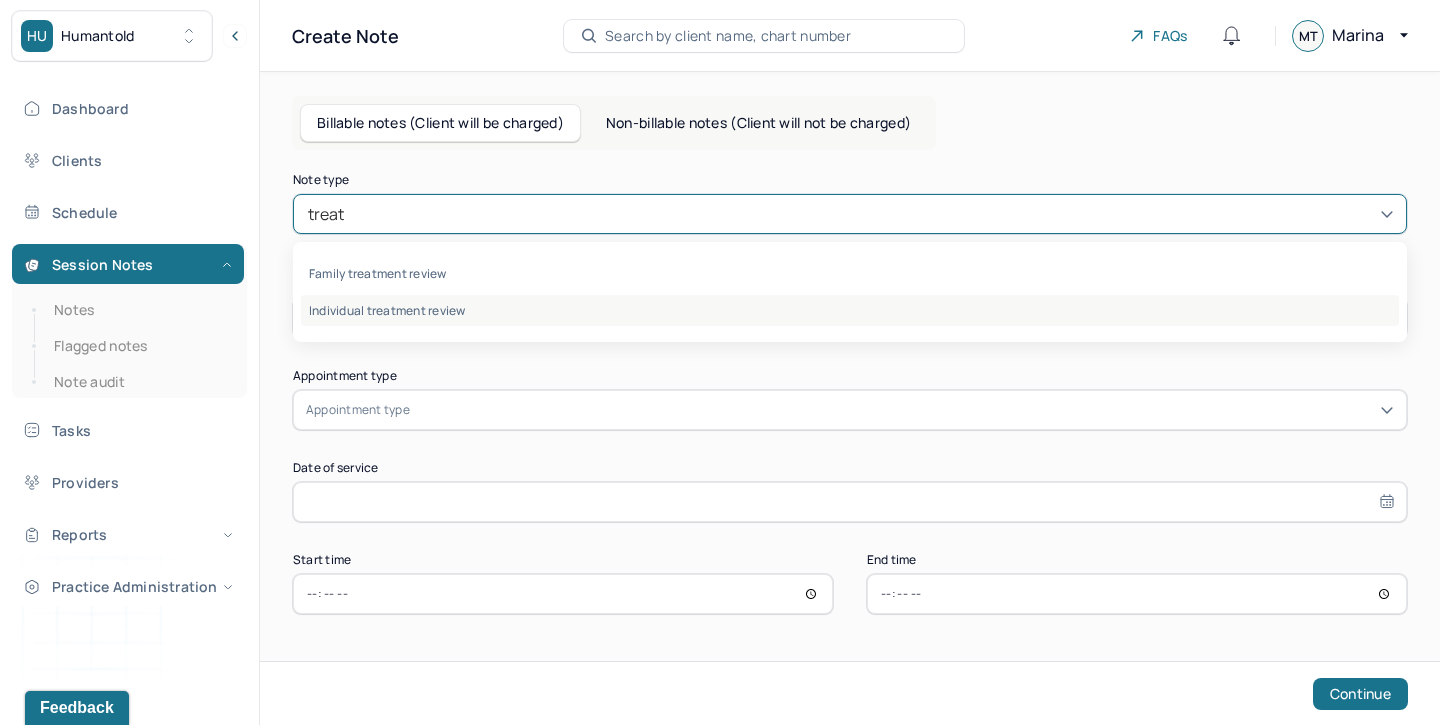 click on "Individual treatment review" at bounding box center (850, 310) 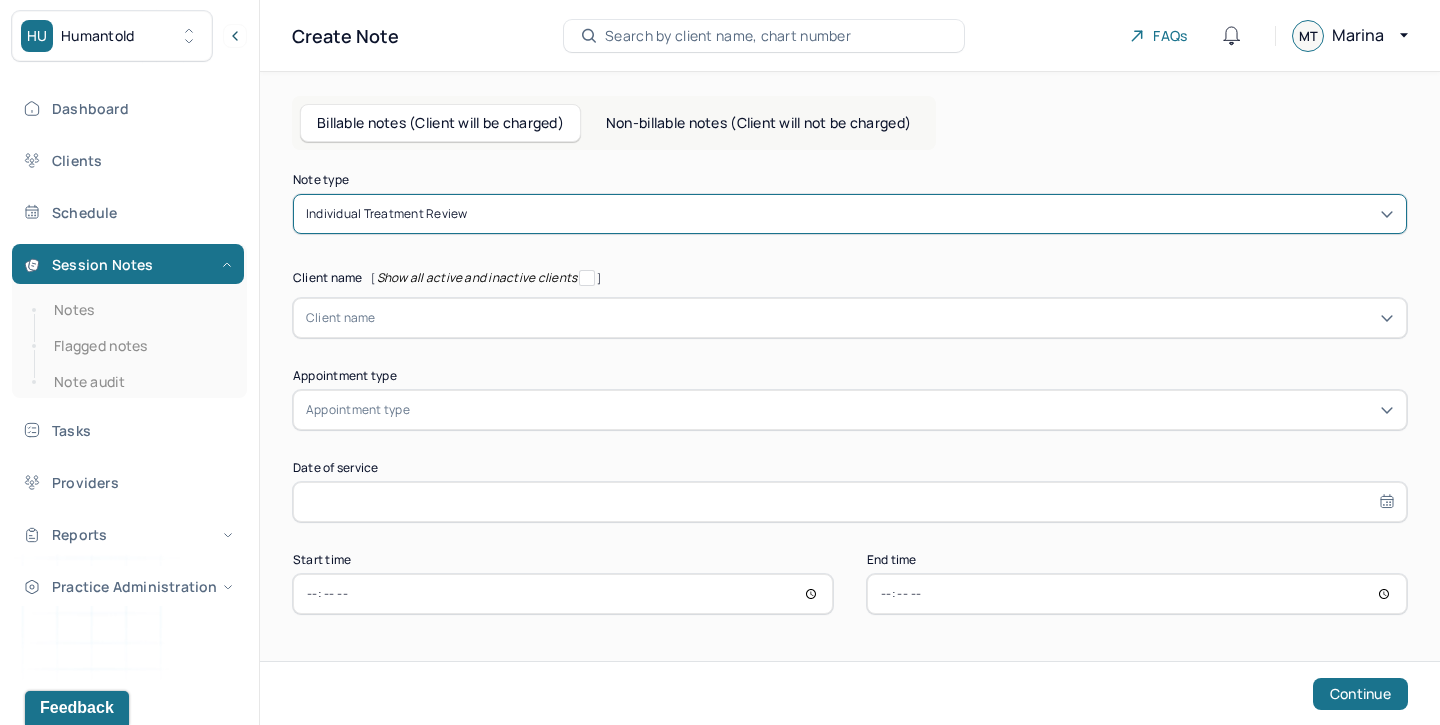 click on "Non-billable notes (Client will not be charged)" at bounding box center (758, 123) 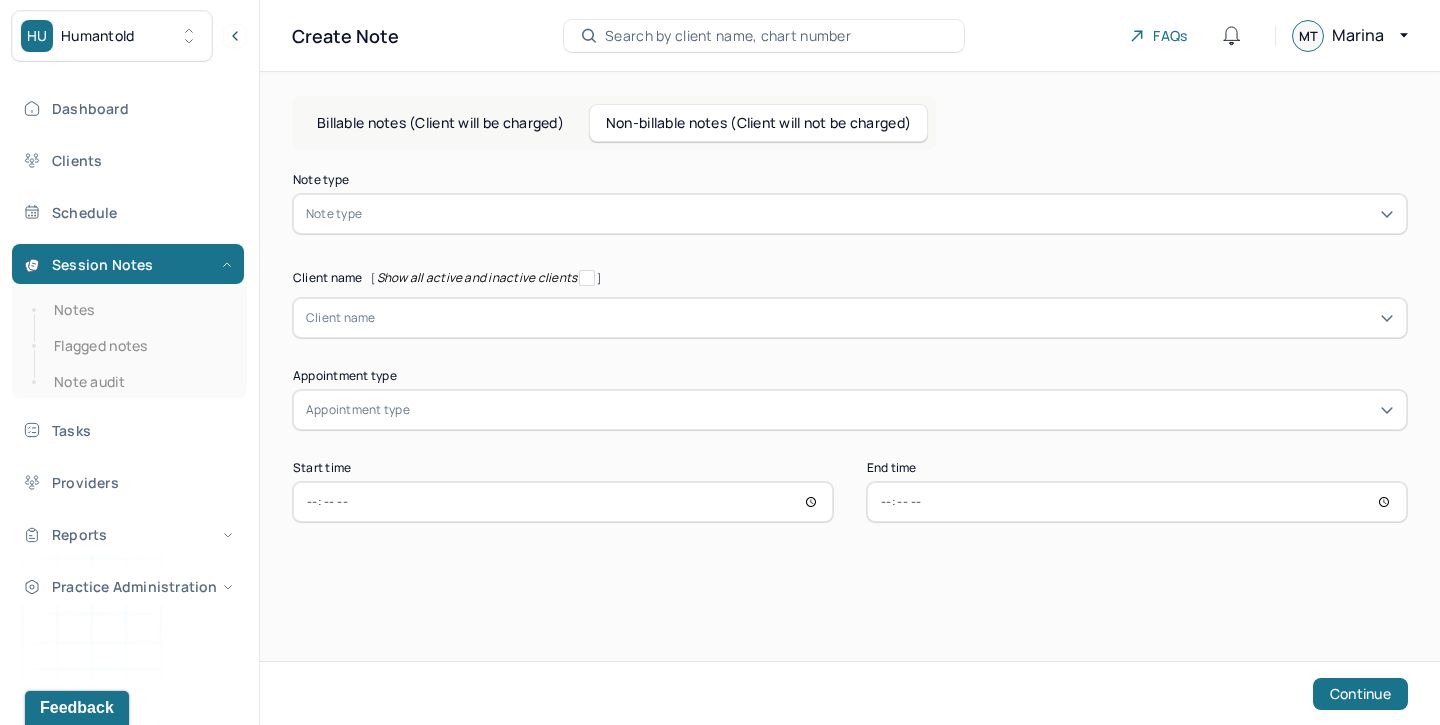 click on "Billable notes (Client will be charged)" at bounding box center (440, 123) 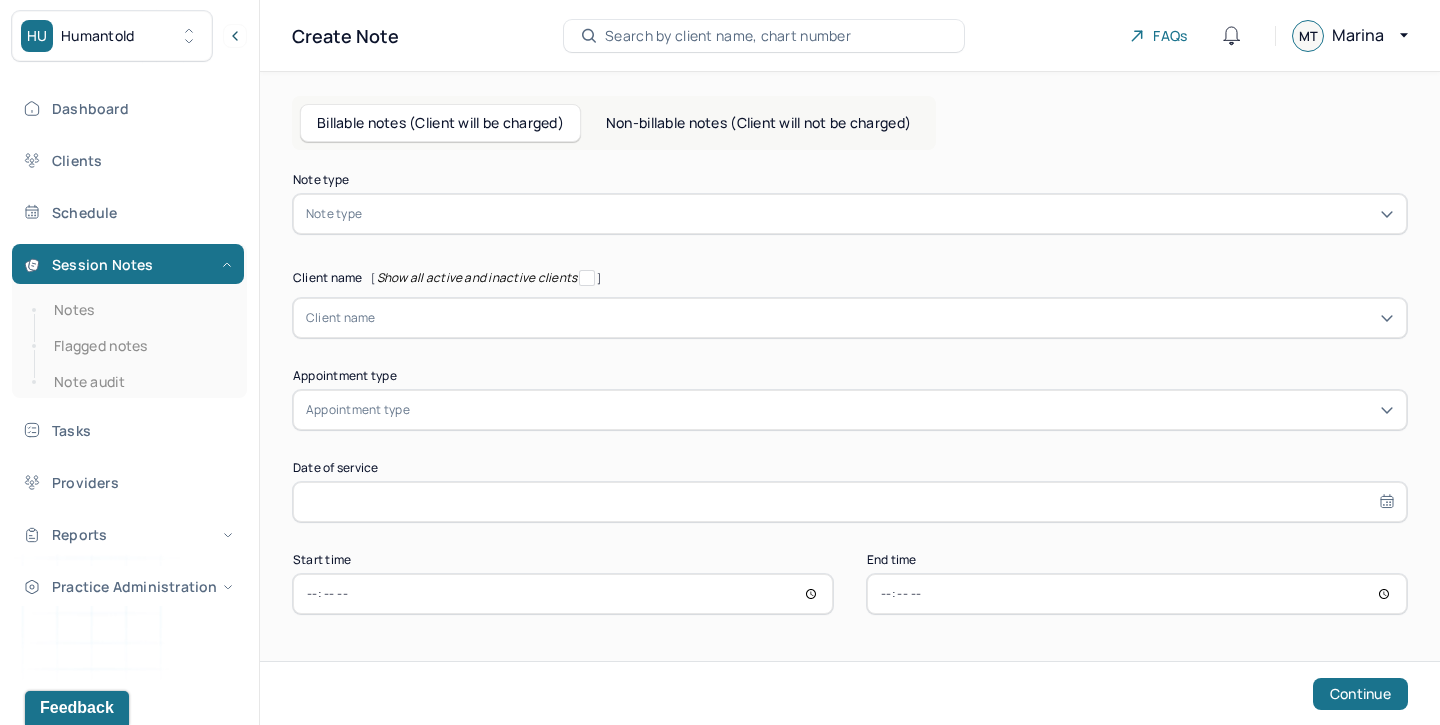 click at bounding box center [880, 214] 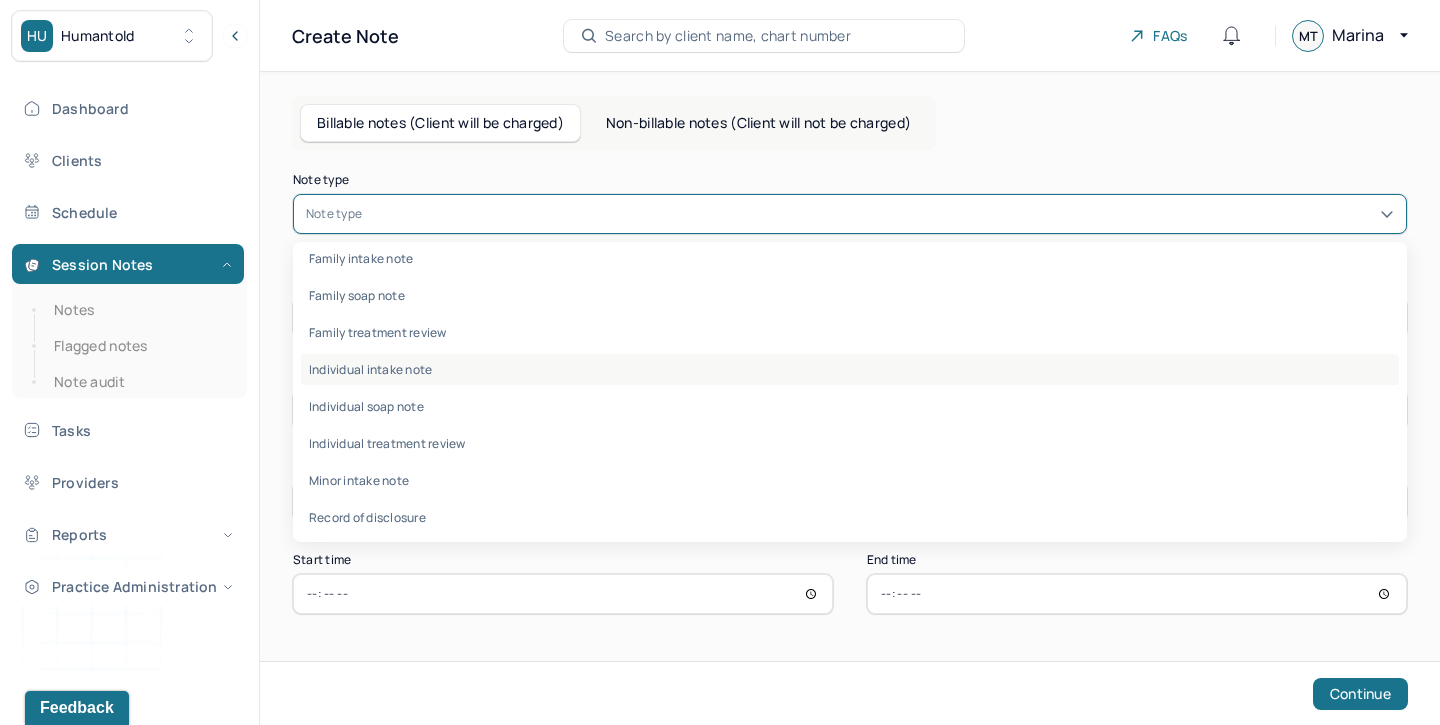 scroll, scrollTop: 96, scrollLeft: 0, axis: vertical 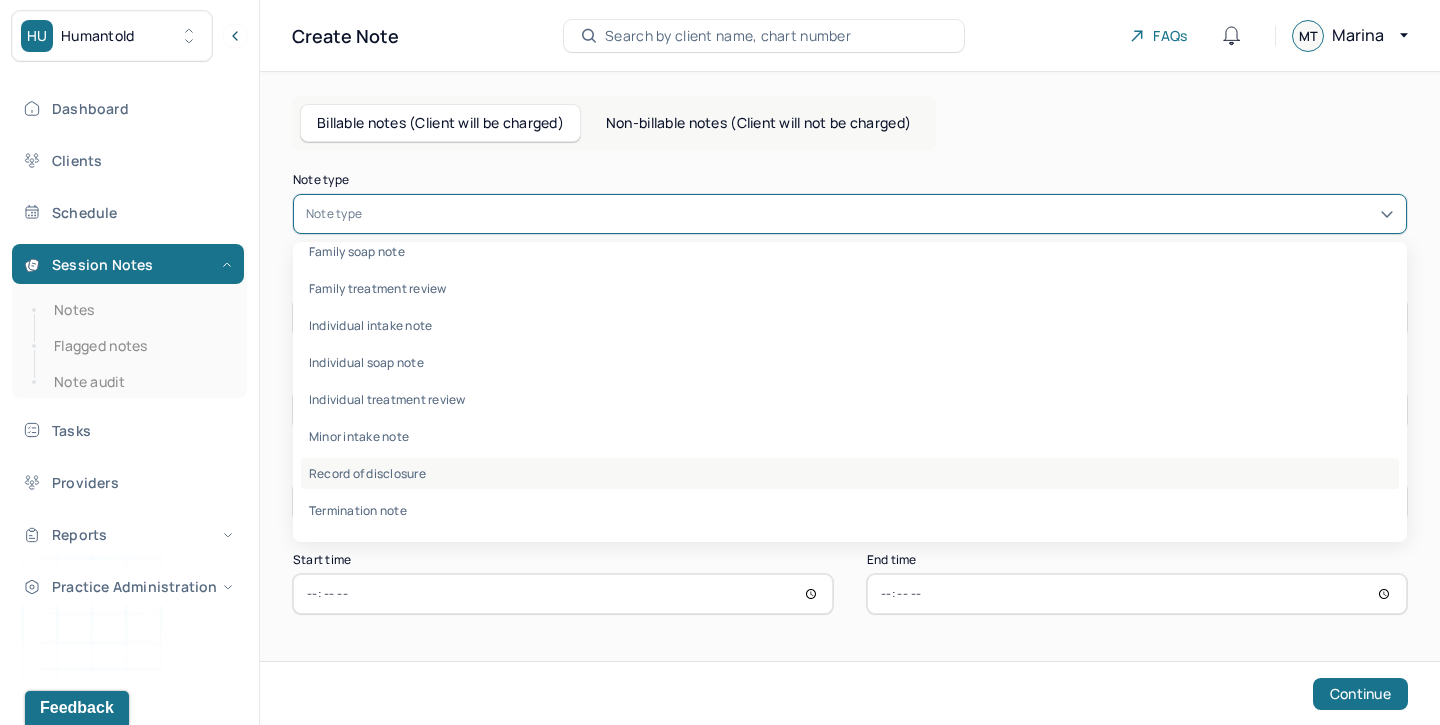 click on "Record of disclosure" at bounding box center (850, 473) 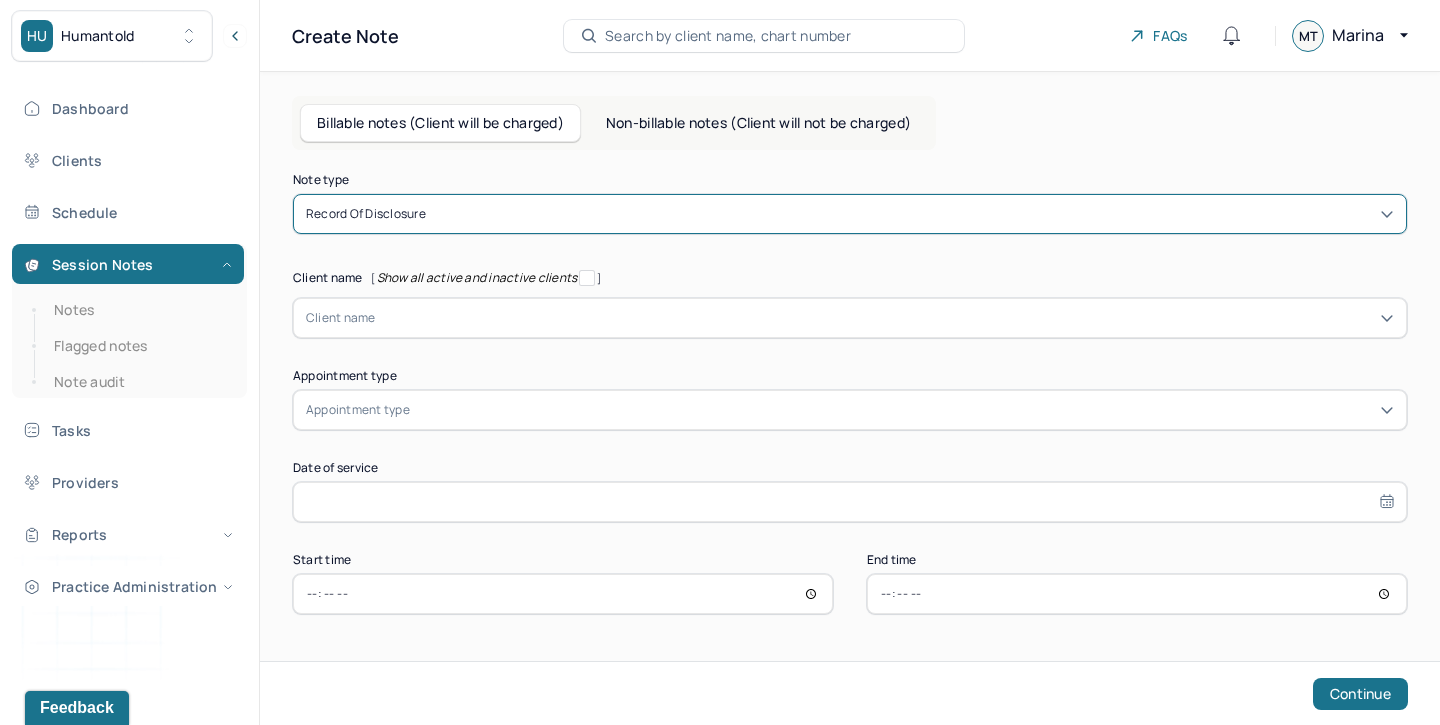 click at bounding box center (885, 318) 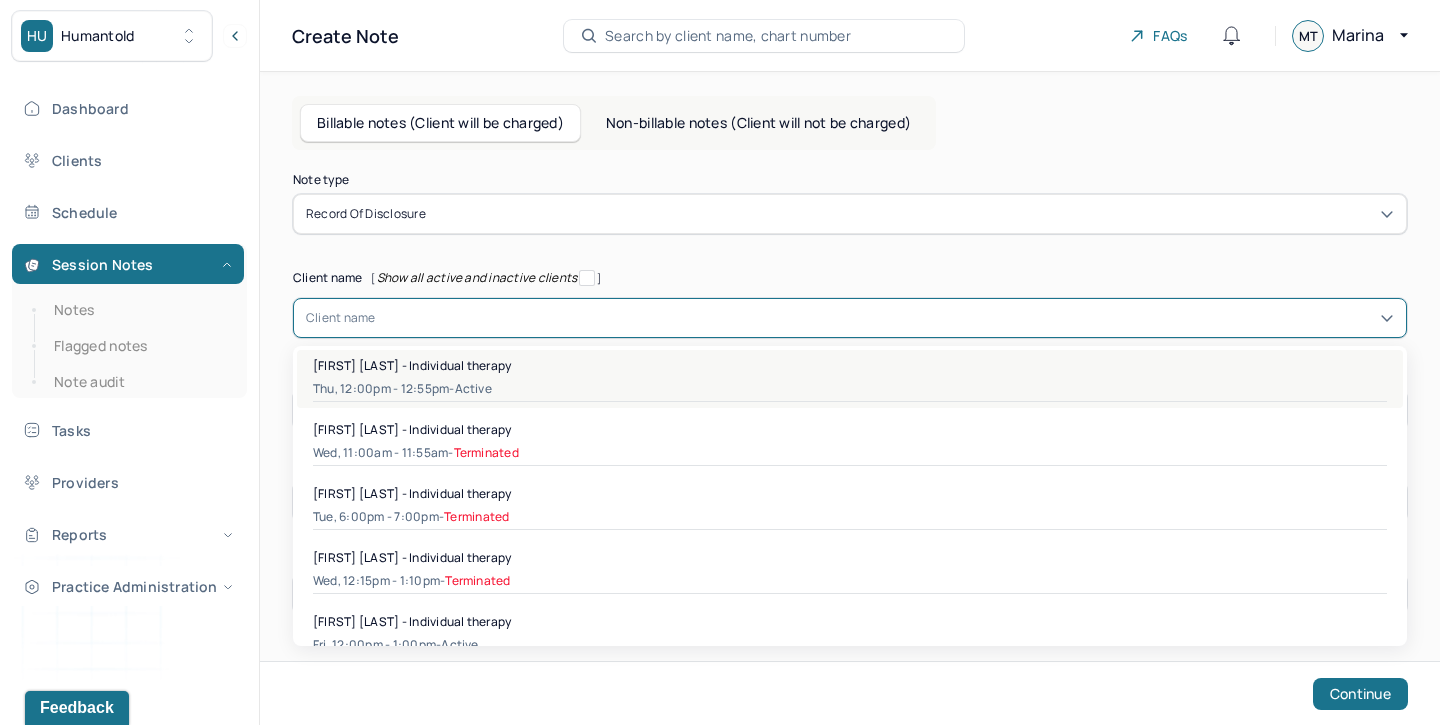click on "[FIRST] [LAST] - Individual therapy" at bounding box center [412, 365] 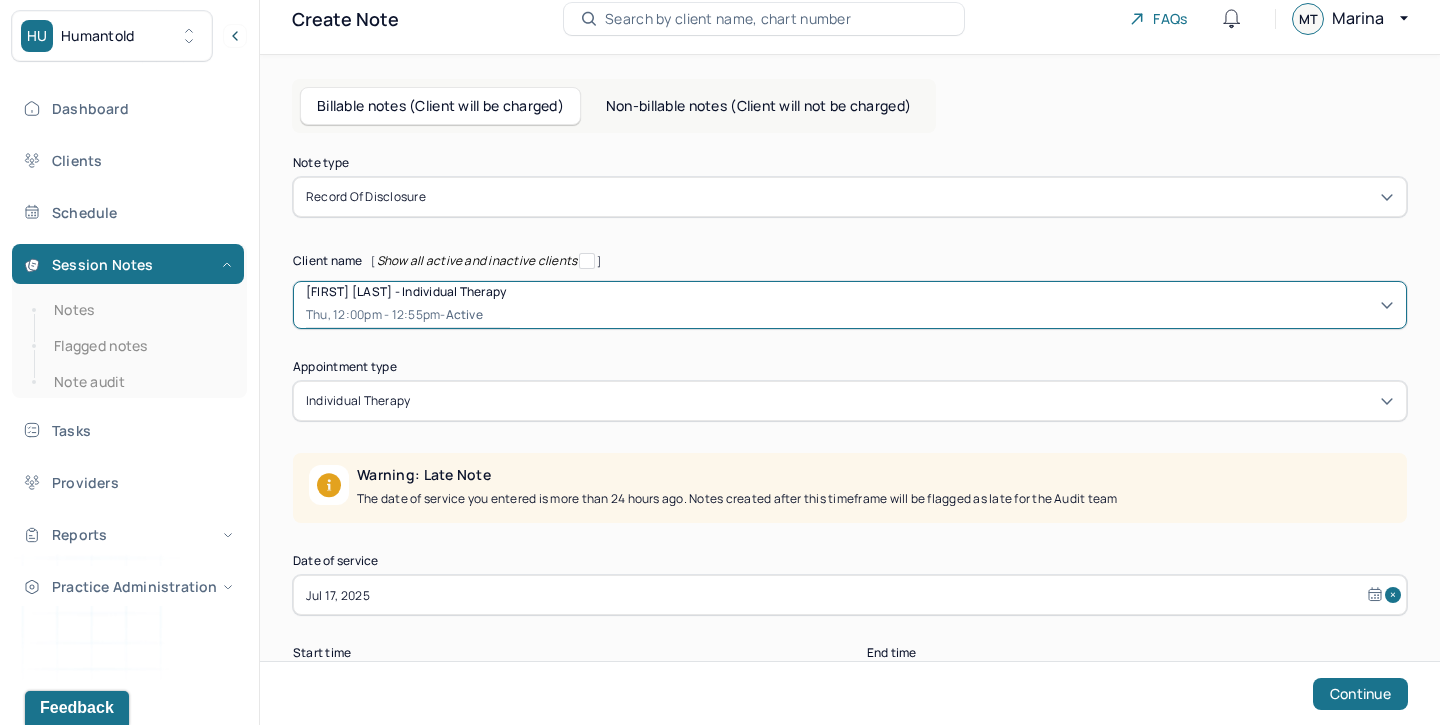 scroll, scrollTop: 0, scrollLeft: 0, axis: both 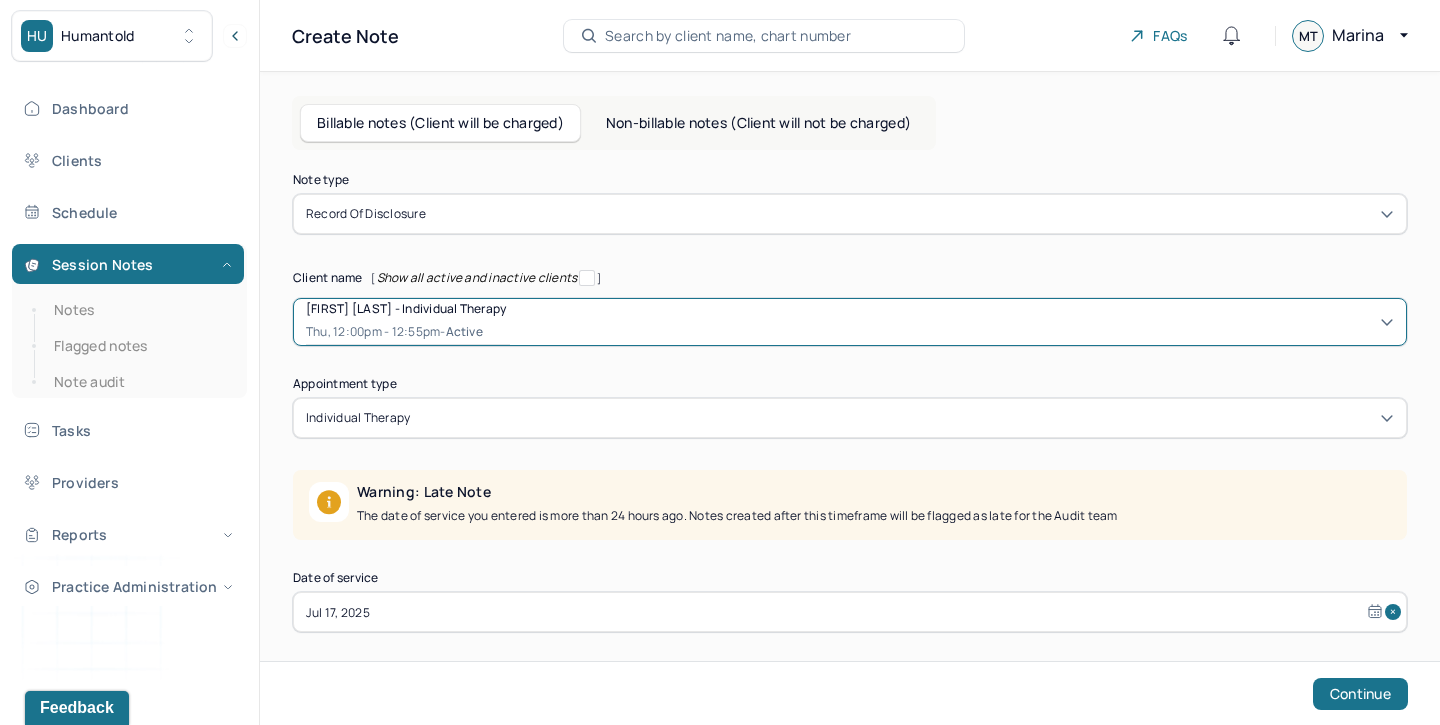 click on "Non-billable notes (Client will not be charged)" at bounding box center [758, 123] 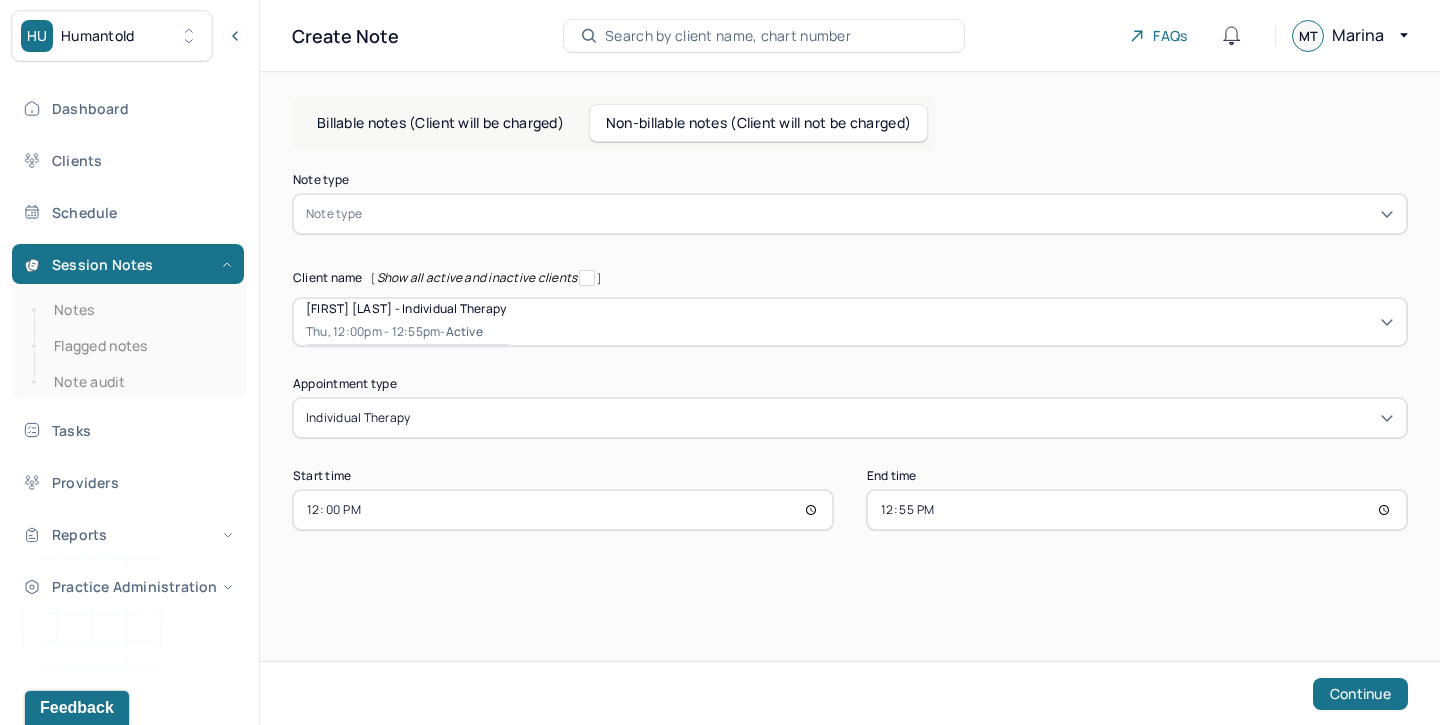 click at bounding box center (880, 214) 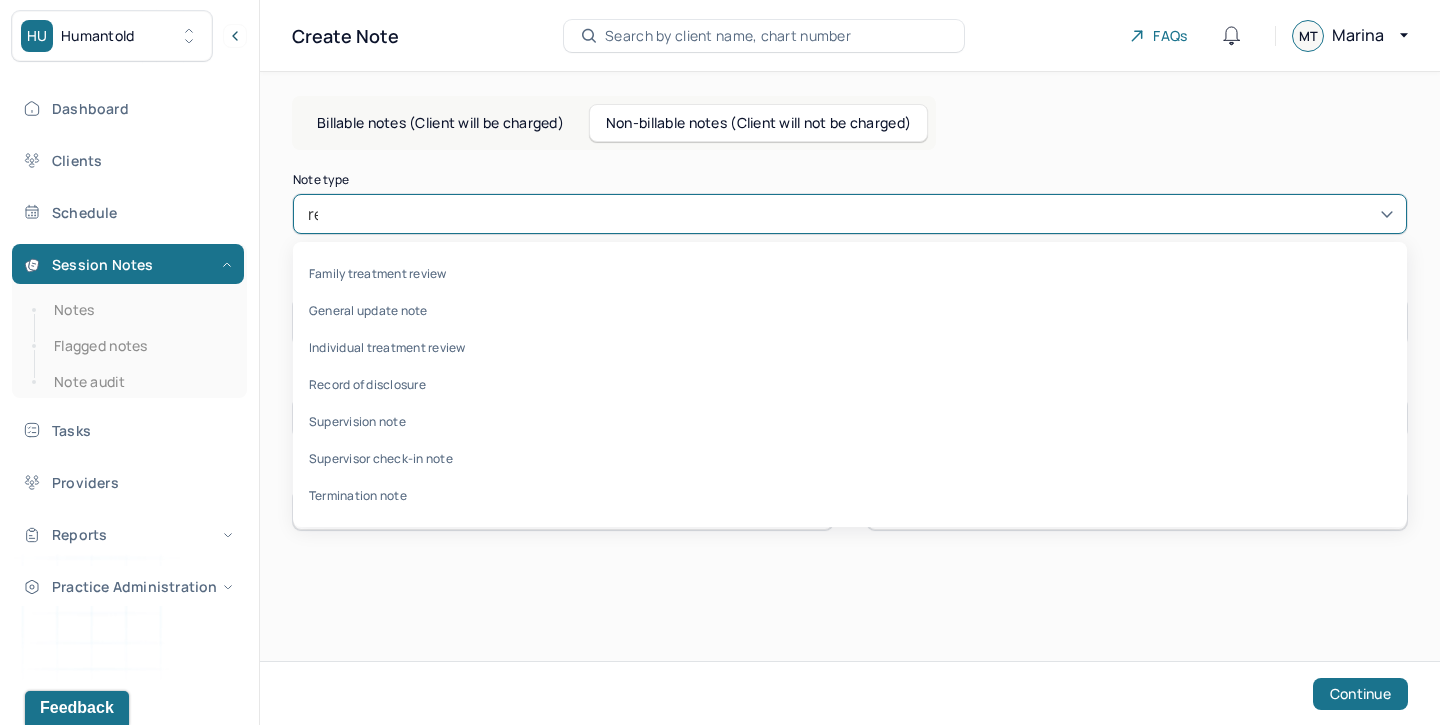 type on "rec" 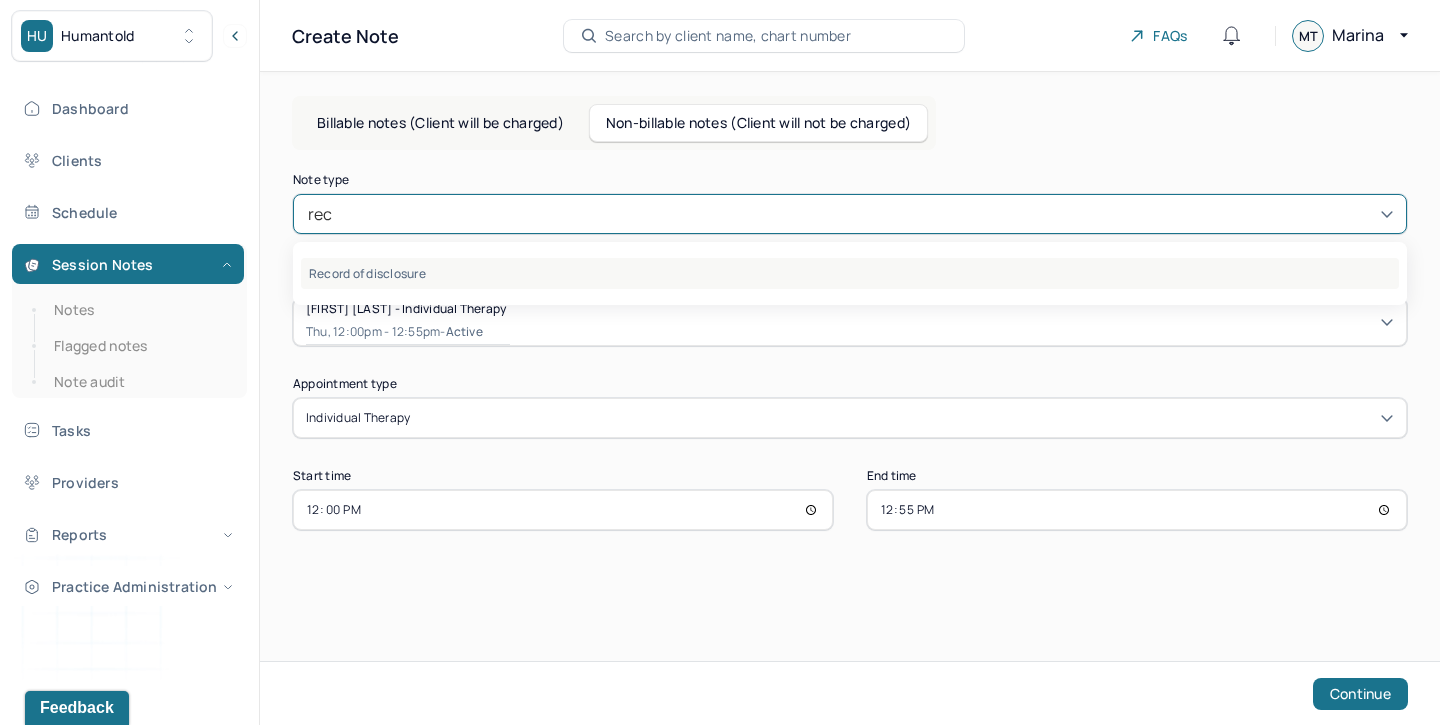 click on "Record of disclosure" at bounding box center (850, 273) 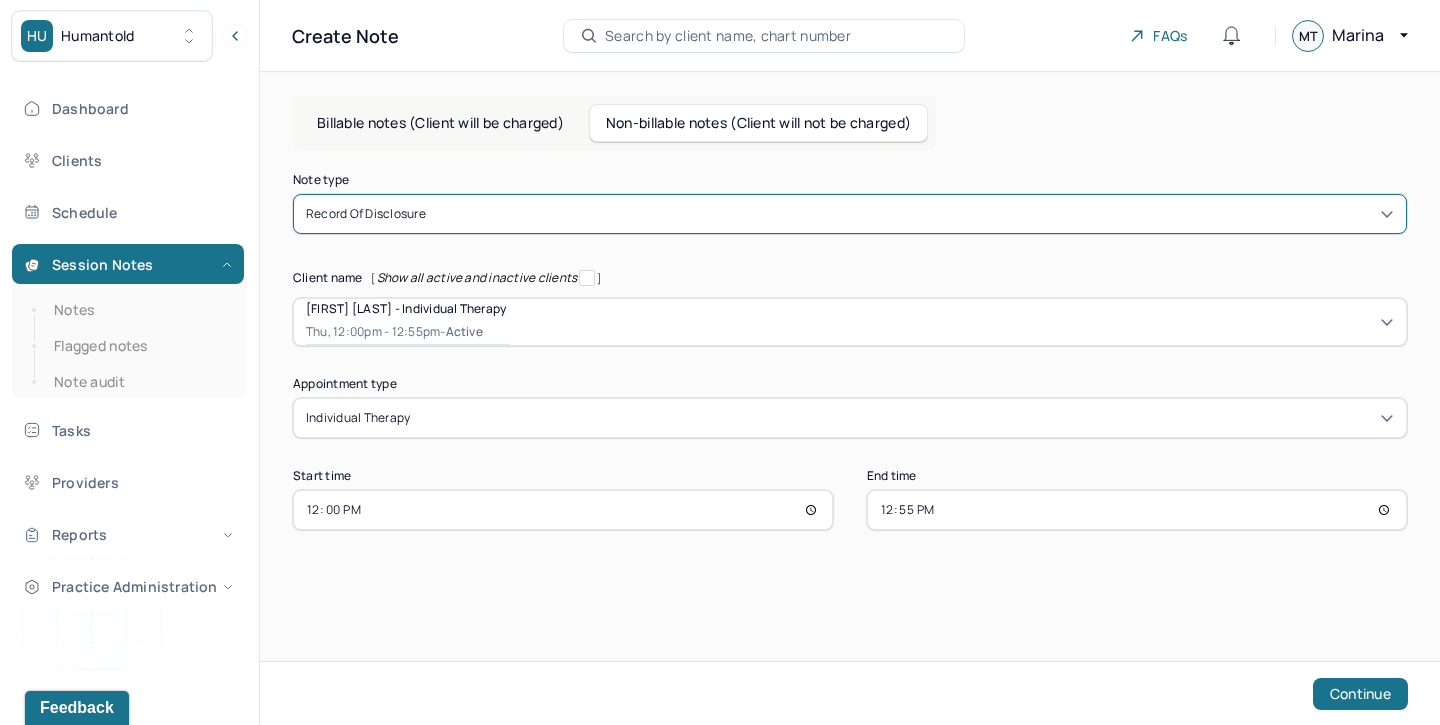 click on "12:55" at bounding box center (1137, 510) 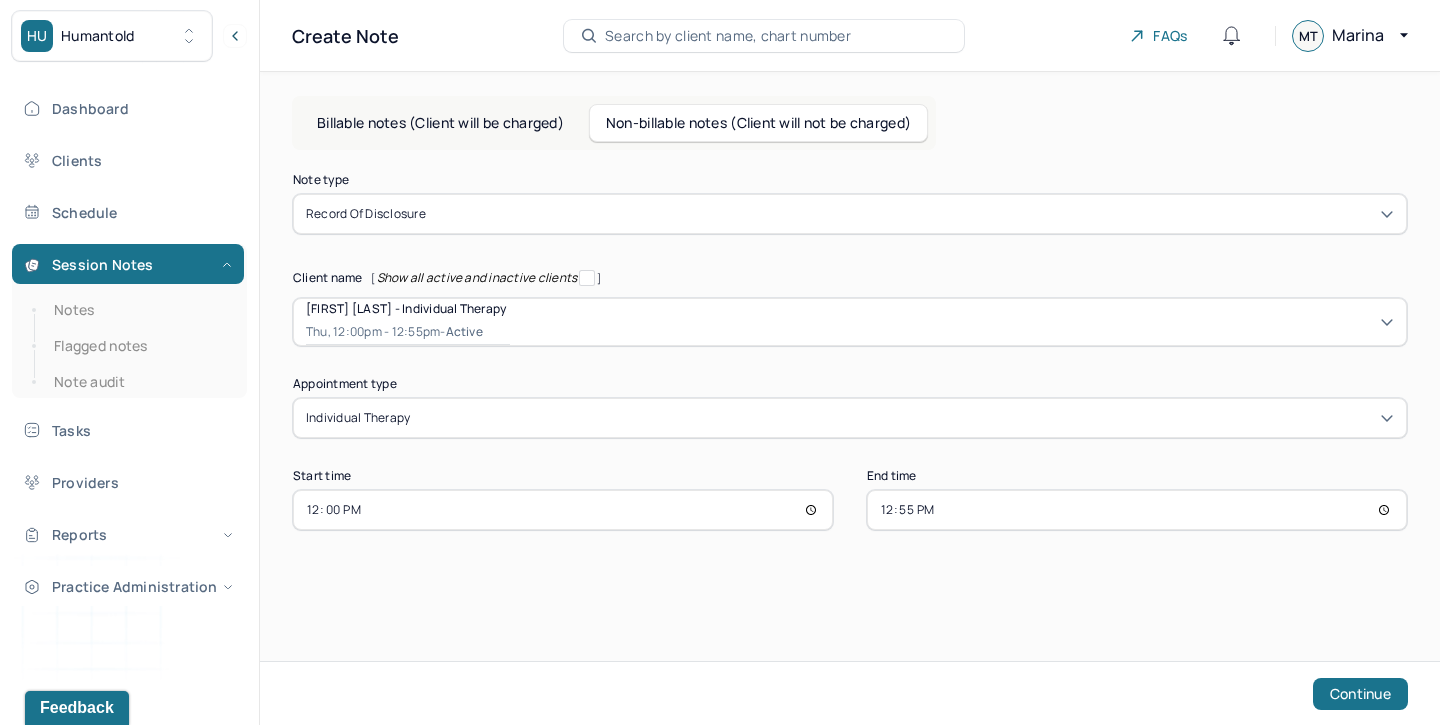click on "12:55" at bounding box center [1137, 510] 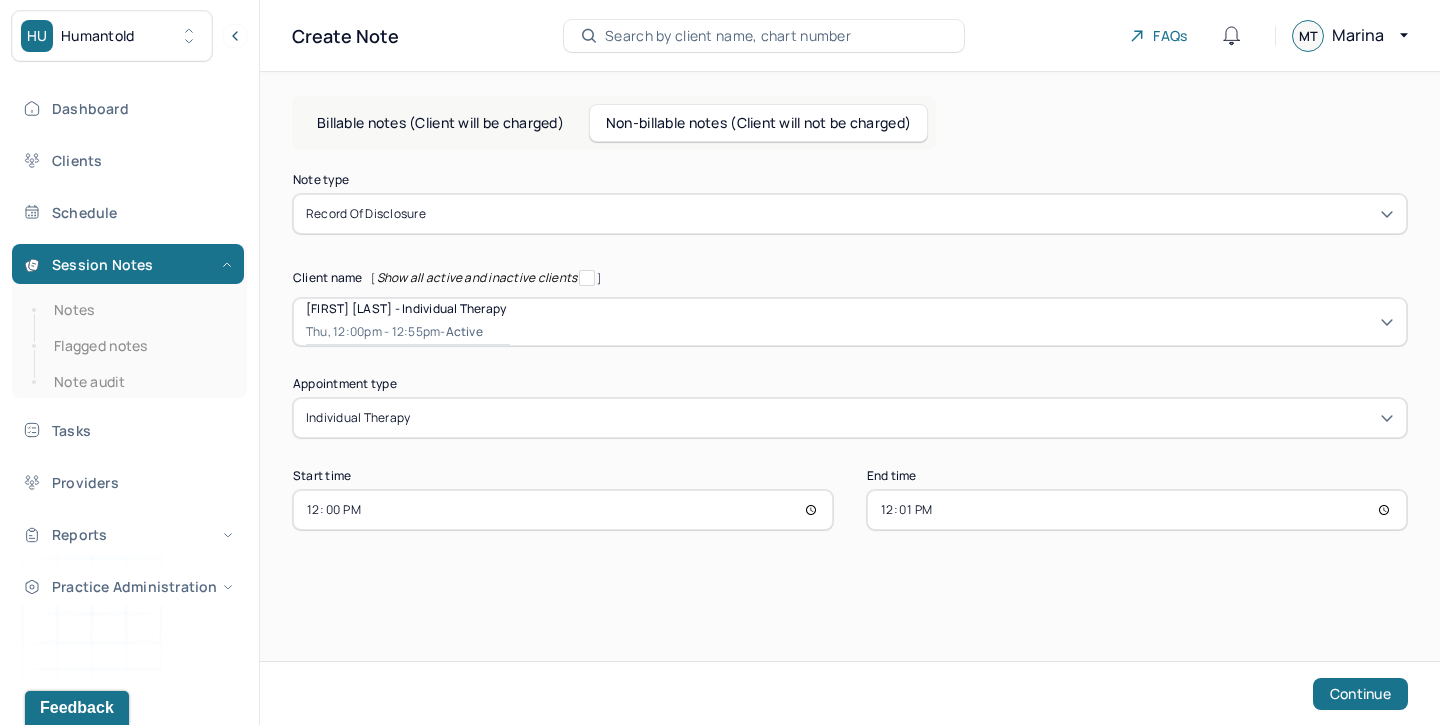 type on "12:11" 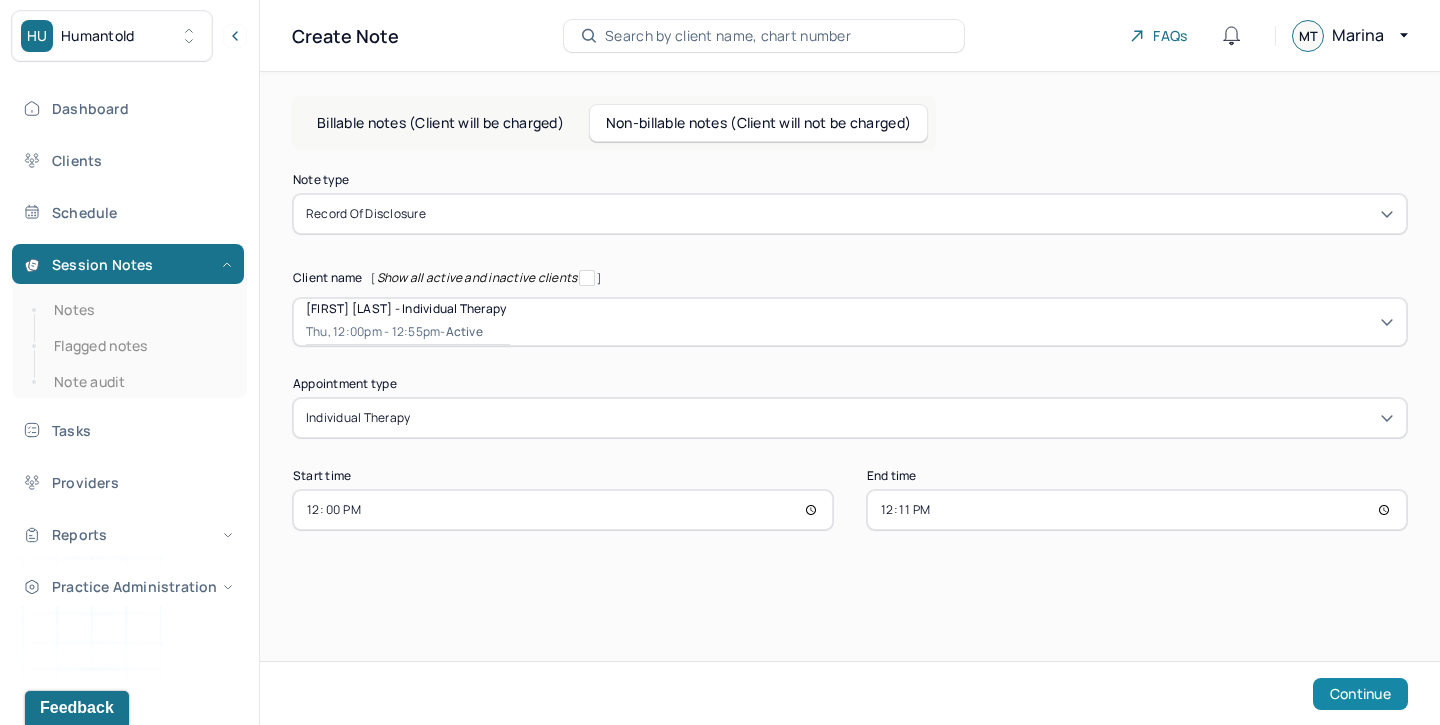click on "Continue" at bounding box center (1360, 694) 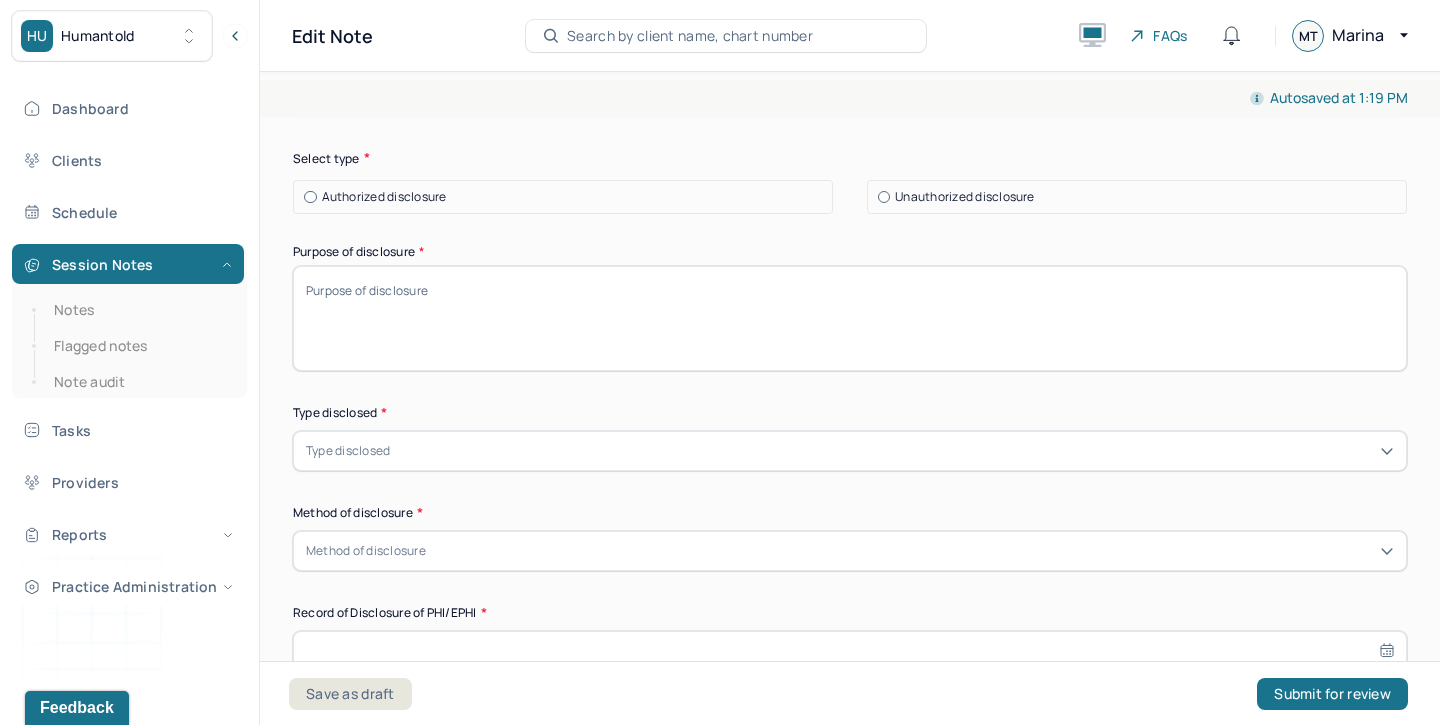 scroll, scrollTop: 885, scrollLeft: 0, axis: vertical 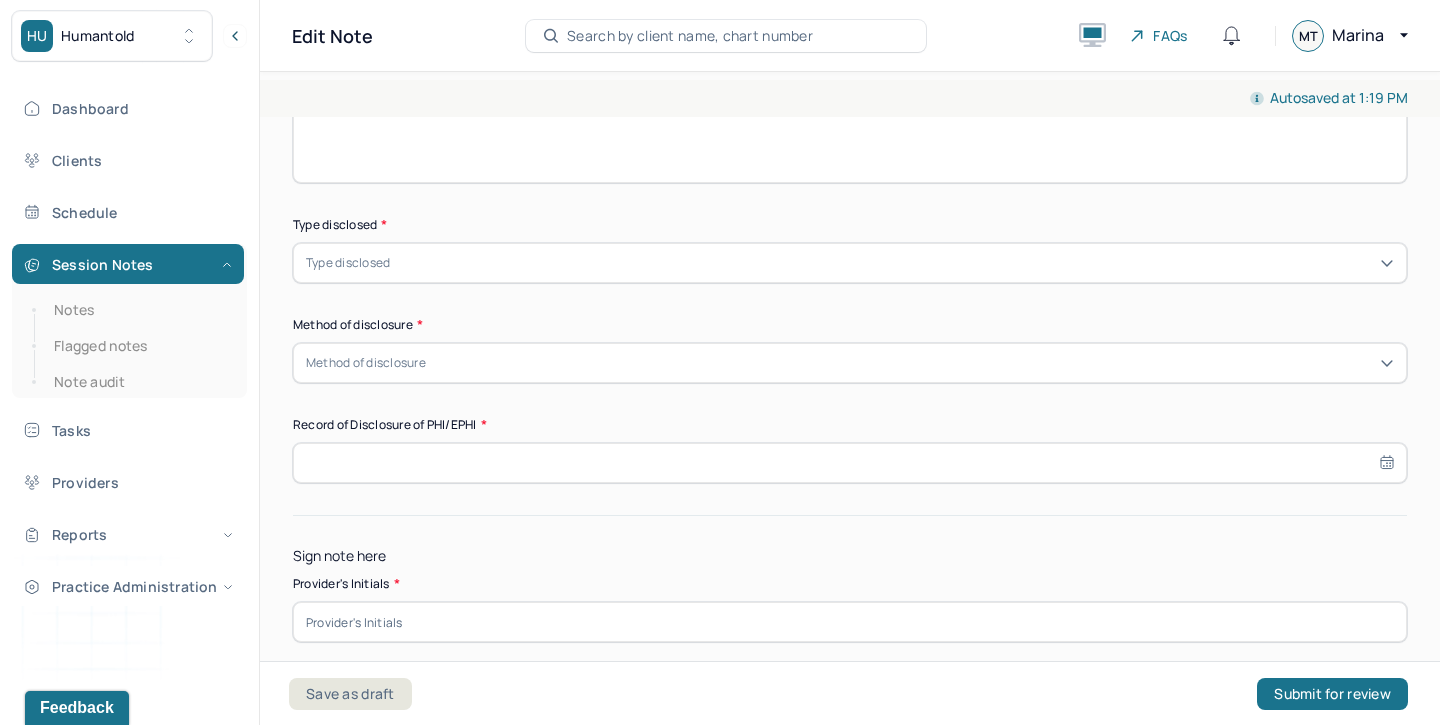 click on "Type disclosed" at bounding box center [348, 263] 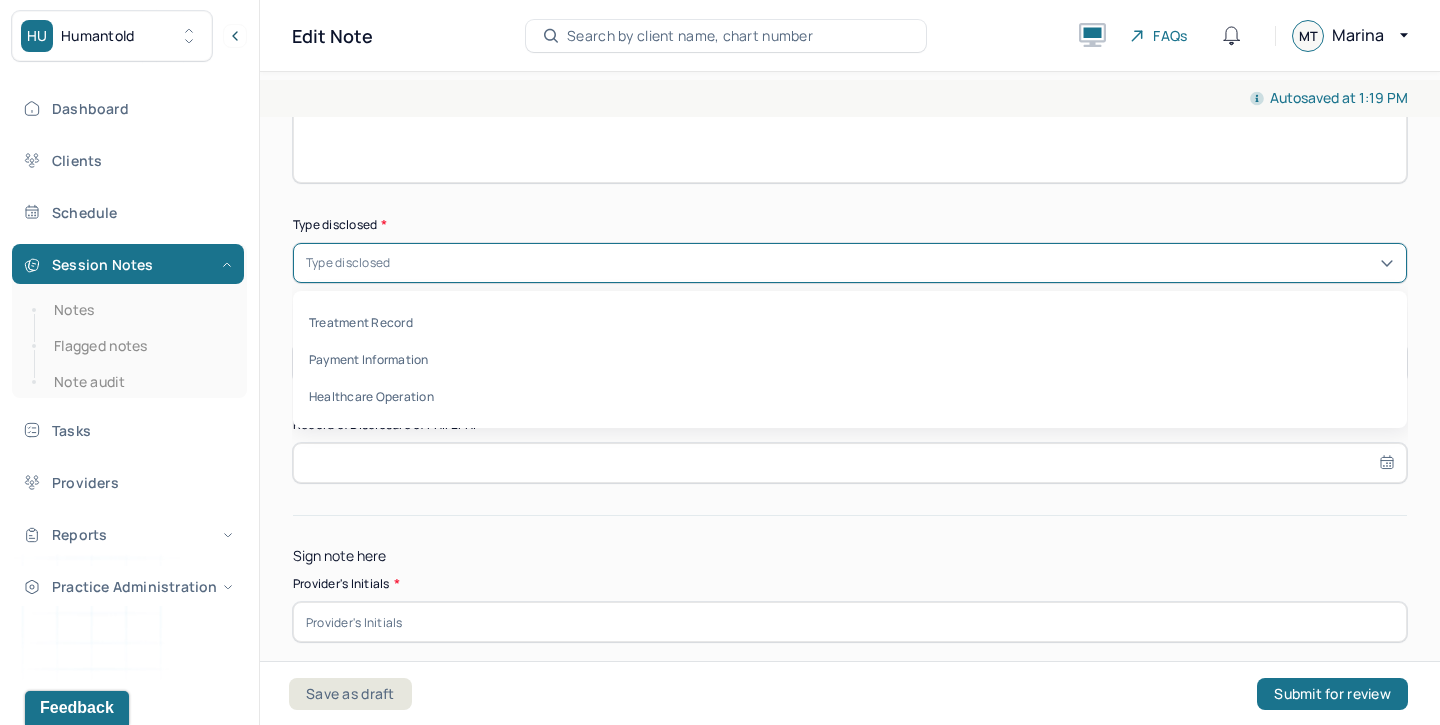 click on "Type disclosed *" at bounding box center [850, 225] 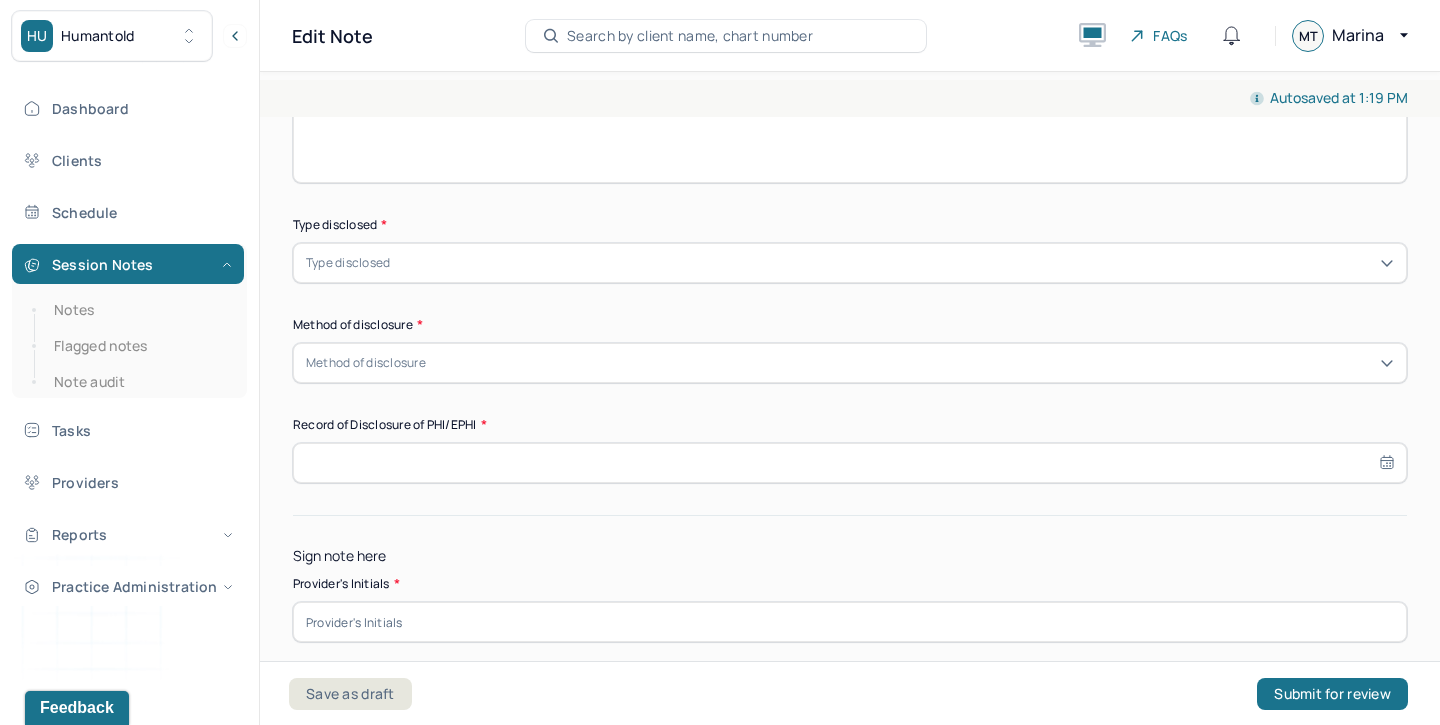 click on "Method of disclosure" at bounding box center (366, 363) 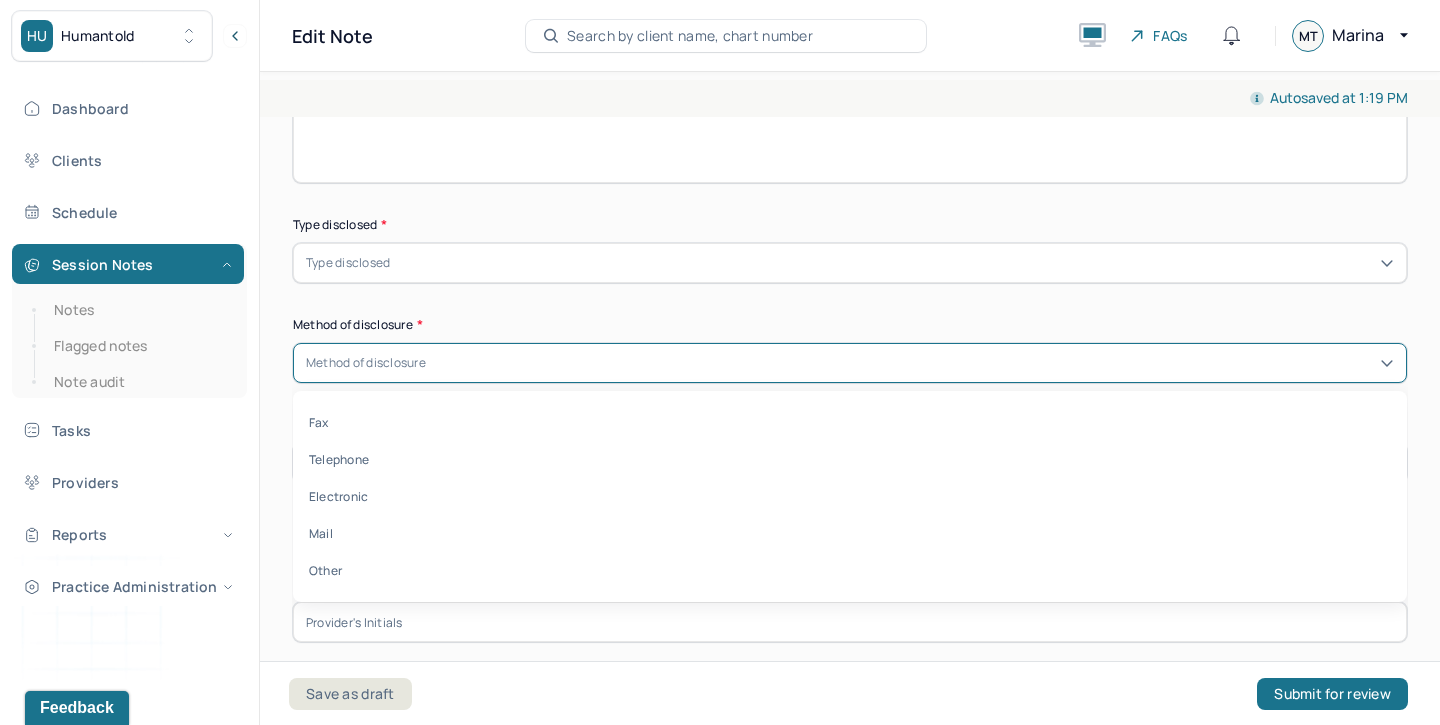 click on "Instructions The fields marked with an asterisk ( * ) are required before you can submit your notes. Before you can submit your session notes, they must be signed. You have the option to save your notes as a draft before making a submission. Primary diagnosis * Primary diagnosis Secondary diagnosis (optional) Secondary diagnosis Tertiary diagnosis (optional) Tertiary diagnosis Disclosure to whom(Address or Fax number) * Select type Authorized disclosure Unauthorized disclosure Purpose of disclosure * Type disclosed * Type disclosed Method of disclosure * Fax, 1 of 5. 5 results available. Use Up and Down to choose options, press Enter to select the currently focused option, press Escape to exit the menu, press Tab to select the option and exit the menu. Method of disclosure Fax Telephone Electronic Mail Other Record of Disclosure of PHI/EPHI * Sign note here Provider's Initials *   Save as draft     Submit for review" at bounding box center (850, 117) 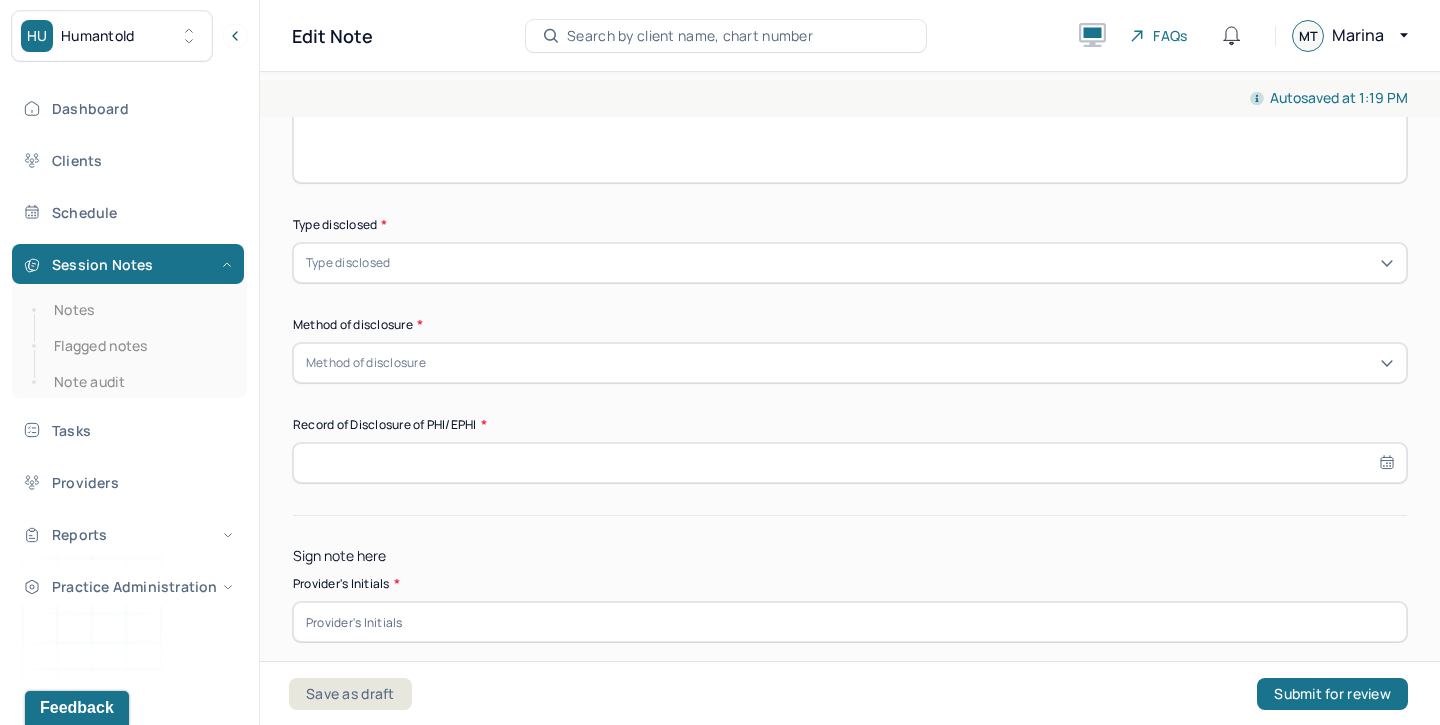 scroll, scrollTop: 982, scrollLeft: 0, axis: vertical 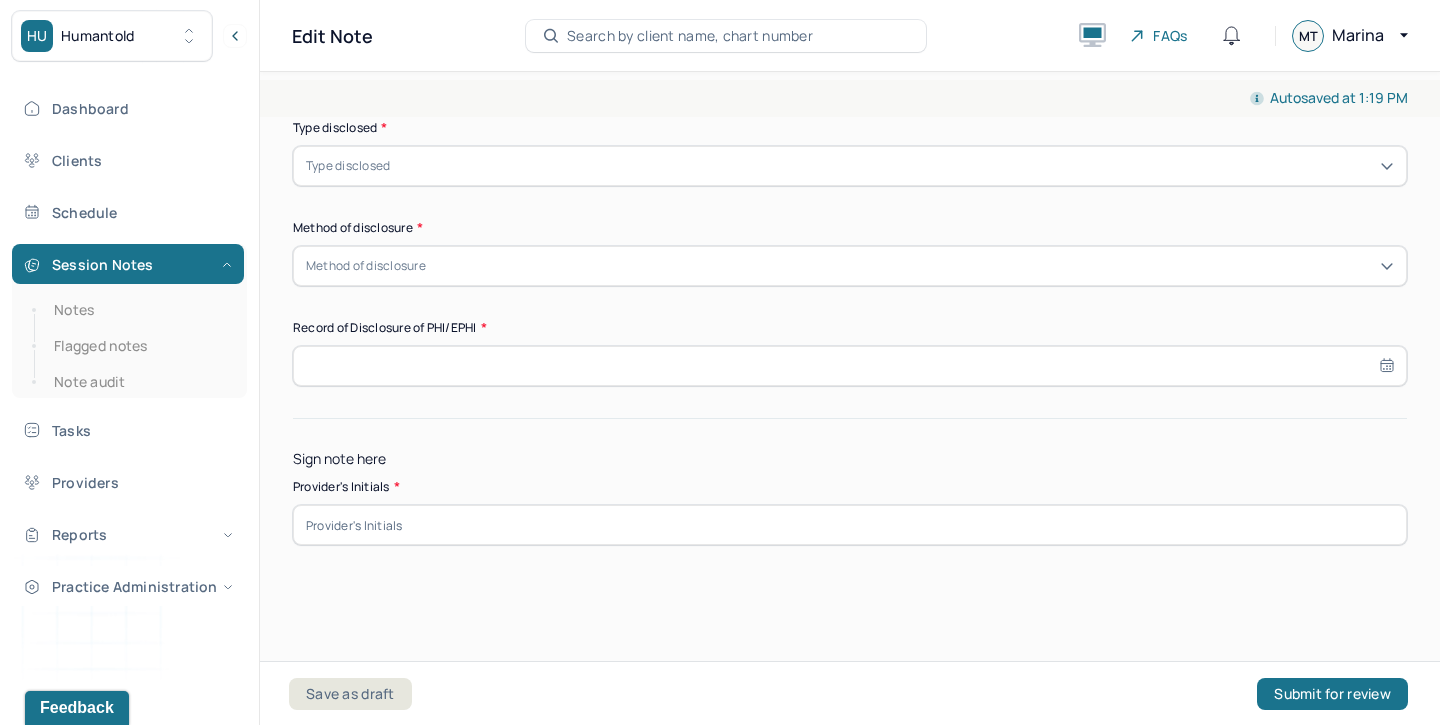 click at bounding box center [850, 366] 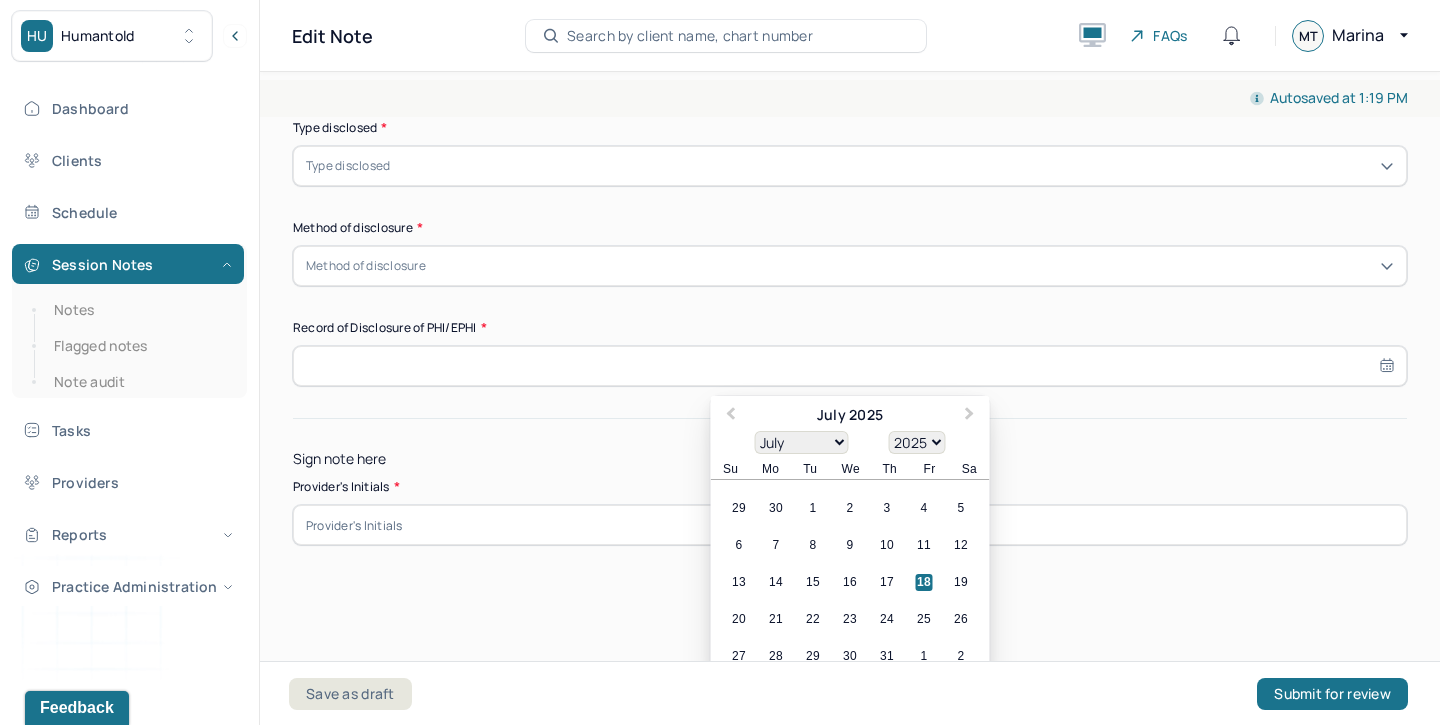 click on "Instructions The fields marked with an asterisk ( * ) are required before you can submit your notes. Before you can submit your session notes, they must be signed. You have the option to save your notes as a draft before making a submission. Primary diagnosis * Primary diagnosis Secondary diagnosis (optional) Secondary diagnosis Tertiary diagnosis (optional) Tertiary diagnosis Disclosure to whom(Address or Fax number) * Select type Authorized disclosure Unauthorized disclosure Purpose of disclosure * Type disclosed * Type disclosed Method of disclosure * Method of disclosure Record of Disclosure of PHI/EPHI * Previous Month Next Month July 2025 January February March April May June July August September October November December 1900 1901 1902 1903 1904 1905 1906 1907 1908 1909 1910 1911 1912 1913 1914 1915 1916 1917 1918 1919 1920 1921 1922 1923 1924 1925 1926 1927 1928 1929 1930 1931 1932 1933 1934 1935 1936 1937 1938 1939 1940 1941 1942 1943 1944 1945 1946 1947 1948 1949 1950 1951 1952 1953 1954 1955 1956" at bounding box center (850, 20) 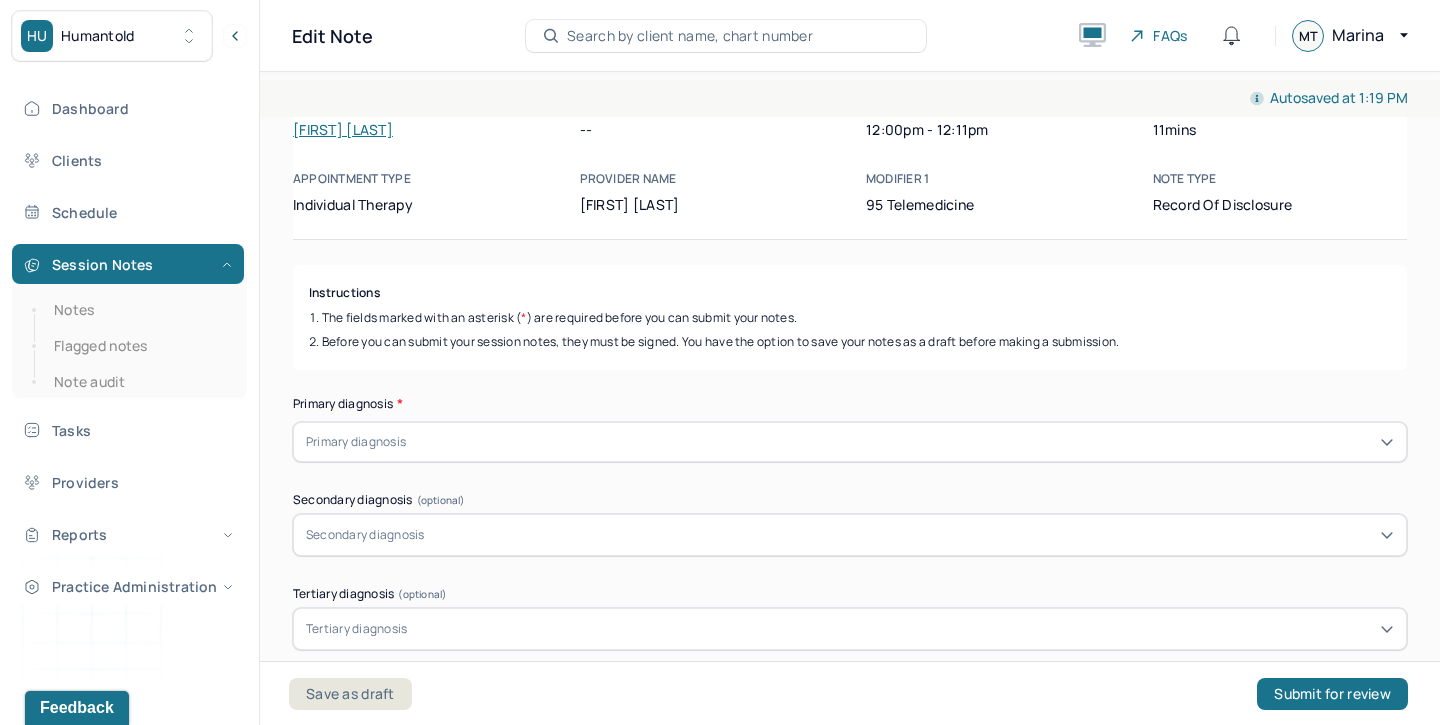 scroll, scrollTop: 0, scrollLeft: 0, axis: both 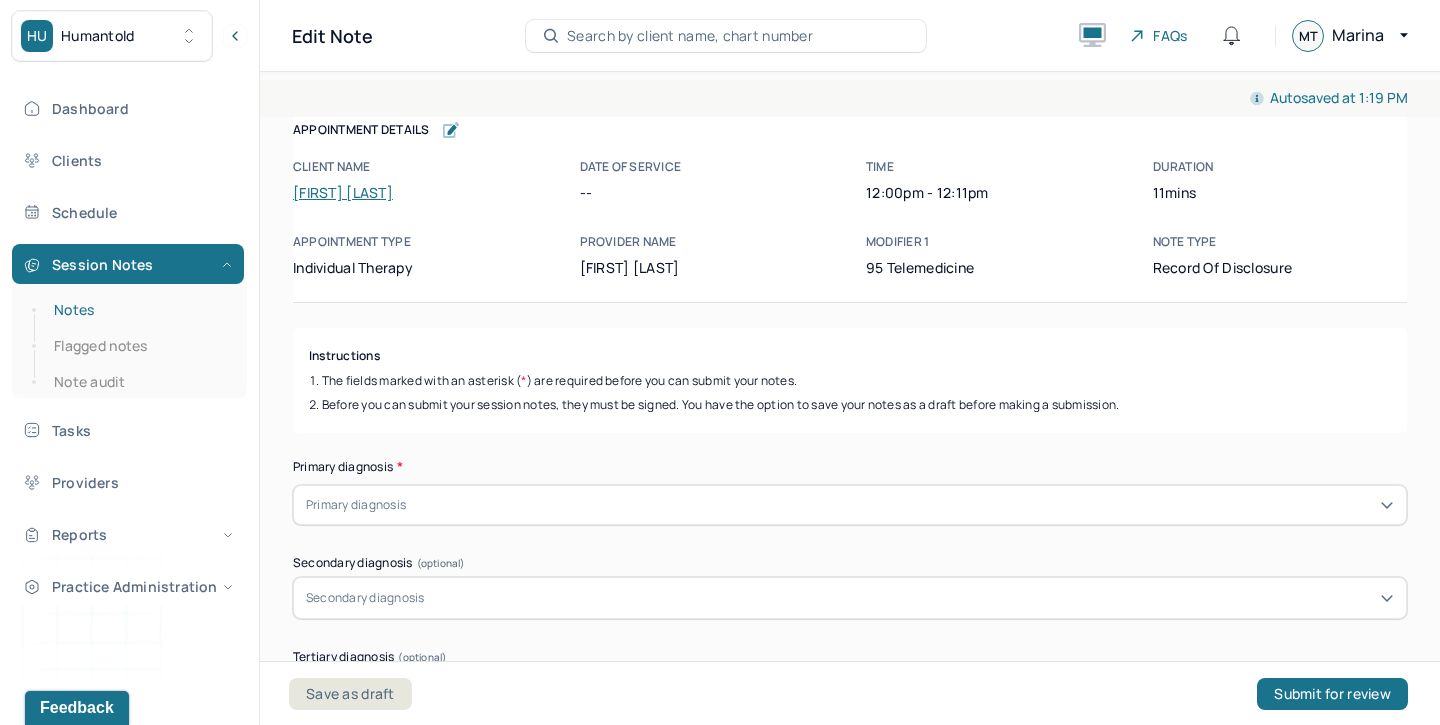 click on "Notes" at bounding box center (139, 310) 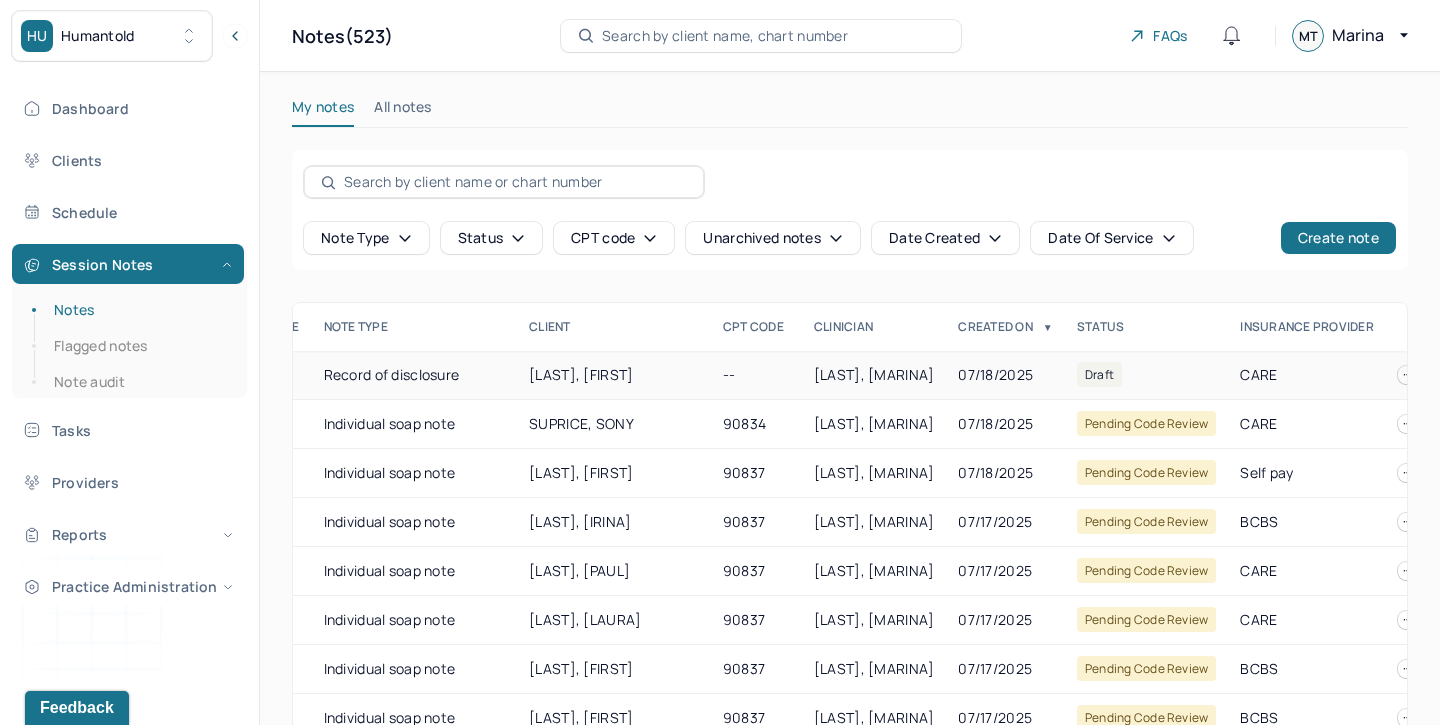 scroll, scrollTop: 0, scrollLeft: 166, axis: horizontal 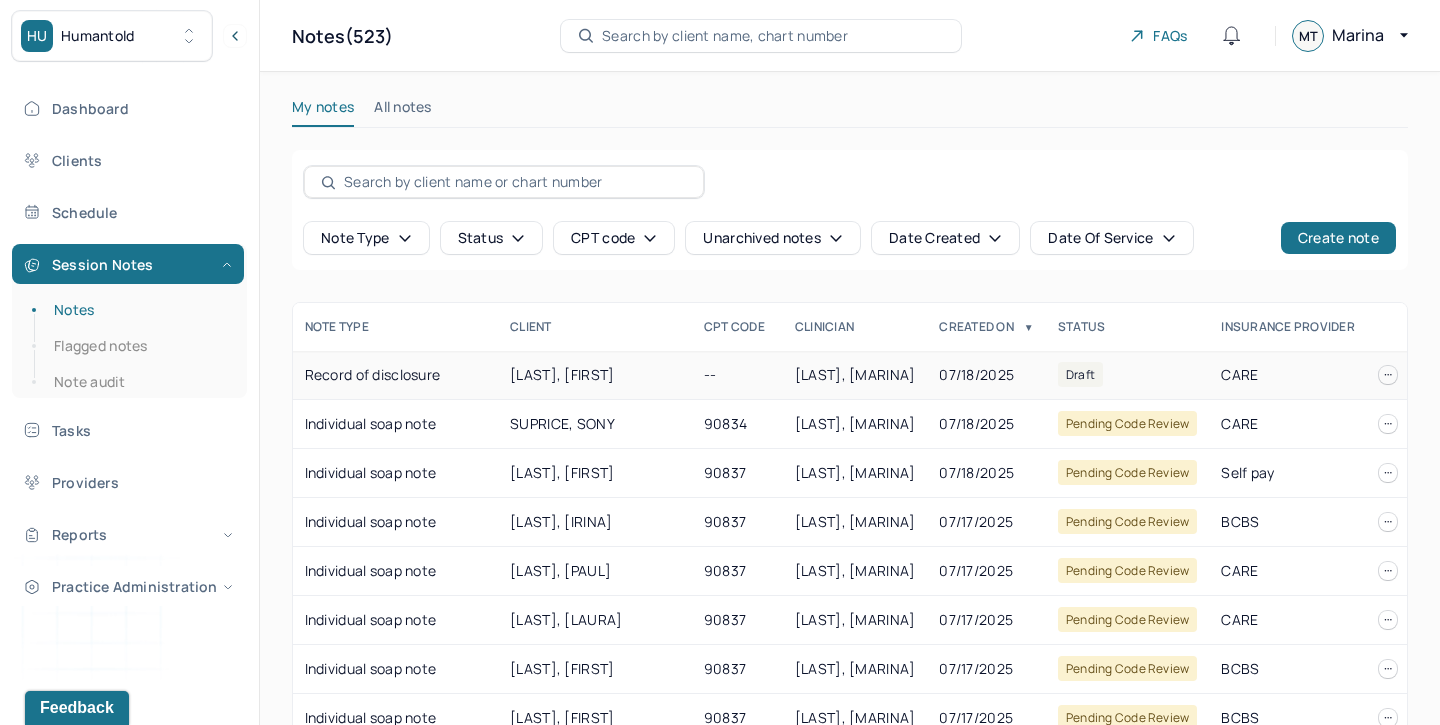 click at bounding box center [1388, 375] 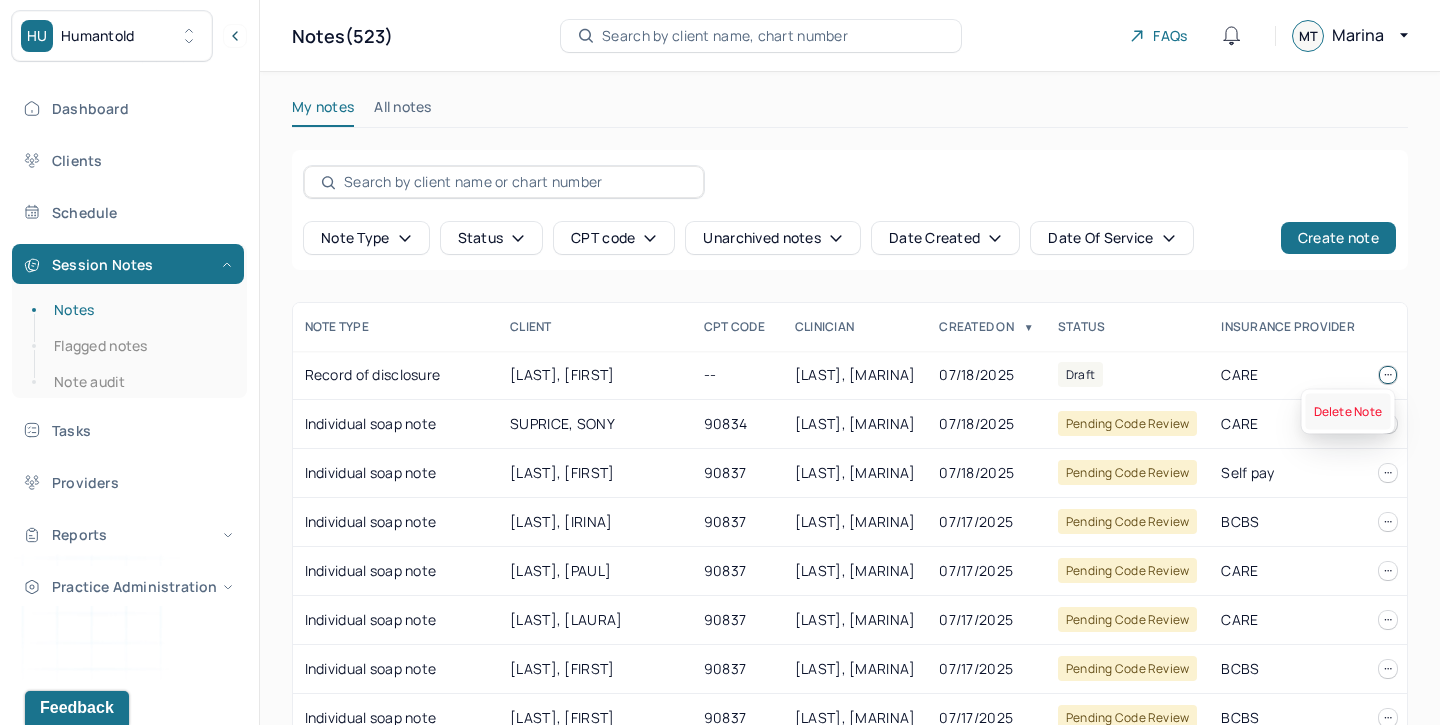 click on "Delete Note" at bounding box center (1348, 412) 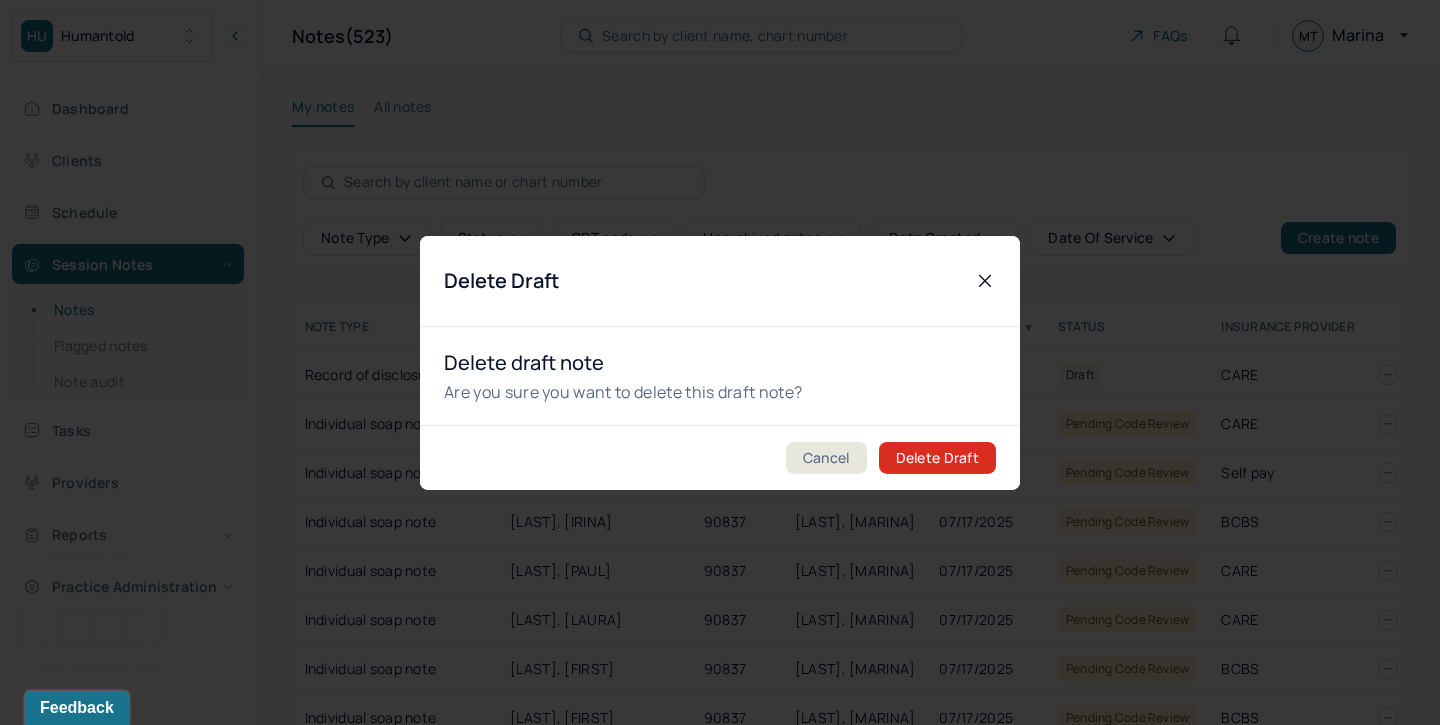click on "Delete Draft" at bounding box center (937, 458) 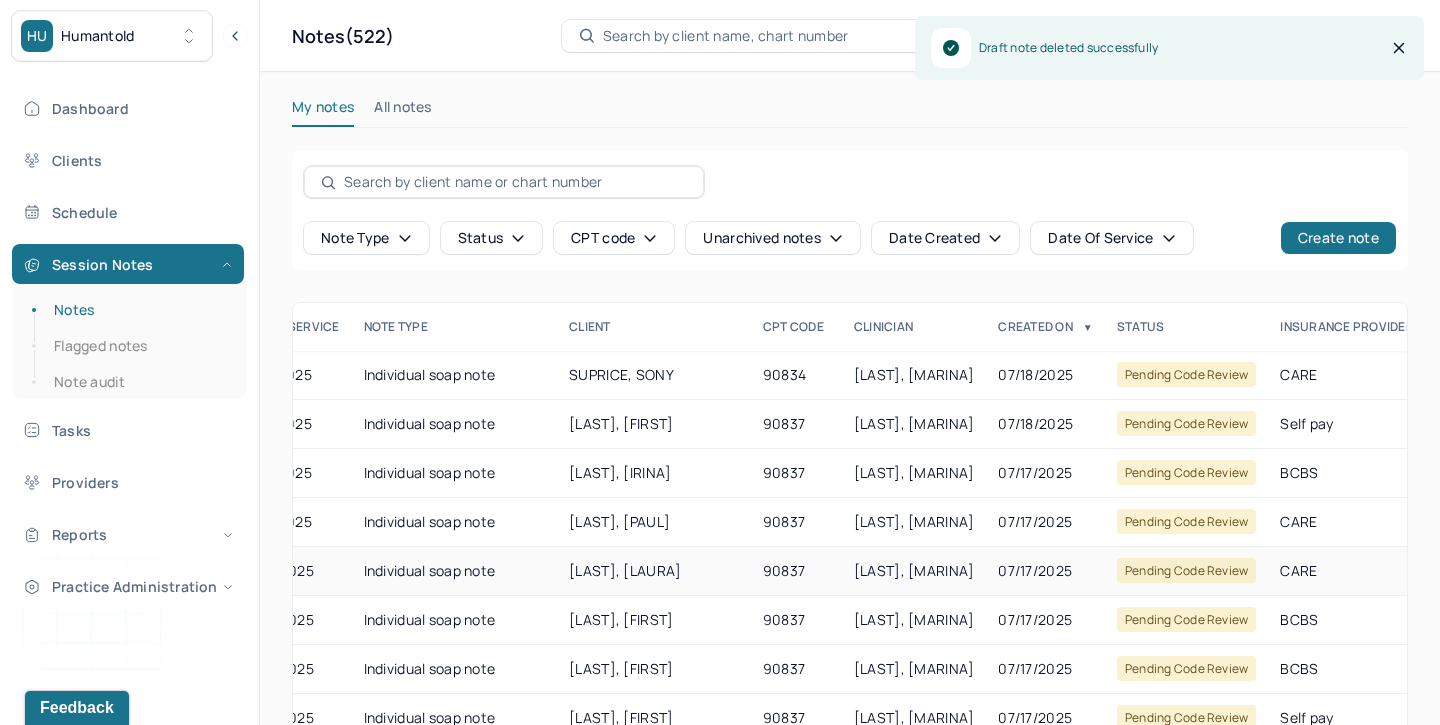 scroll, scrollTop: 0, scrollLeft: 99, axis: horizontal 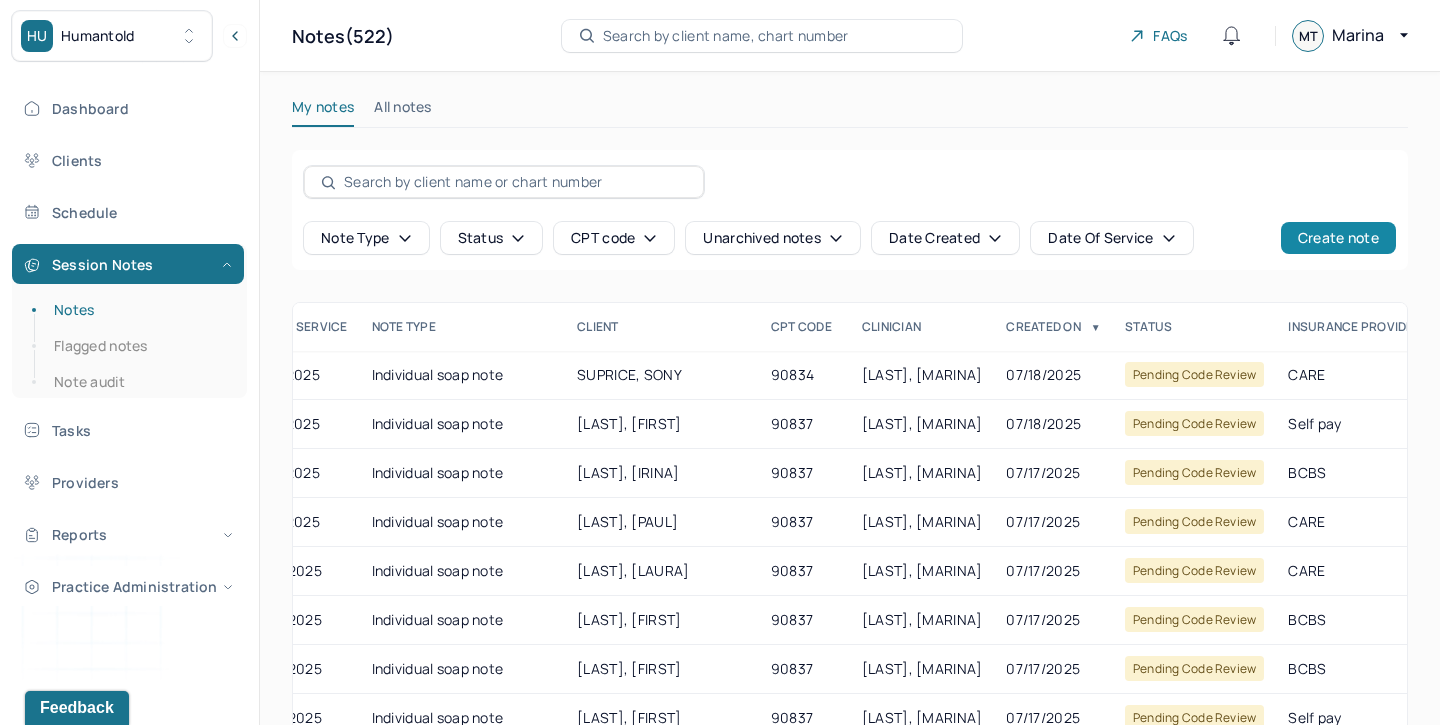 click on "Create note" at bounding box center [1338, 238] 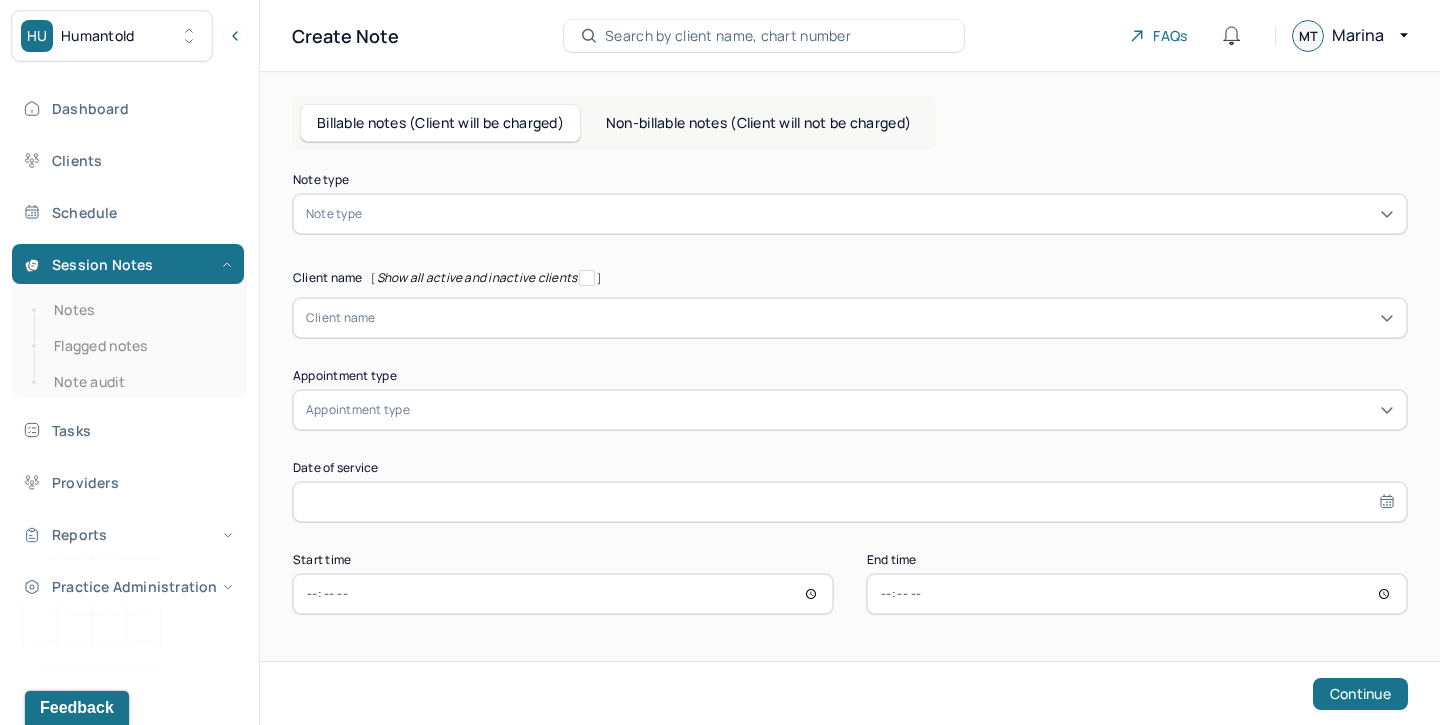 click at bounding box center [880, 214] 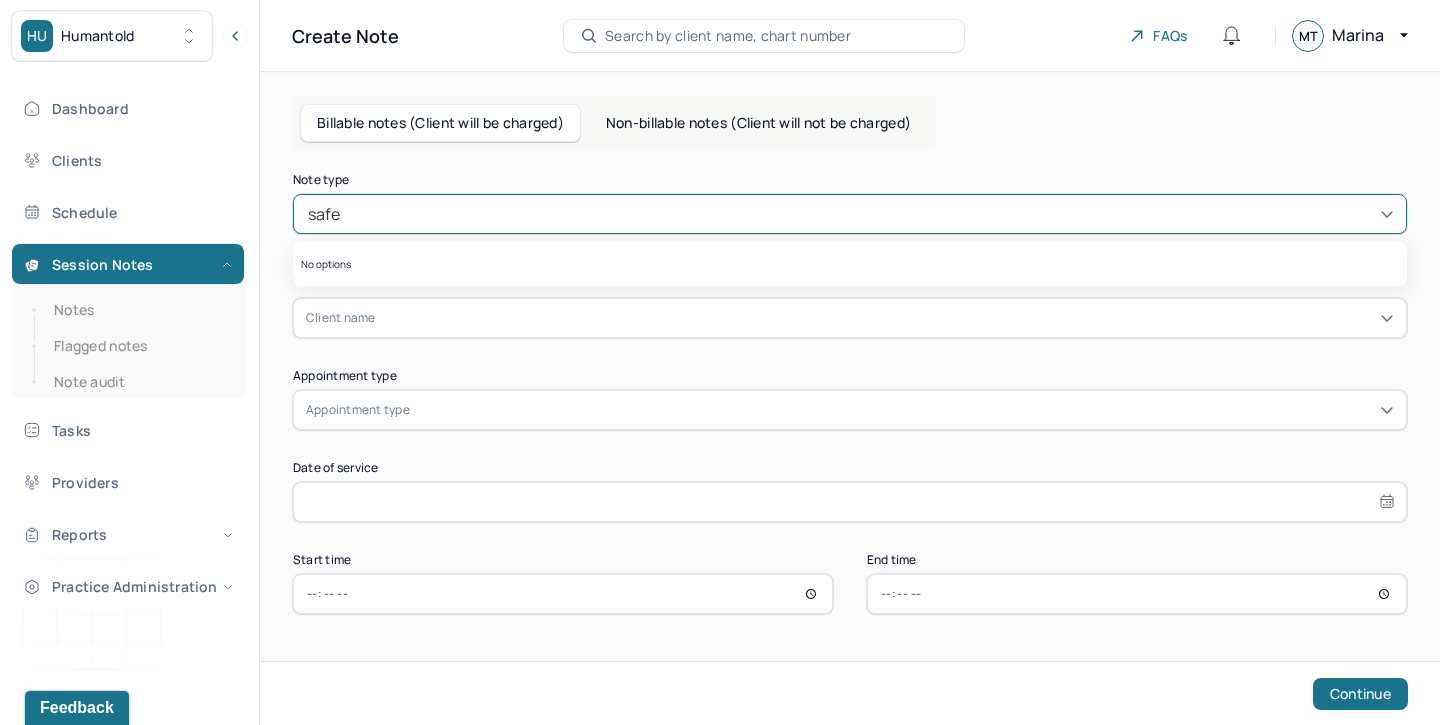 type on "safe" 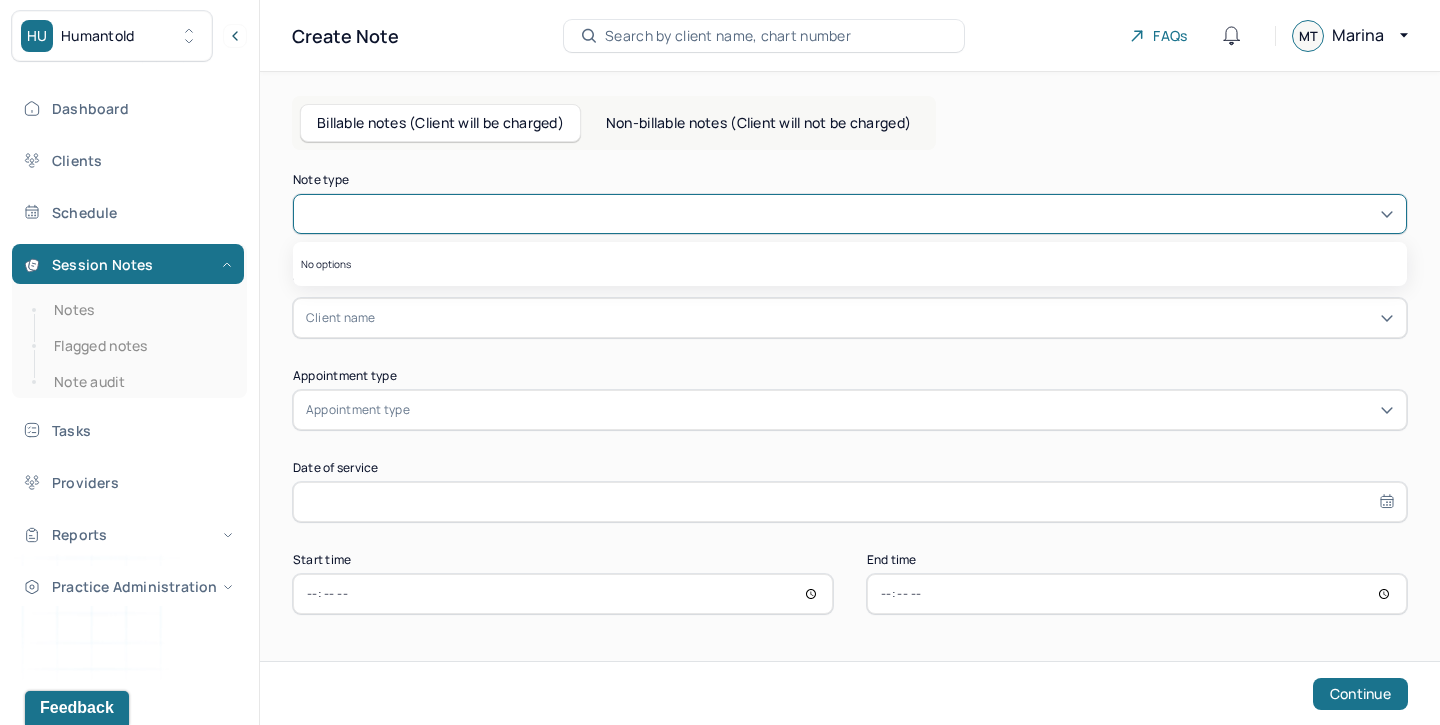 click on "Note type 0 results available for search term safe. Use Up and Down to choose options, press Enter to select the currently focused option, press Escape to exit the menu, press Tab to select the option and exit the menu. No options" at bounding box center (850, 204) 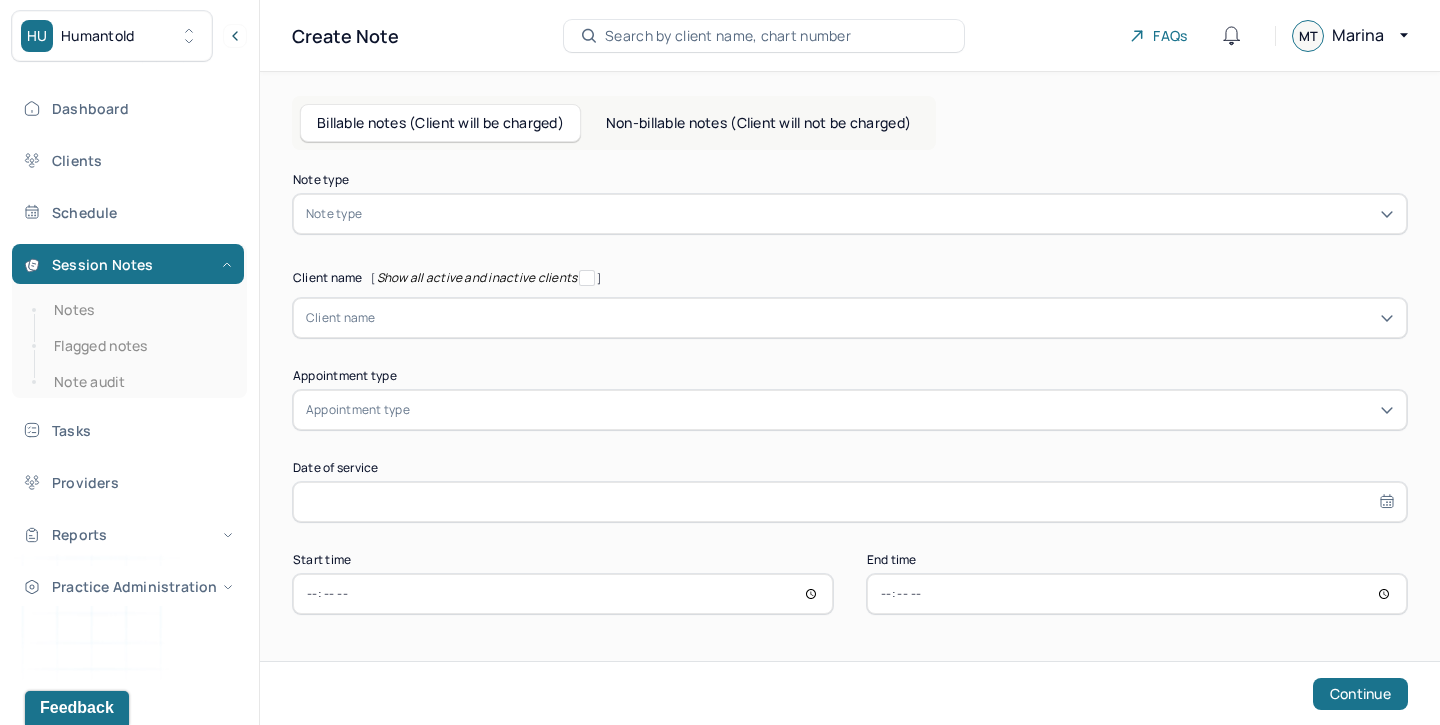 click on "Non-billable notes (Client will not be charged)" at bounding box center [758, 123] 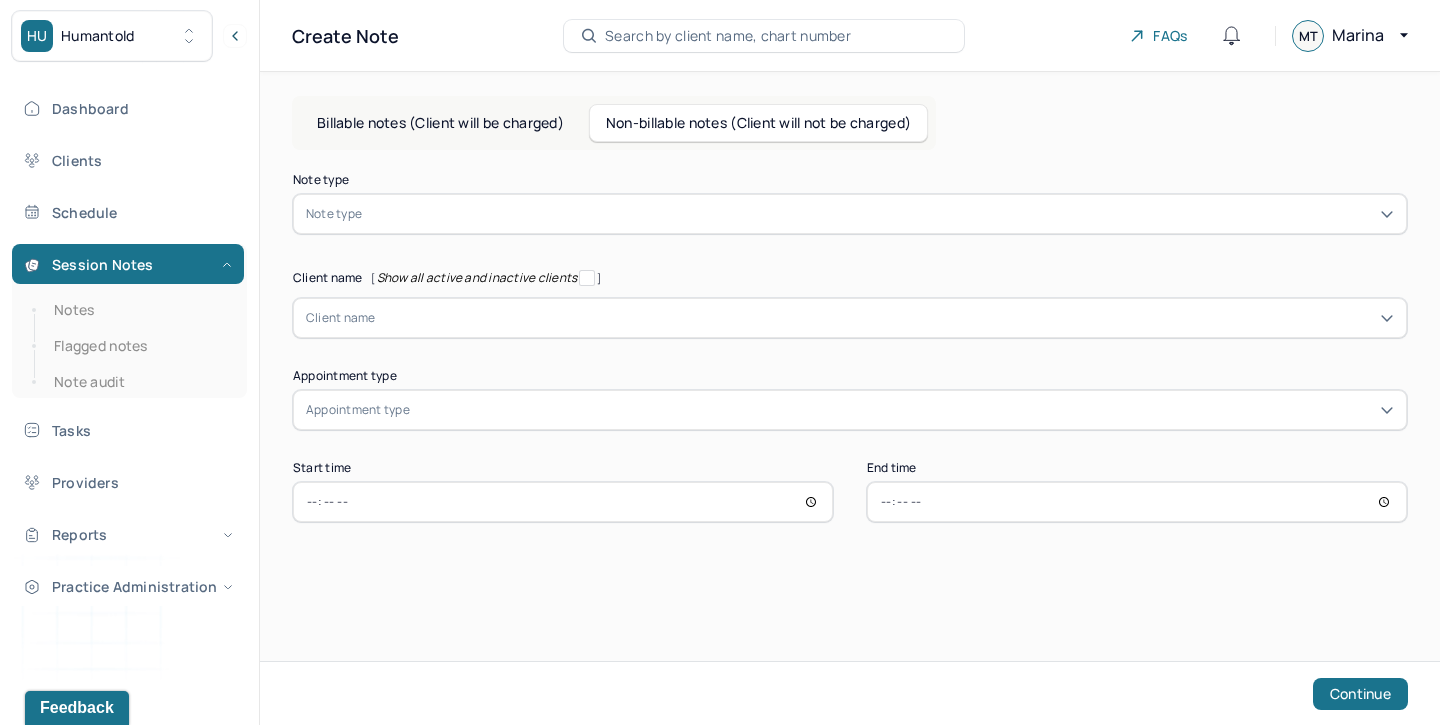click at bounding box center (880, 214) 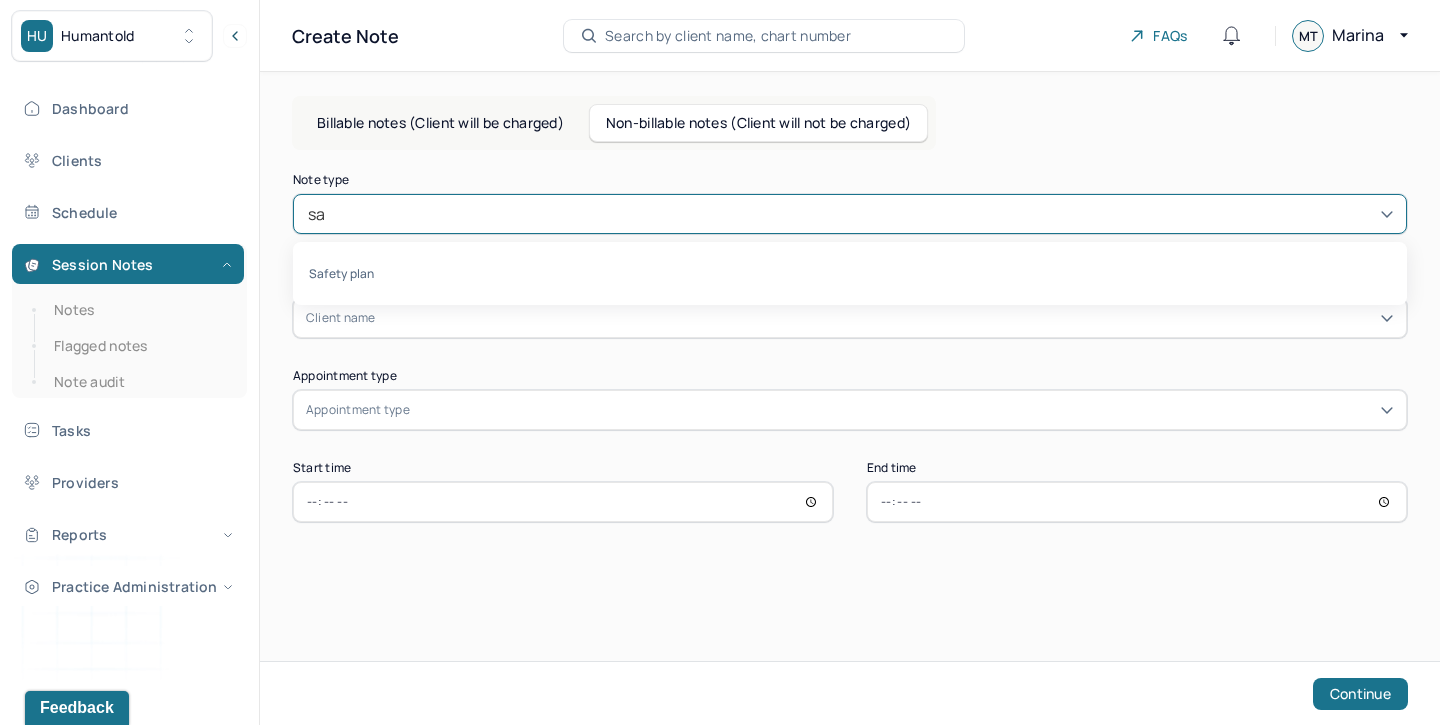 type on "saf" 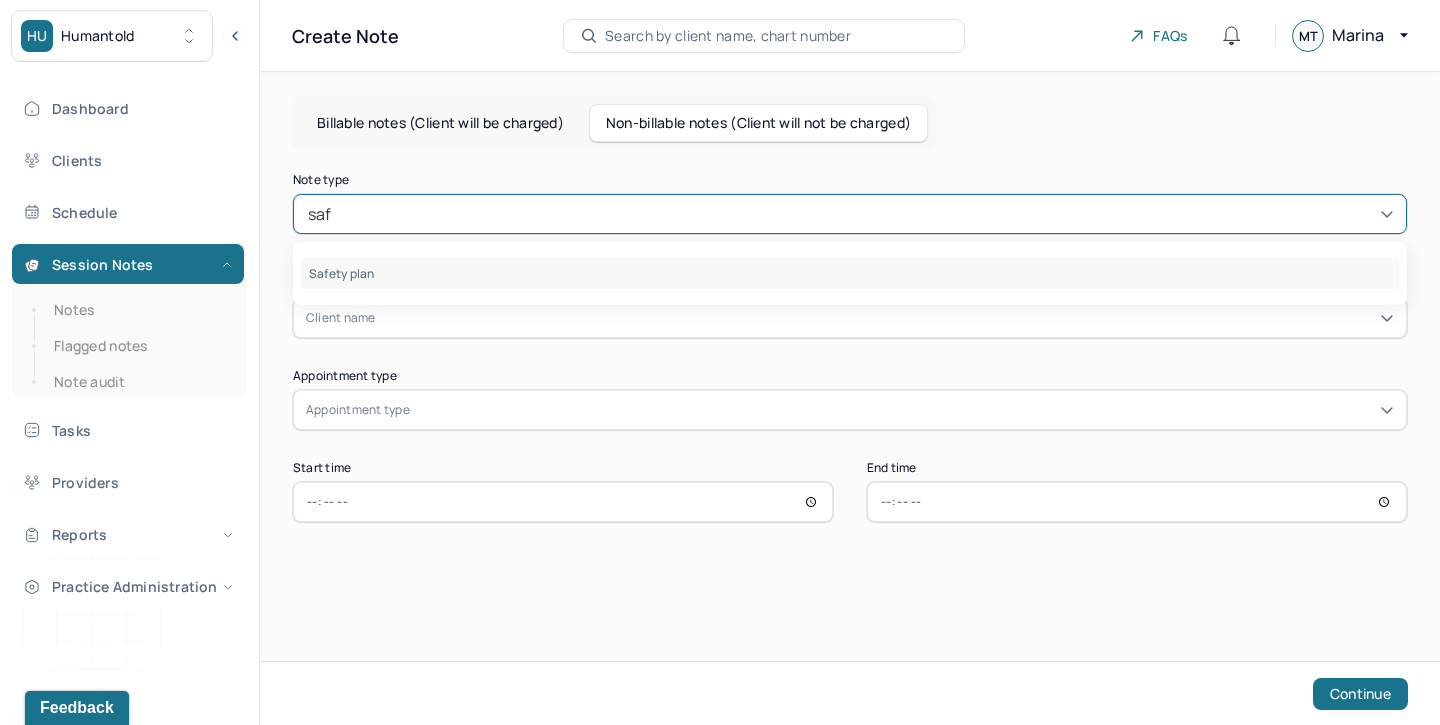 click on "Safety plan" at bounding box center [850, 273] 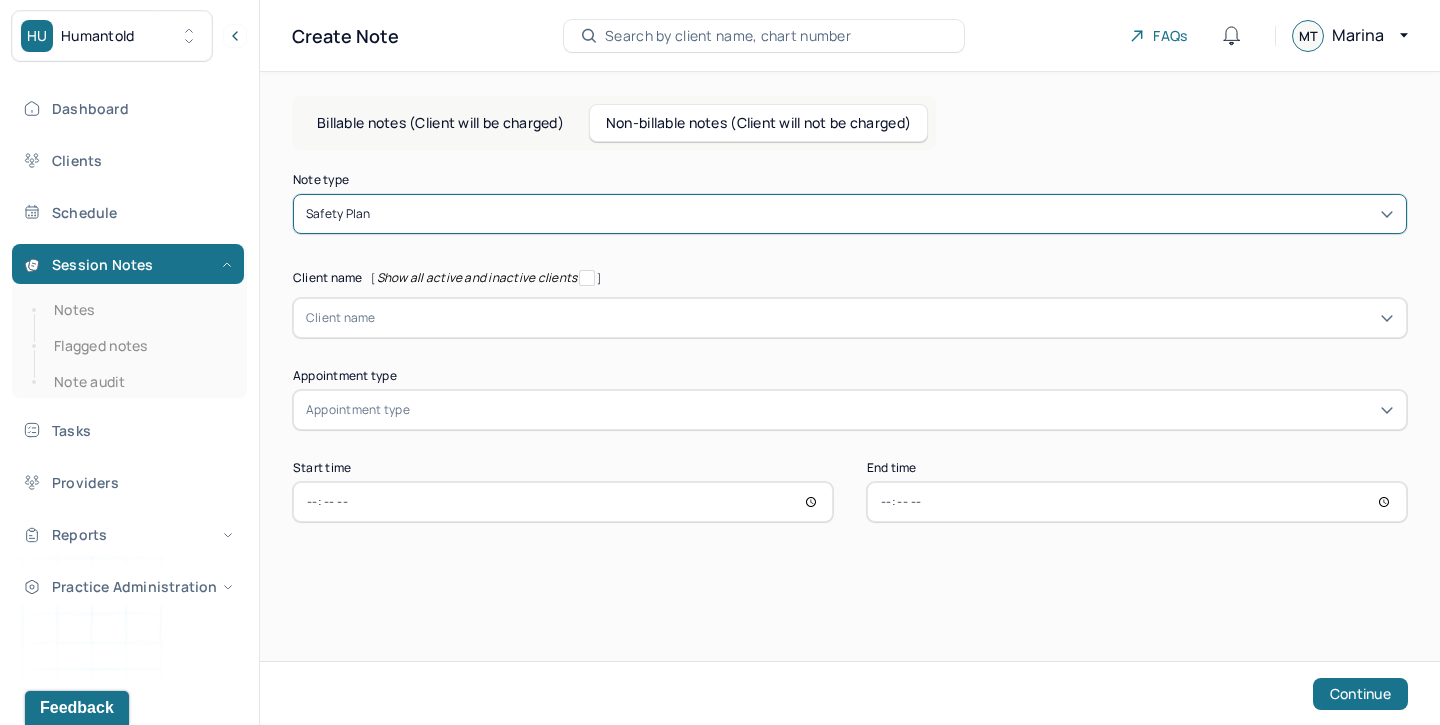 click on "Billable notes (Client will be charged)" at bounding box center (440, 123) 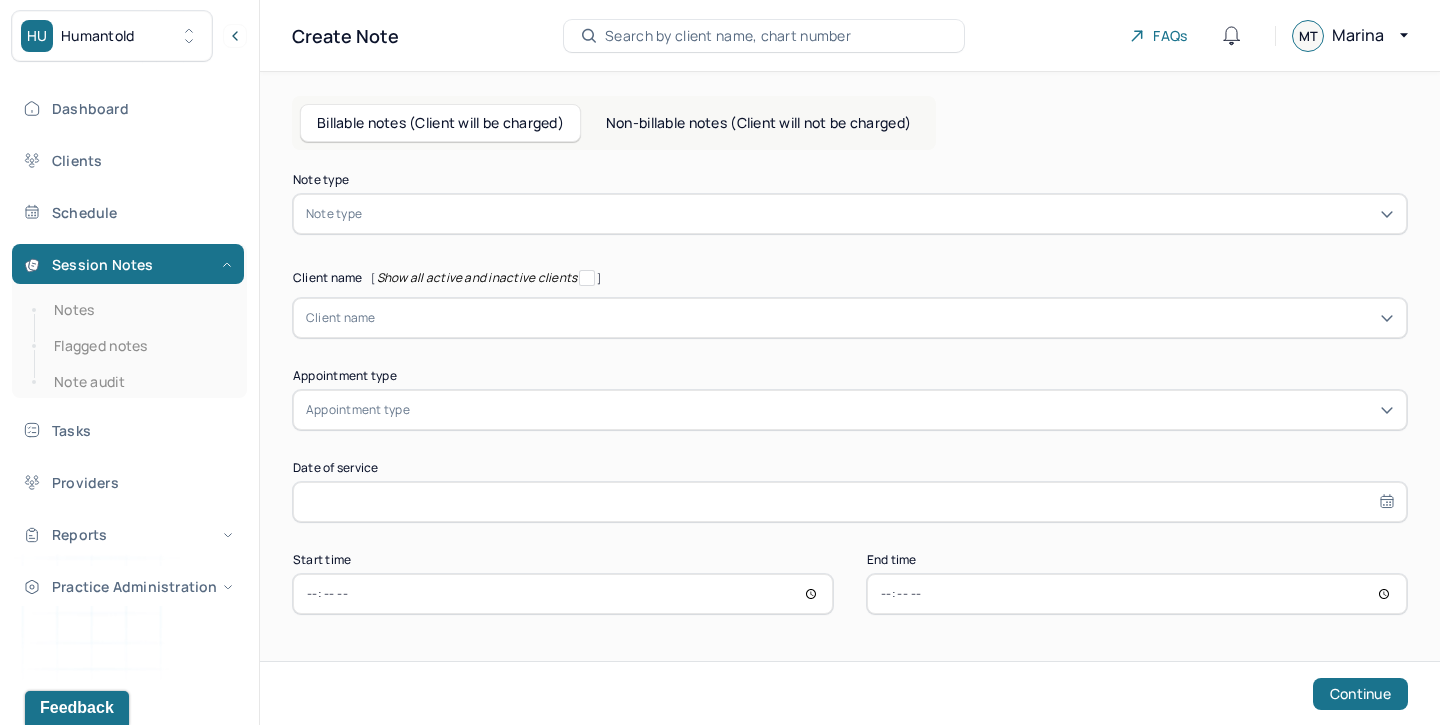 click at bounding box center (880, 214) 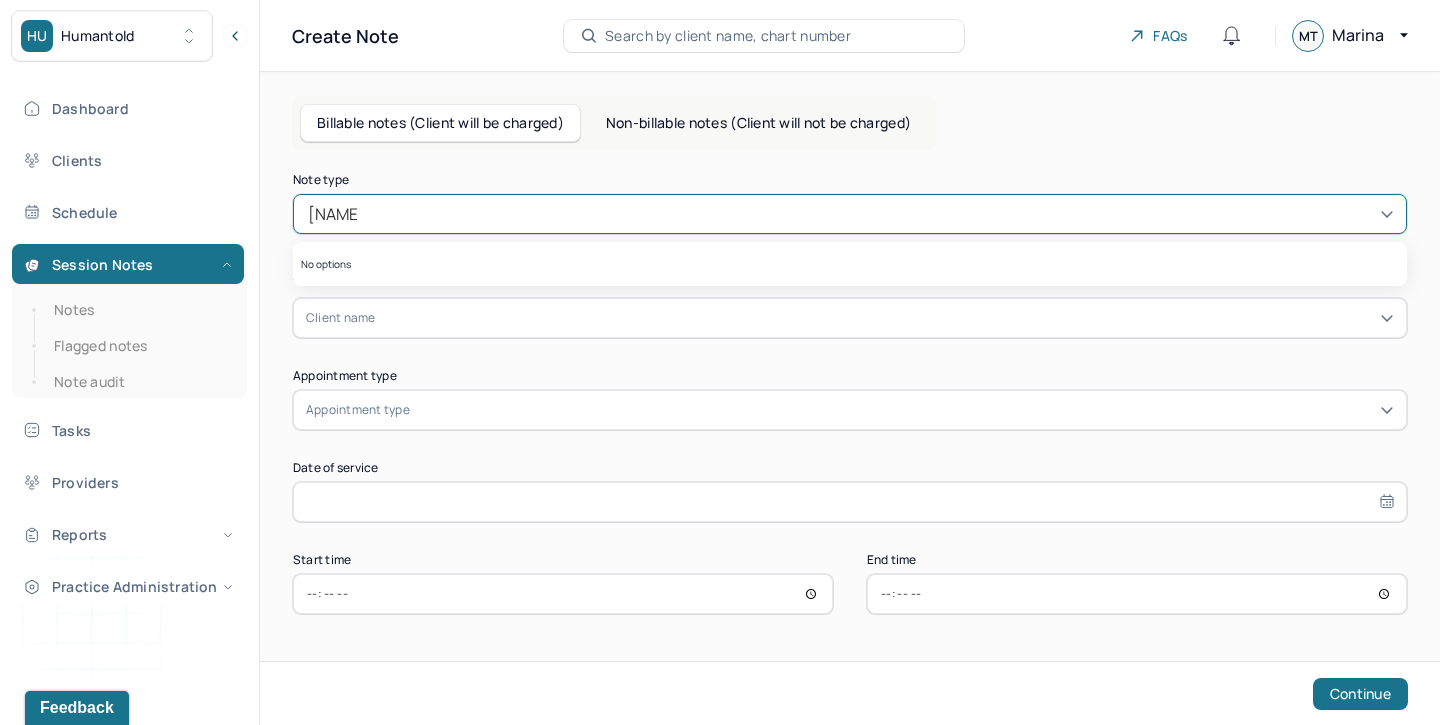 type on "[NAME]" 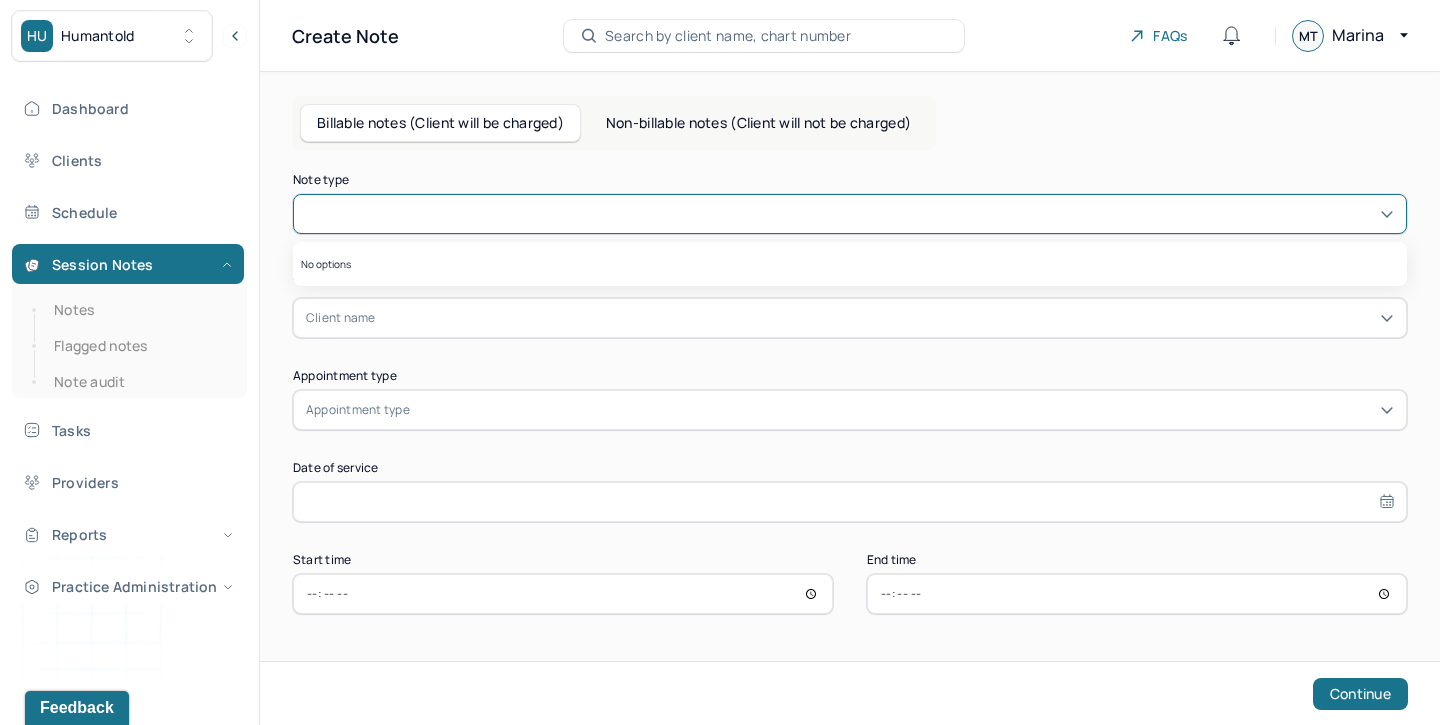 click on "Billable notes (Client will be charged)     Non-billable notes (Client will not be charged)   Note type 0 results available for search term saffet. Use Up and Down to choose options, press Enter to select the currently focused option, press Escape to exit the menu, press Tab to select the option and exit the menu. No options Client name [ Show all active and inactive clients ] Client name Appointment type Appointment type Date of service Start time End time   Continue" at bounding box center [850, 396] 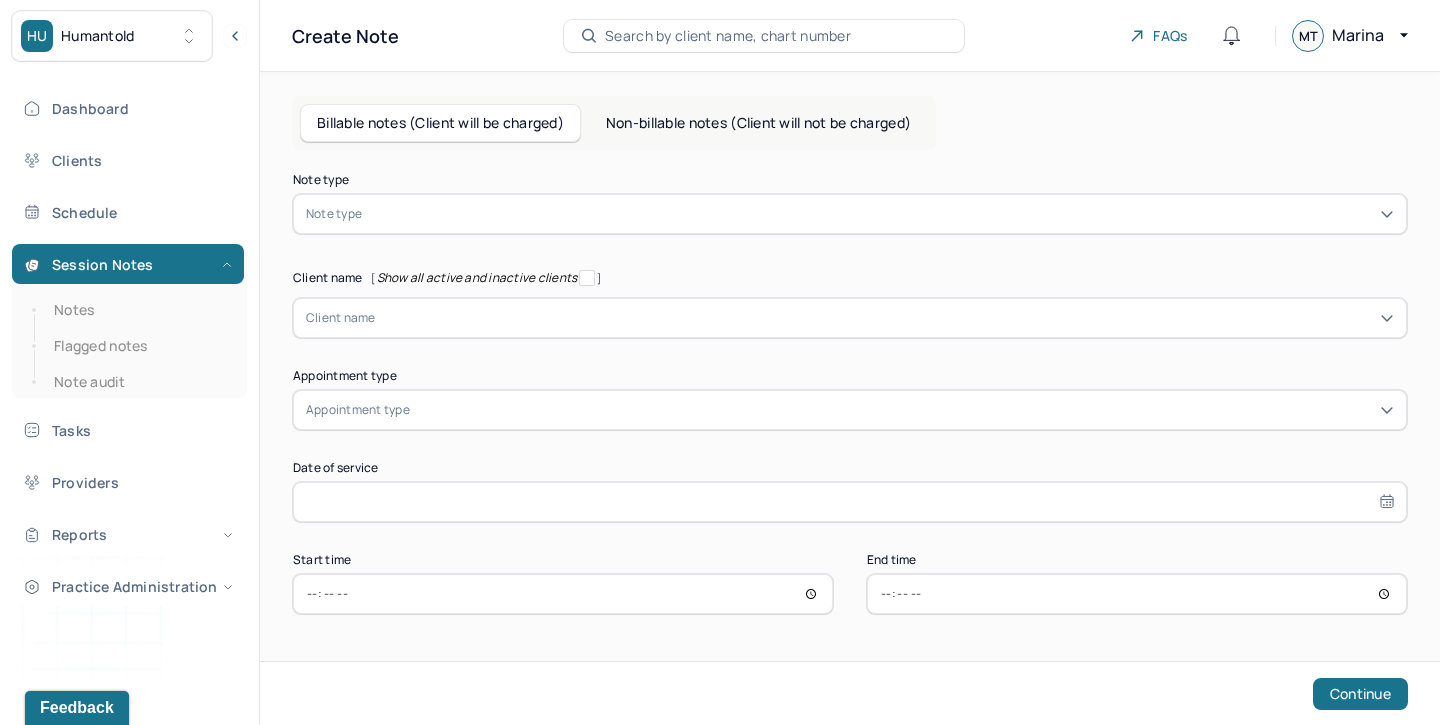 click on "Non-billable notes (Client will not be charged)" at bounding box center (758, 123) 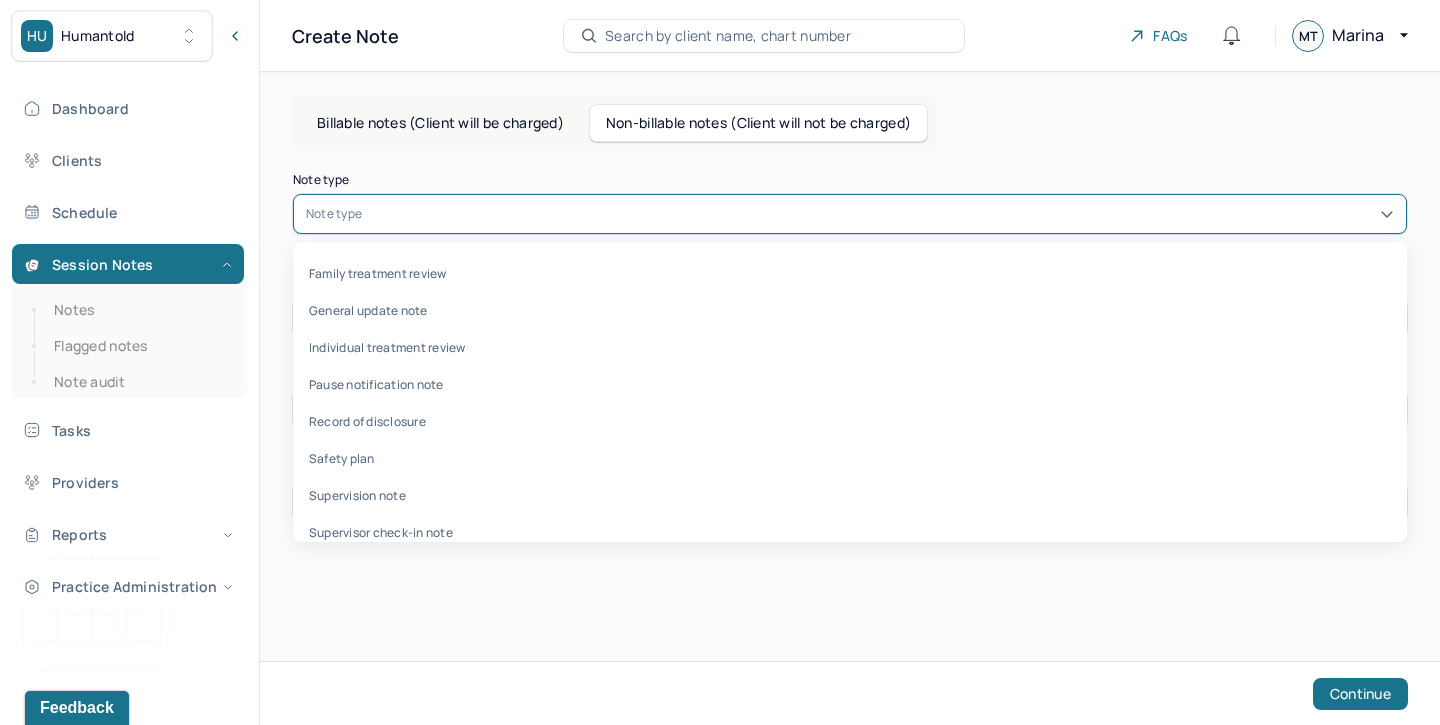 click at bounding box center (880, 214) 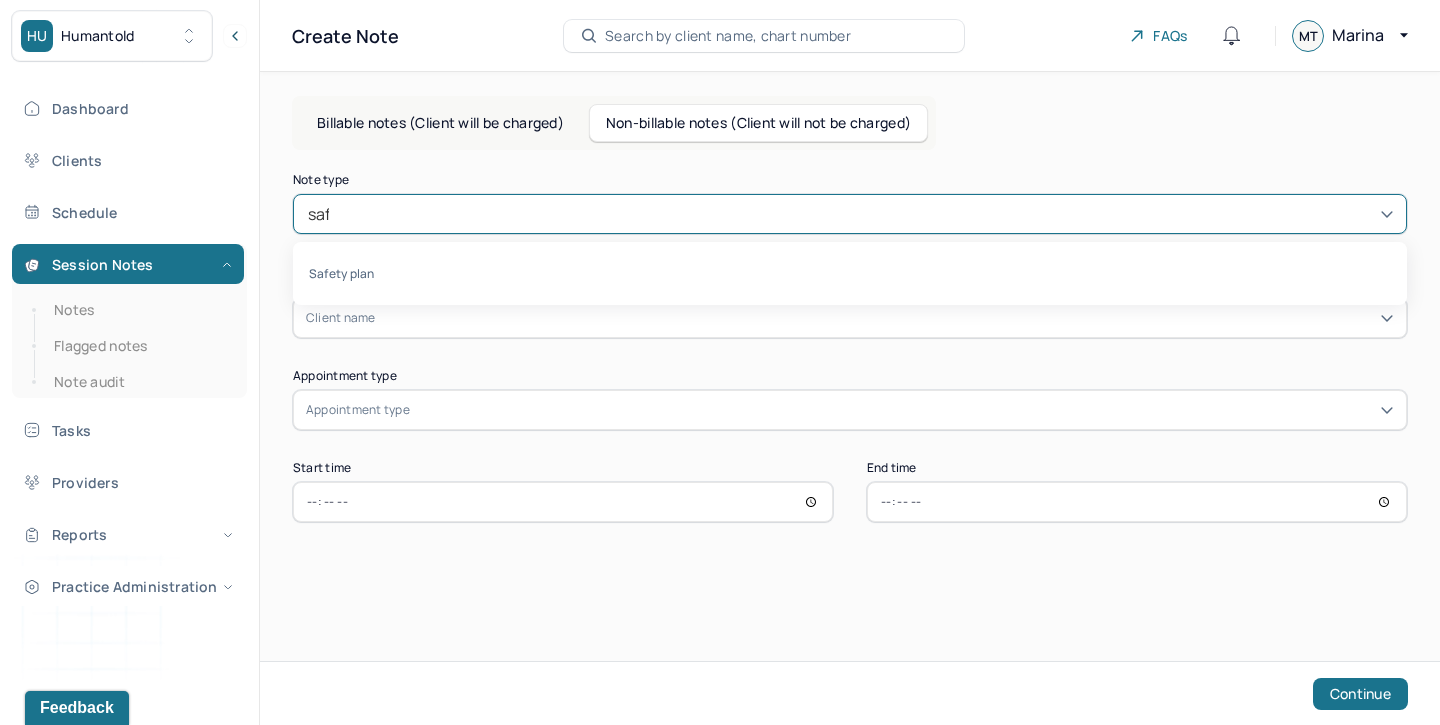 type on "safe" 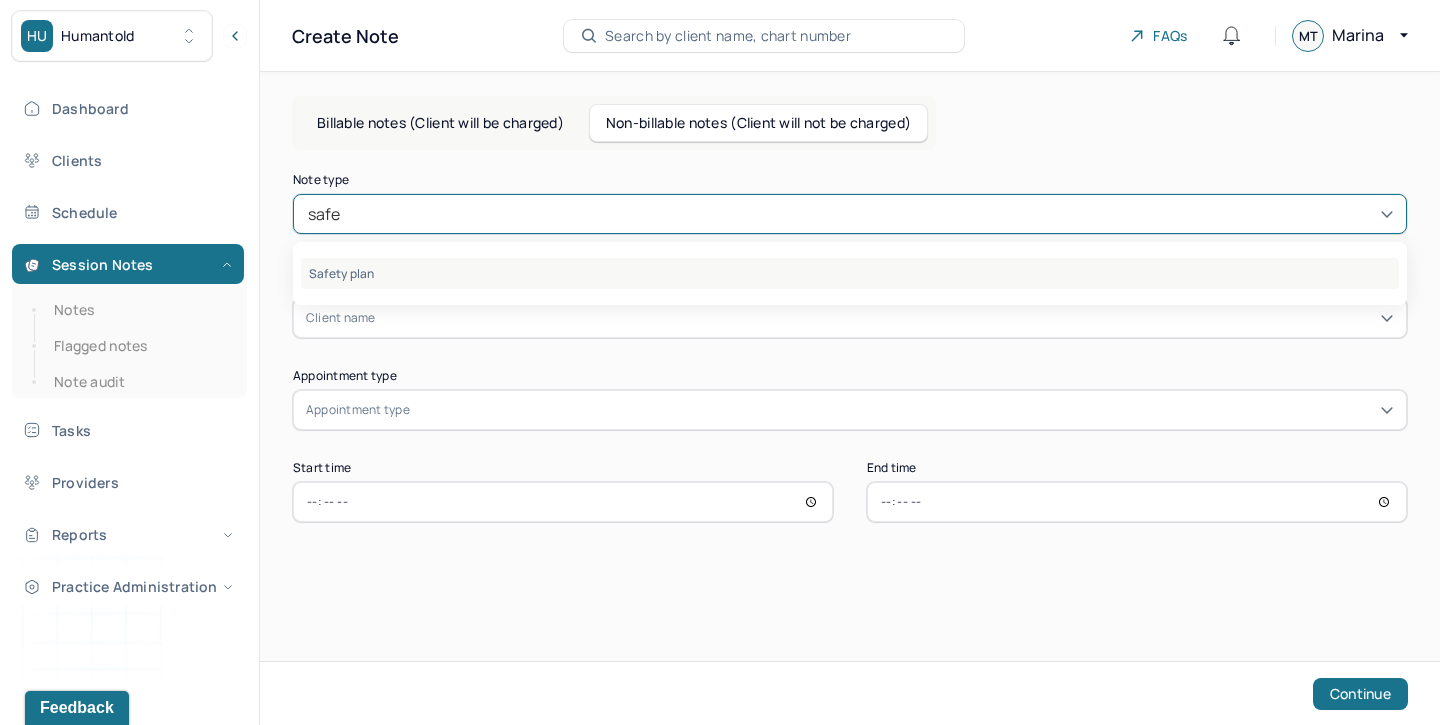 click on "Safety plan" at bounding box center [850, 273] 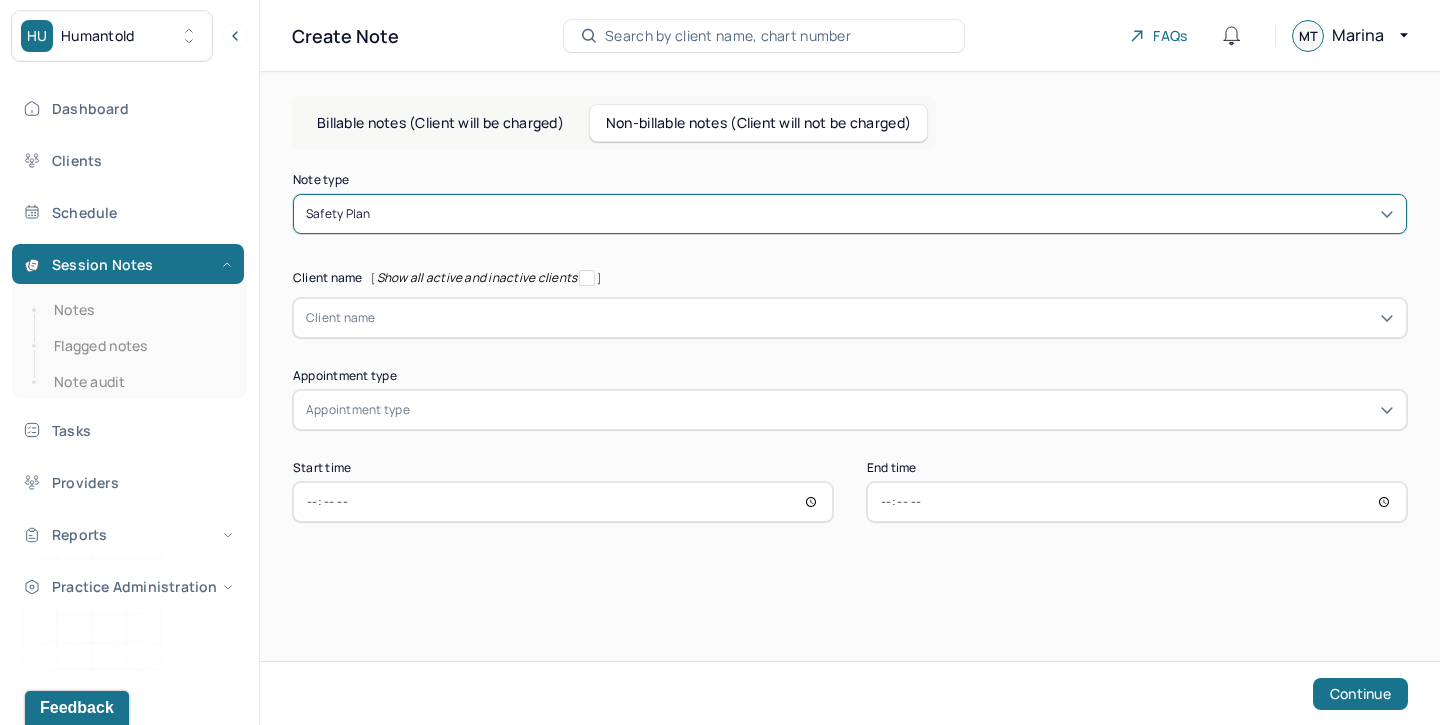 click on "Client name" at bounding box center [341, 318] 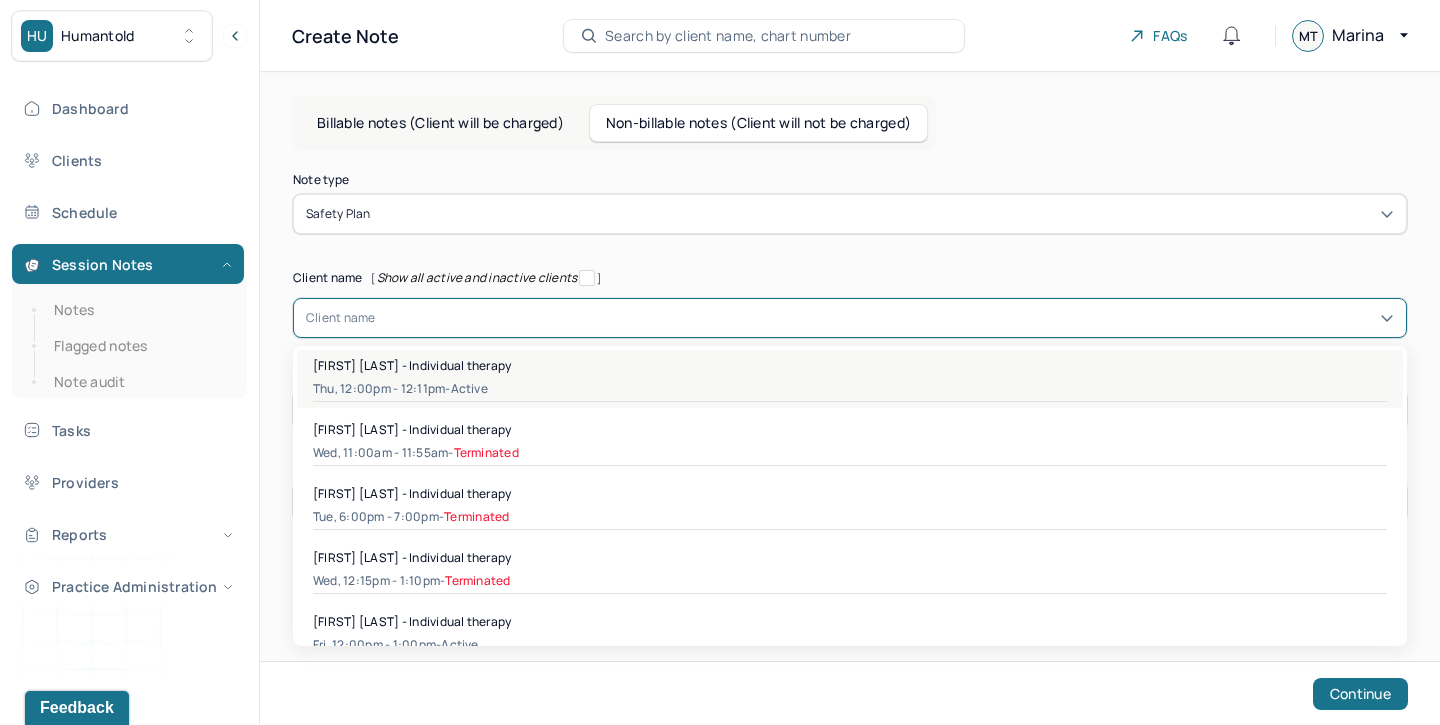 click on "[FIRST] [LAST] - Individual therapy" at bounding box center (412, 365) 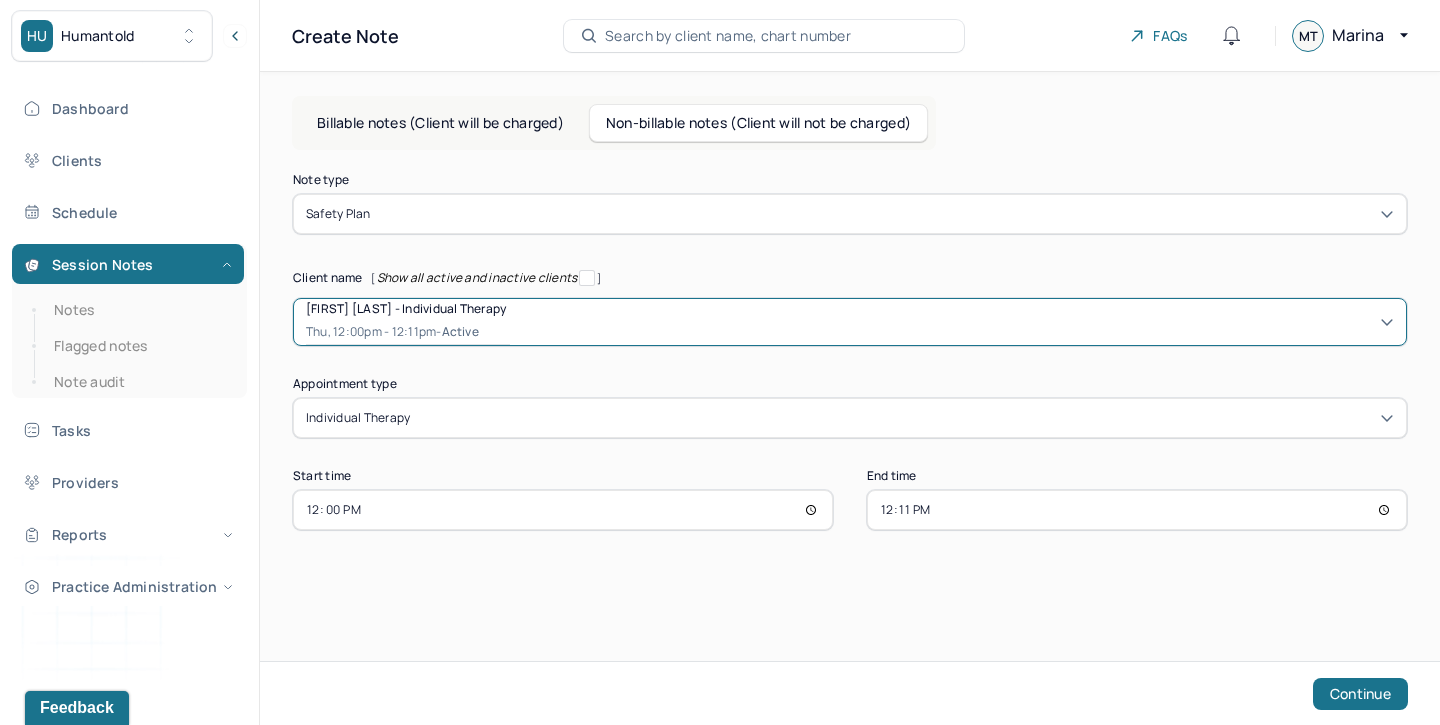 click on "12:11" at bounding box center [1137, 510] 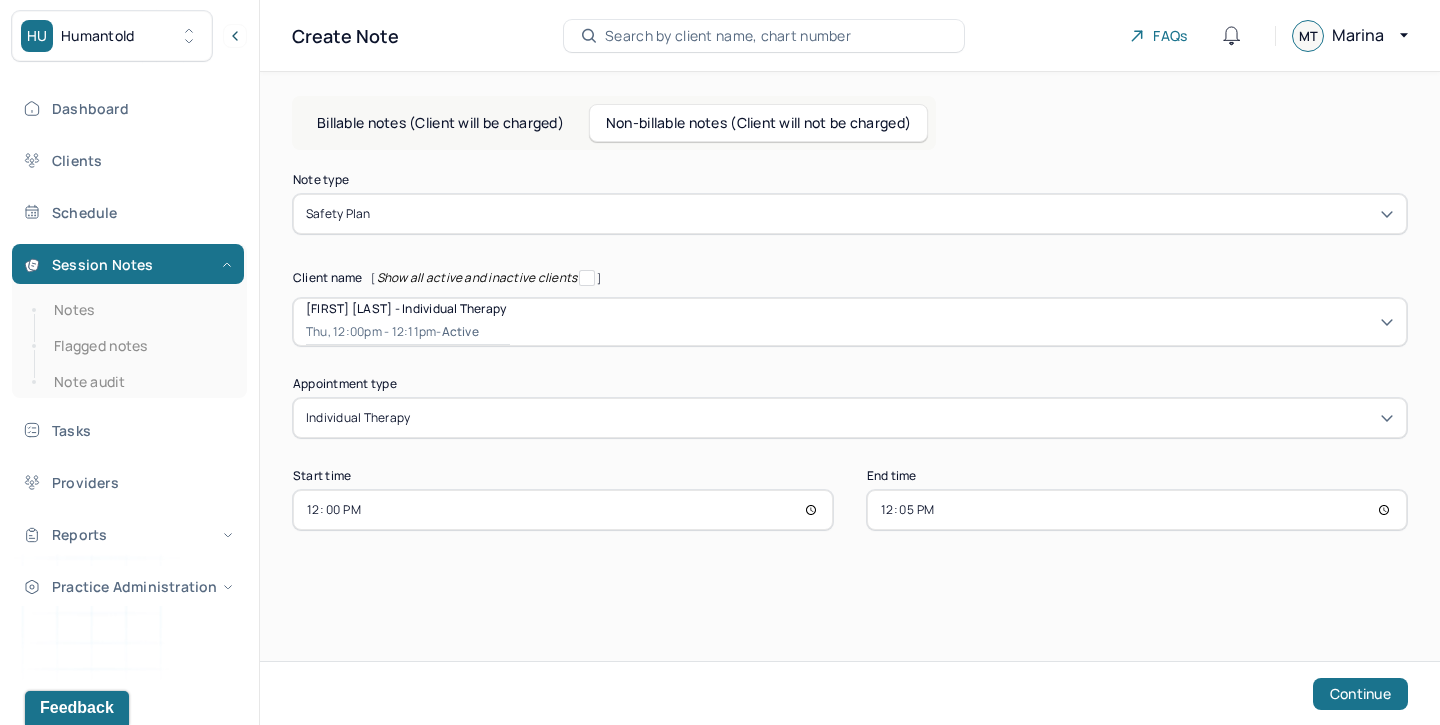 type on "12:55" 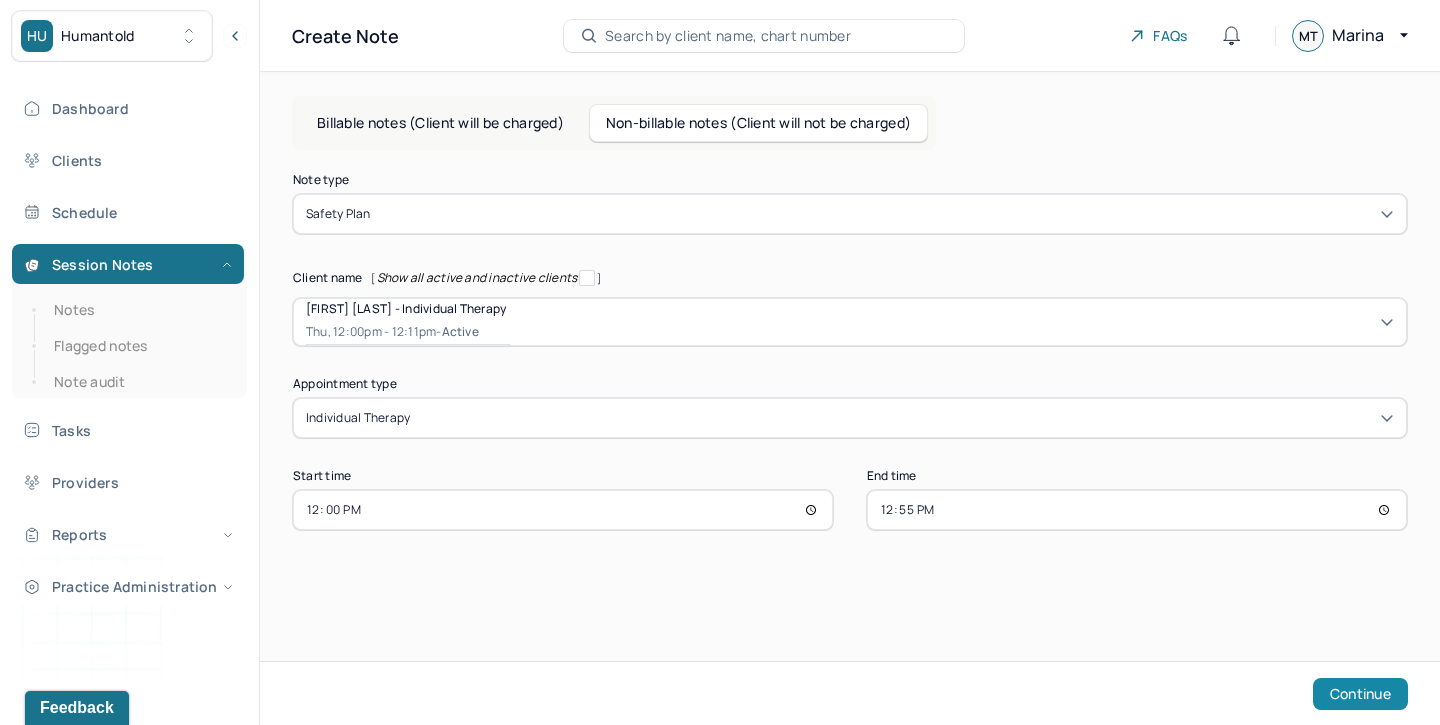 click on "Continue" at bounding box center (1360, 694) 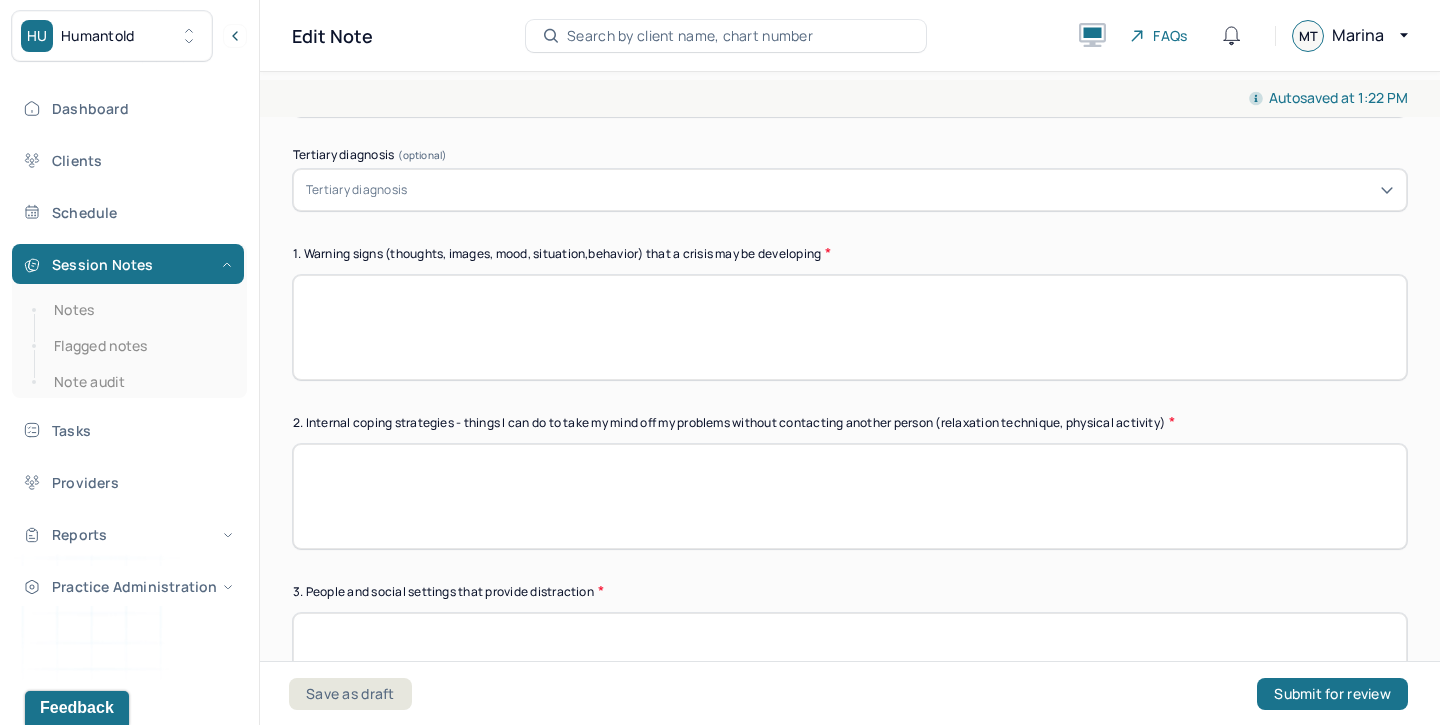 scroll, scrollTop: 505, scrollLeft: 0, axis: vertical 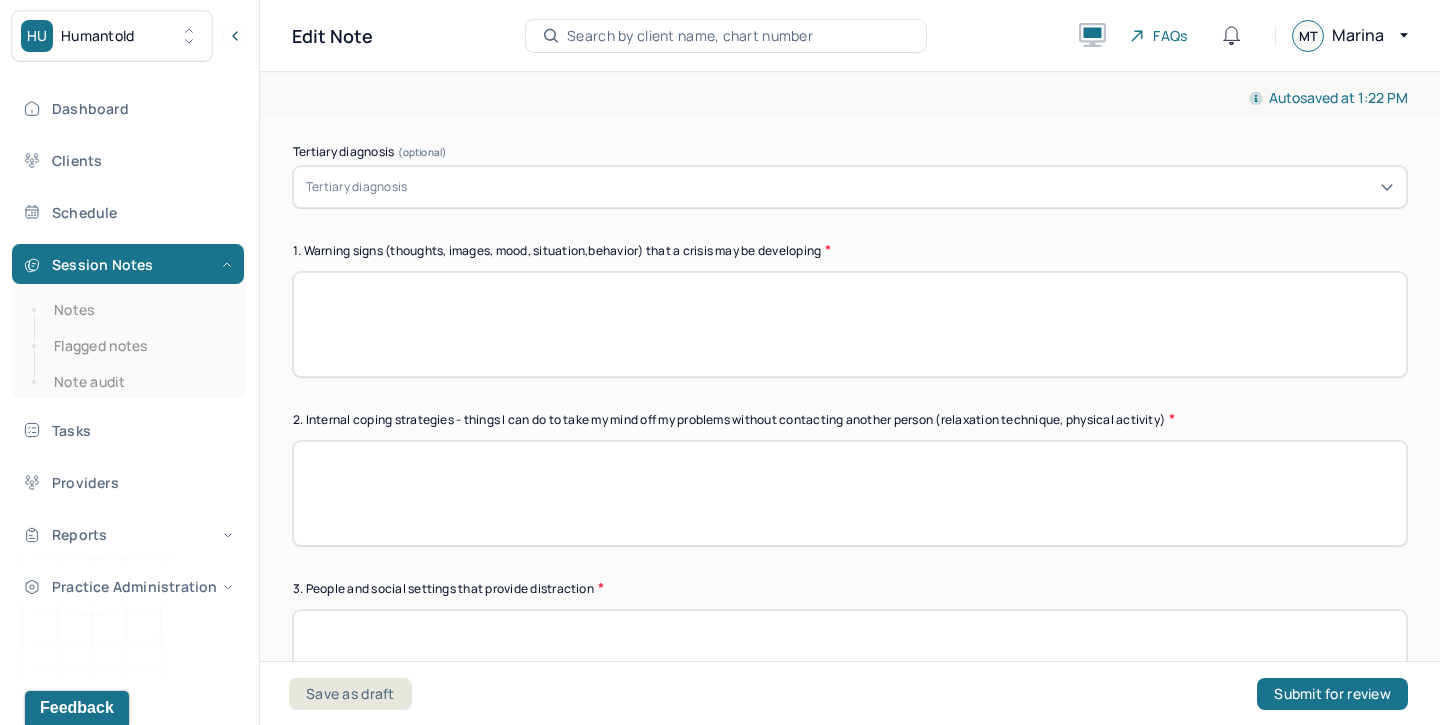 click at bounding box center (850, 324) 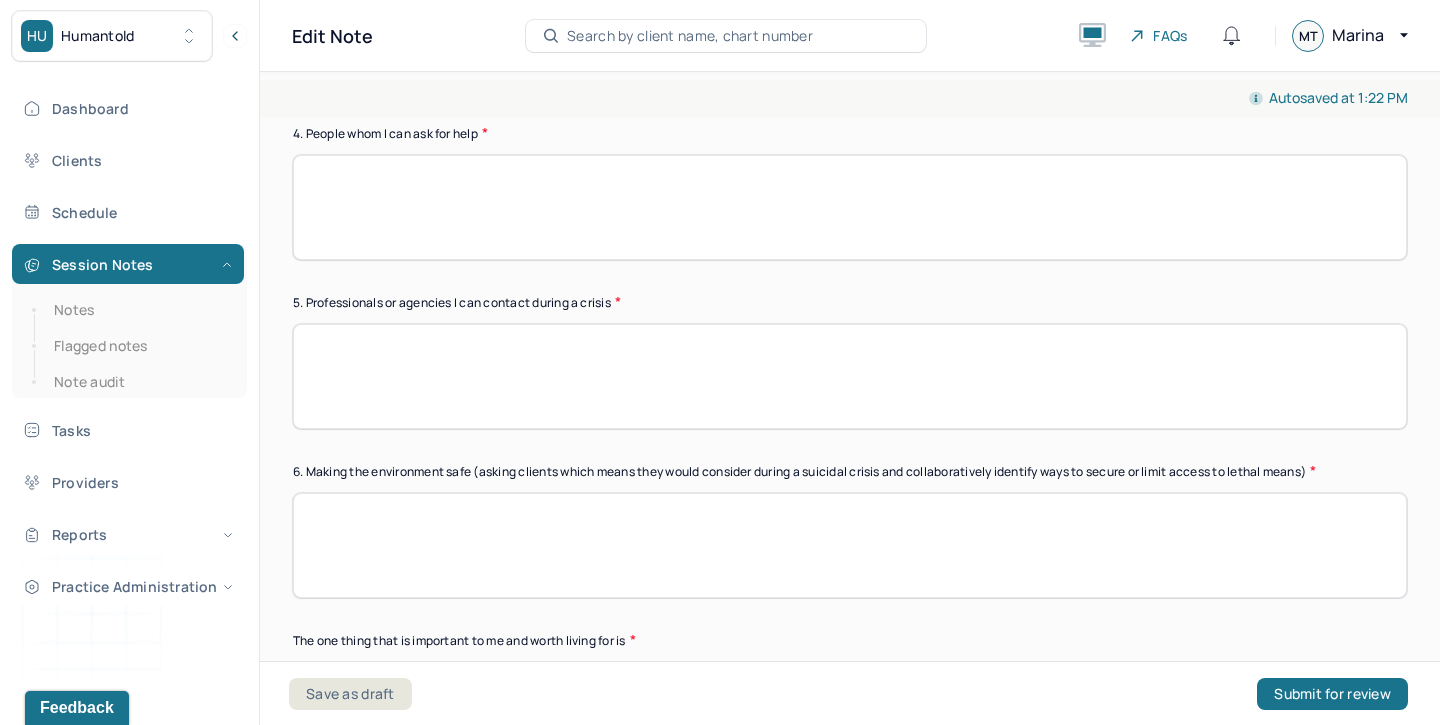 scroll, scrollTop: 1131, scrollLeft: 0, axis: vertical 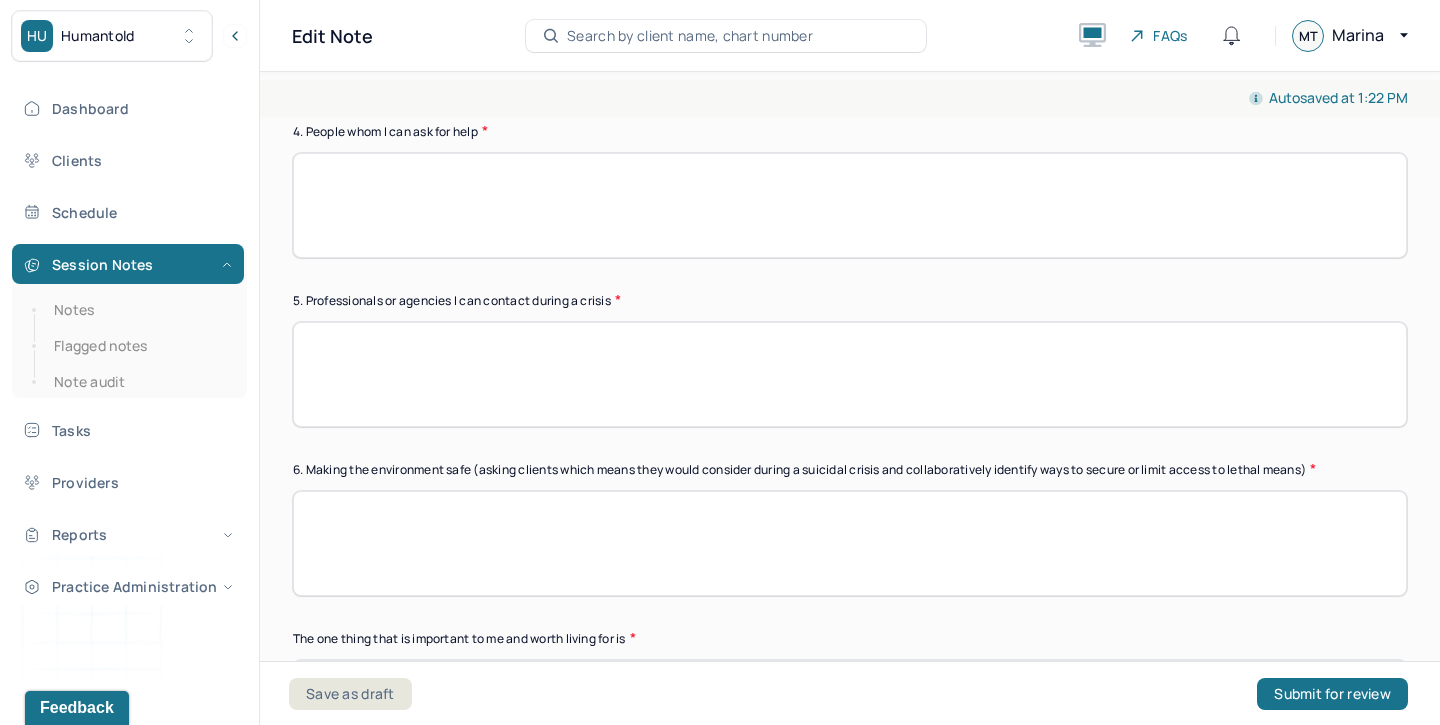 click at bounding box center [850, 374] 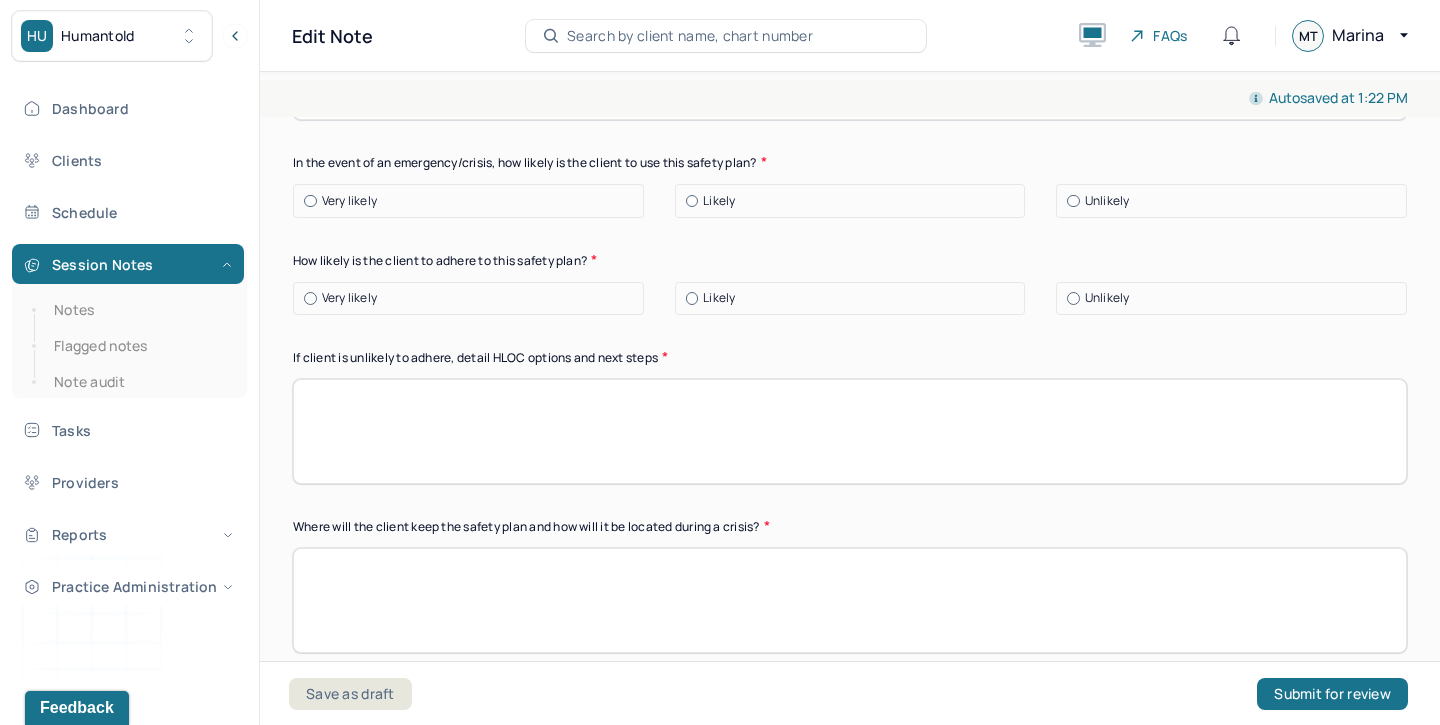 scroll, scrollTop: 1777, scrollLeft: 0, axis: vertical 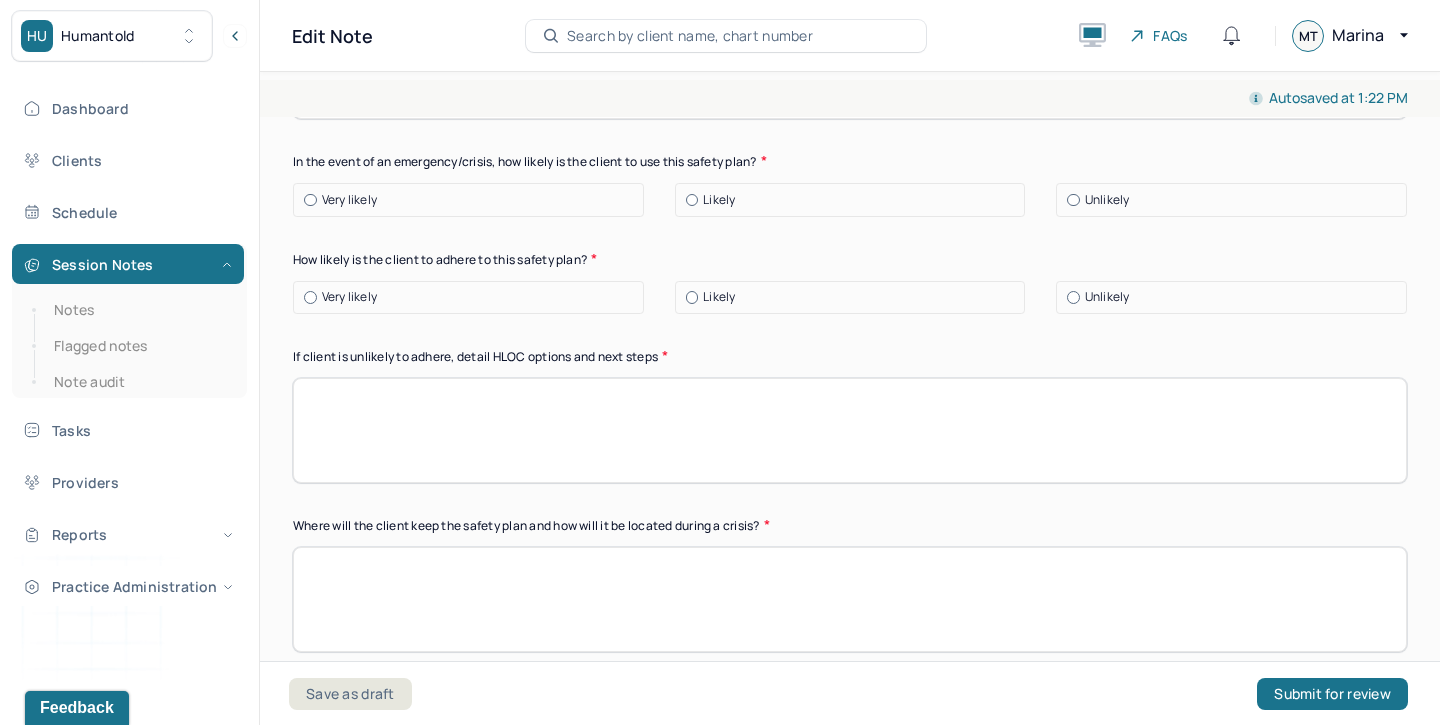click on "Instructions The fields marked with an asterisk ( * ) are required before you can submit your notes. Before you can submit your session notes, they must be signed. You have the option to save your notes as a draft before making a submission. Primary diagnosis * Primary diagnosis Secondary diagnosis (optional) Secondary diagnosis Tertiary diagnosis (optional) Tertiary diagnosis 1. Warning signs (thoughts, images, mood, situation,behavior) that a crisis may be developing 2. Internal coping strategies - things I can do to take my mind off my problems without contacting another person (relaxation technique, physical activity) 3. People and social settings that provide distraction 4. People whom I can ask for help 5. Professionals or agencies I can contact during a crisis 6. Making the environment safe (asking clients which means they would consider during a suicidal crisis and collaboratively identify ways to secure or limit access to lethal means) The one thing that is important to me and worth living for is Yes" at bounding box center (850, 16) 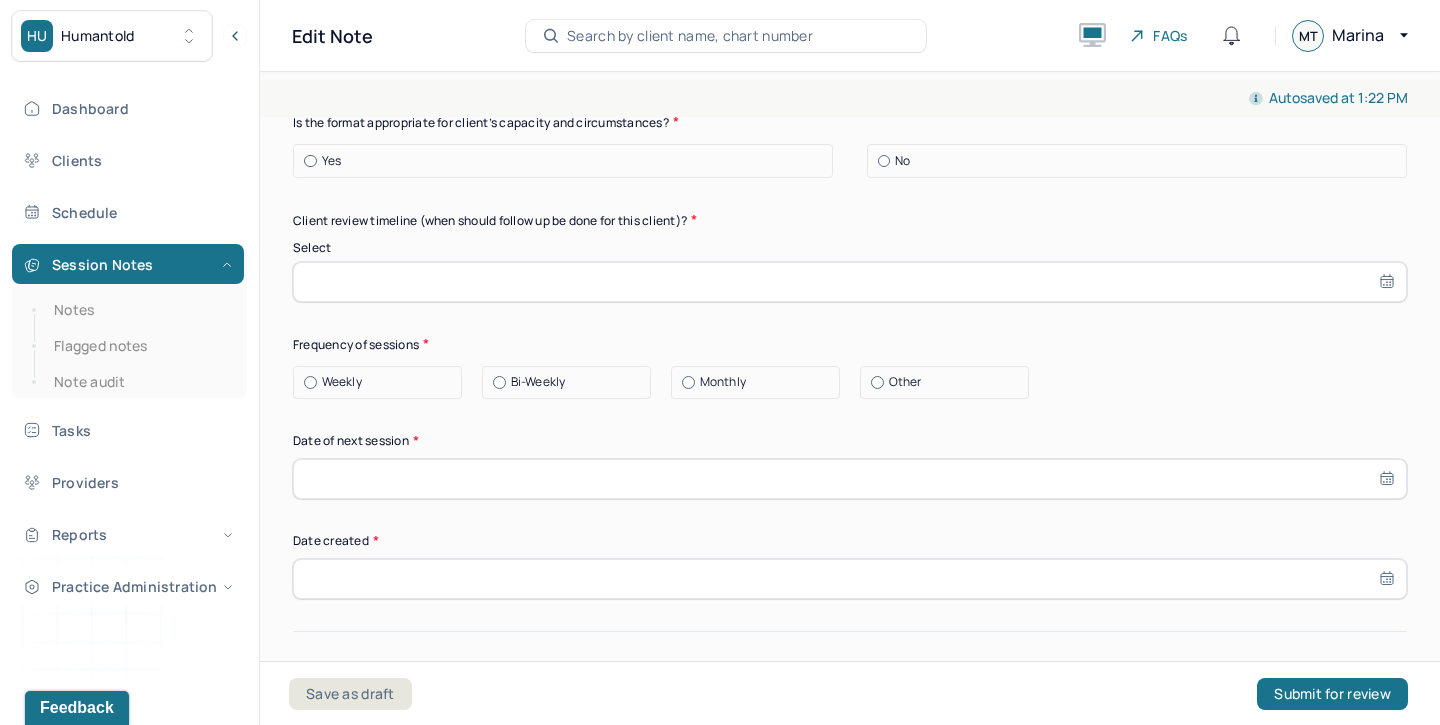scroll, scrollTop: 2351, scrollLeft: 0, axis: vertical 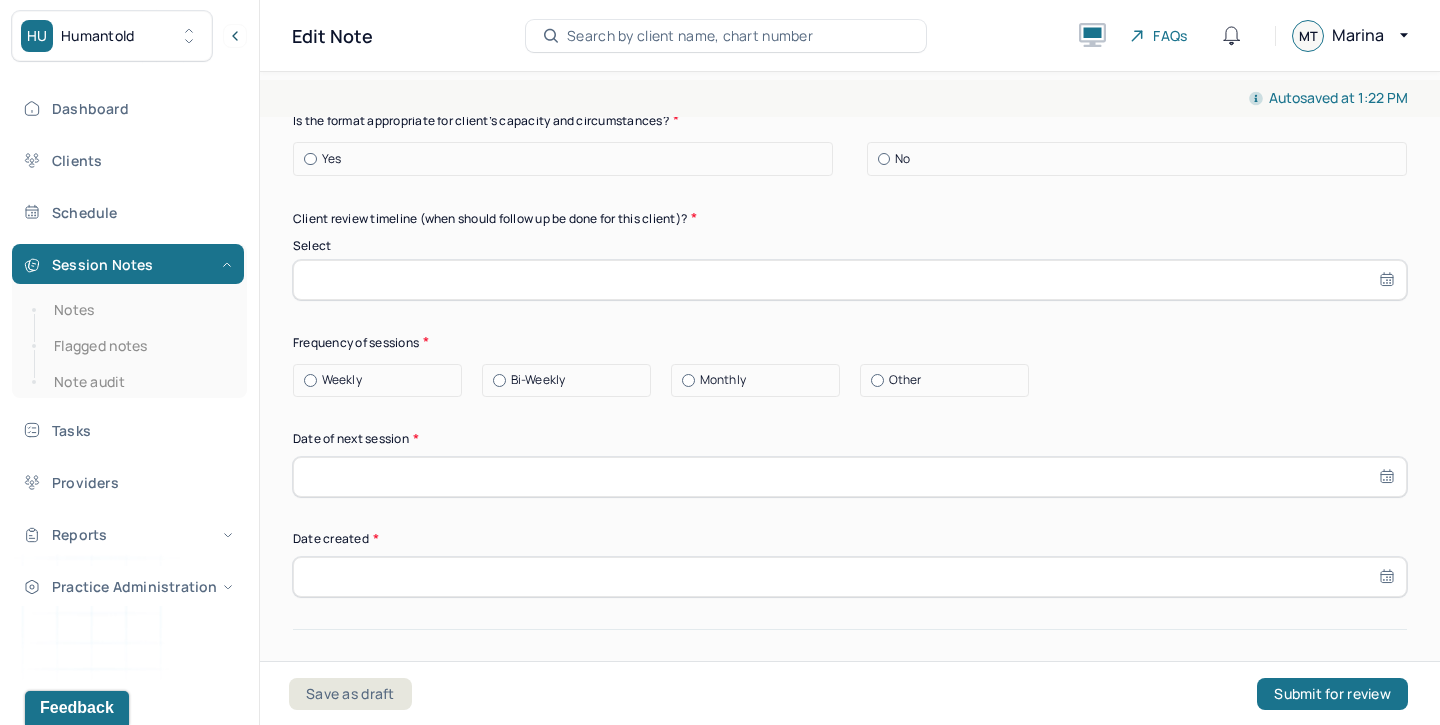 click at bounding box center (850, 280) 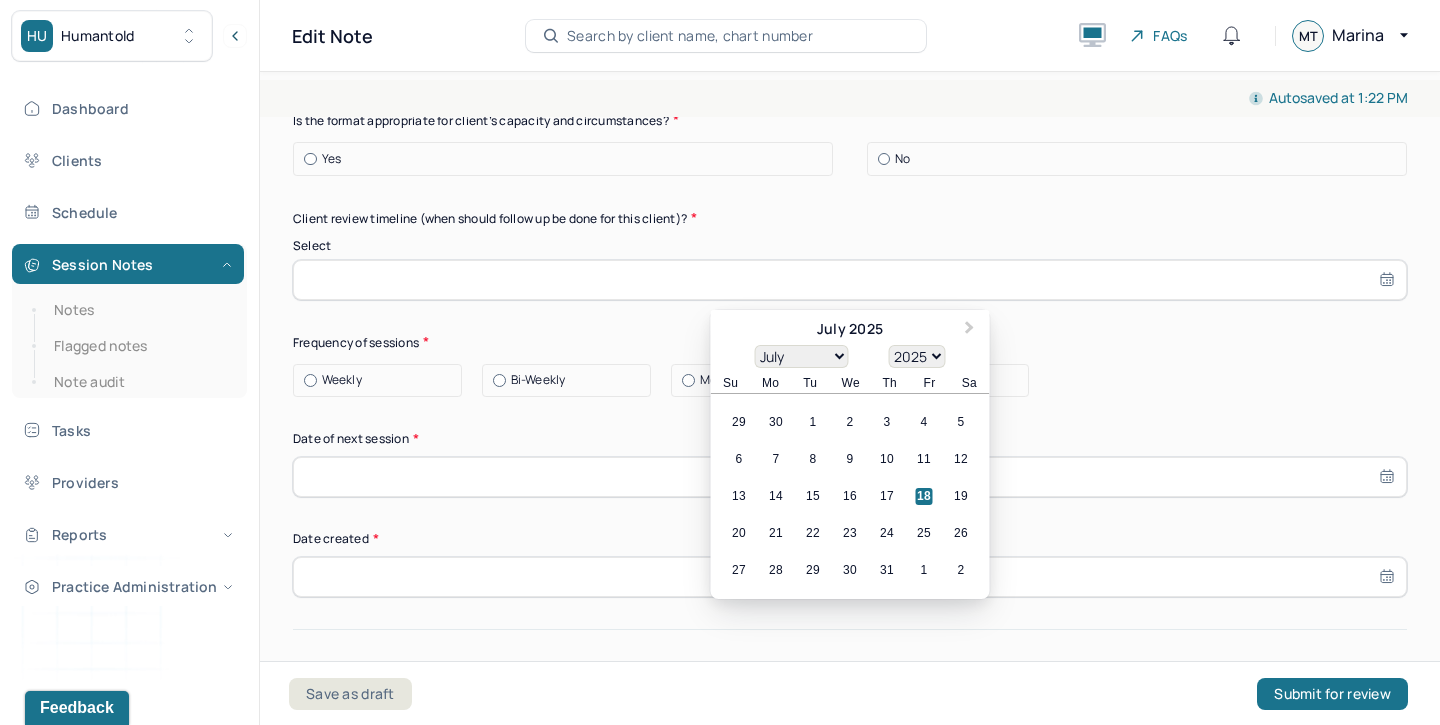 click on "Frequency of sessions" at bounding box center [850, 342] 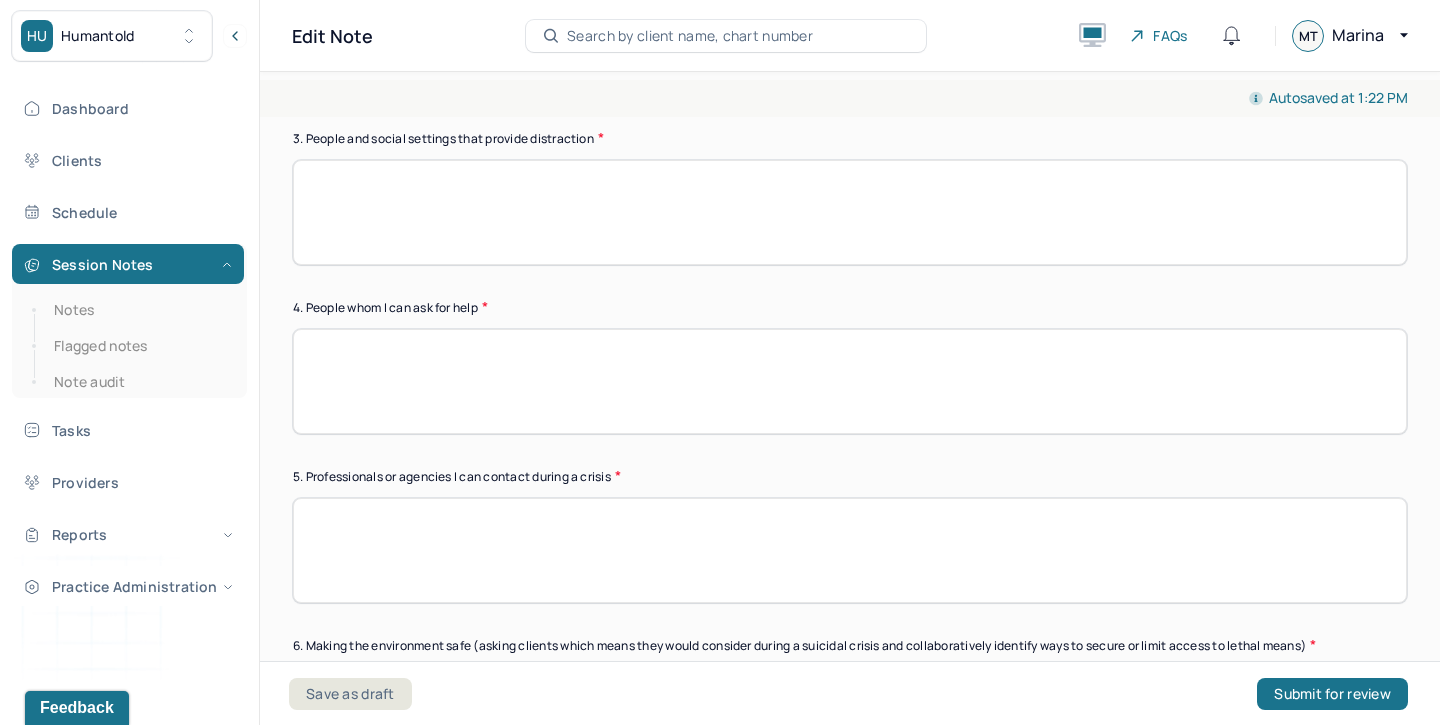 scroll, scrollTop: 849, scrollLeft: 0, axis: vertical 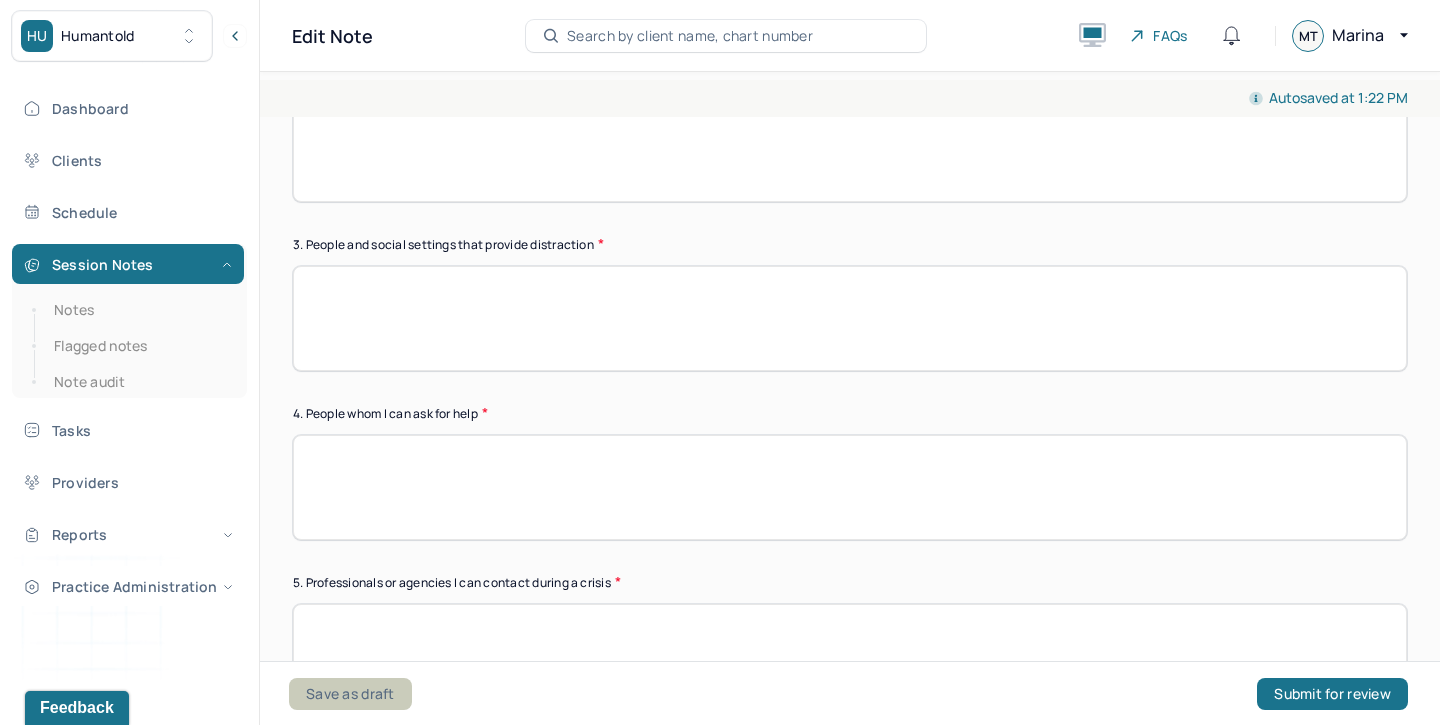 click on "Save as draft" at bounding box center (350, 694) 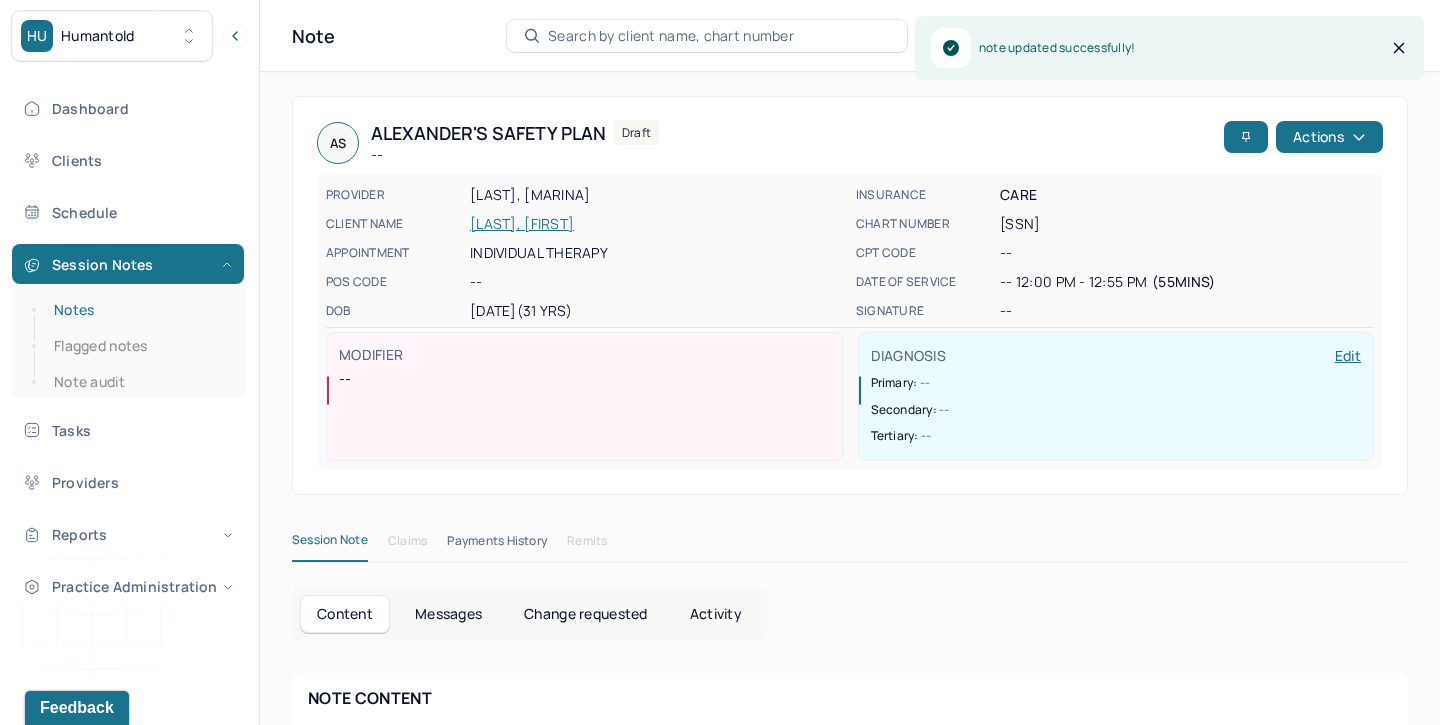 click on "Notes" at bounding box center (139, 310) 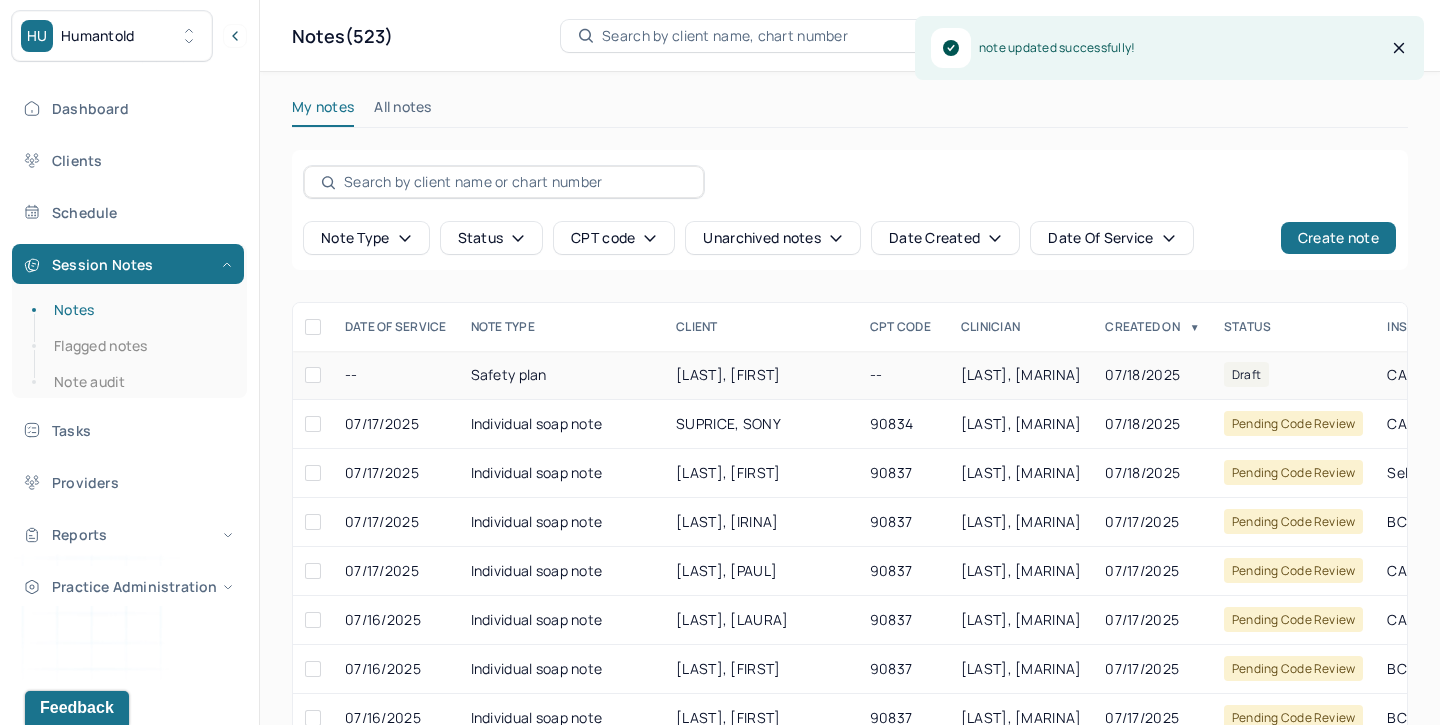 scroll, scrollTop: 0, scrollLeft: 166, axis: horizontal 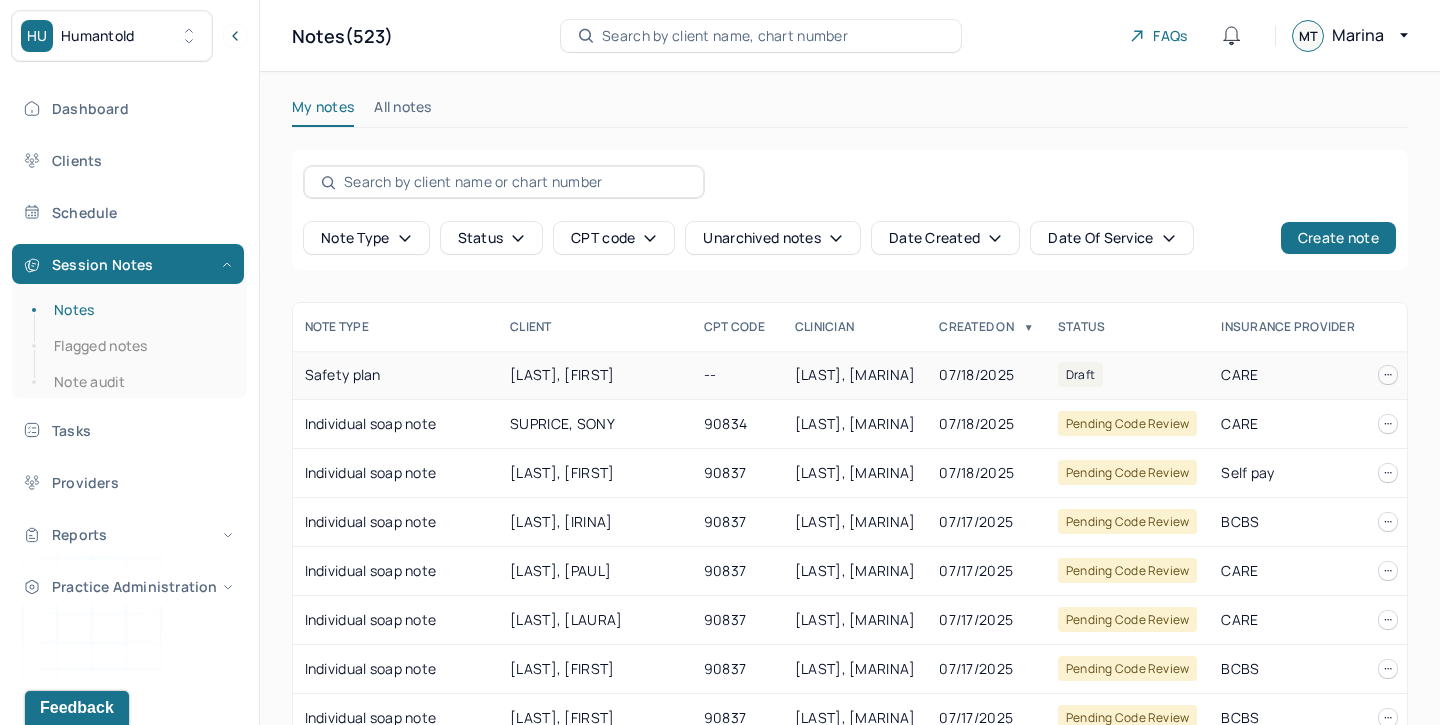 click 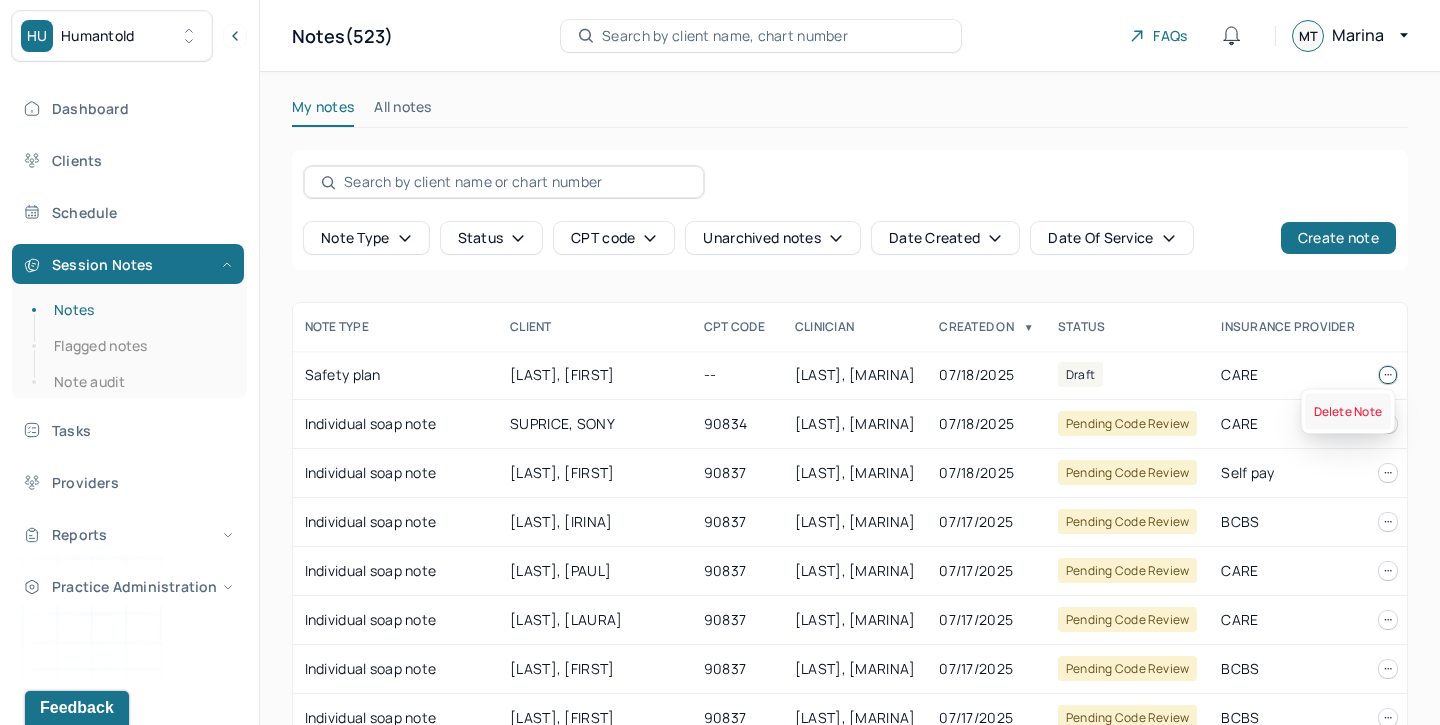 click on "Delete Note" at bounding box center [1348, 412] 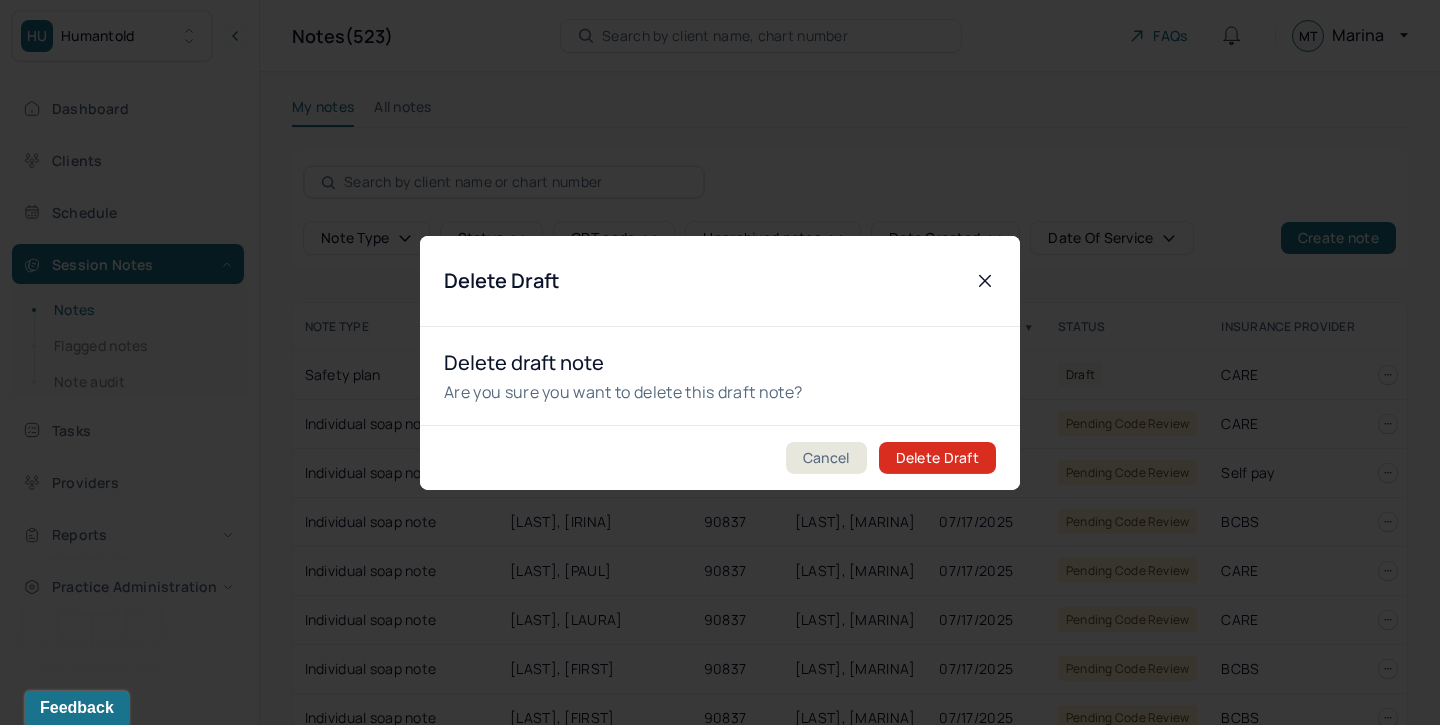 click on "Delete Draft" at bounding box center (937, 458) 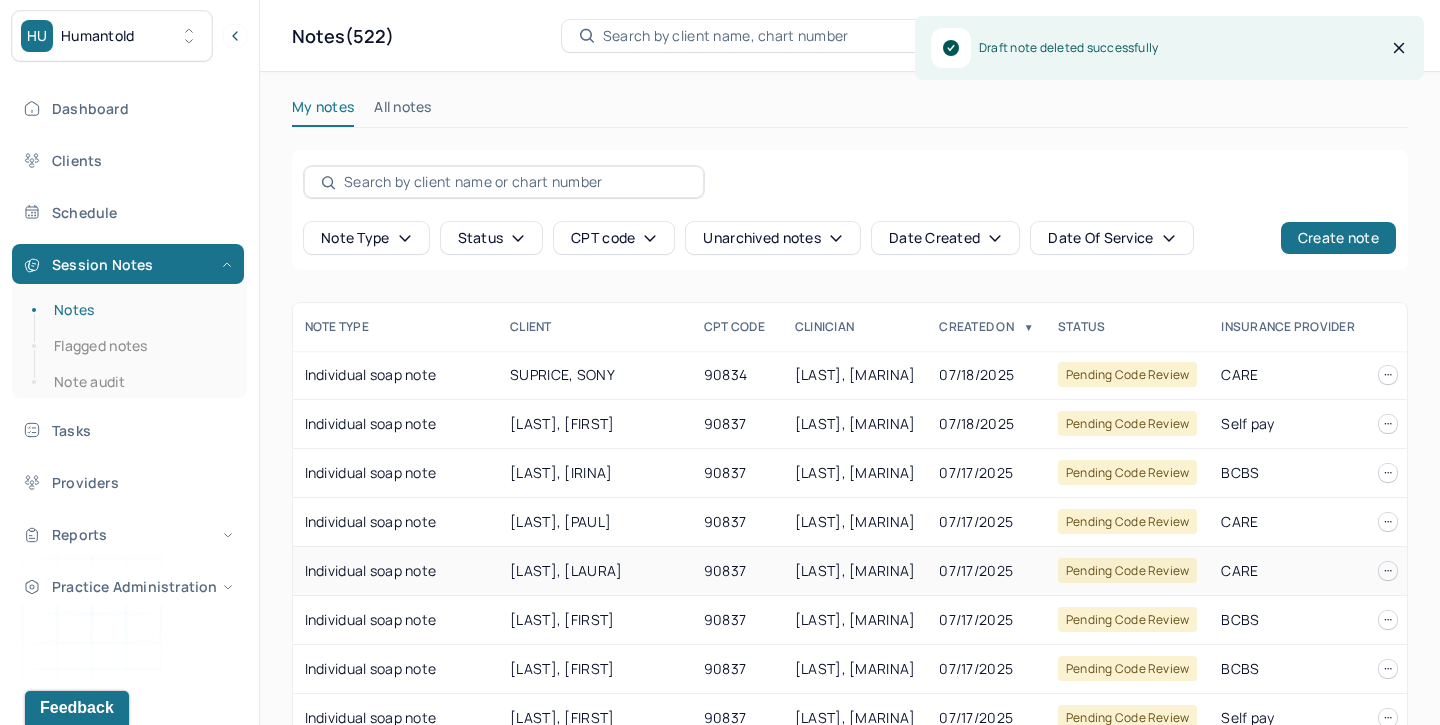 scroll, scrollTop: 0, scrollLeft: 0, axis: both 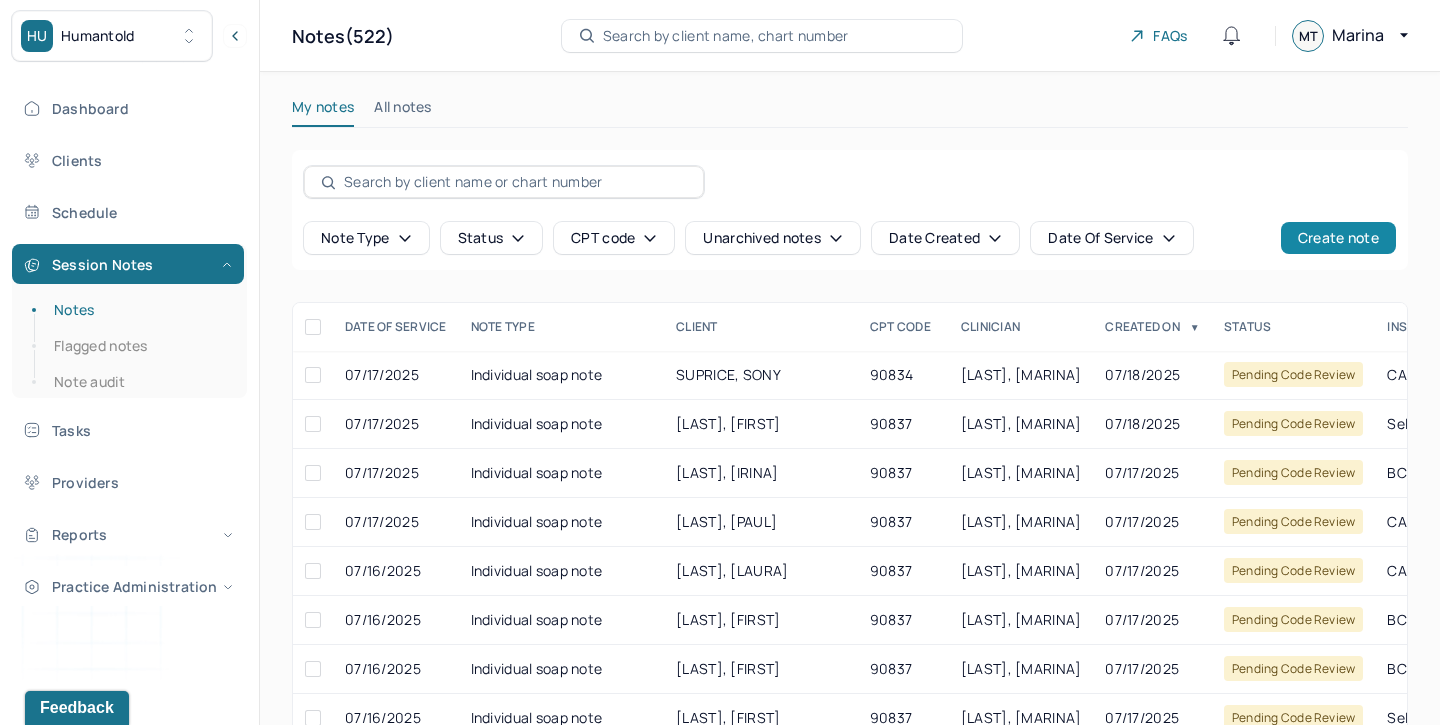 click on "Create note" at bounding box center (1338, 238) 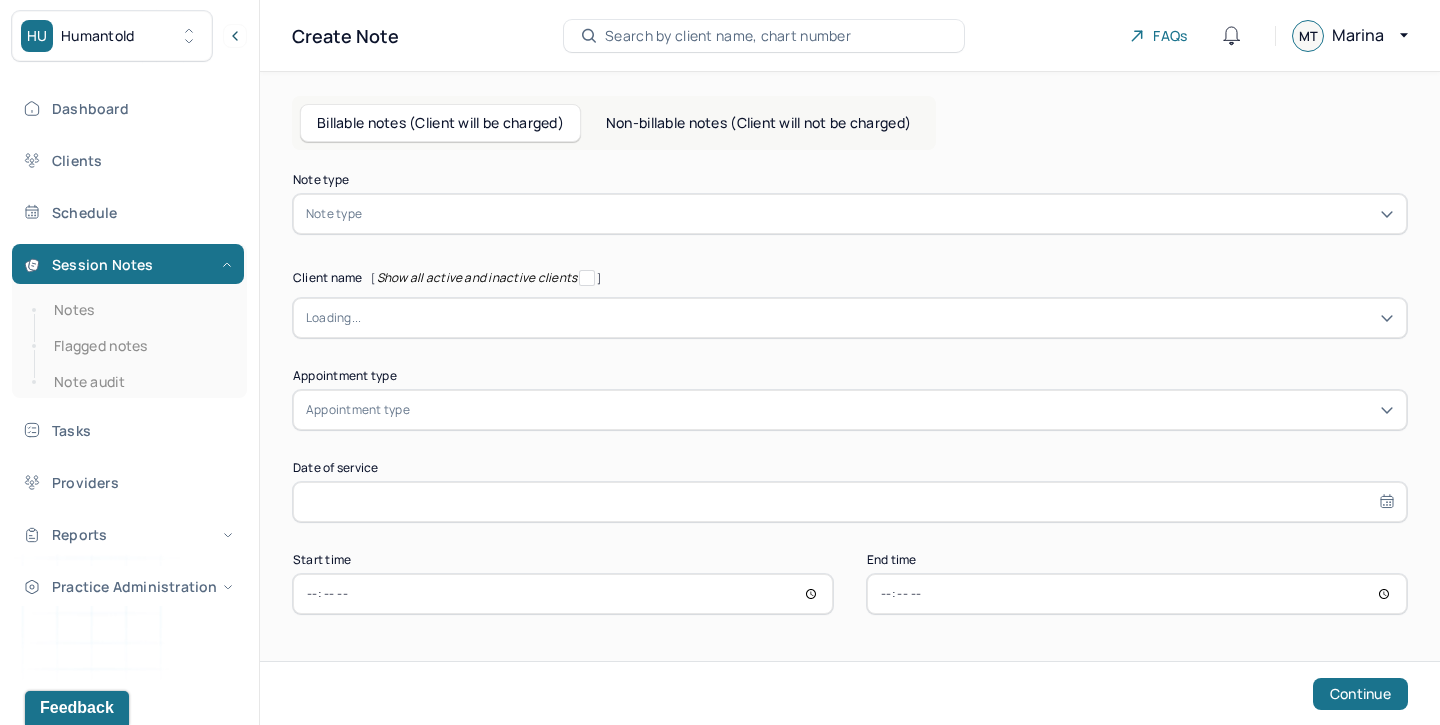 click at bounding box center [880, 214] 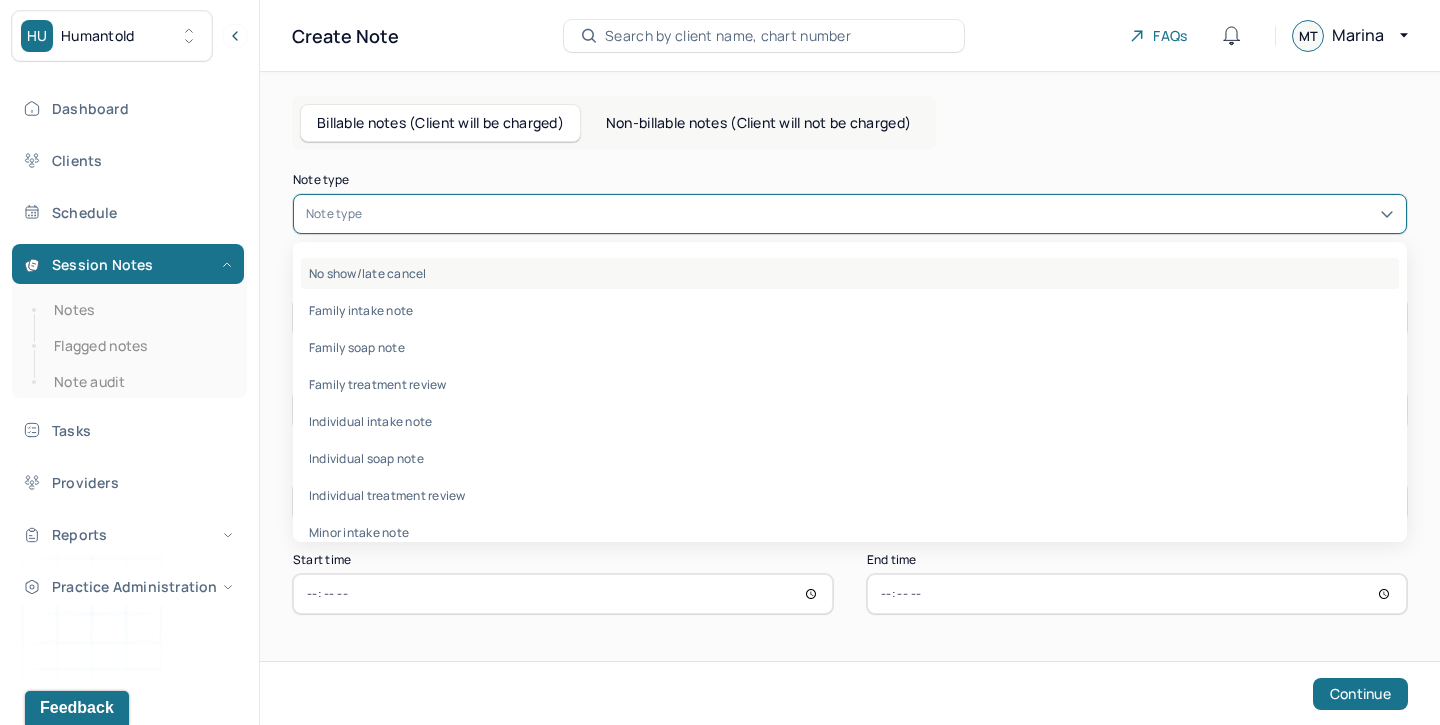 click on "No show/late cancel" at bounding box center (850, 273) 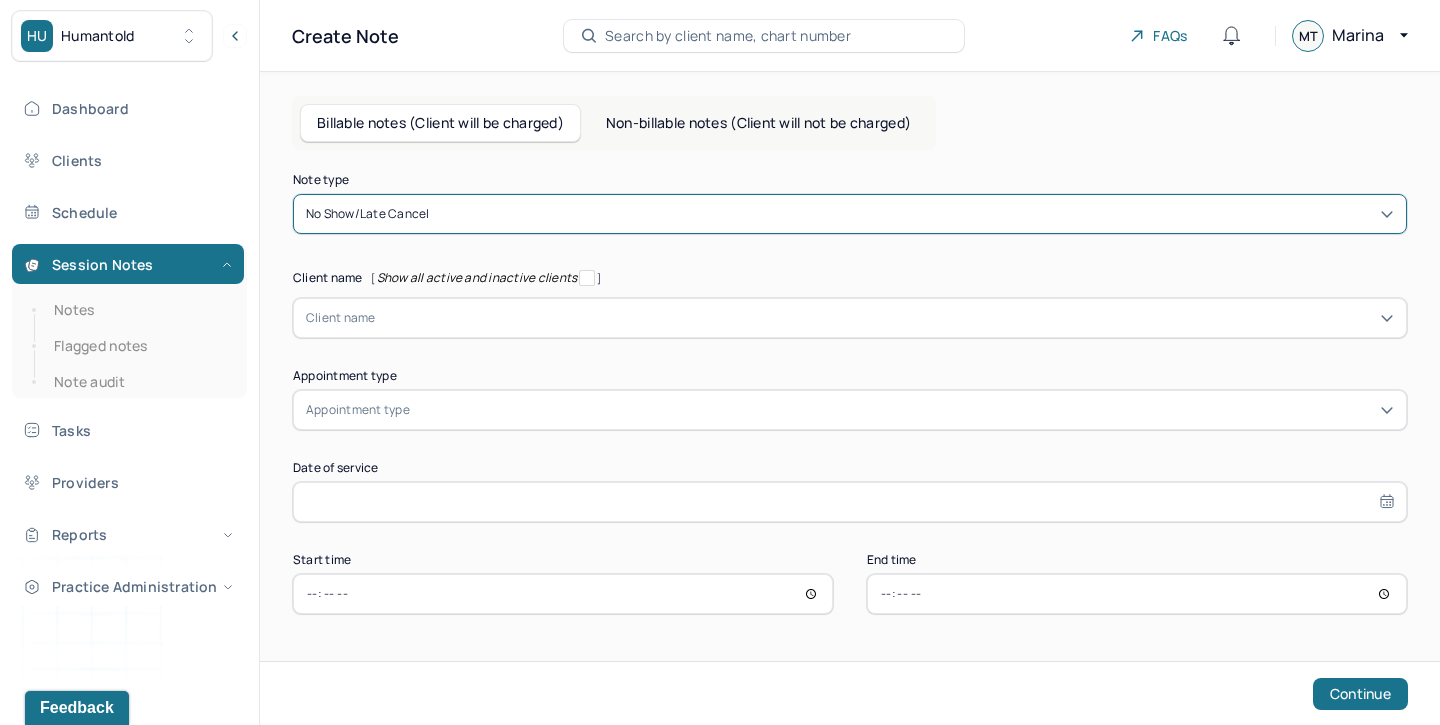 click at bounding box center [885, 318] 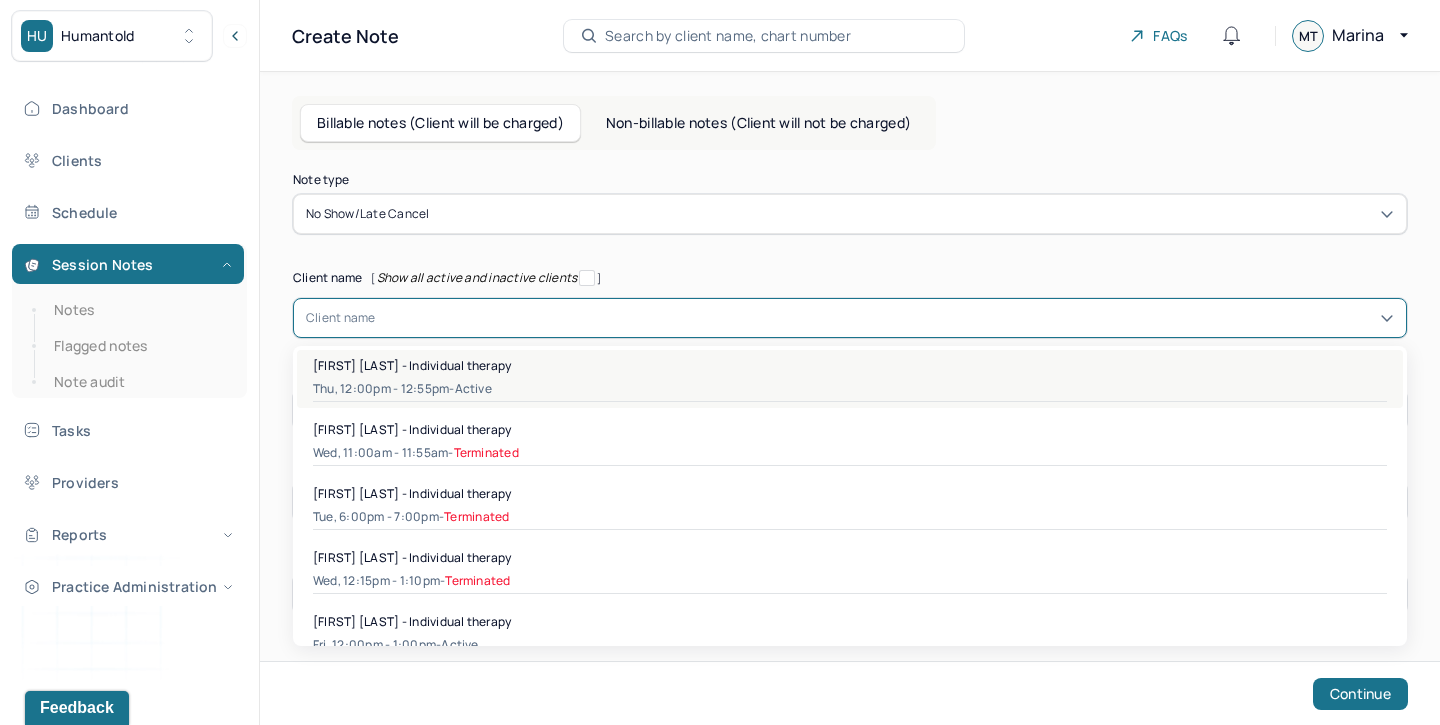 click on "Thu, 12:00pm - 12:55pm  -  active" at bounding box center (850, 389) 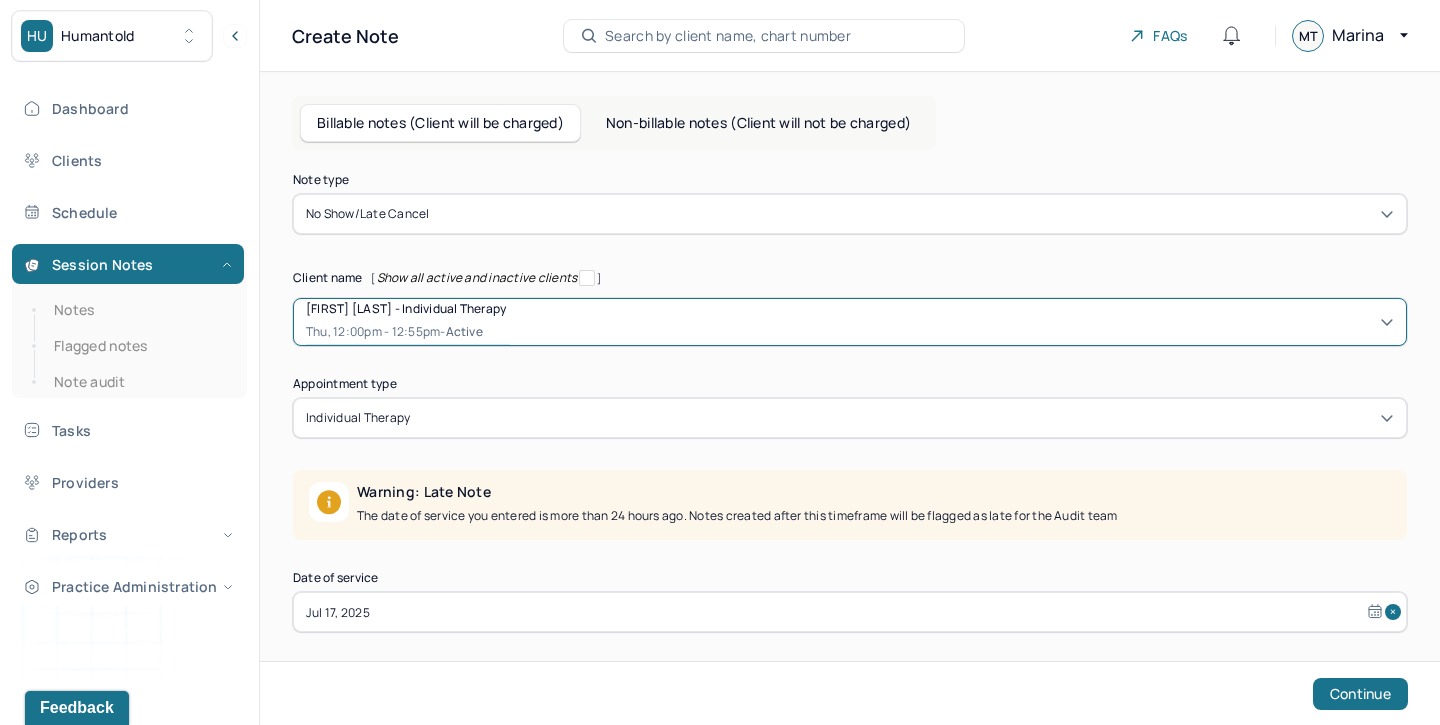 scroll, scrollTop: 104, scrollLeft: 0, axis: vertical 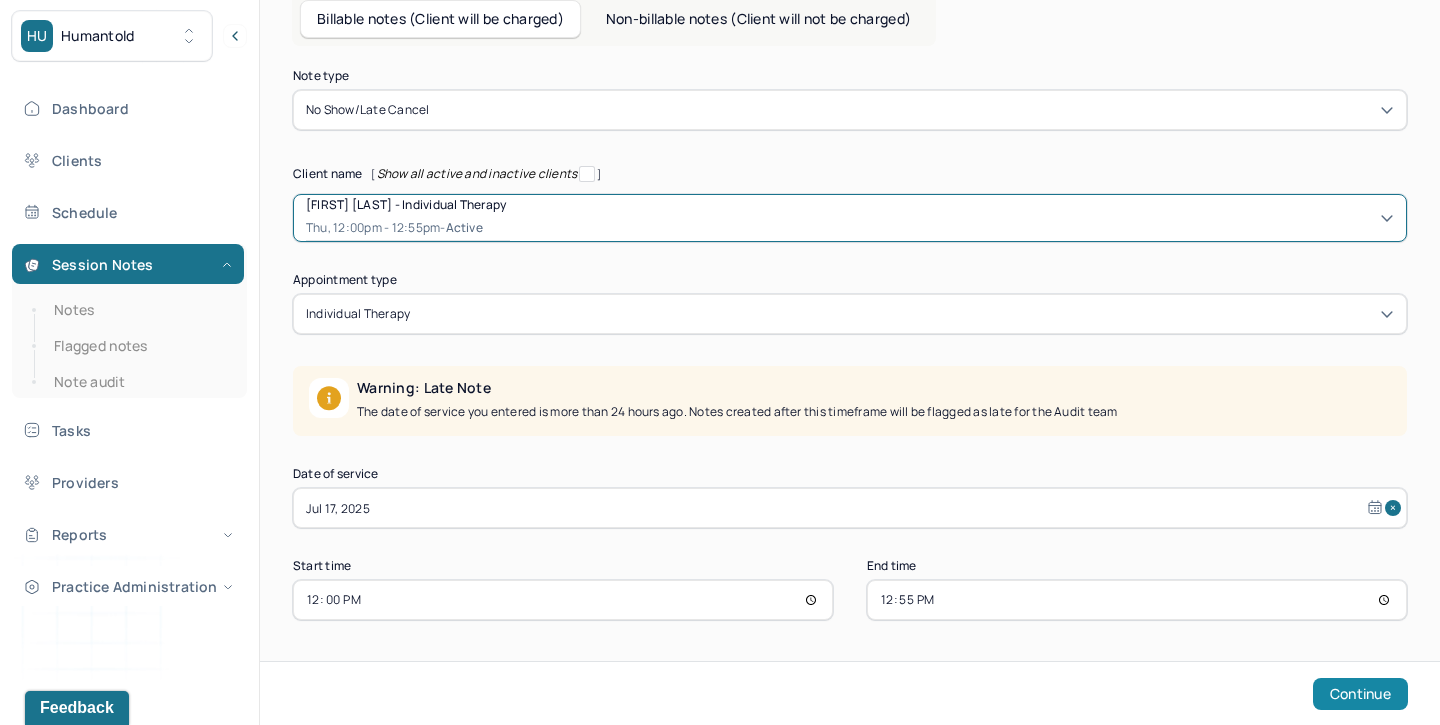 click on "Continue" at bounding box center (1360, 694) 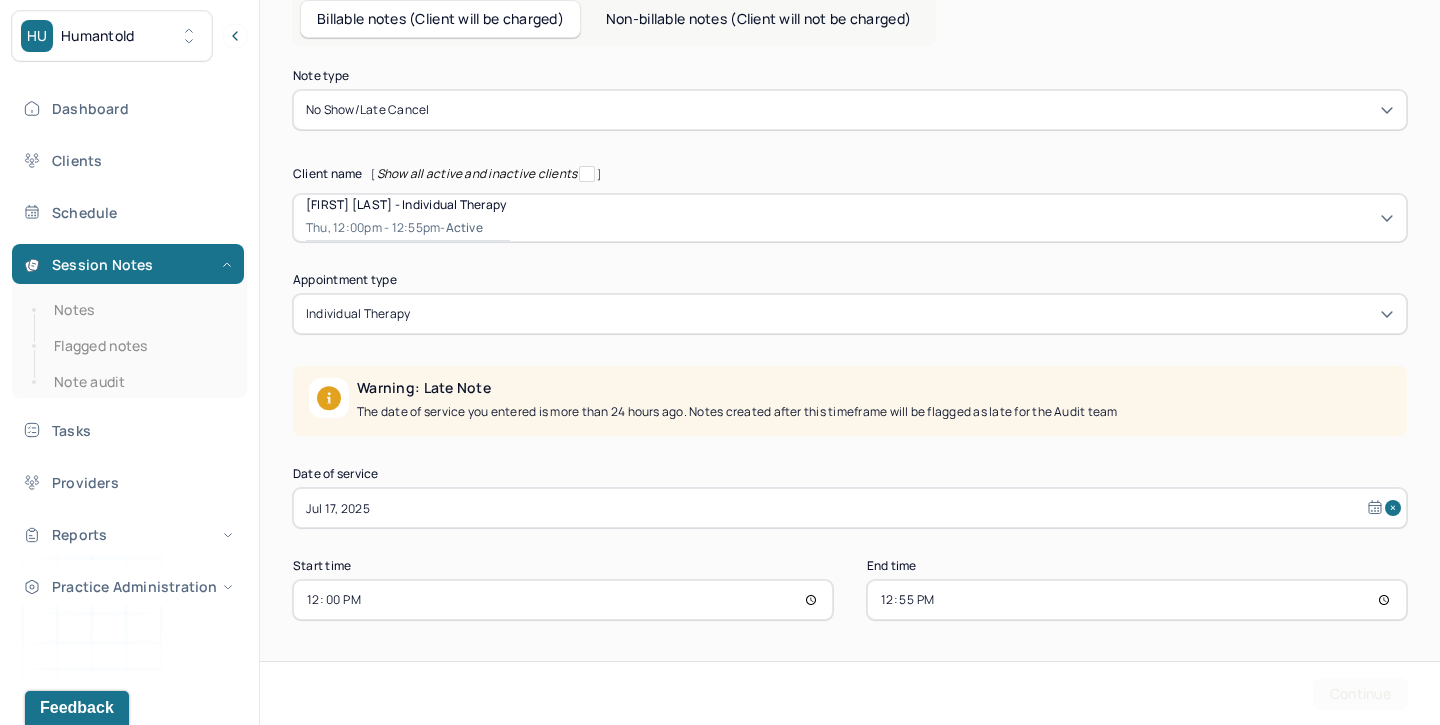 scroll, scrollTop: 0, scrollLeft: 0, axis: both 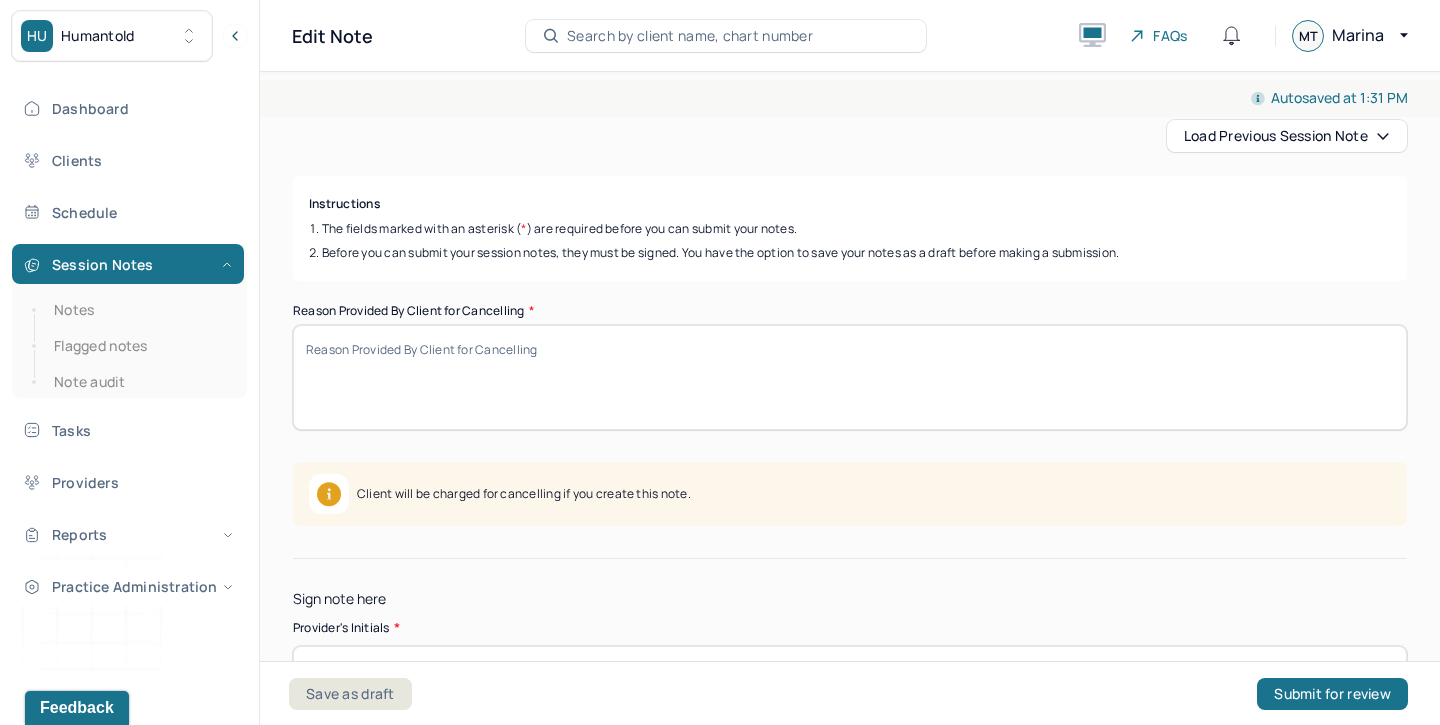 click on "Reason Provided By Client for Cancelling *" at bounding box center (850, 377) 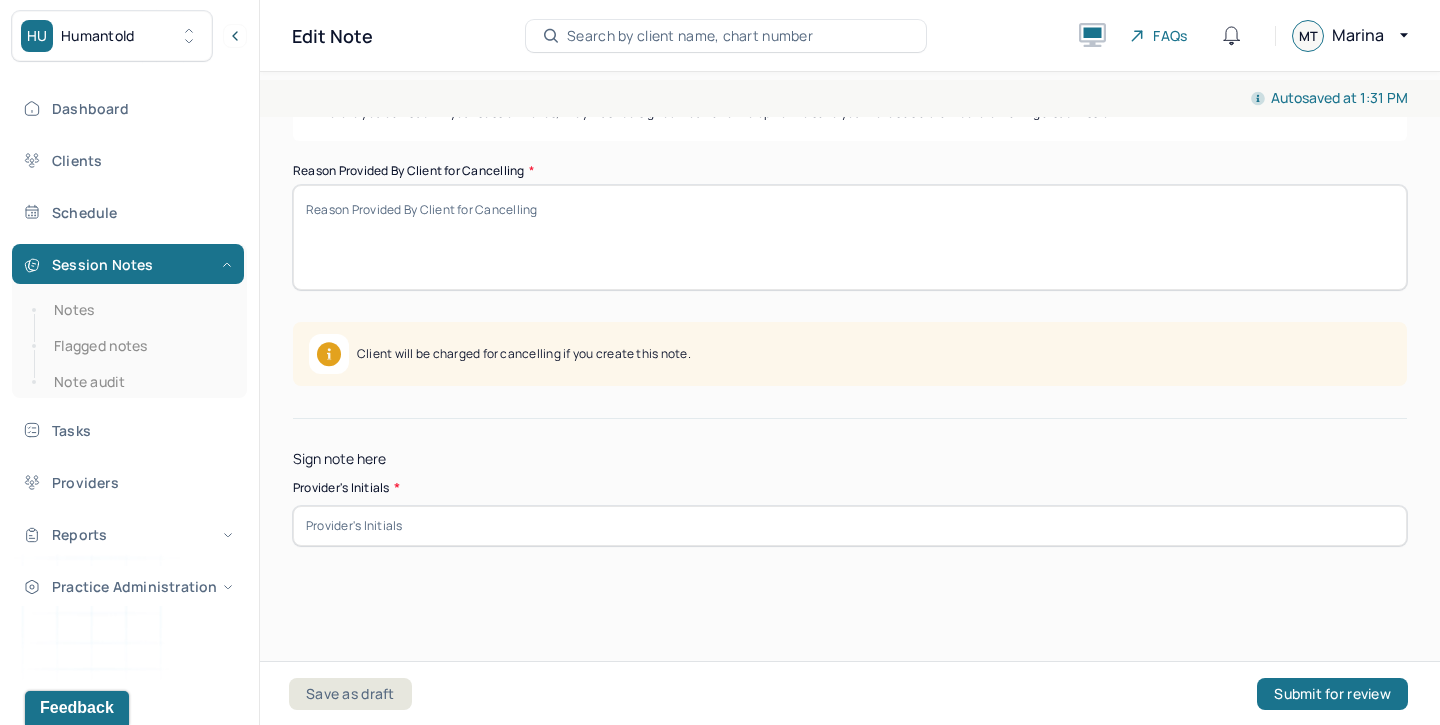 scroll, scrollTop: 351, scrollLeft: 0, axis: vertical 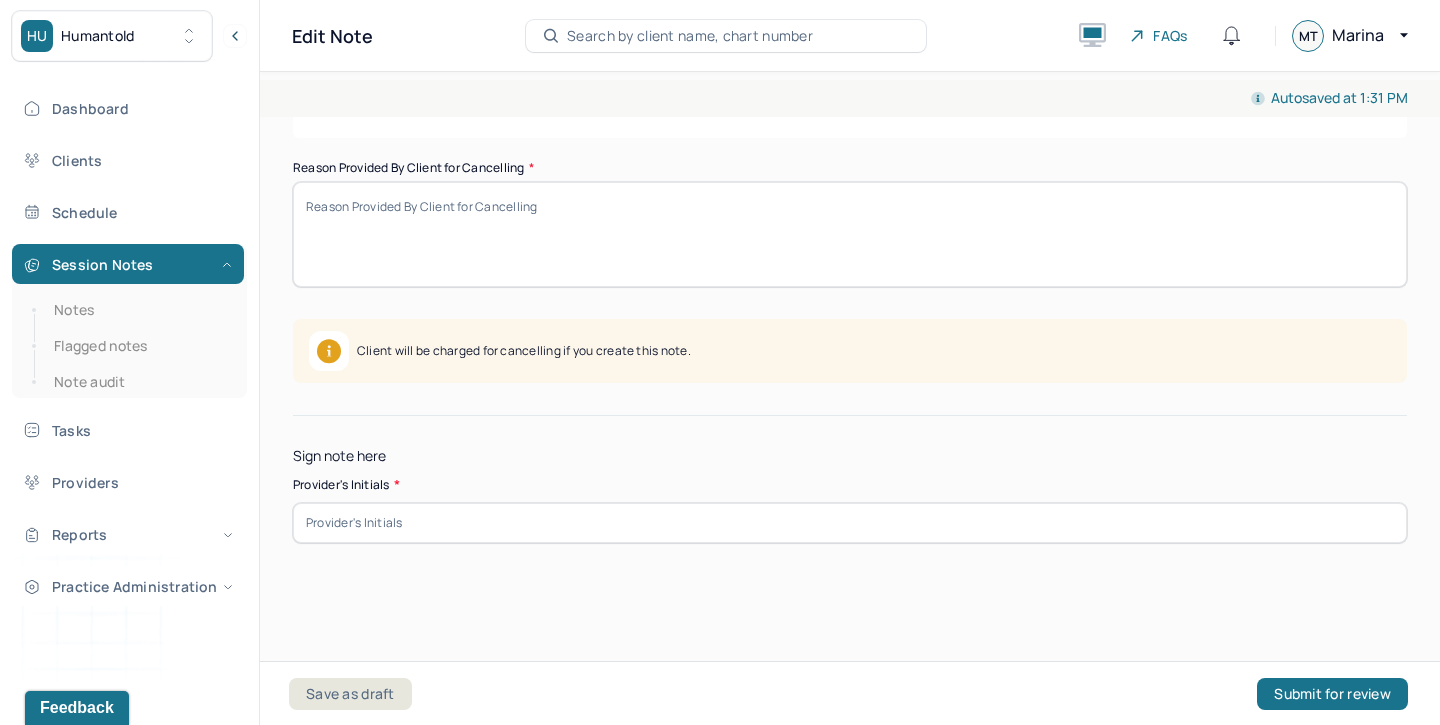 click at bounding box center (850, 523) 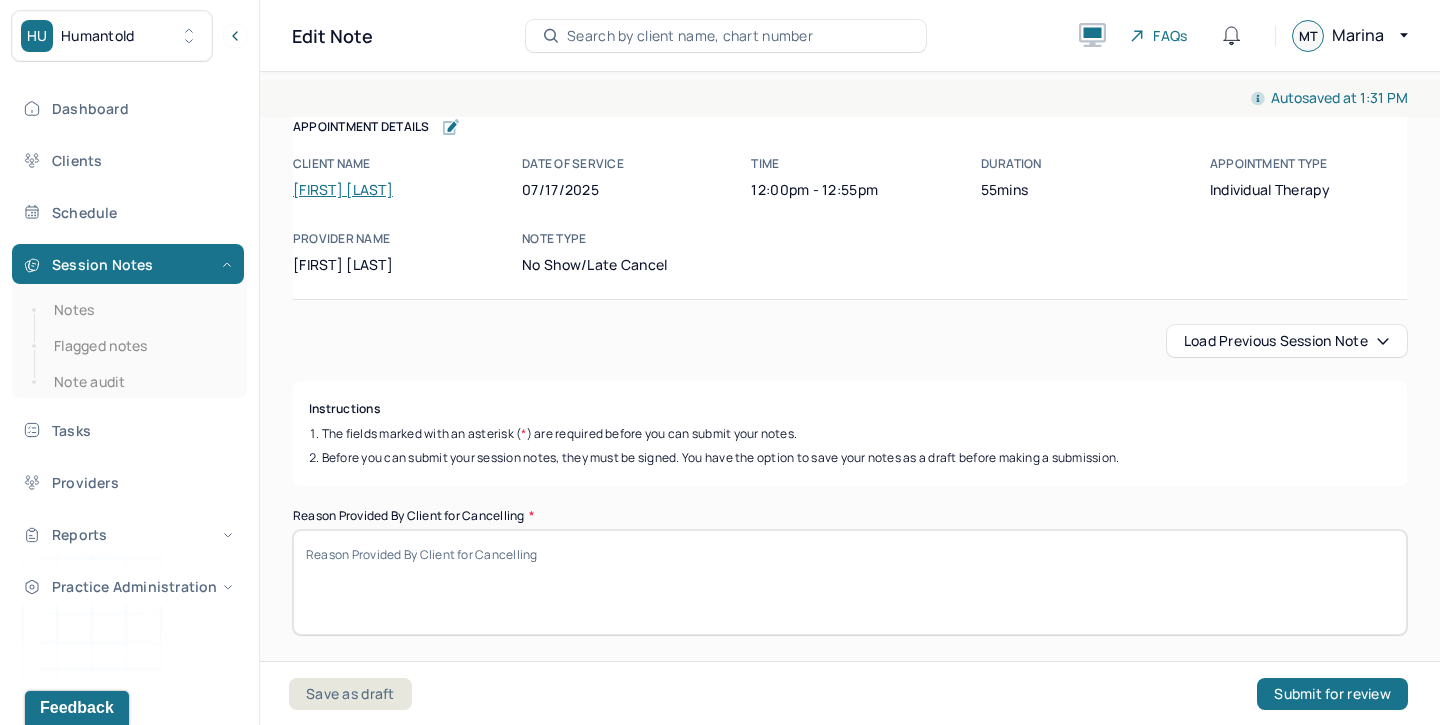 scroll, scrollTop: 0, scrollLeft: 0, axis: both 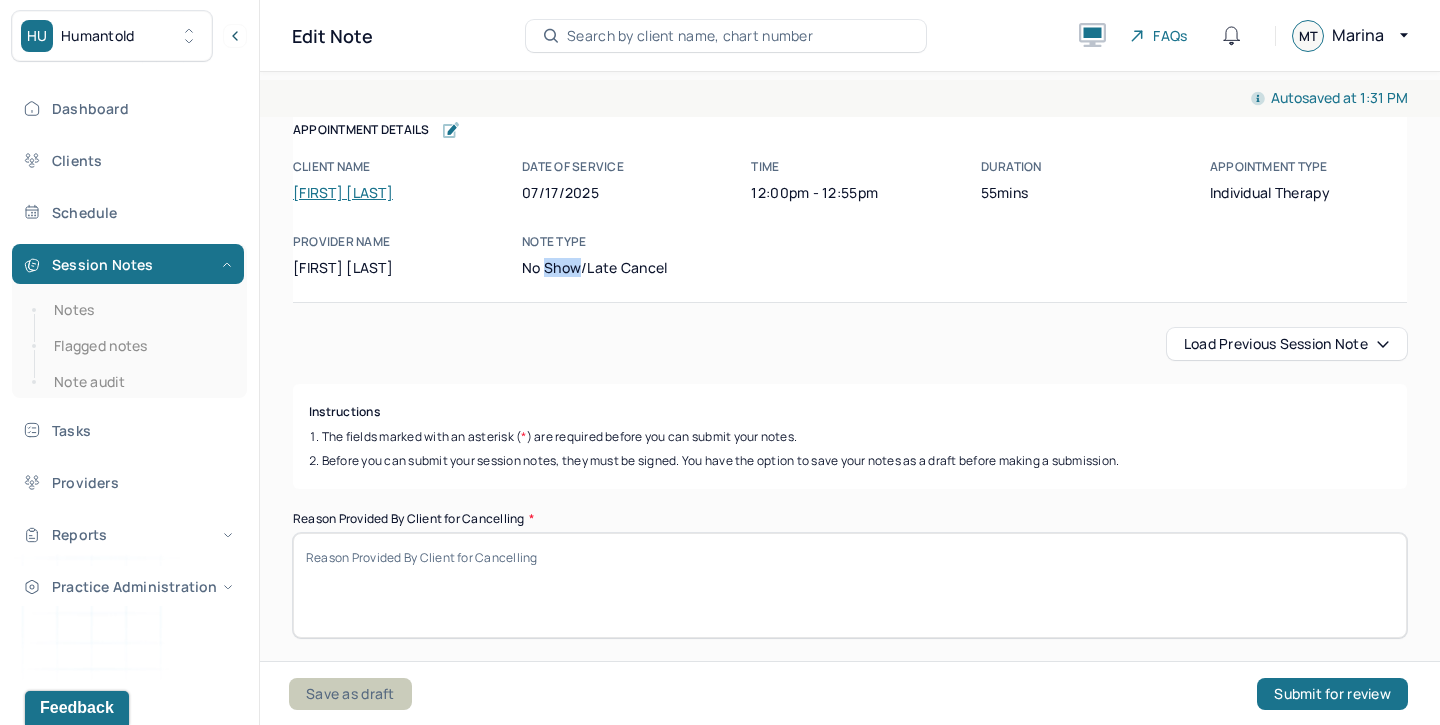 click on "Save as draft" at bounding box center (350, 694) 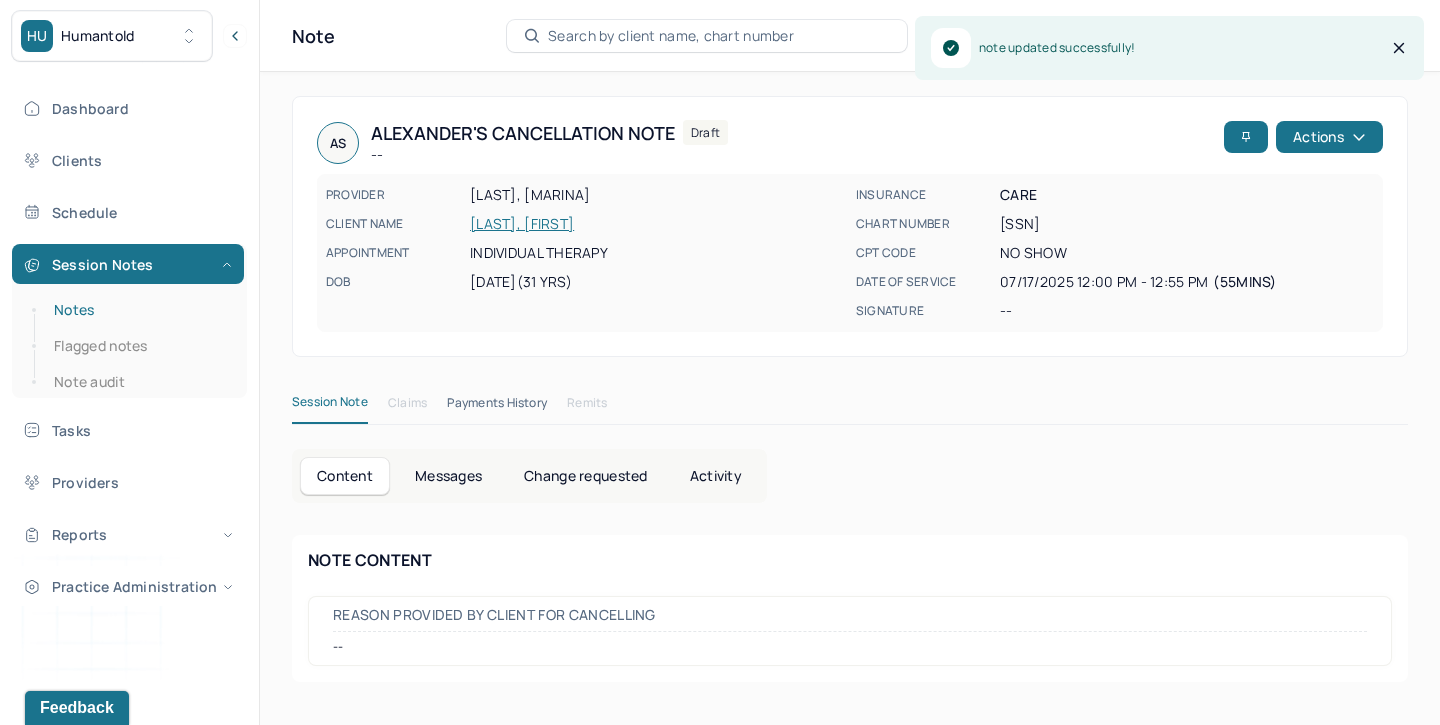 click on "Notes" at bounding box center (139, 310) 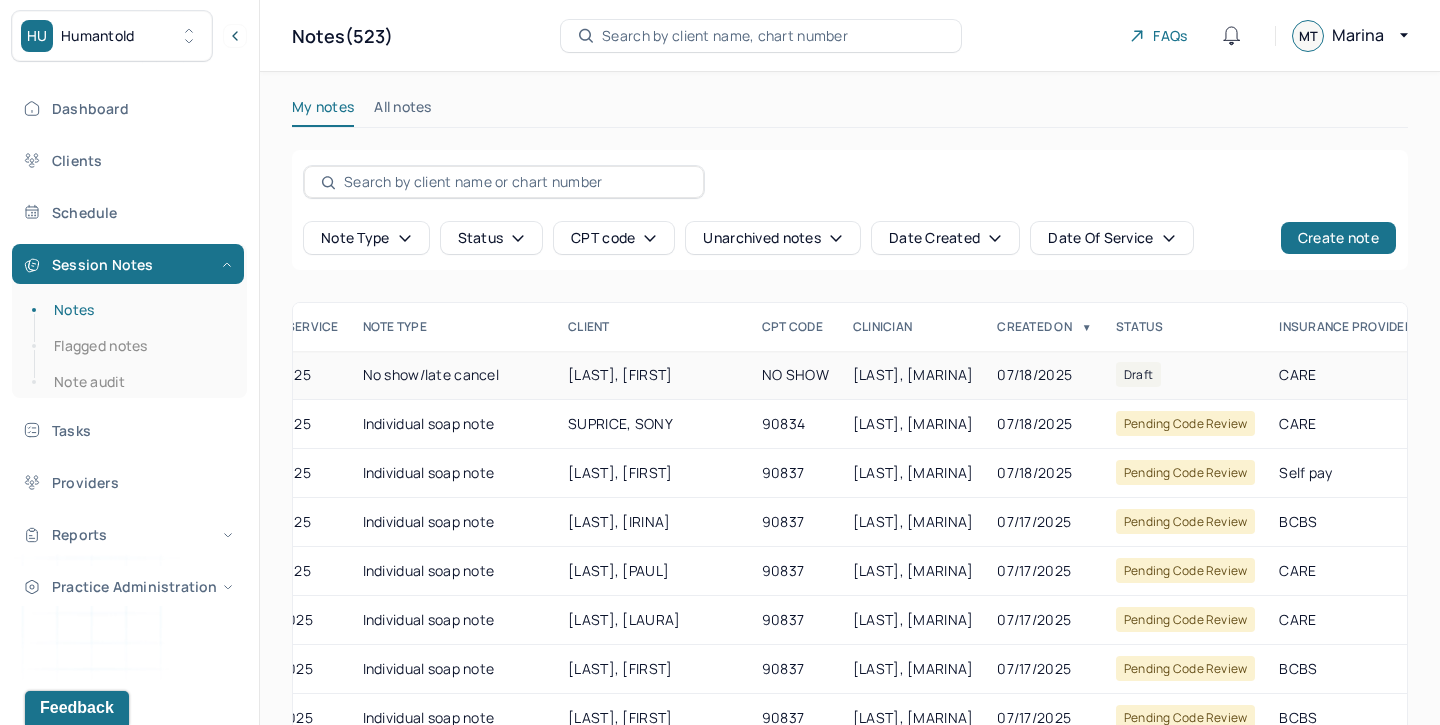 scroll, scrollTop: 0, scrollLeft: 166, axis: horizontal 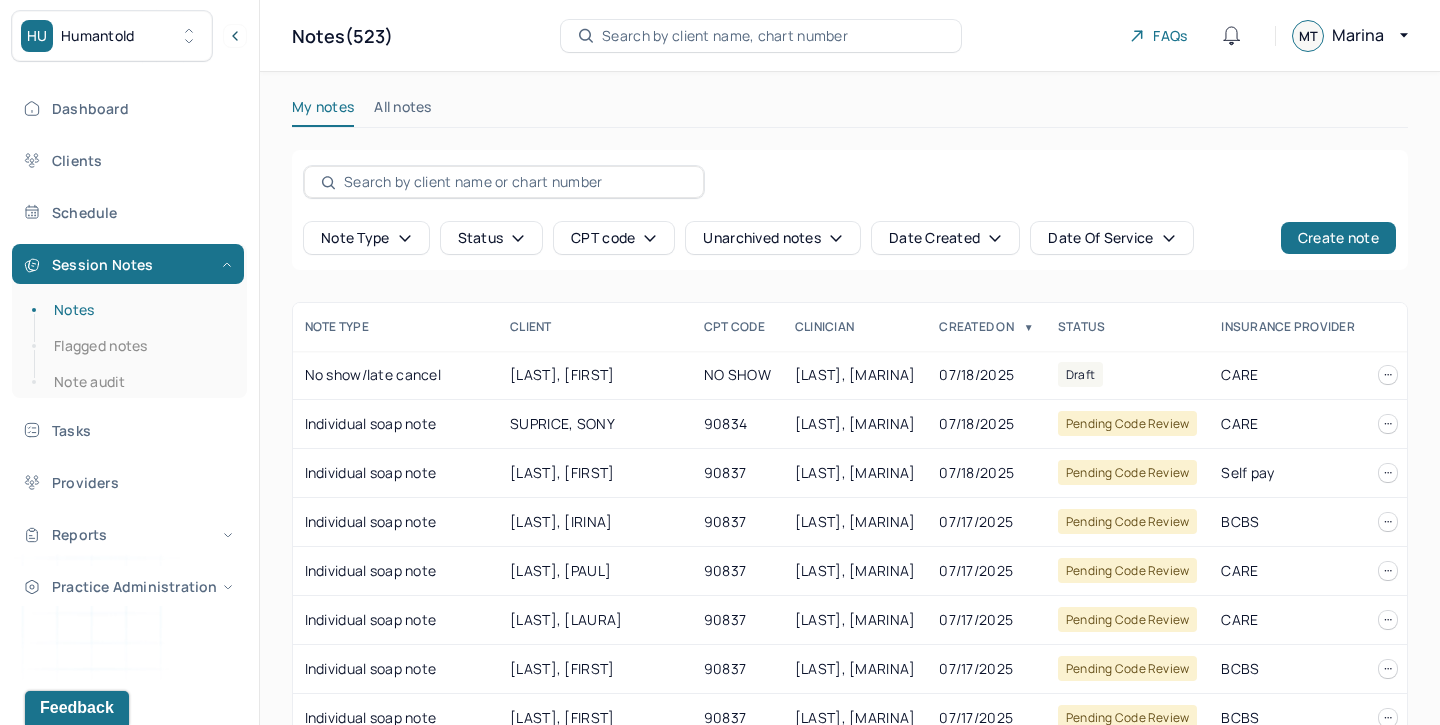click at bounding box center (1388, 375) 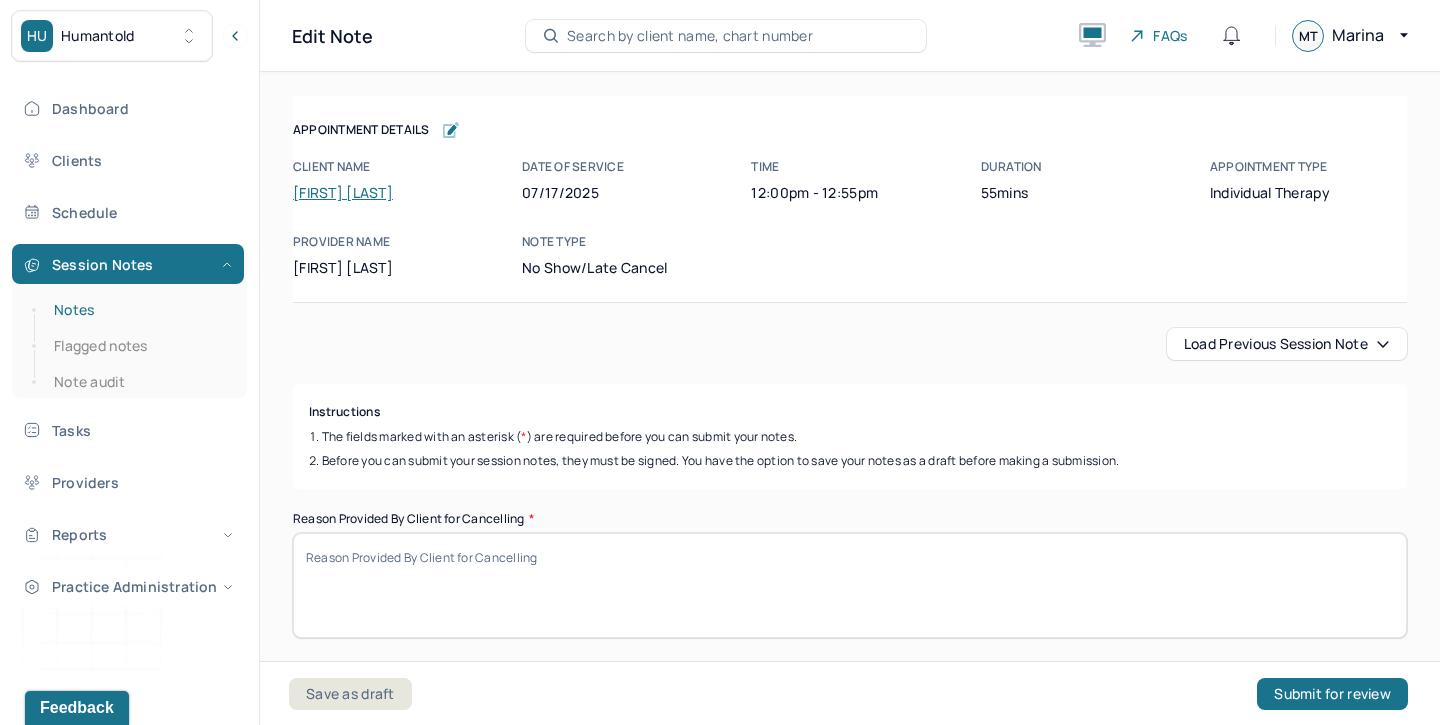 click on "Notes" at bounding box center [139, 310] 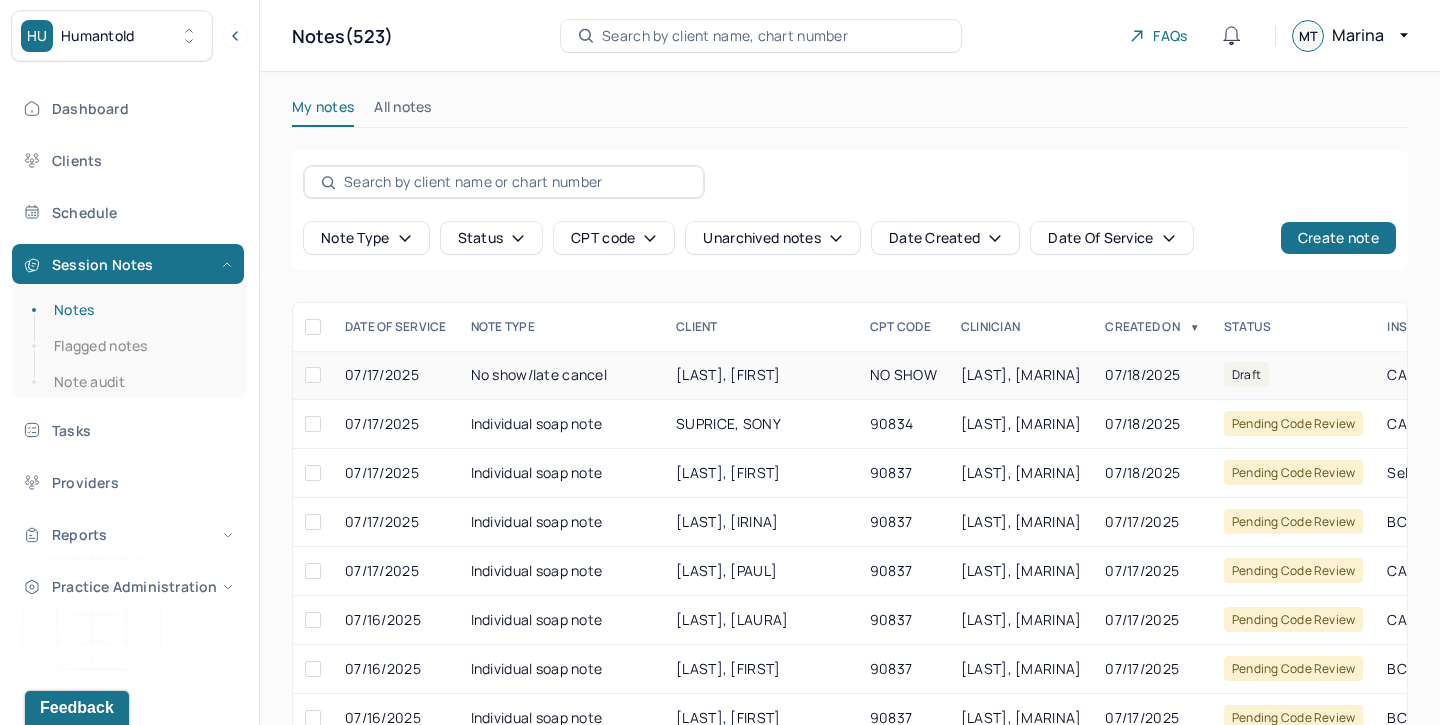 scroll, scrollTop: 0, scrollLeft: 166, axis: horizontal 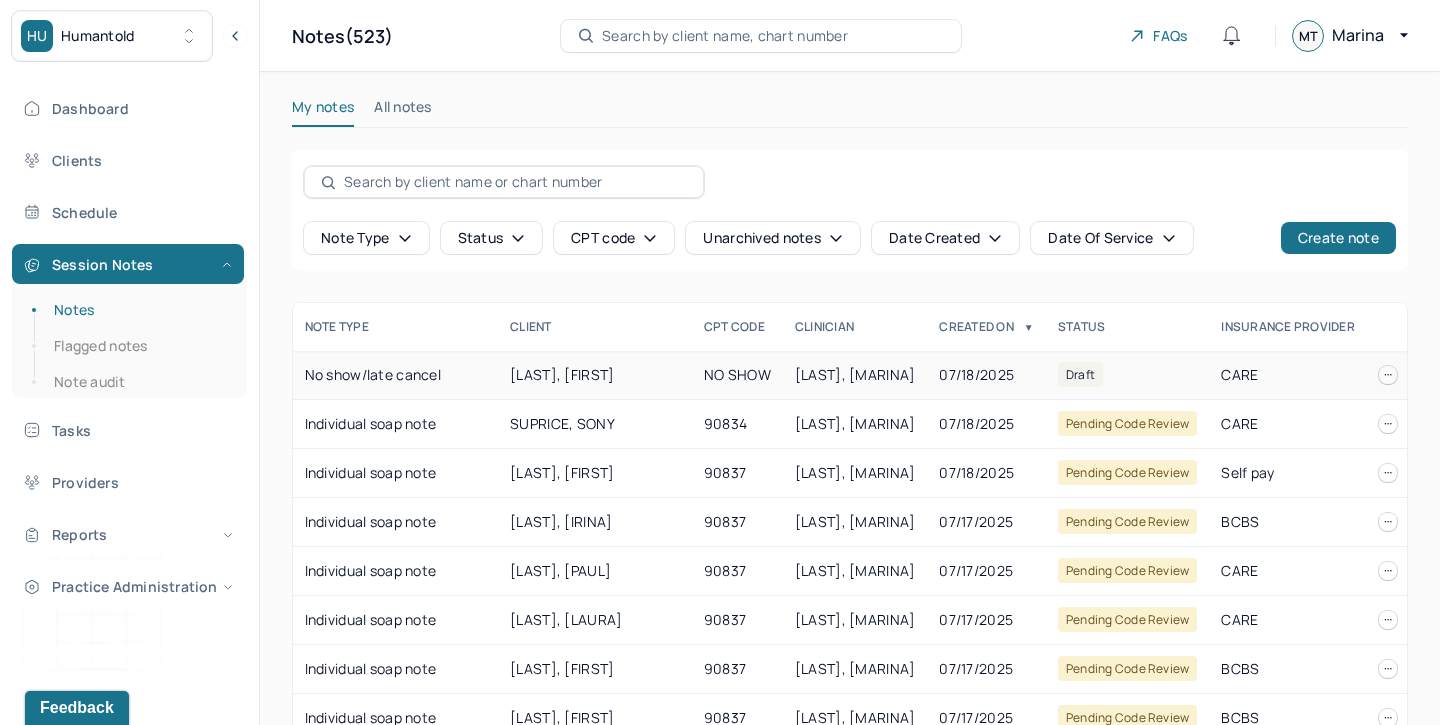 click at bounding box center (1388, 375) 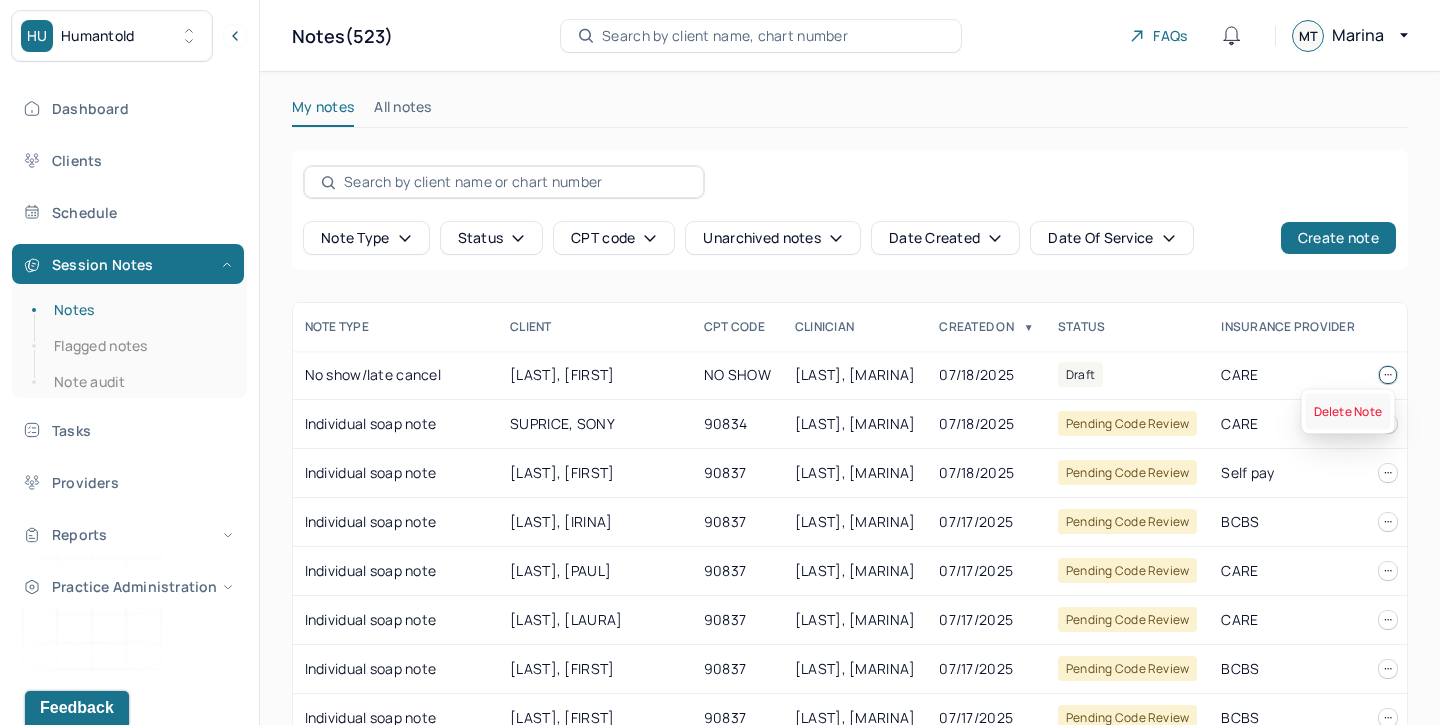 click on "Delete Note" at bounding box center (1348, 412) 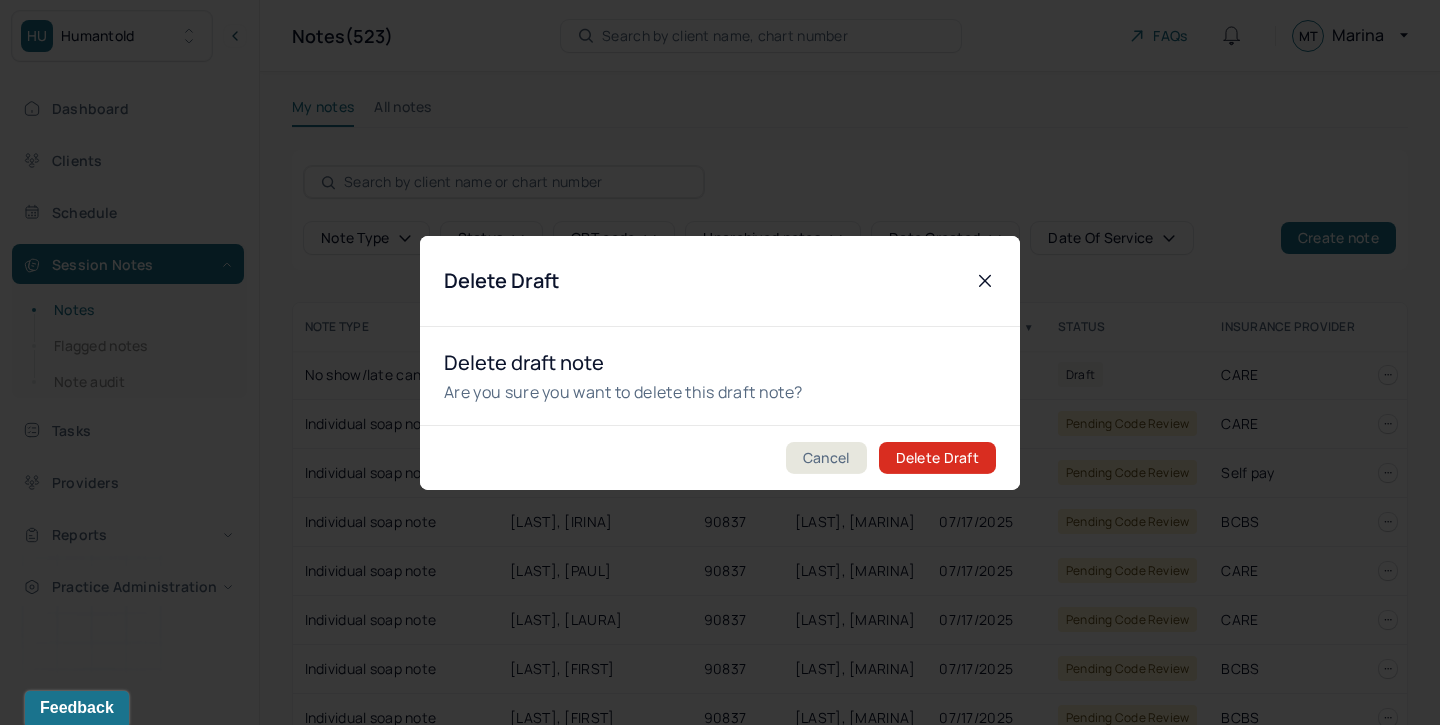 click on "Delete Draft" at bounding box center (937, 458) 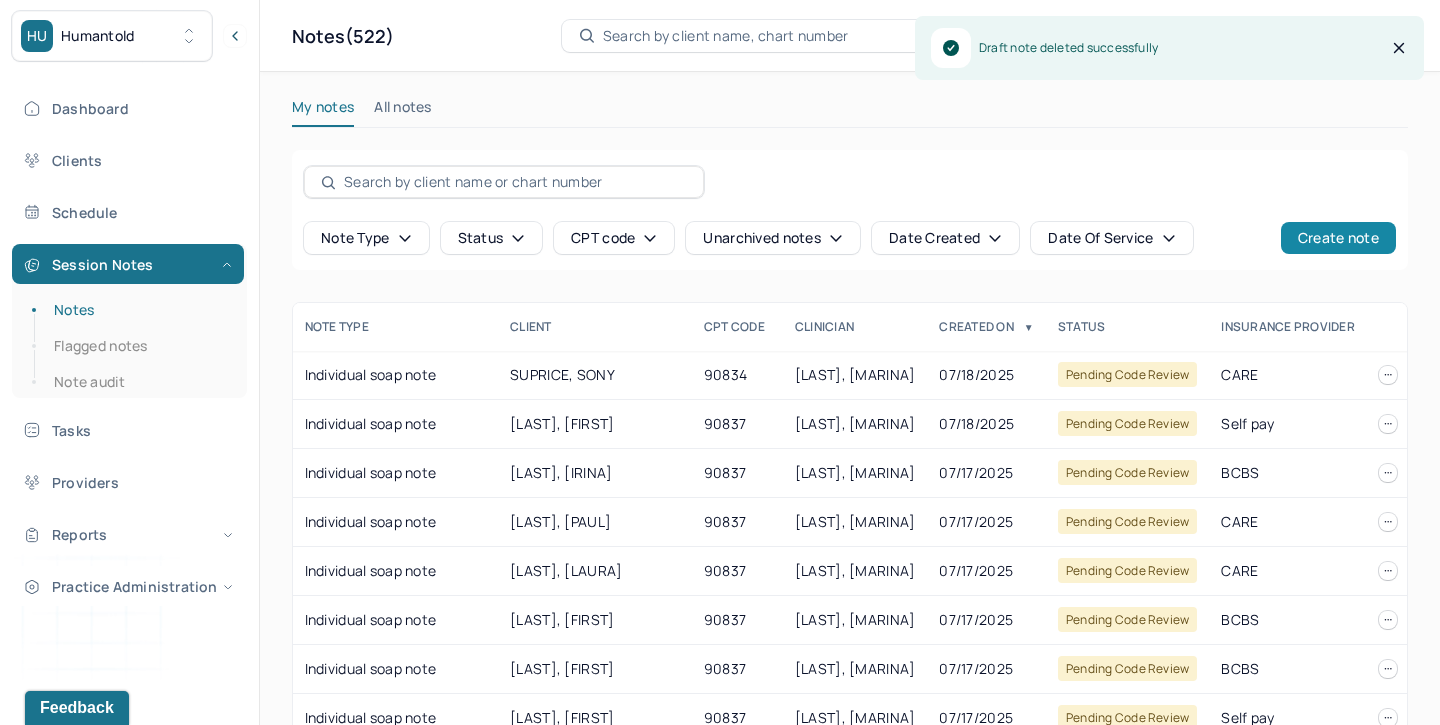 click on "Create note" at bounding box center (1338, 238) 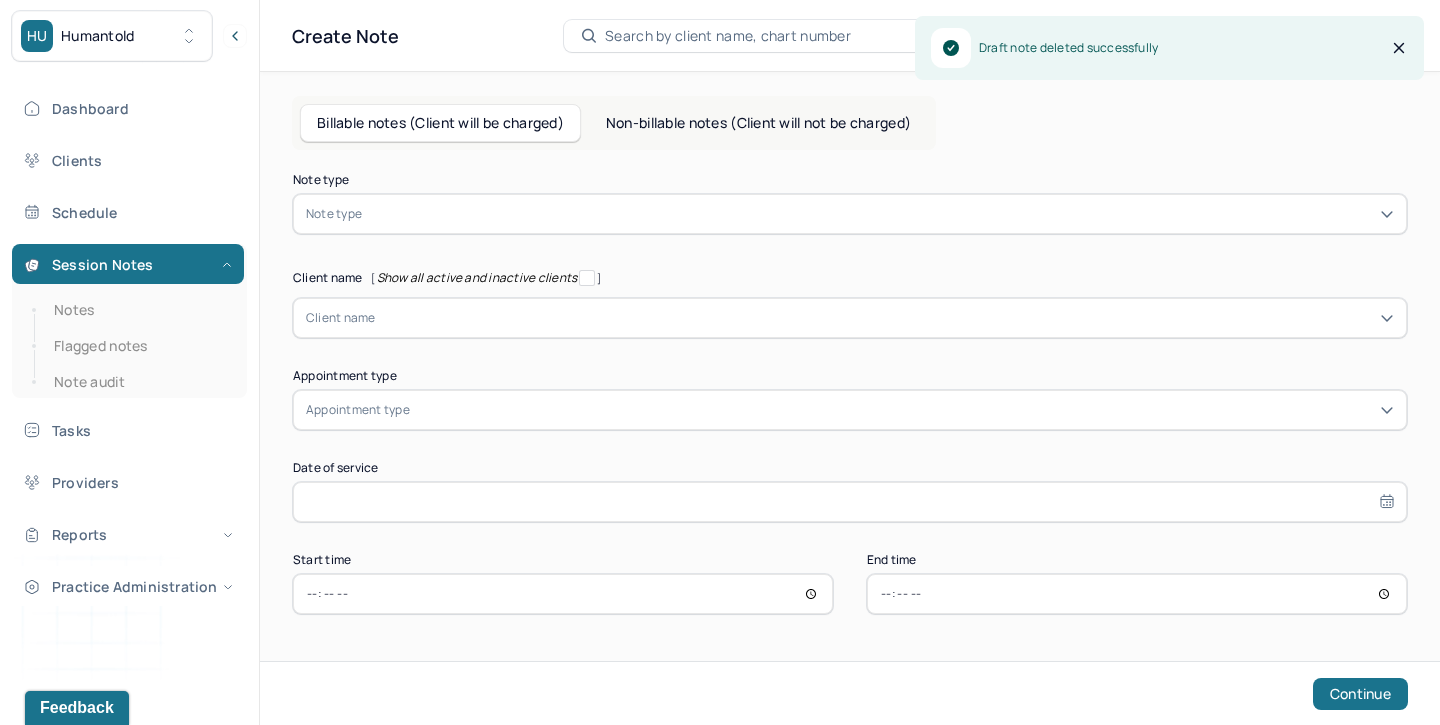 click at bounding box center [880, 214] 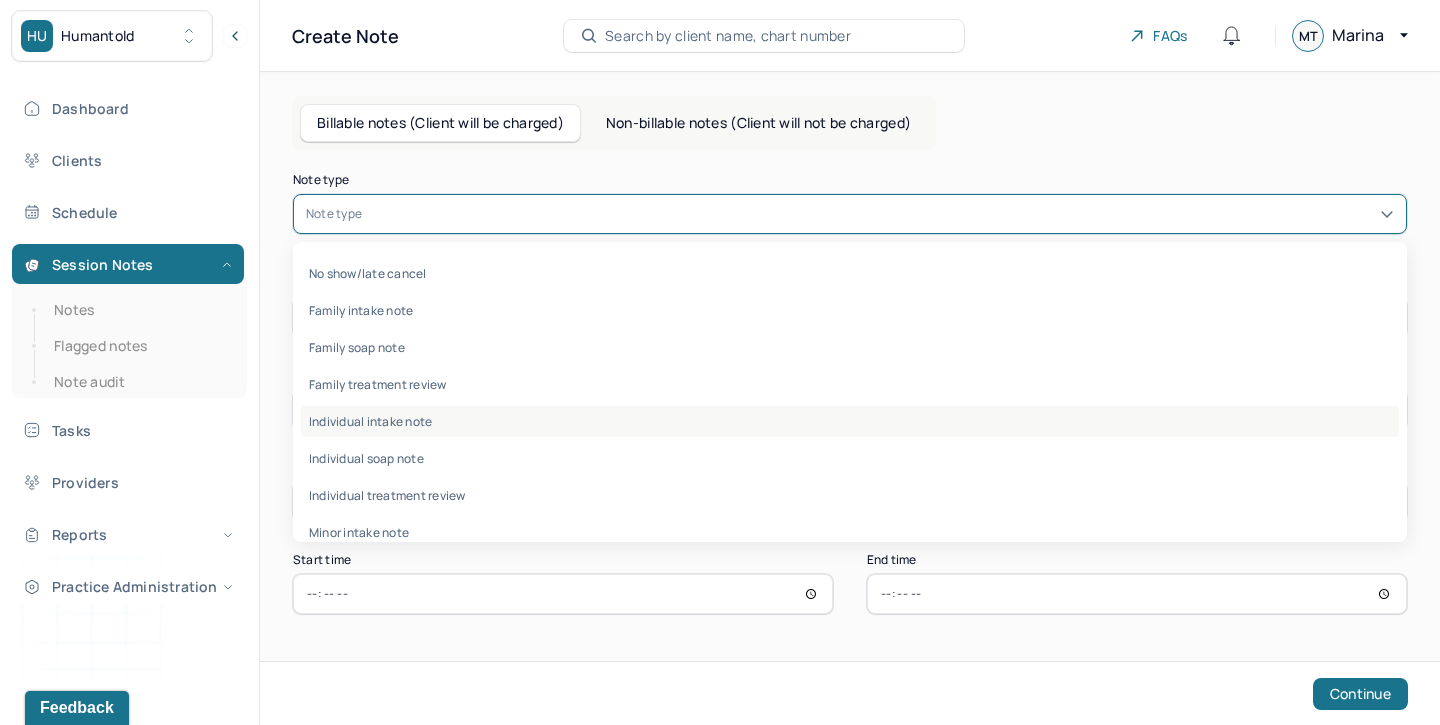 scroll, scrollTop: 96, scrollLeft: 0, axis: vertical 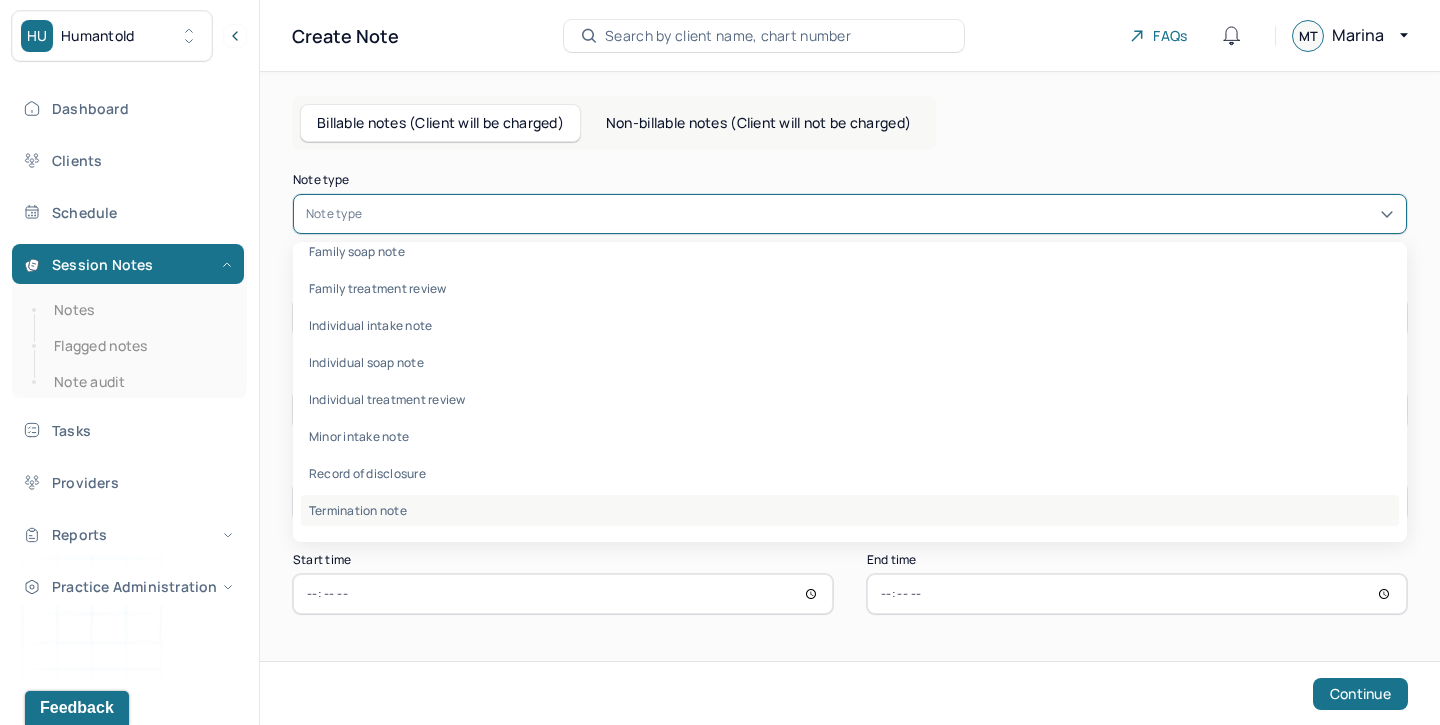 click on "Termination note" at bounding box center [850, 510] 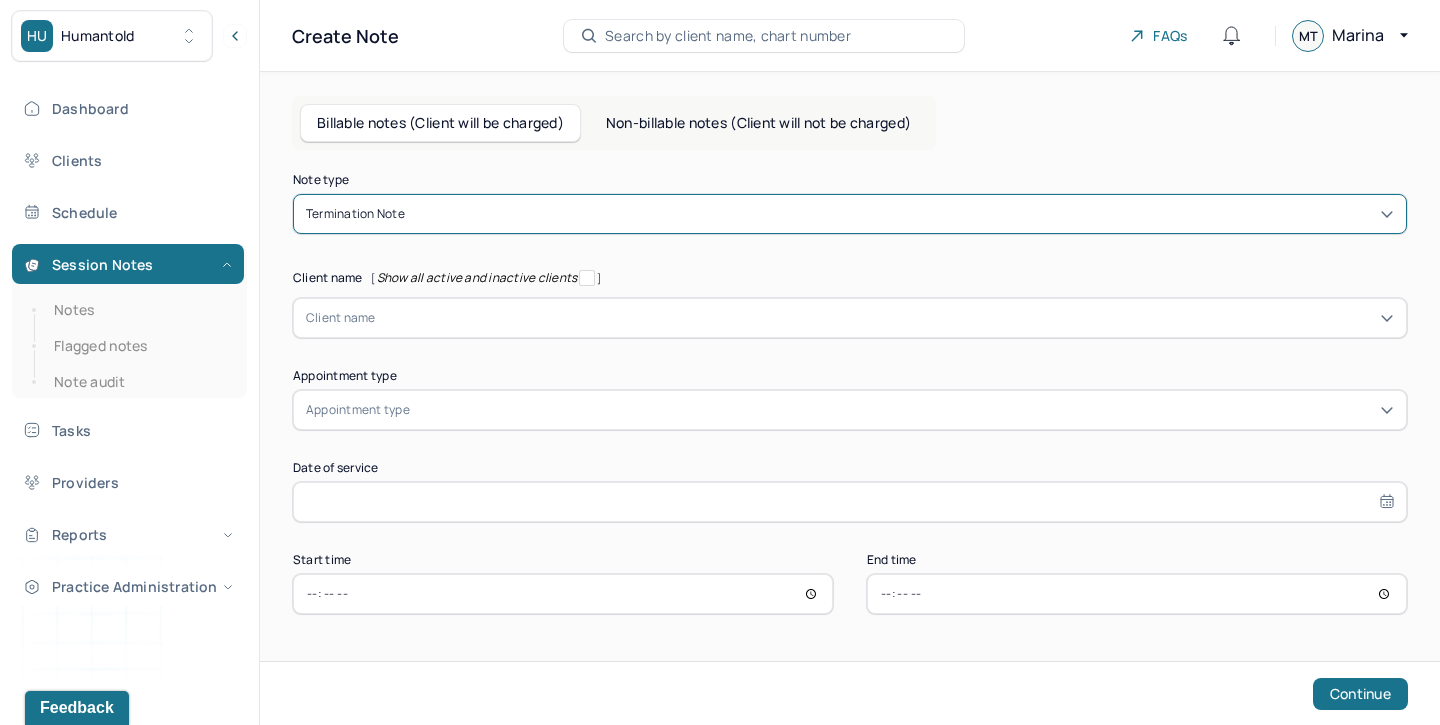 click on "Non-billable notes (Client will not be charged)" at bounding box center [758, 123] 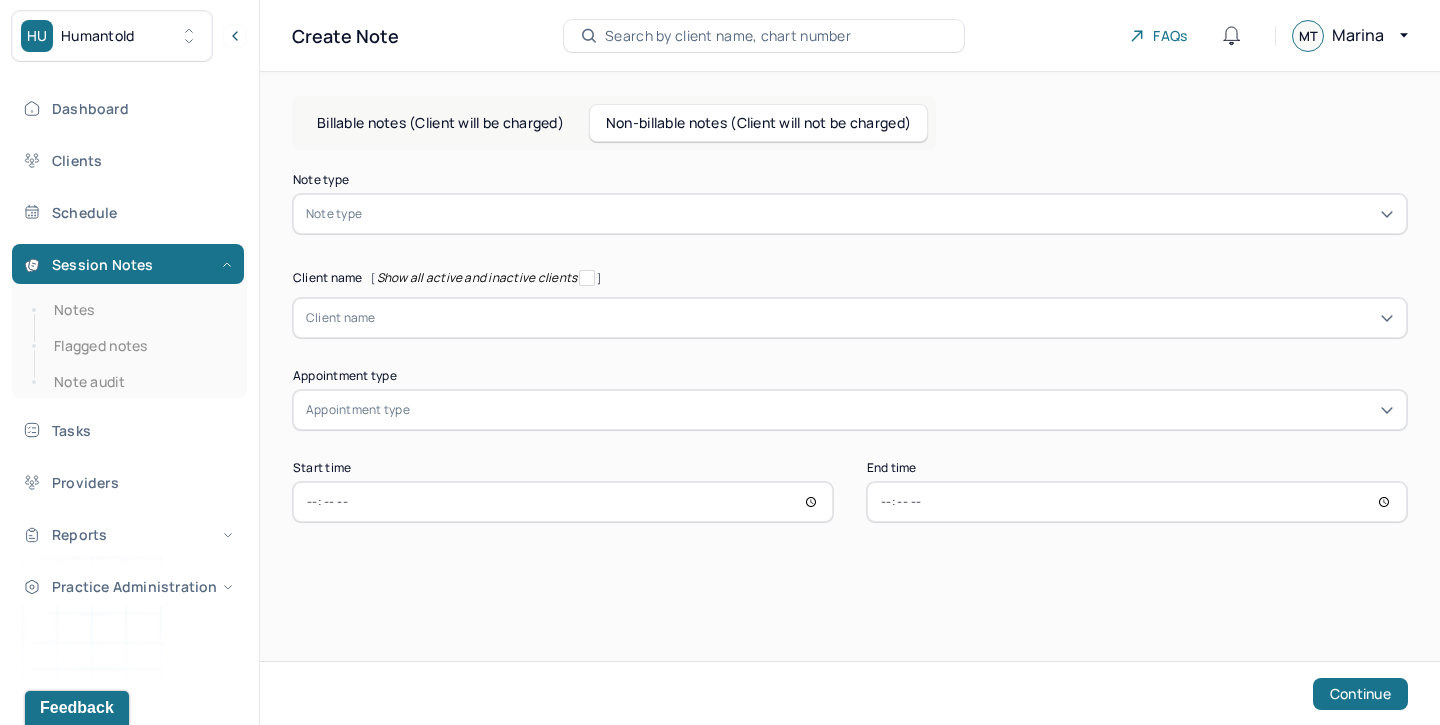 click at bounding box center [880, 214] 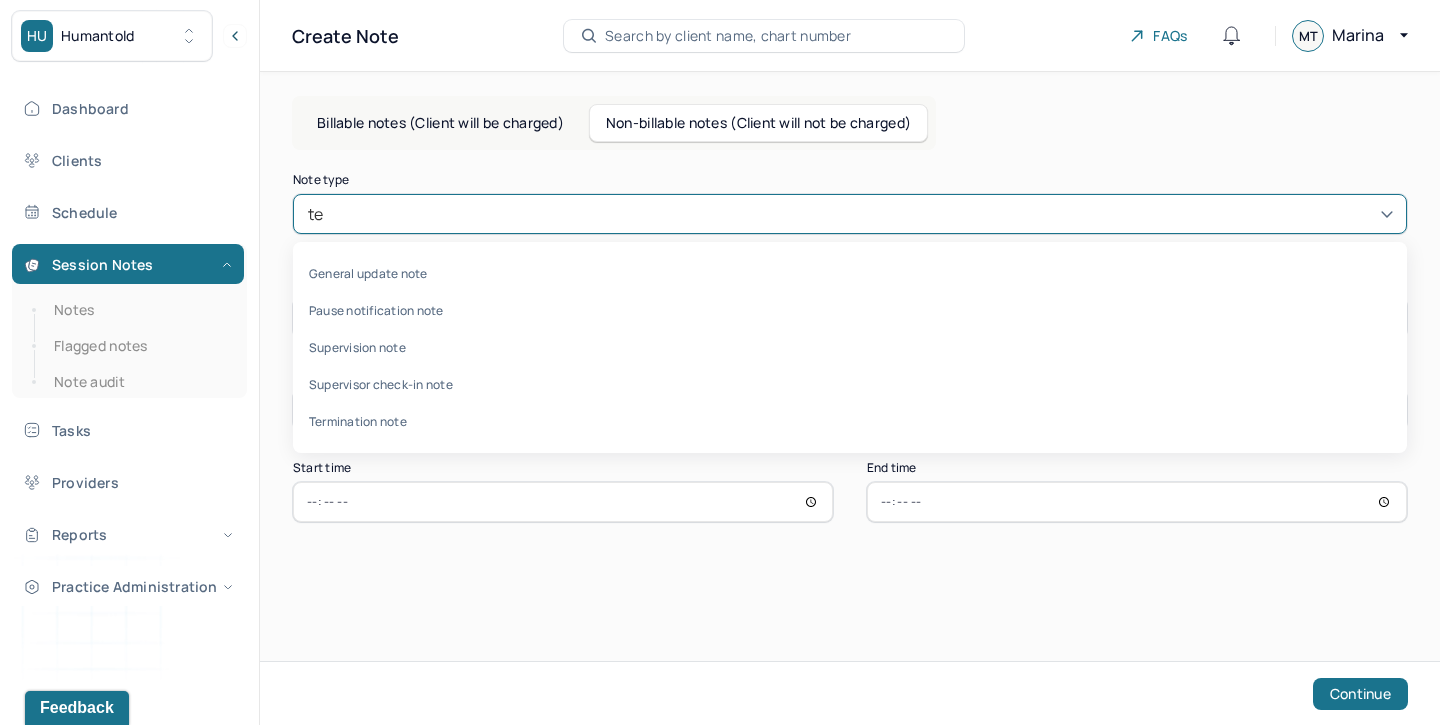 type on "ter" 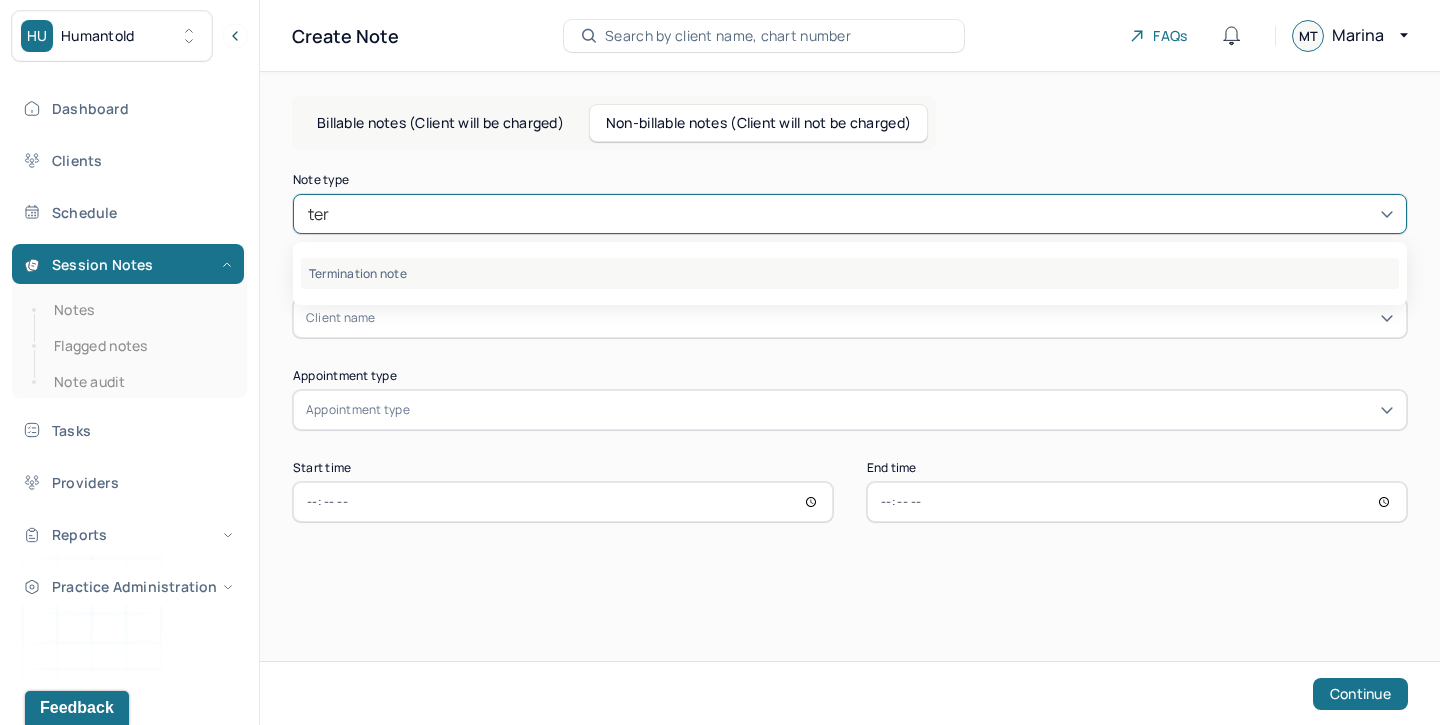 click on "Termination note" at bounding box center (850, 273) 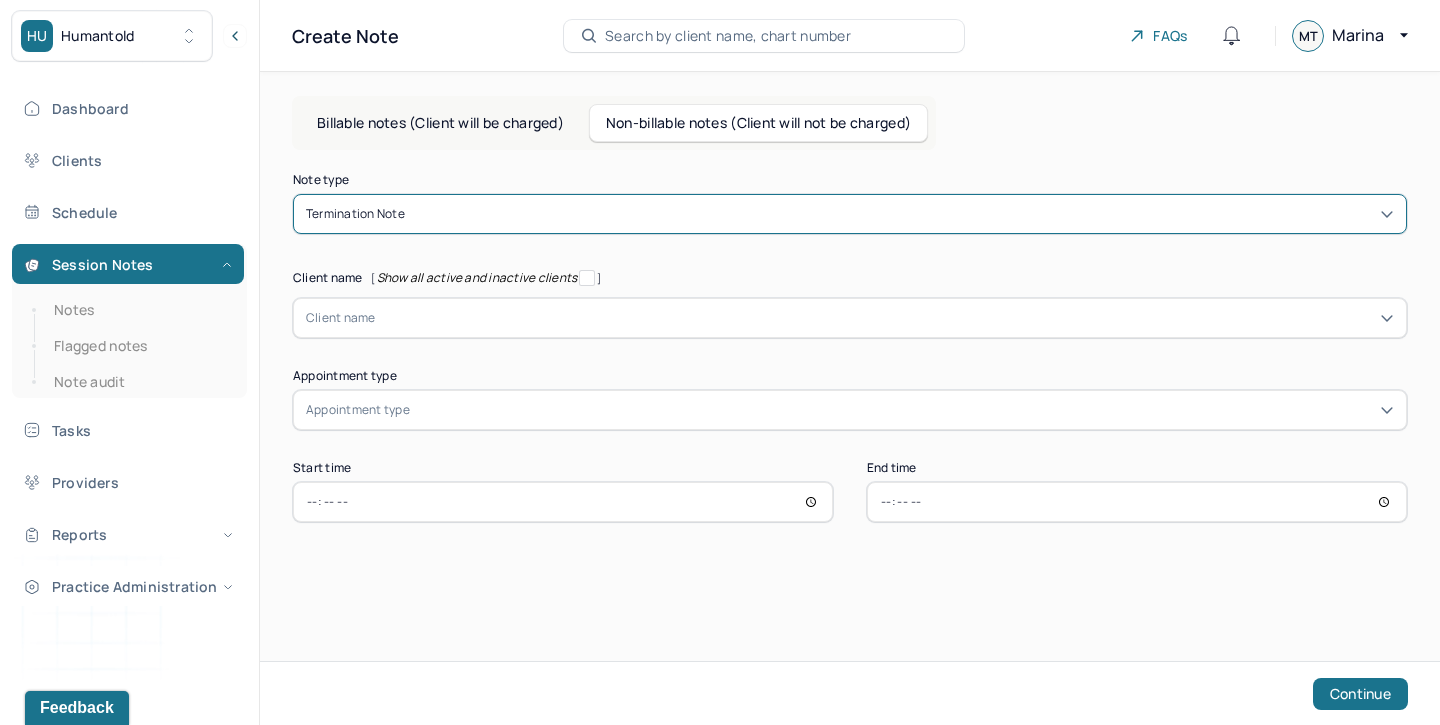click at bounding box center (885, 318) 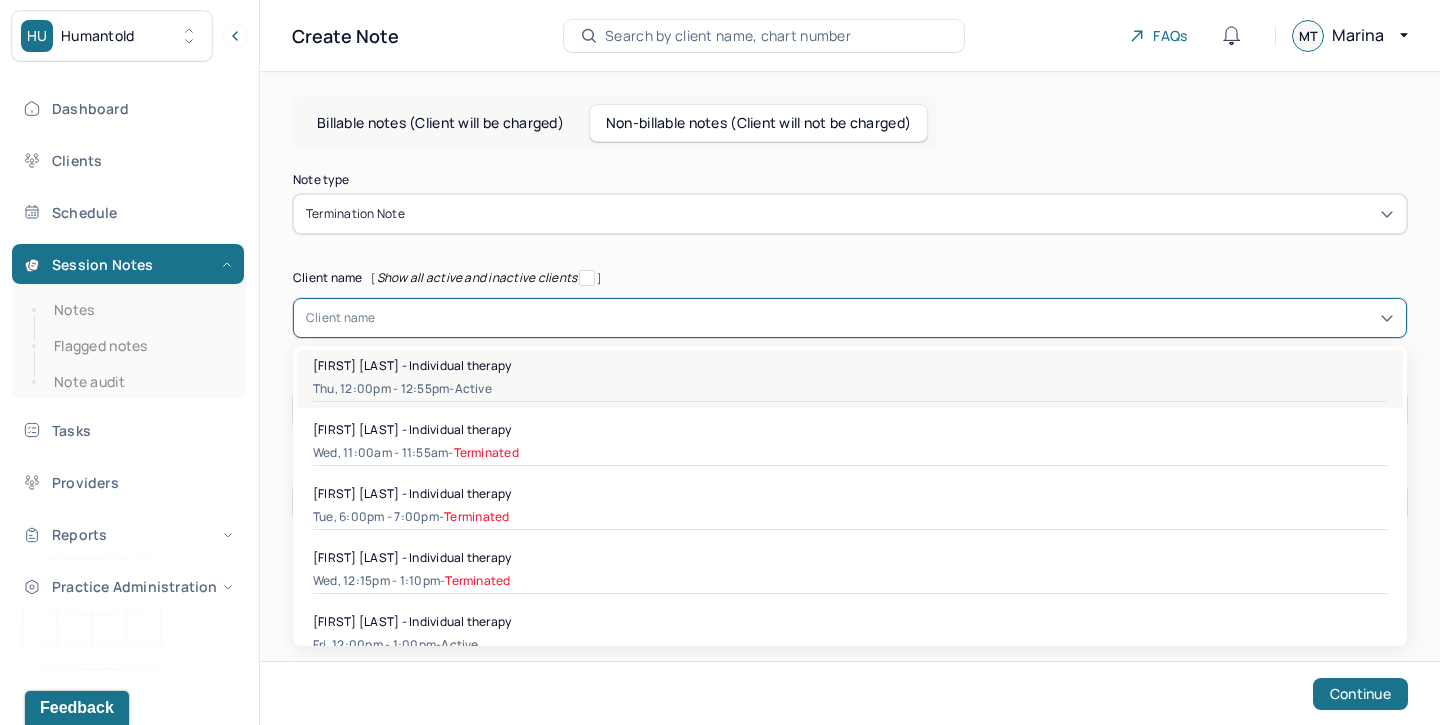 click on "[FIRST] [LAST] - Individual therapy" at bounding box center (412, 365) 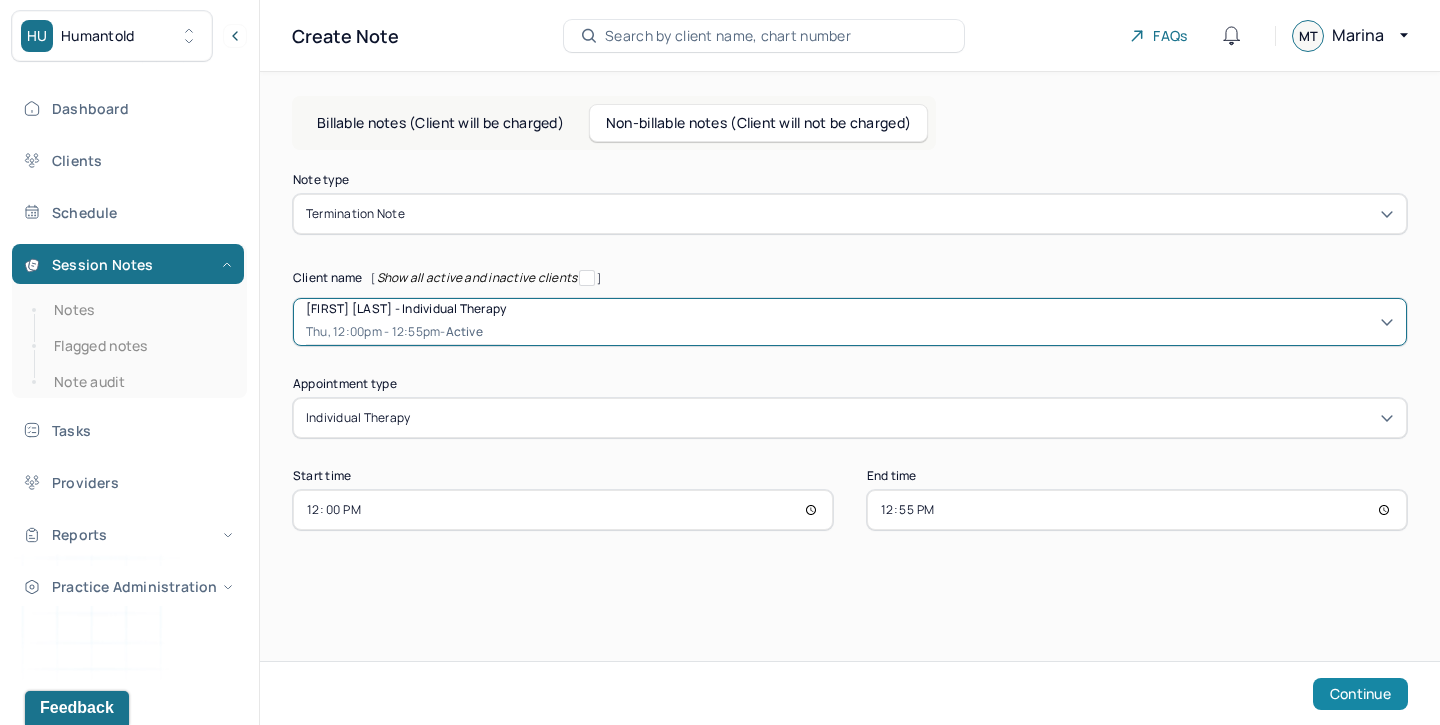 click on "Continue" at bounding box center (1360, 694) 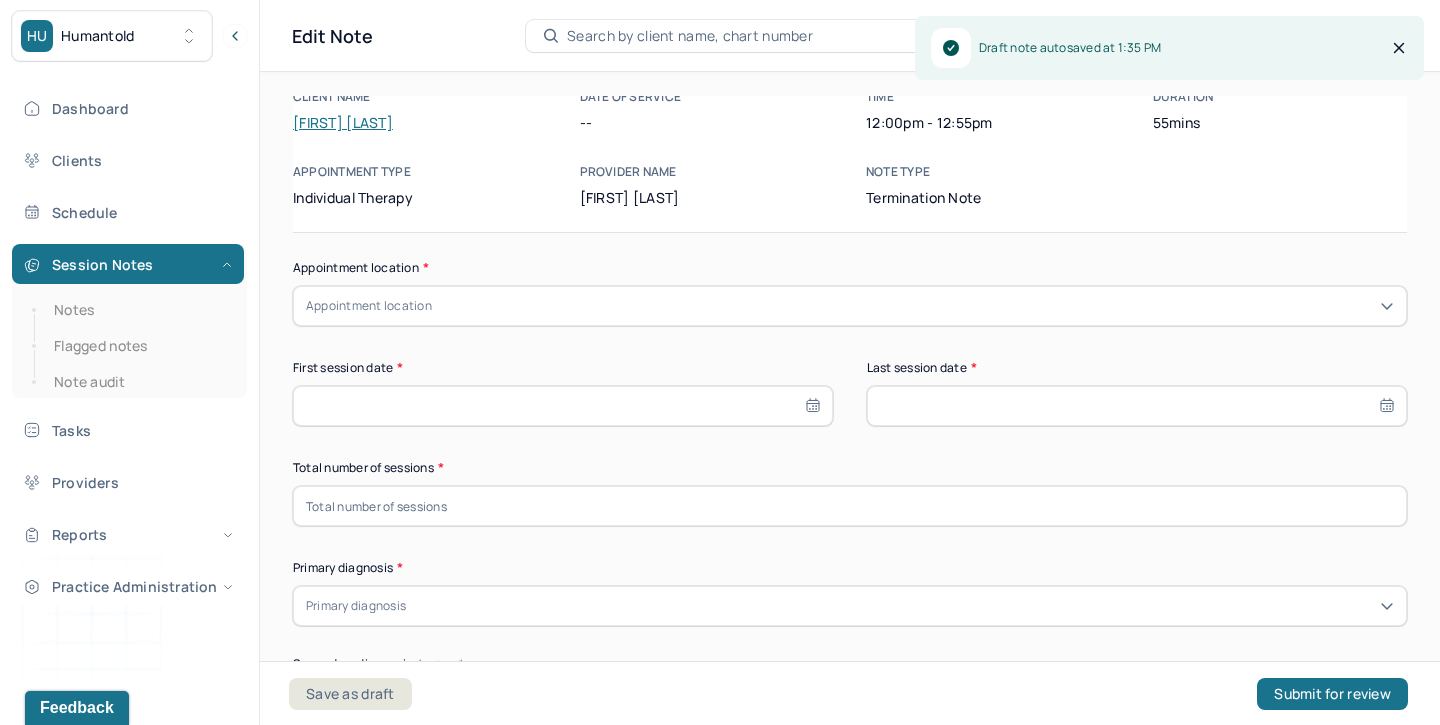 scroll, scrollTop: 65, scrollLeft: 0, axis: vertical 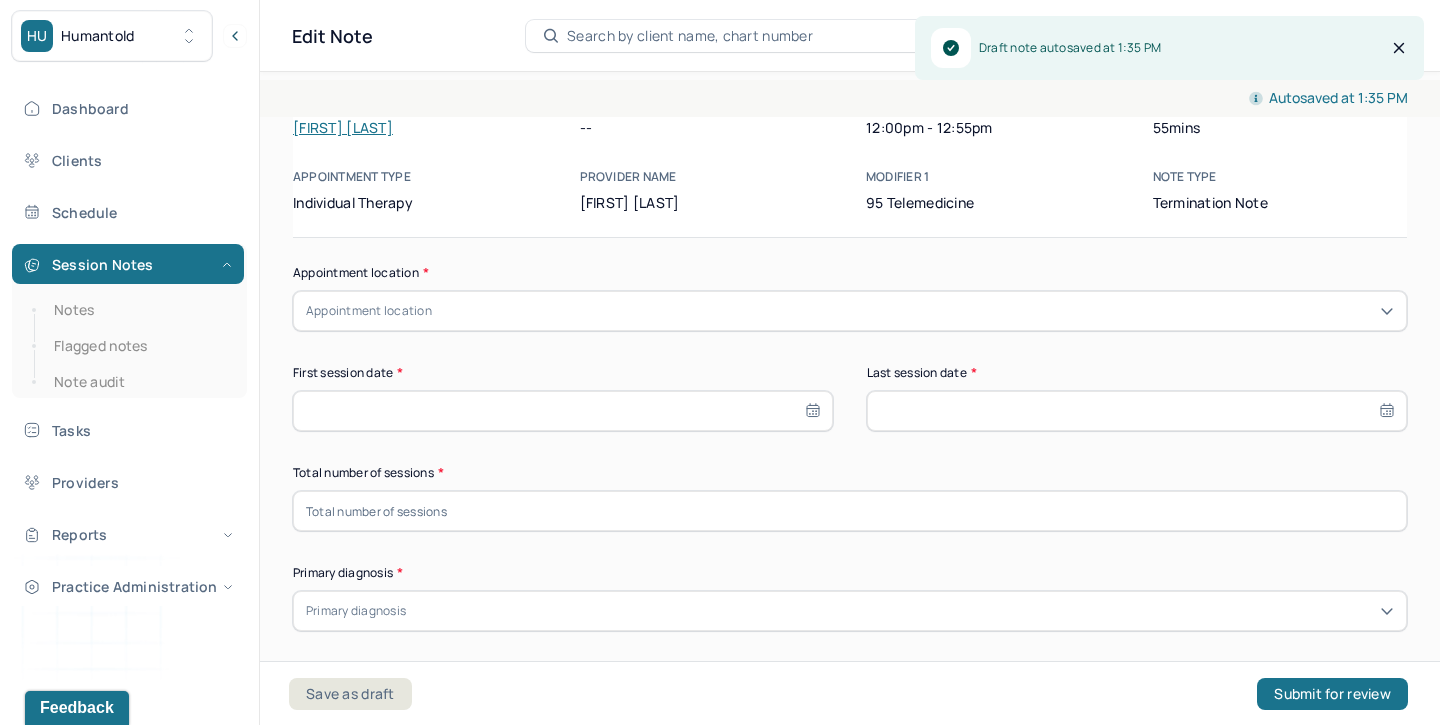 click on "Appointment location" at bounding box center (850, 311) 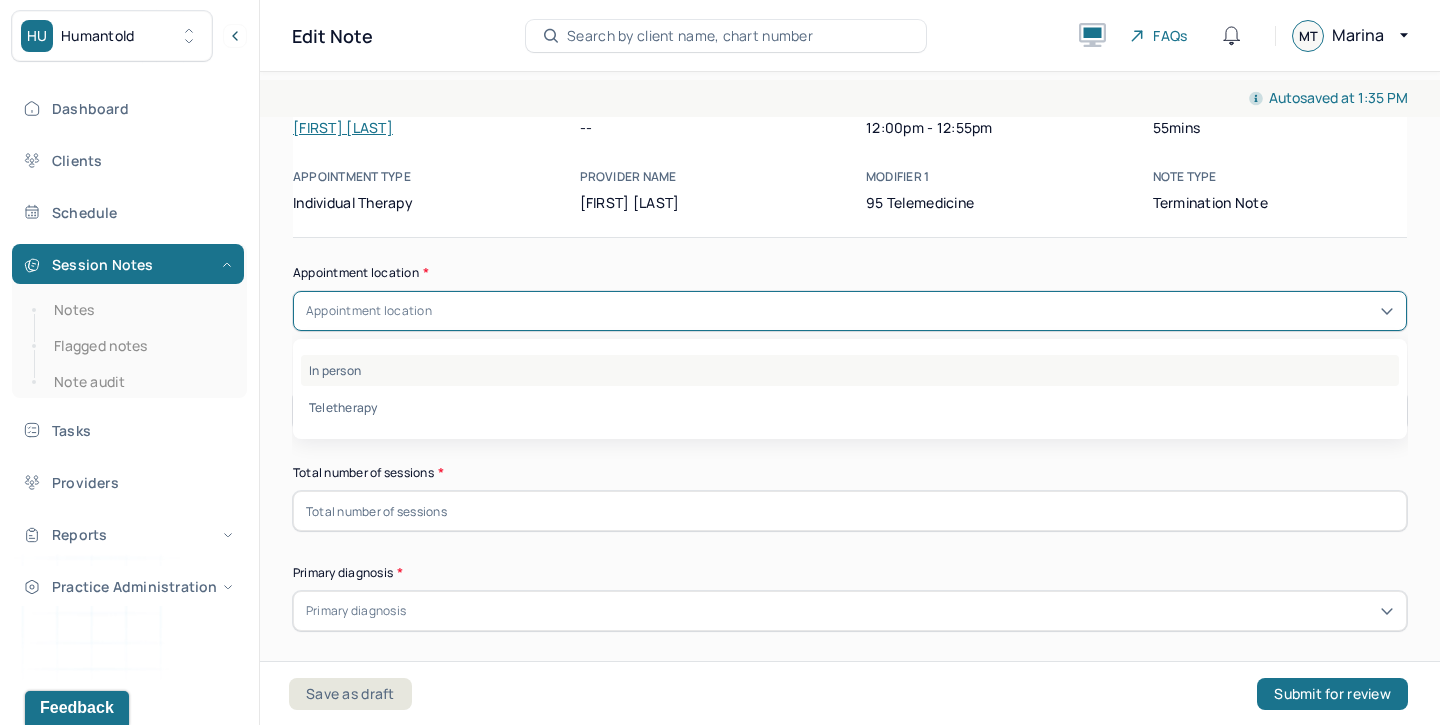 click on "In person" at bounding box center [850, 370] 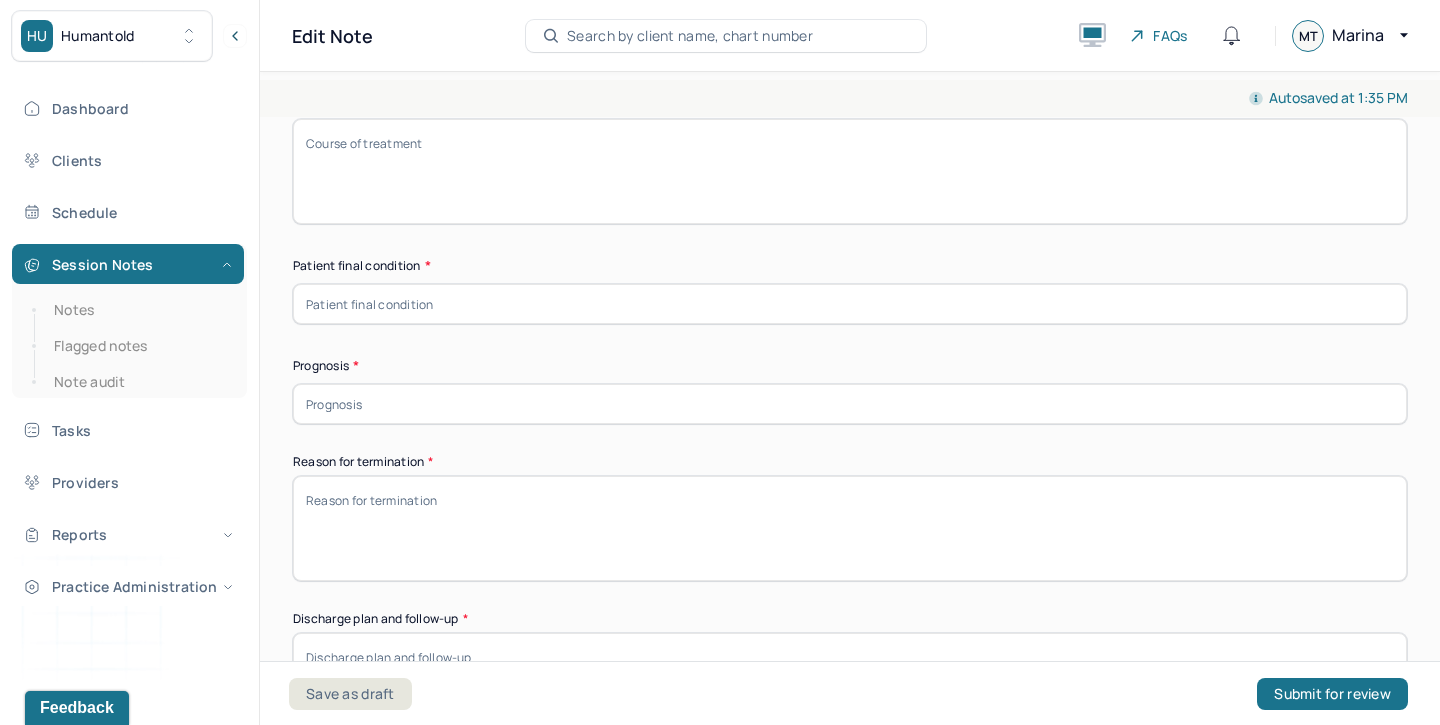 scroll, scrollTop: 1135, scrollLeft: 0, axis: vertical 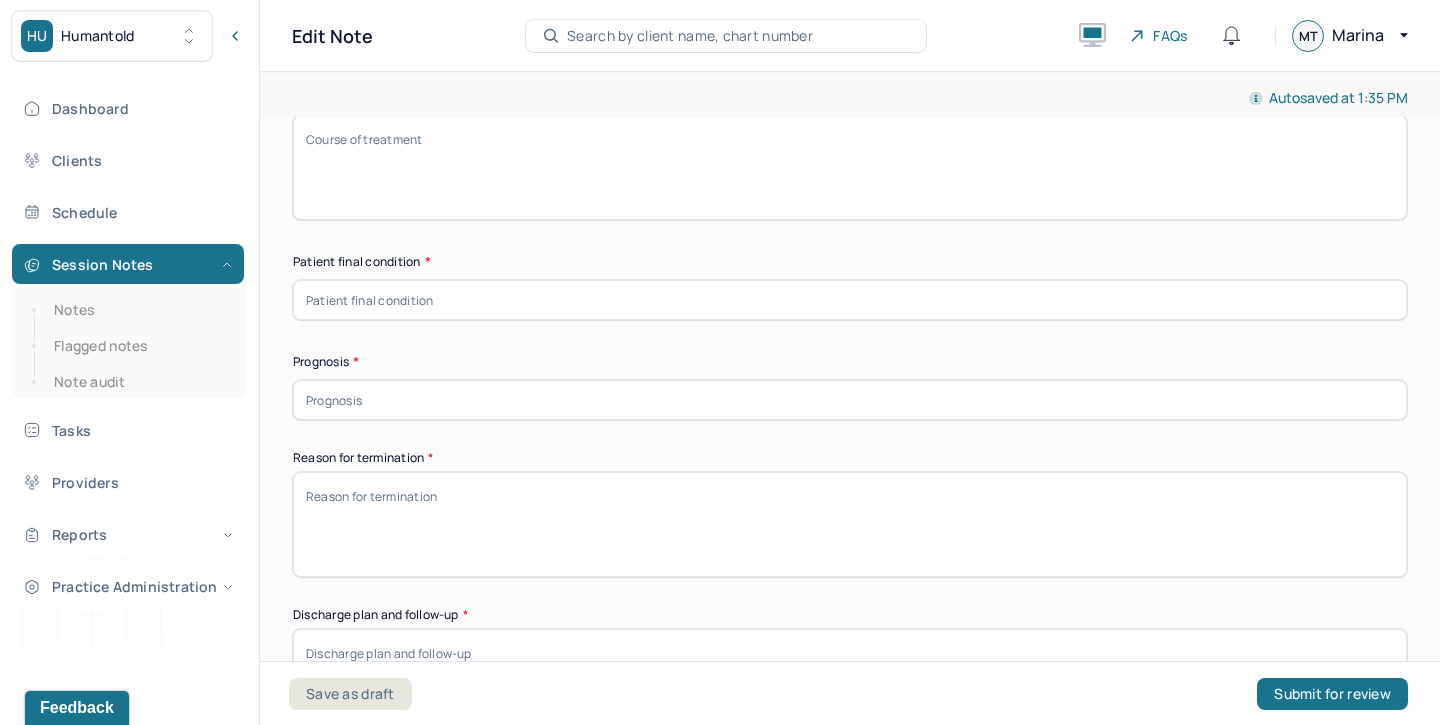 click at bounding box center [850, 400] 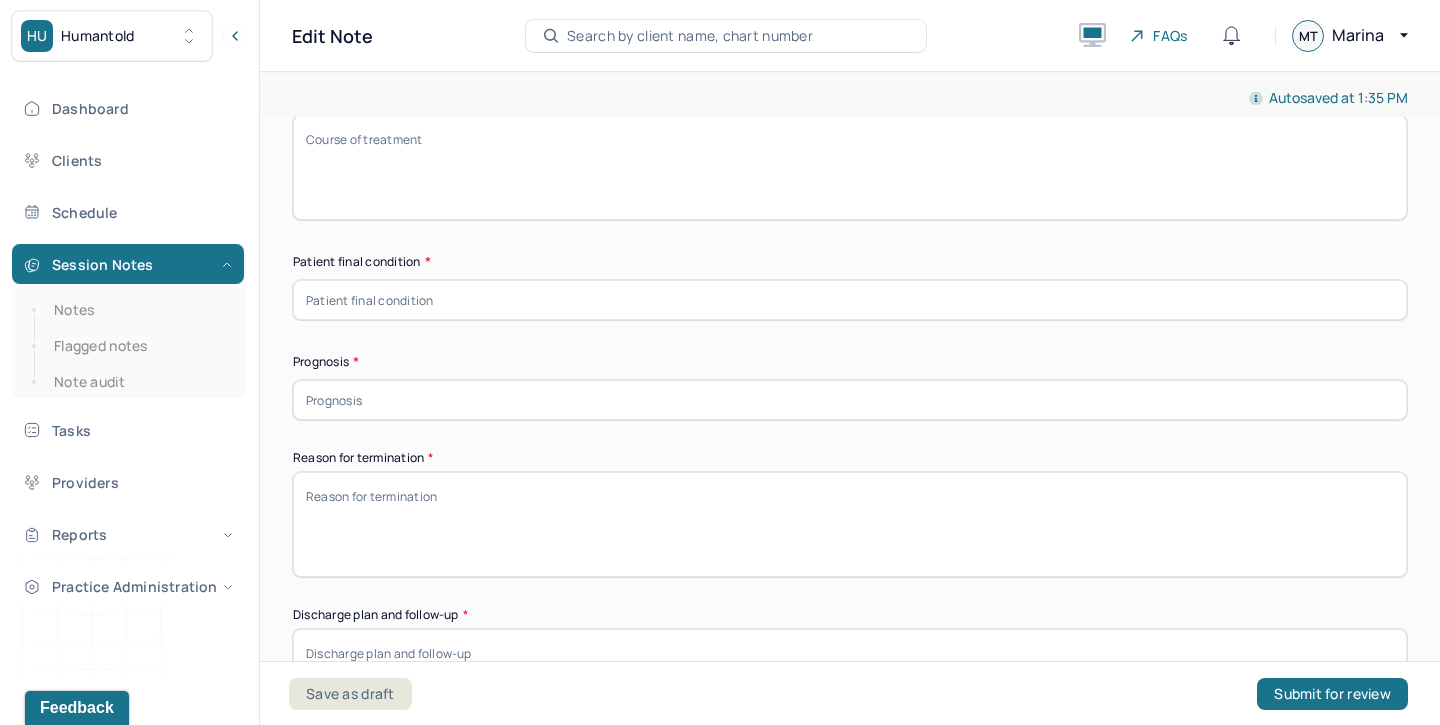 type on "Client has a positive prognosis with therapy that is trauma informed relational and psychodynamic." 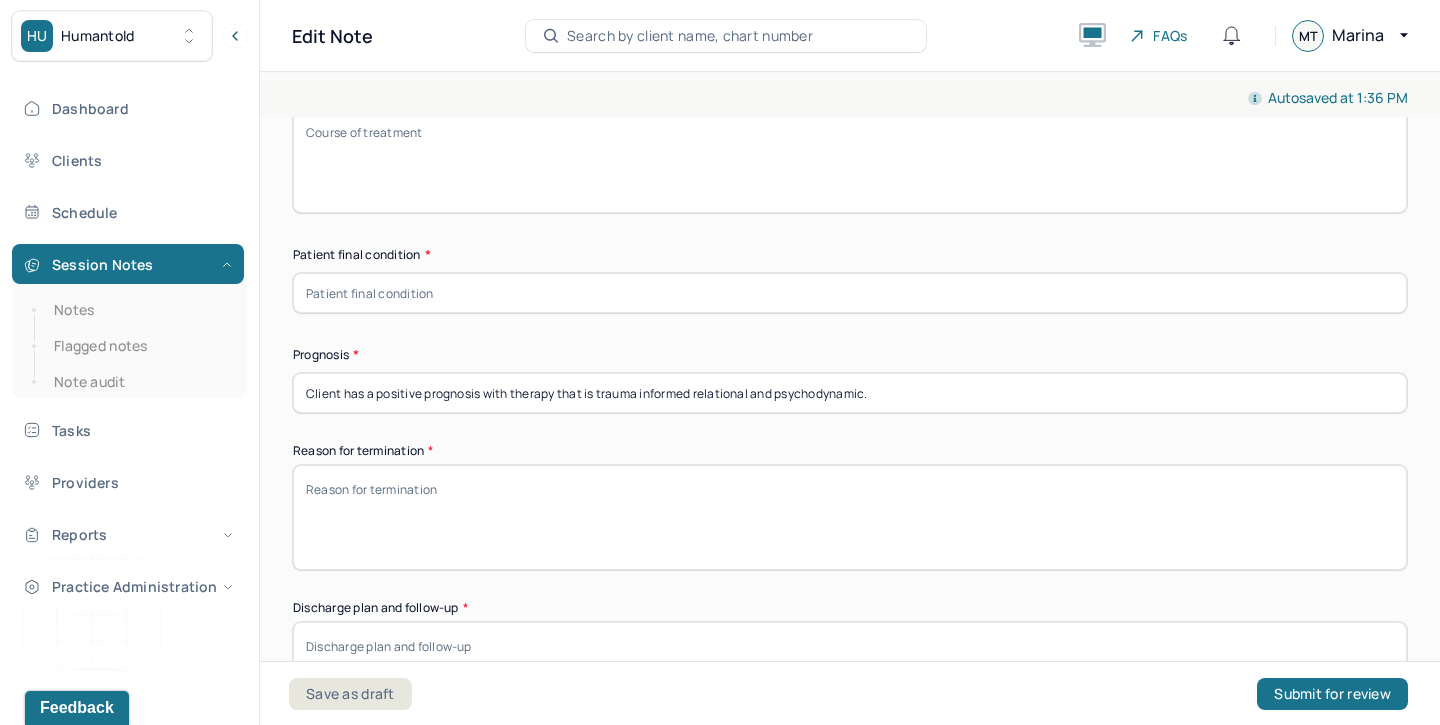 scroll, scrollTop: 1144, scrollLeft: 0, axis: vertical 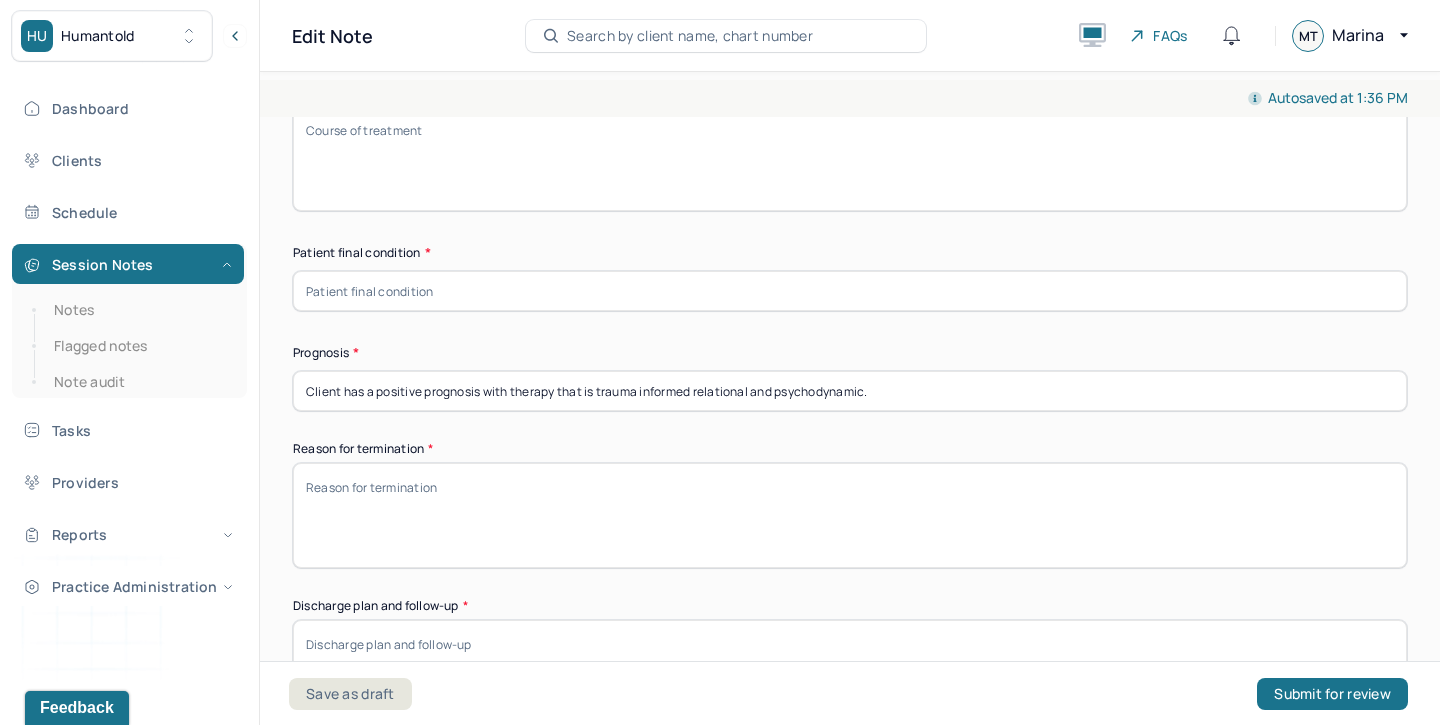 click on "Client has a positive prognosis with therapy that is trauma informed relational and psychodynamic." at bounding box center [850, 391] 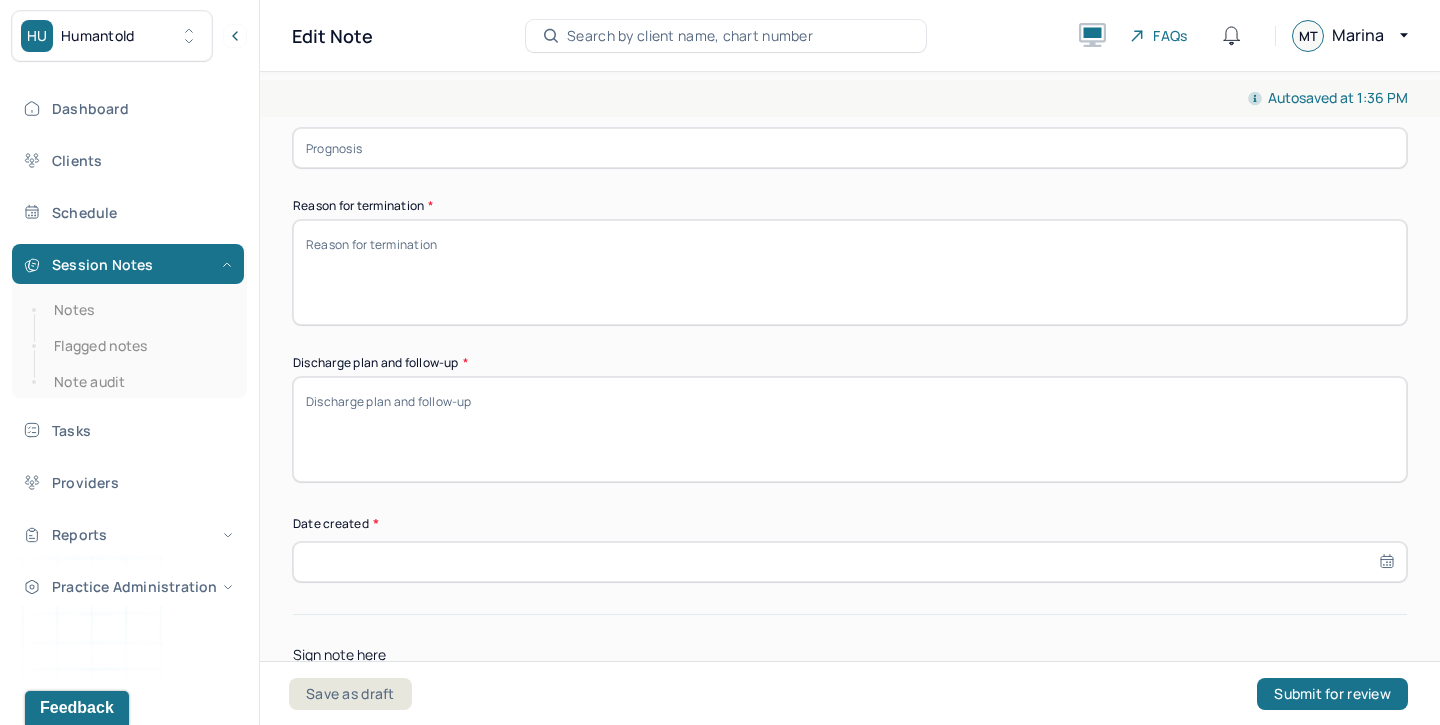 scroll, scrollTop: 1585, scrollLeft: 0, axis: vertical 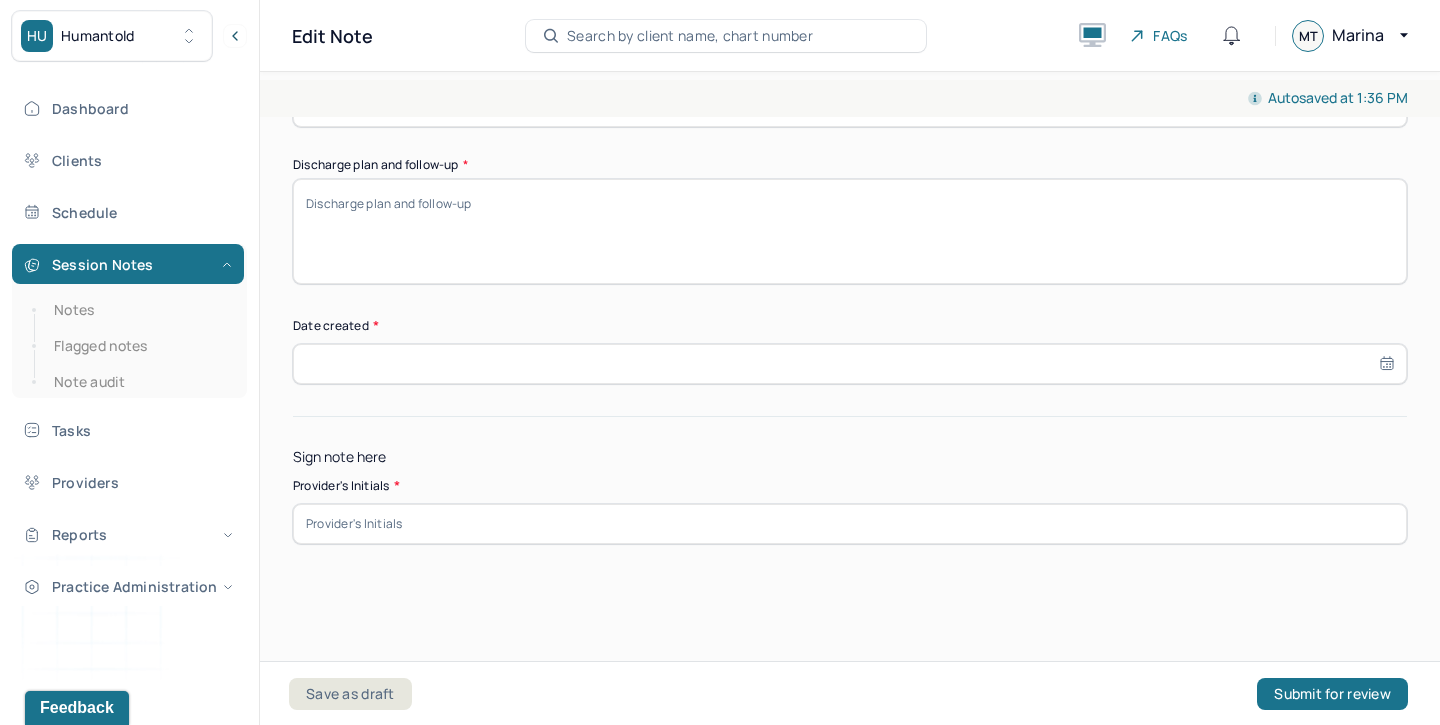 type 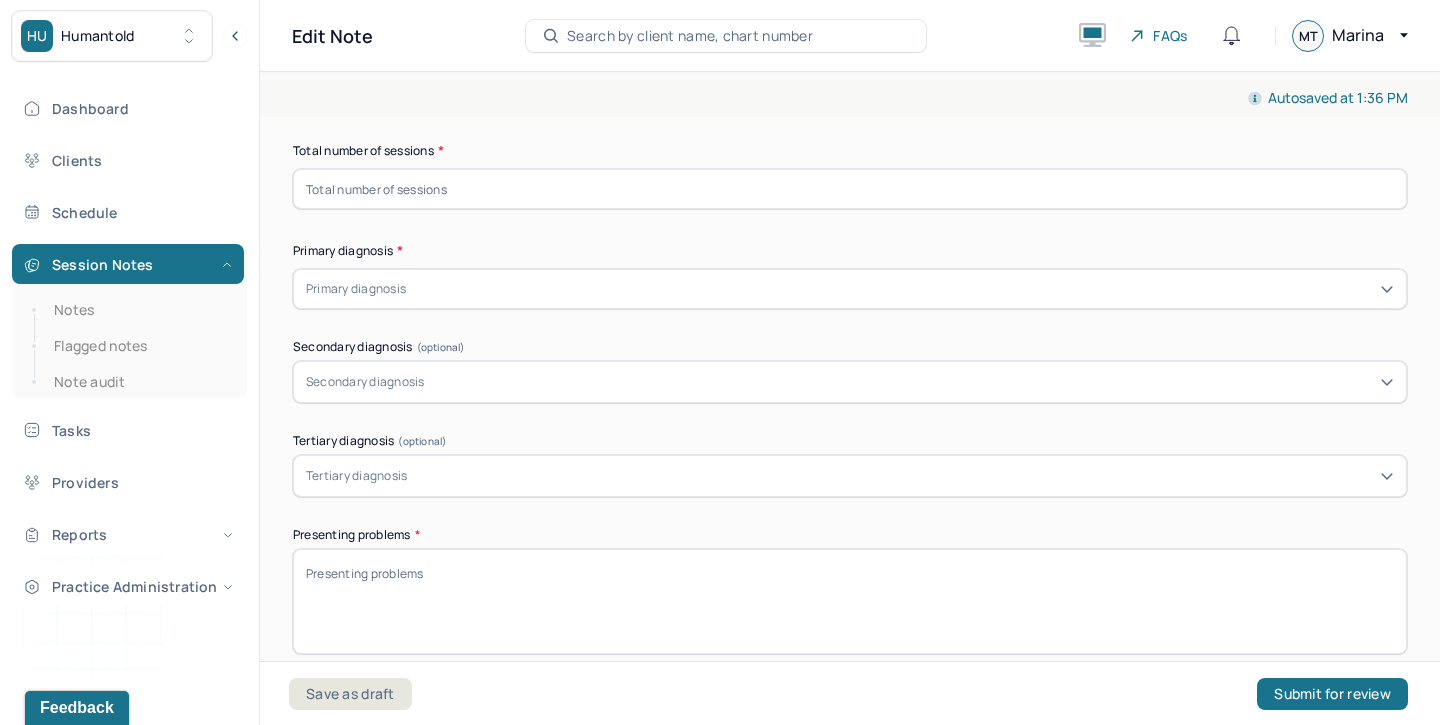 scroll, scrollTop: 0, scrollLeft: 0, axis: both 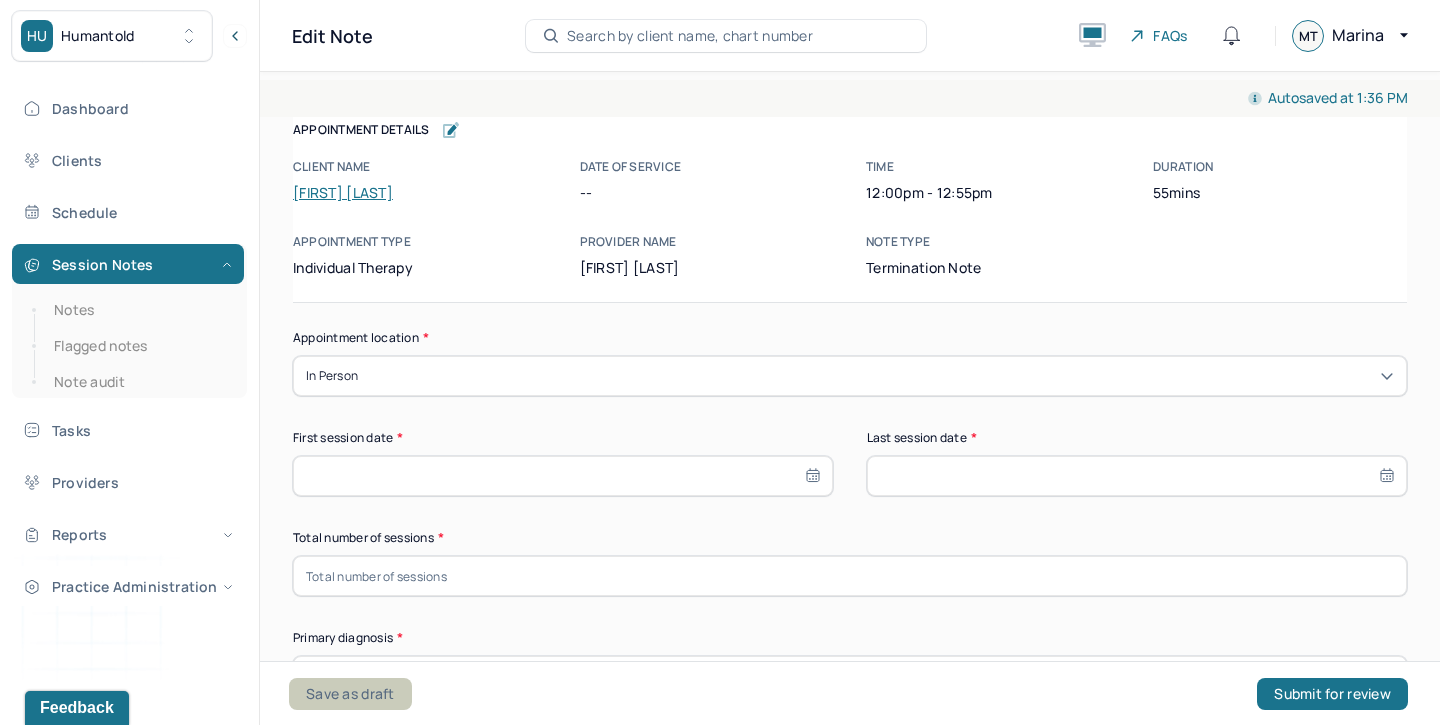 click on "Save as draft" at bounding box center [350, 694] 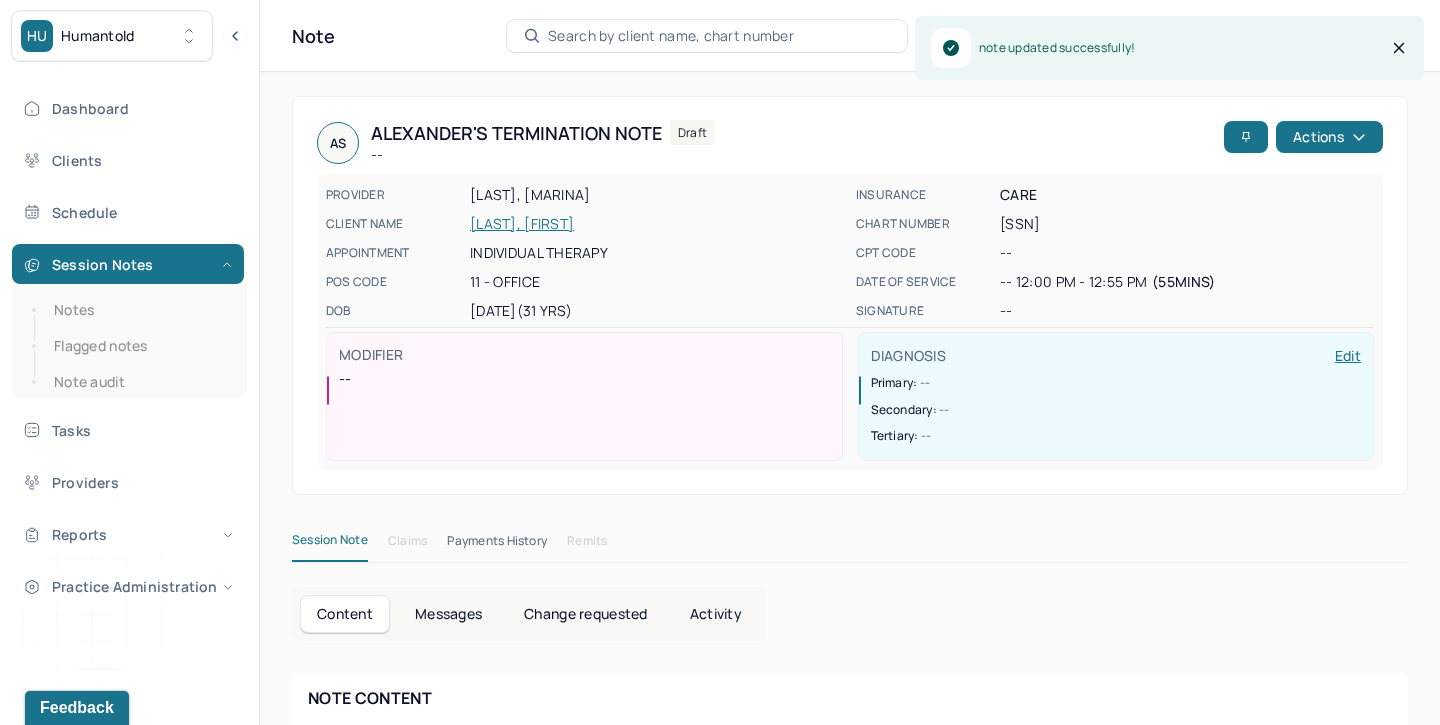 scroll, scrollTop: 110, scrollLeft: 0, axis: vertical 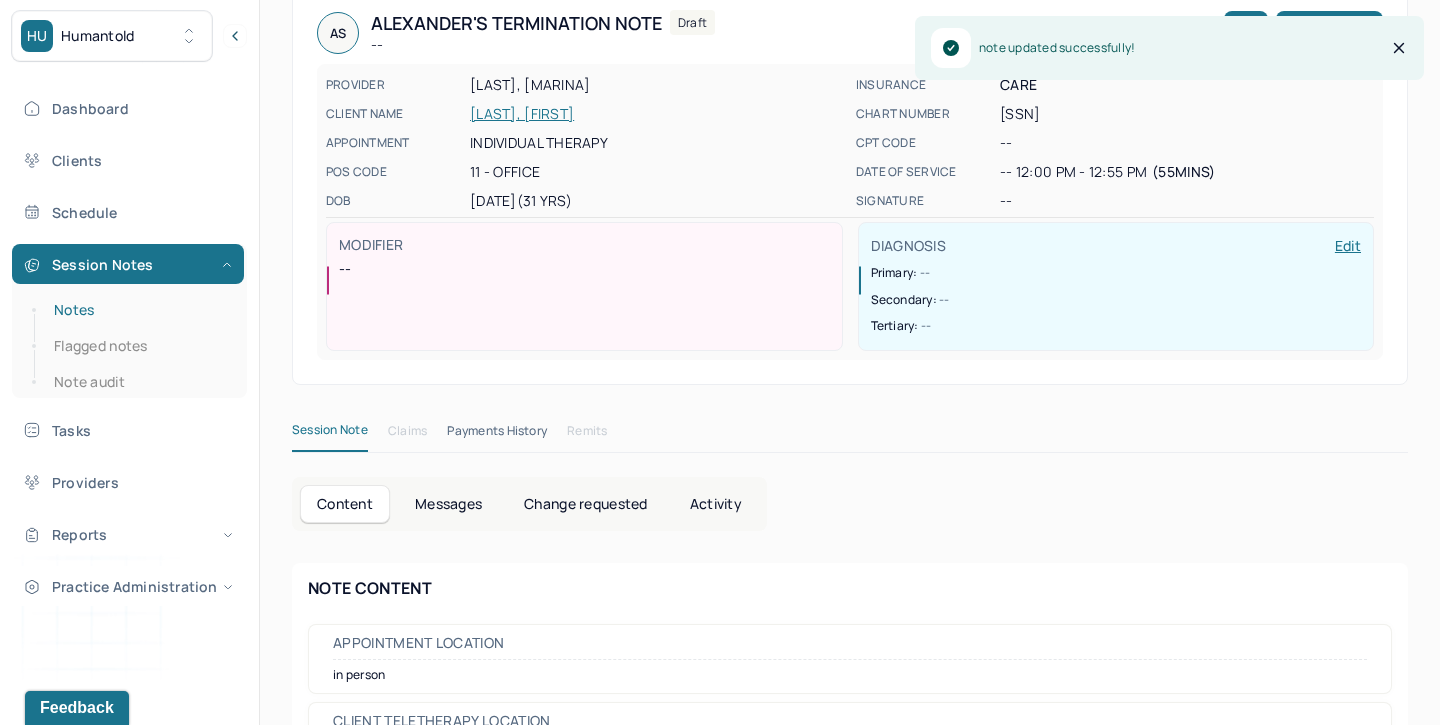 click on "Notes" at bounding box center [139, 310] 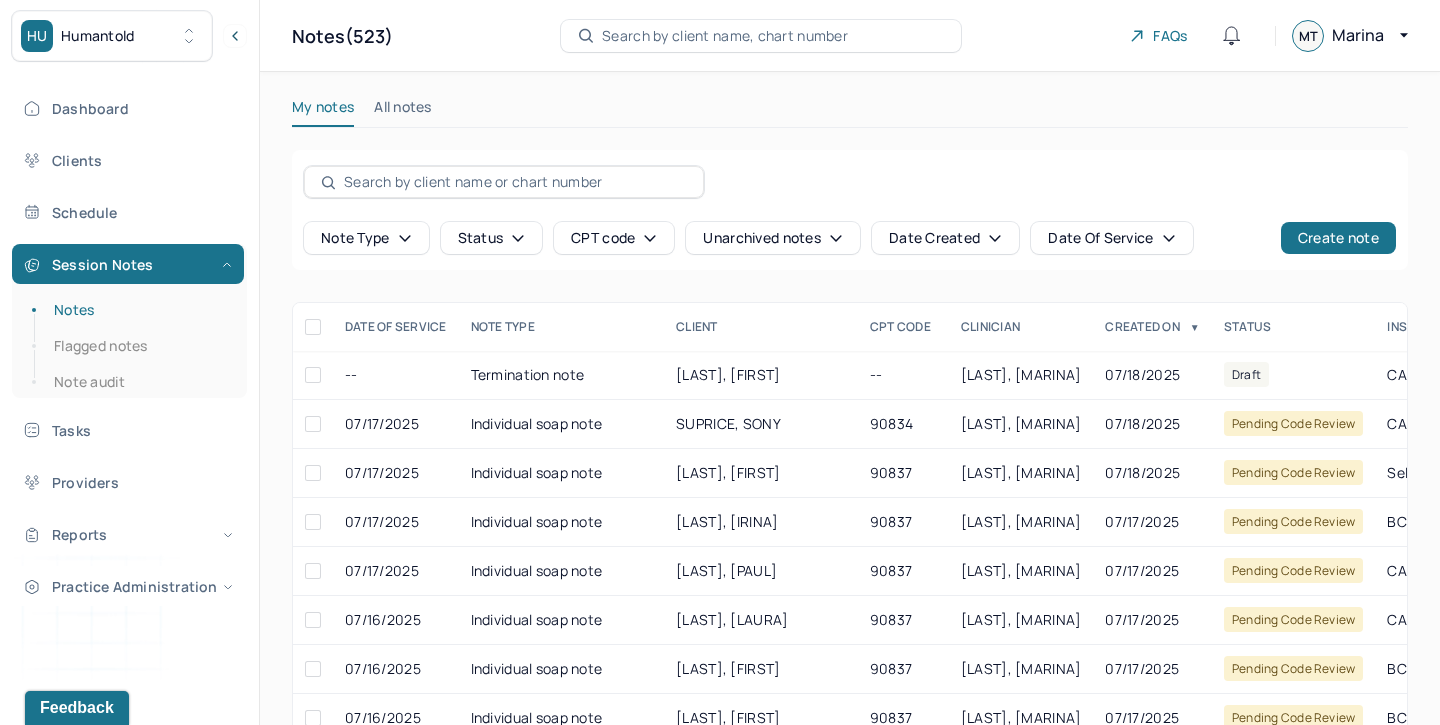 scroll, scrollTop: 115, scrollLeft: 0, axis: vertical 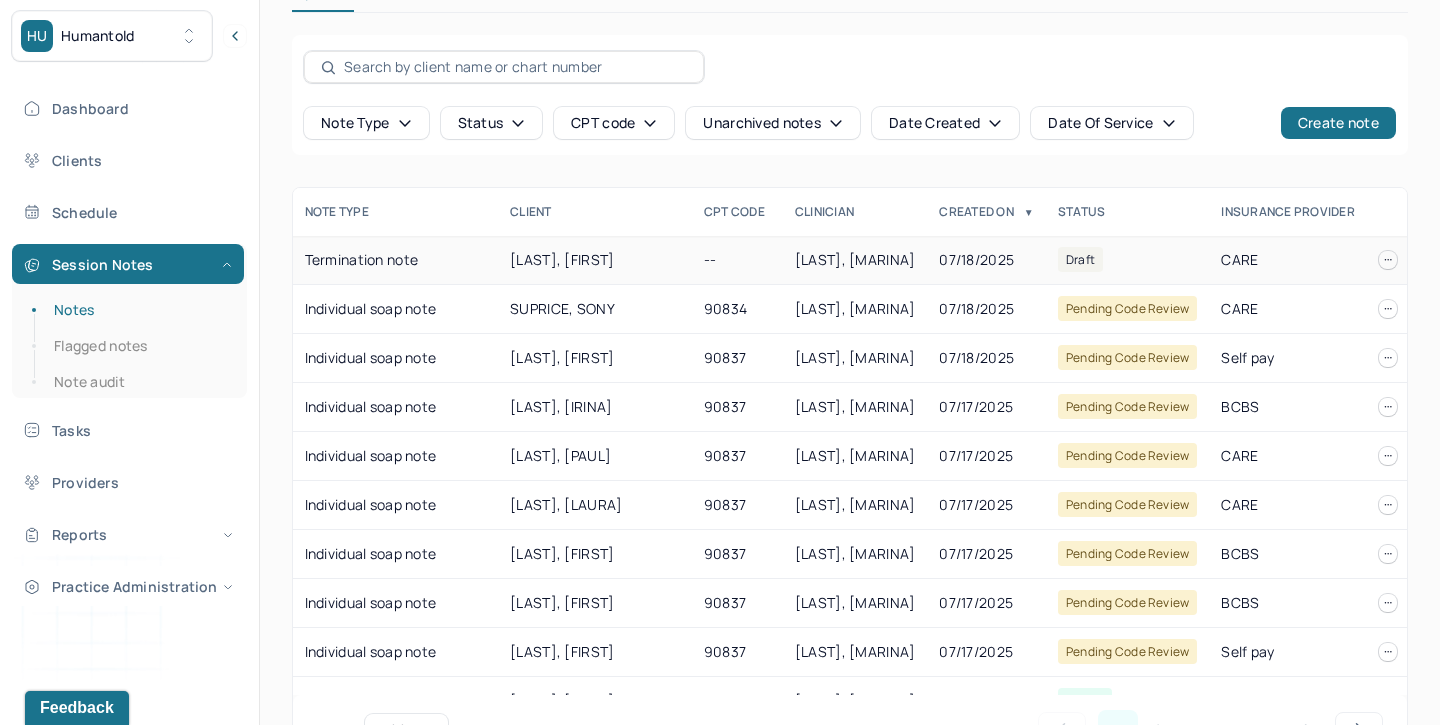 click at bounding box center (1388, 260) 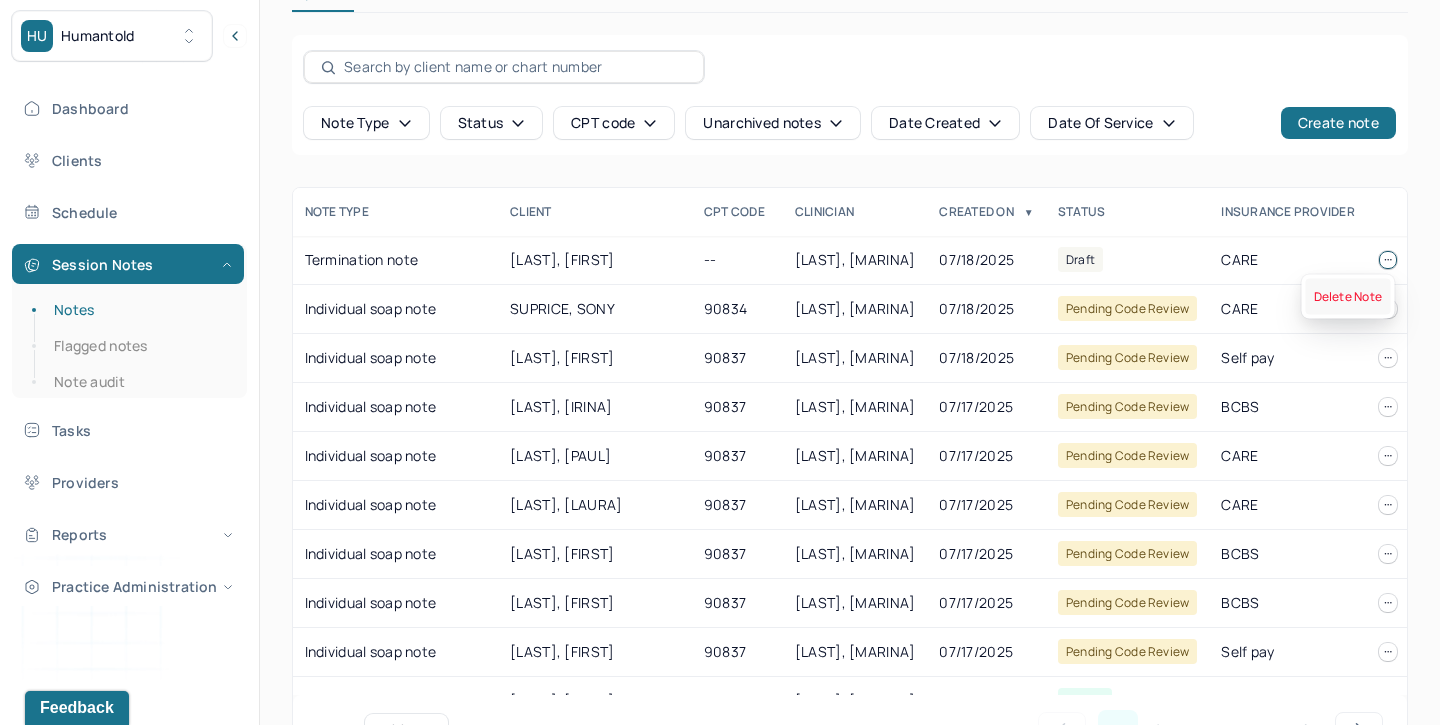 click on "Delete Note" at bounding box center (1348, 297) 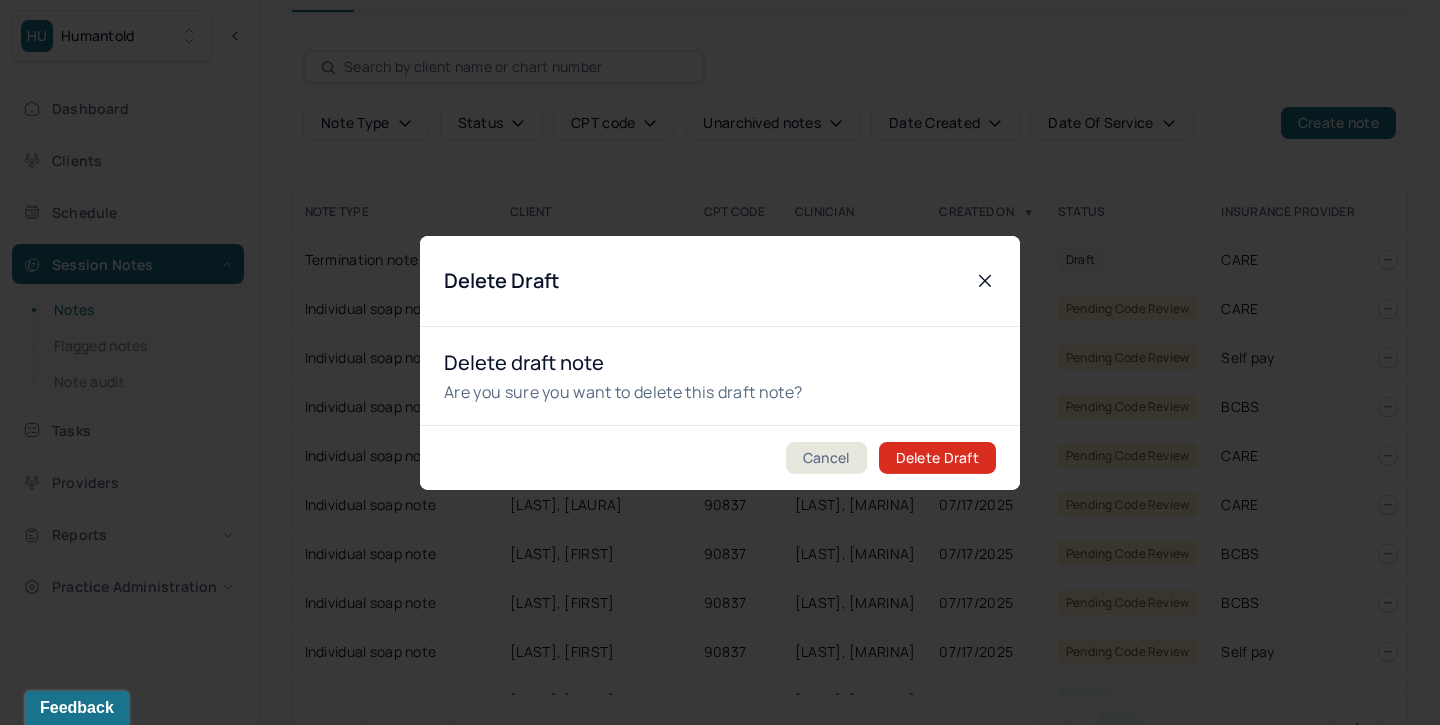 click on "Delete Draft" at bounding box center (937, 458) 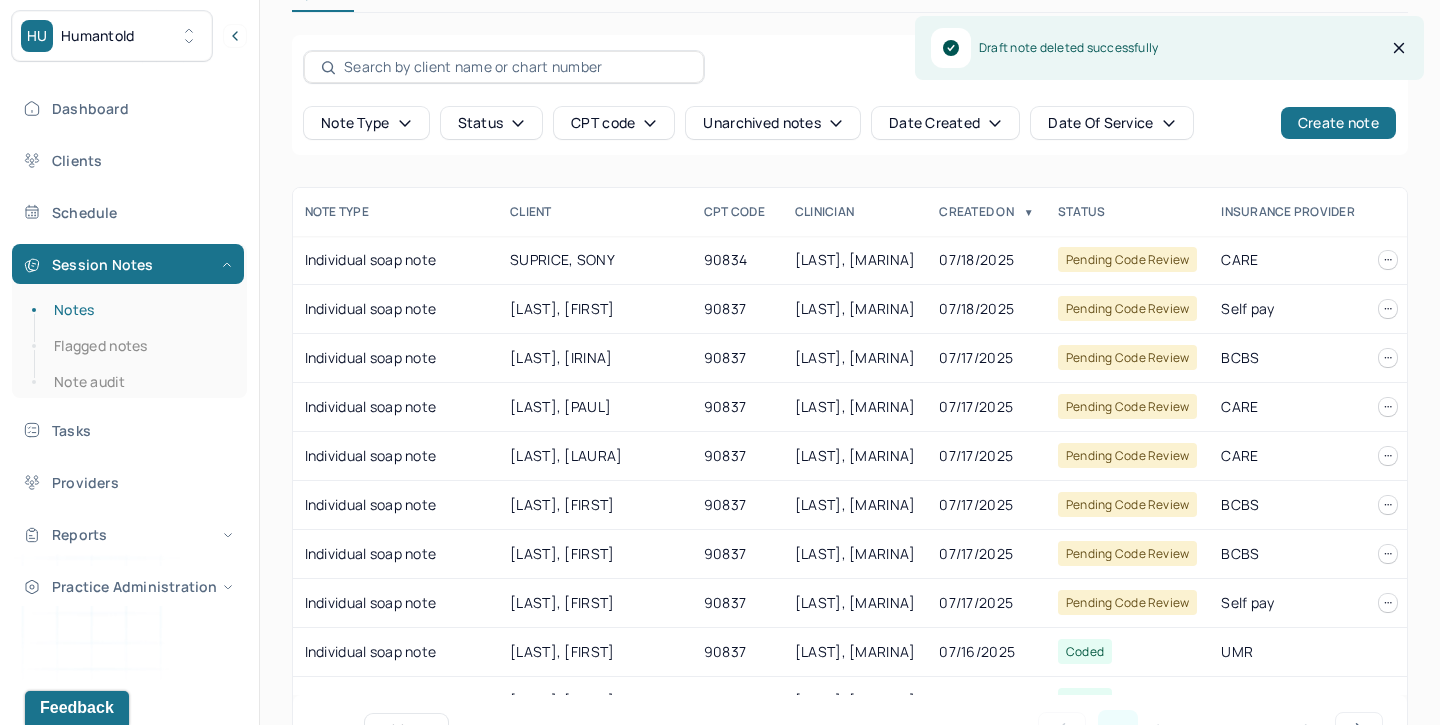 scroll, scrollTop: 0, scrollLeft: 0, axis: both 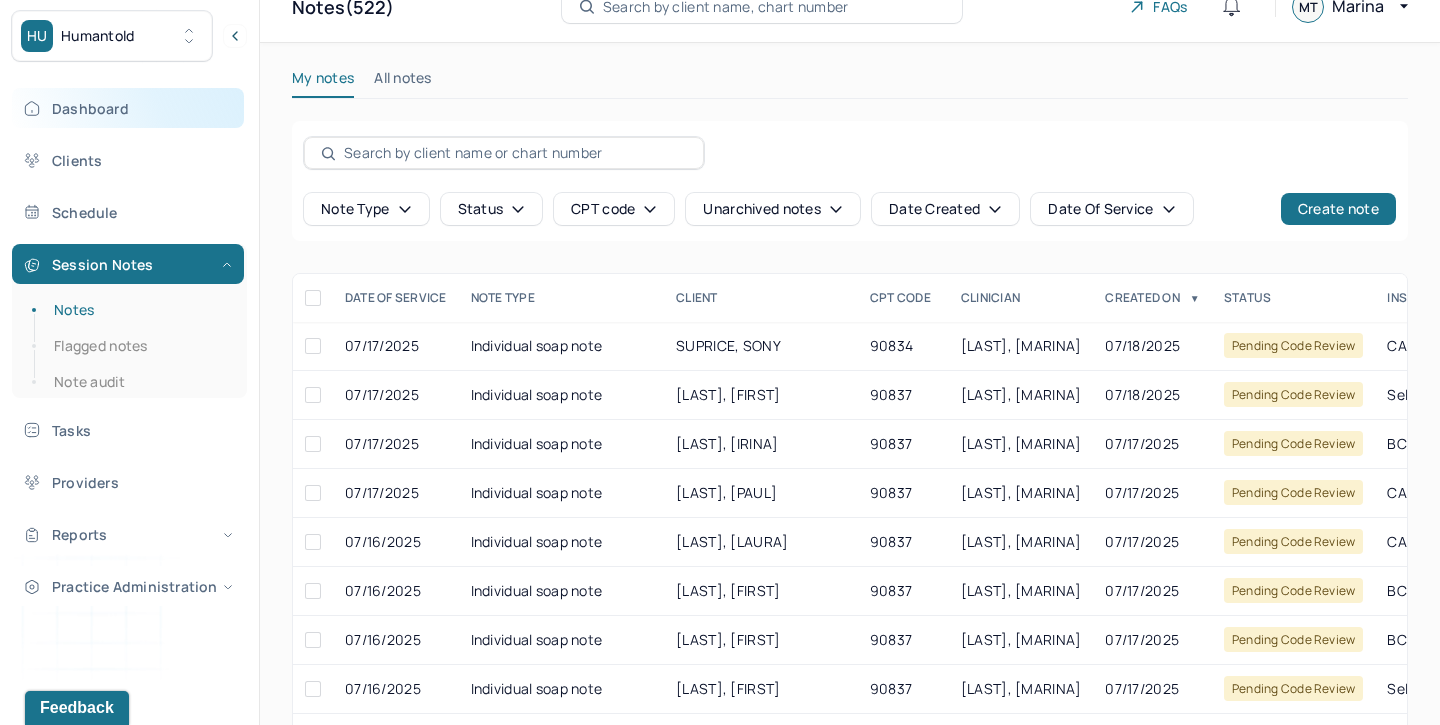 click on "Dashboard" at bounding box center (128, 108) 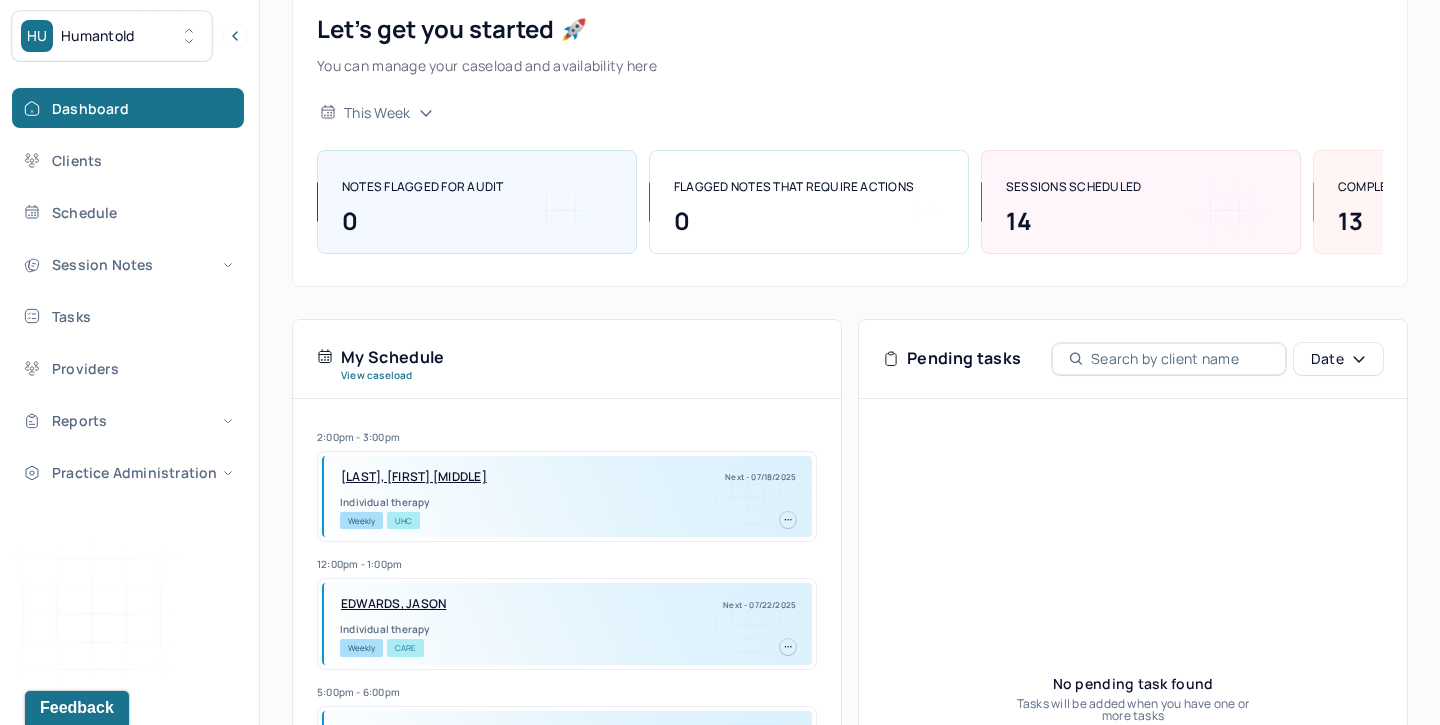 scroll, scrollTop: 121, scrollLeft: 0, axis: vertical 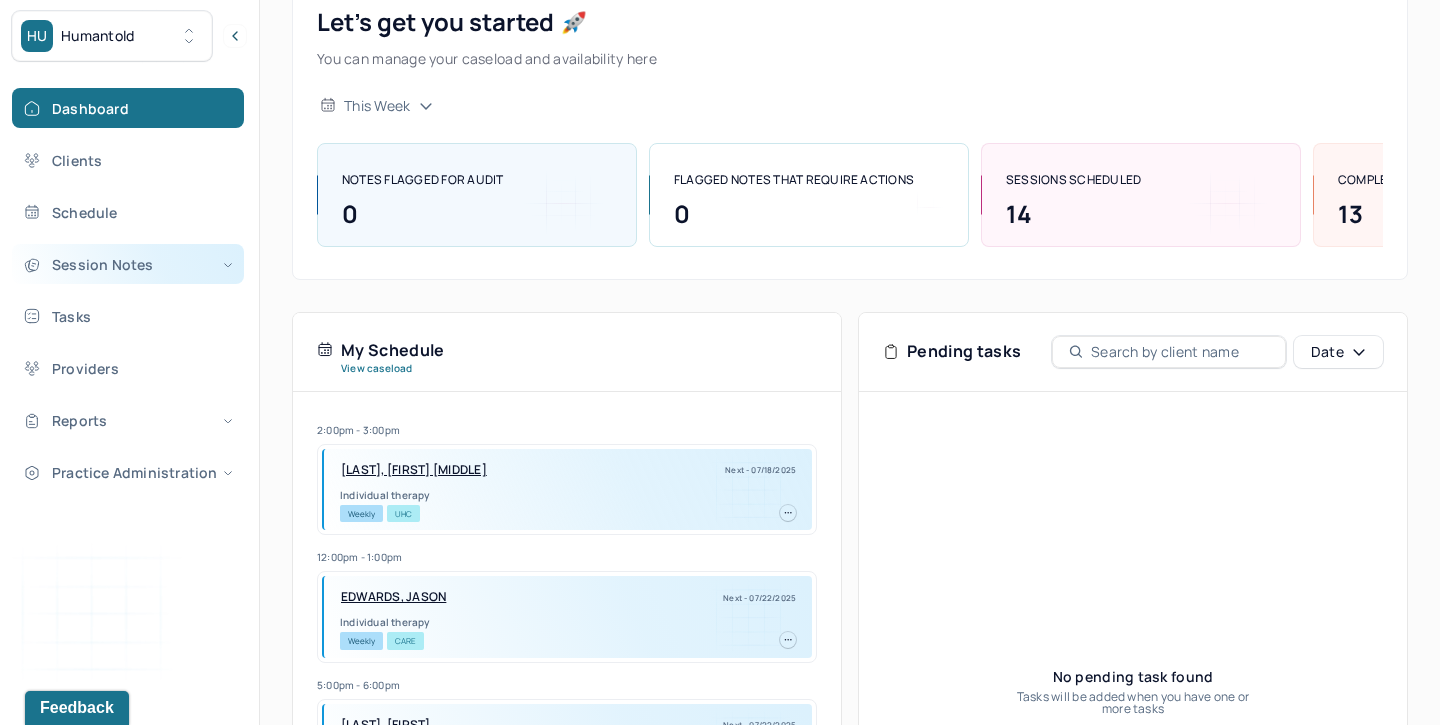 click on "Session Notes" at bounding box center [128, 264] 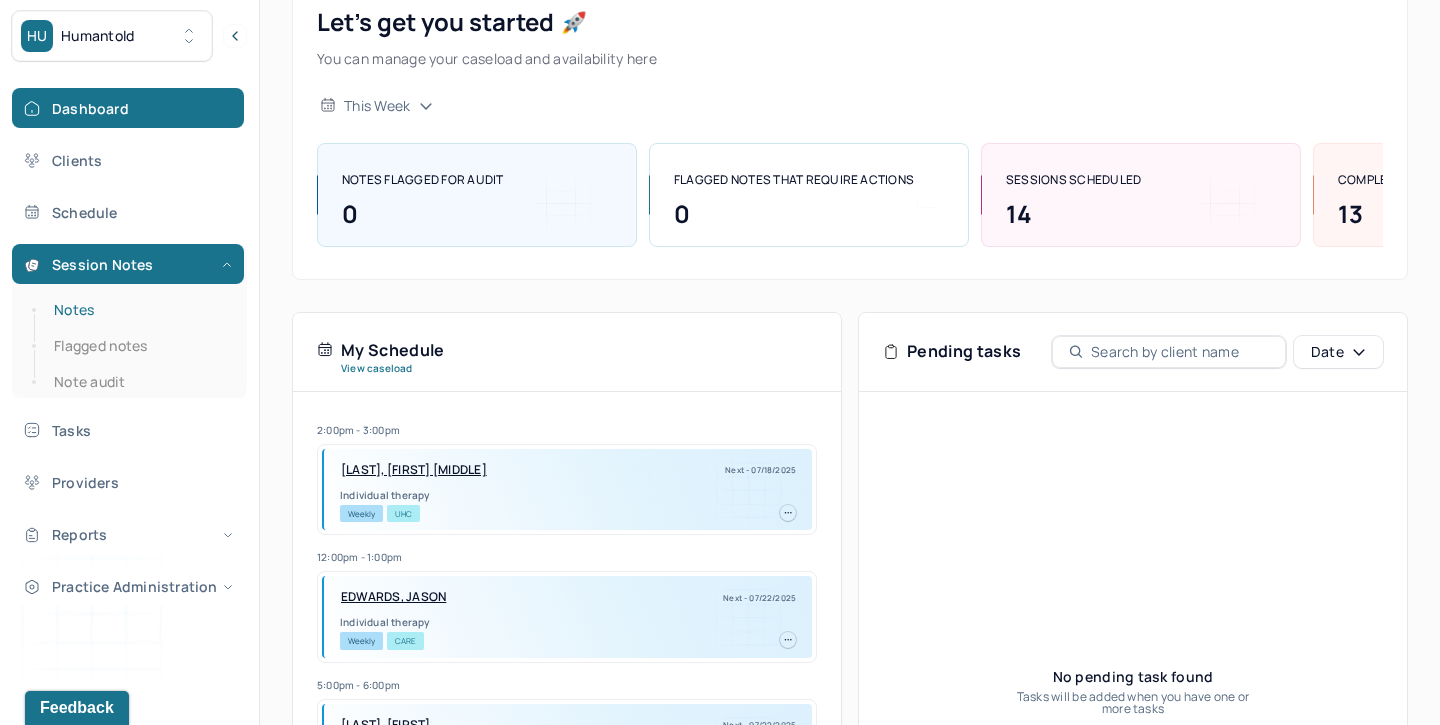 click on "Notes" at bounding box center (139, 310) 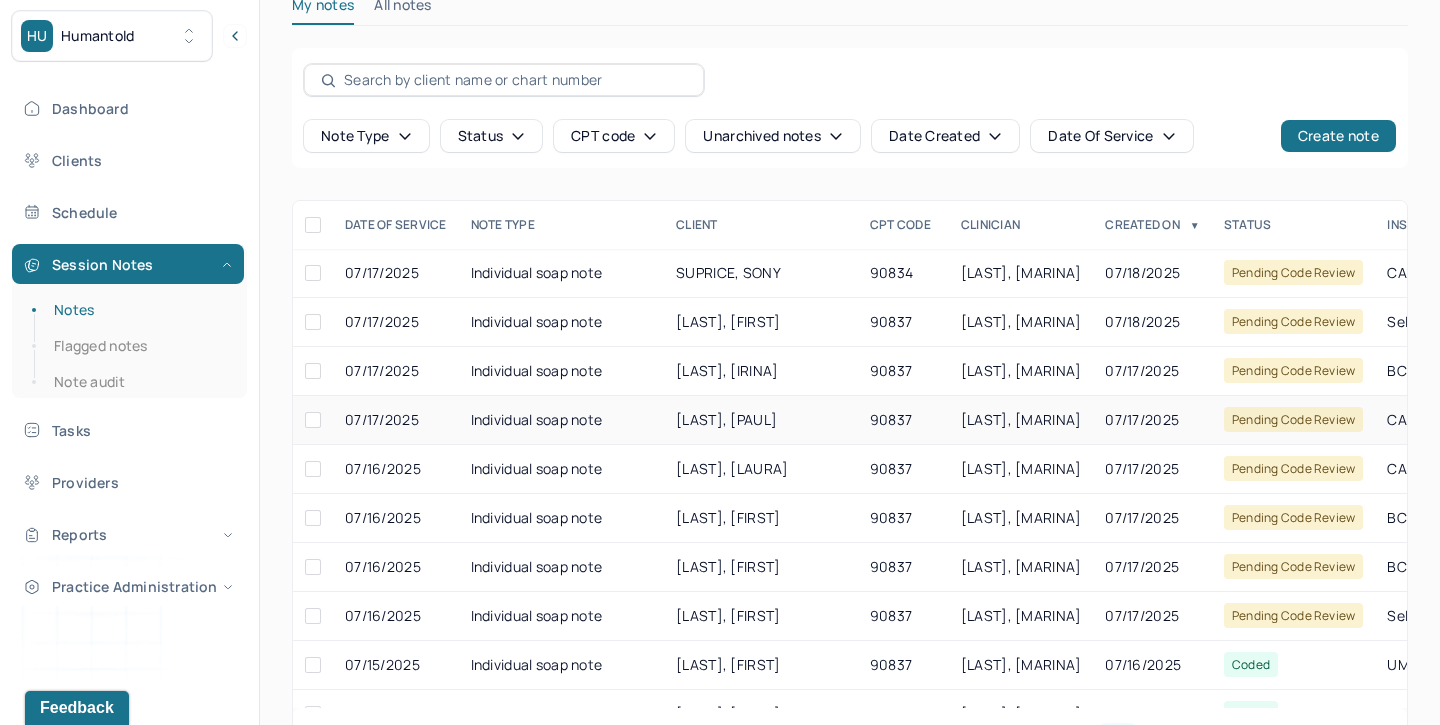 scroll, scrollTop: 103, scrollLeft: 0, axis: vertical 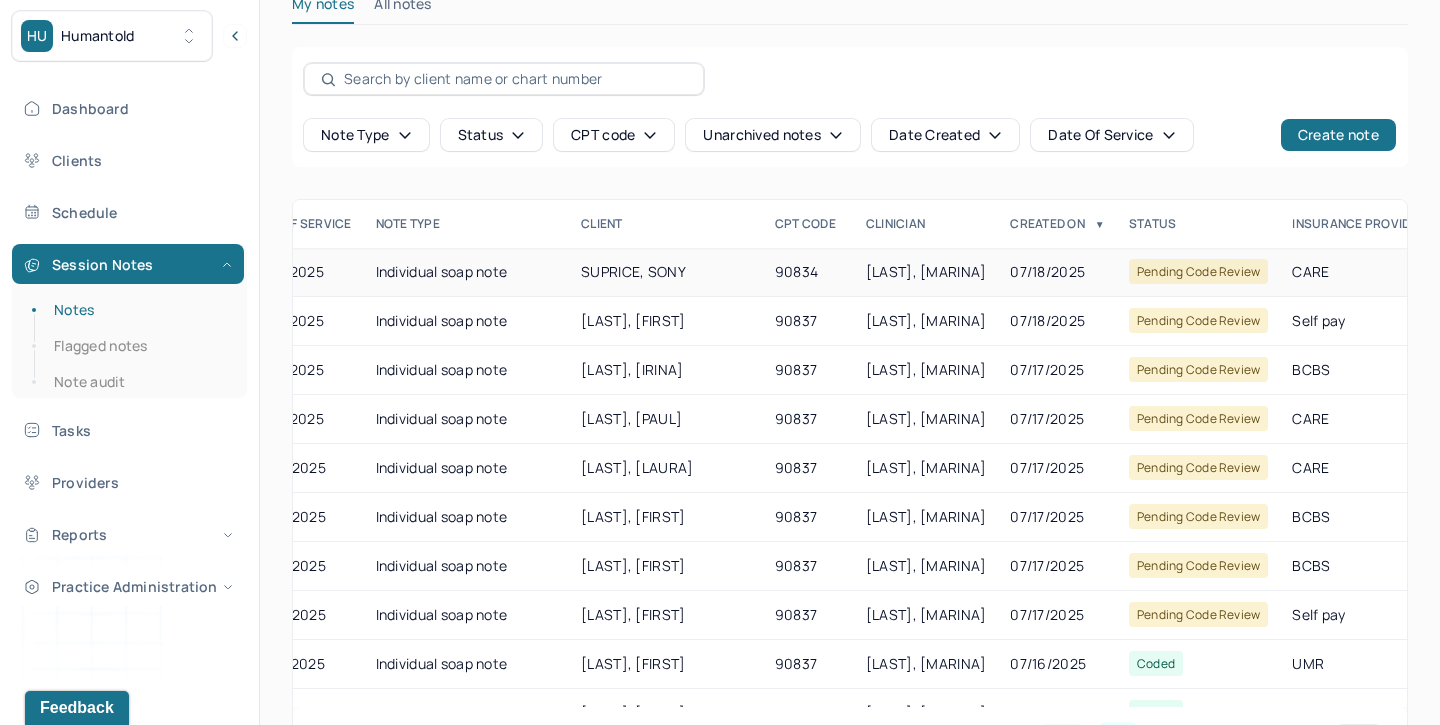 click on "[LAST], [MARINA]" at bounding box center (926, 271) 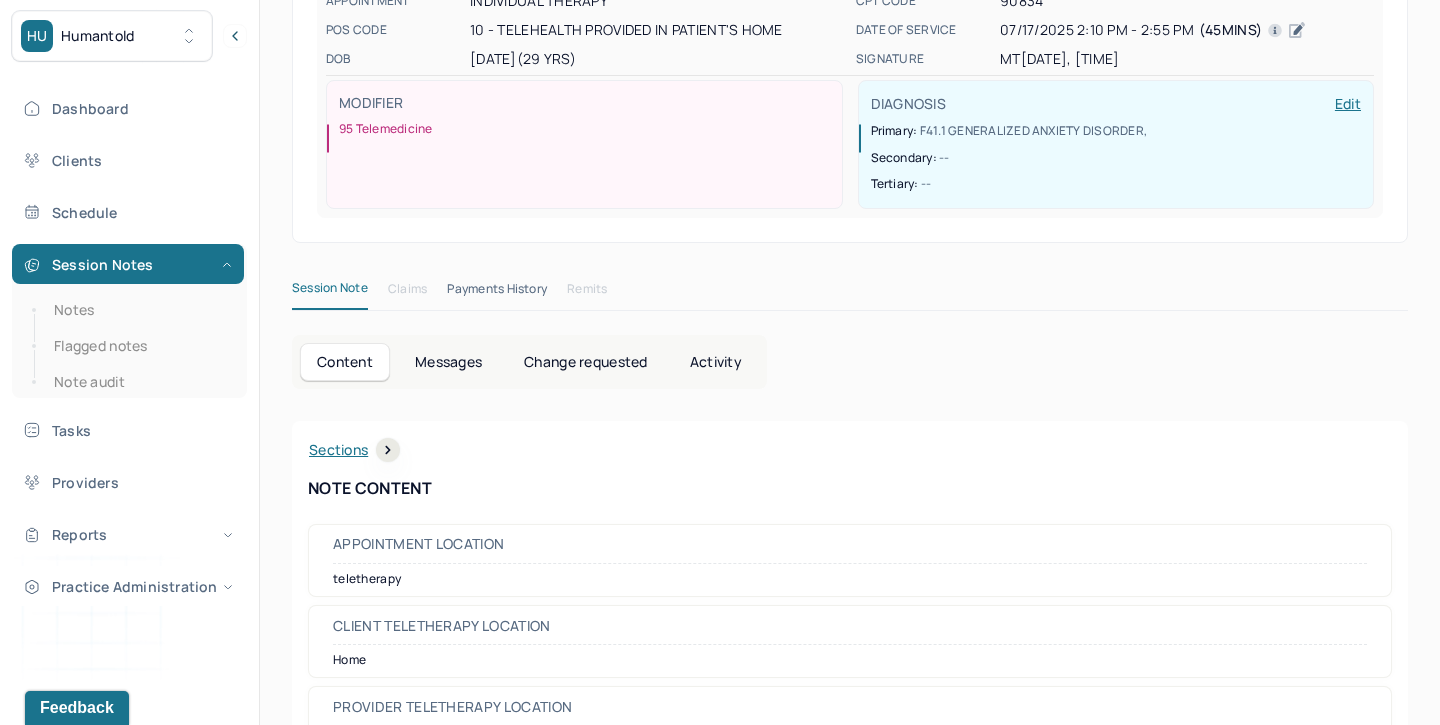 scroll, scrollTop: 248, scrollLeft: 0, axis: vertical 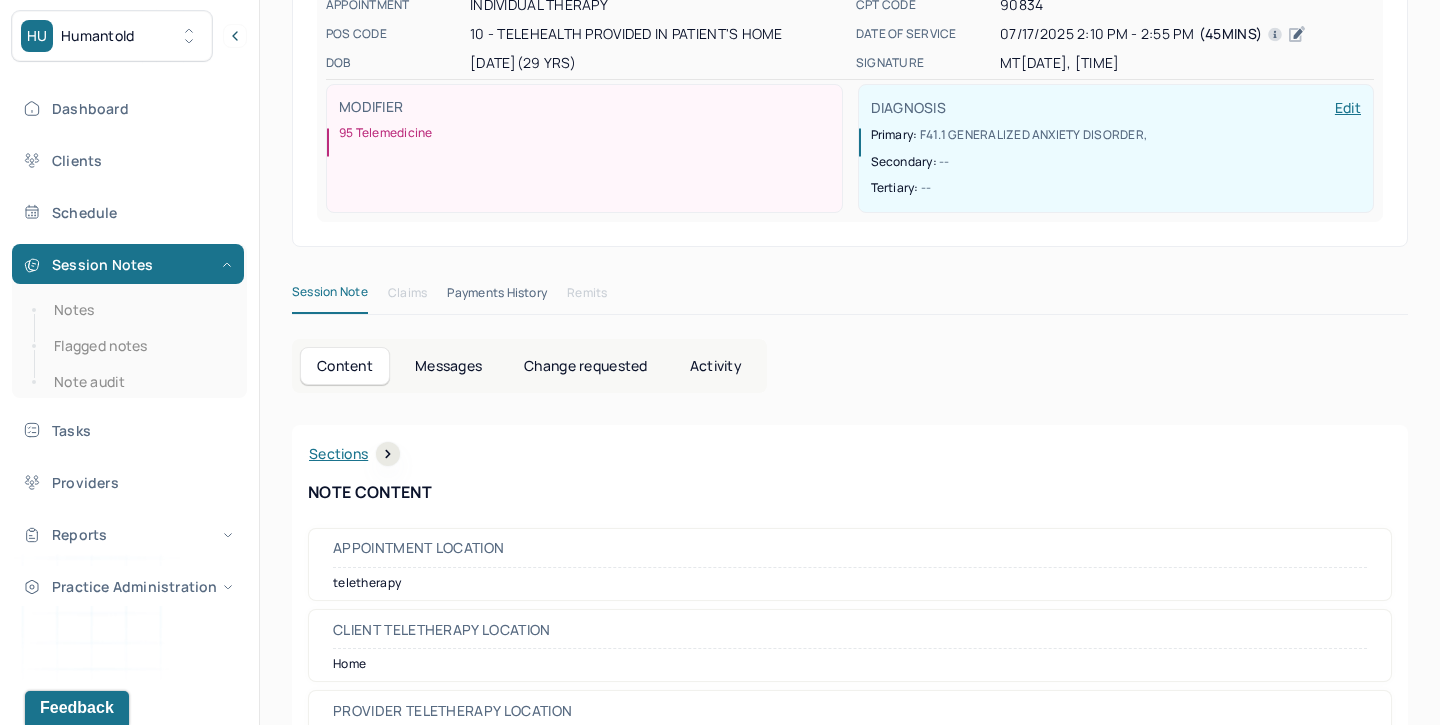 click on "Change requested" at bounding box center [585, 366] 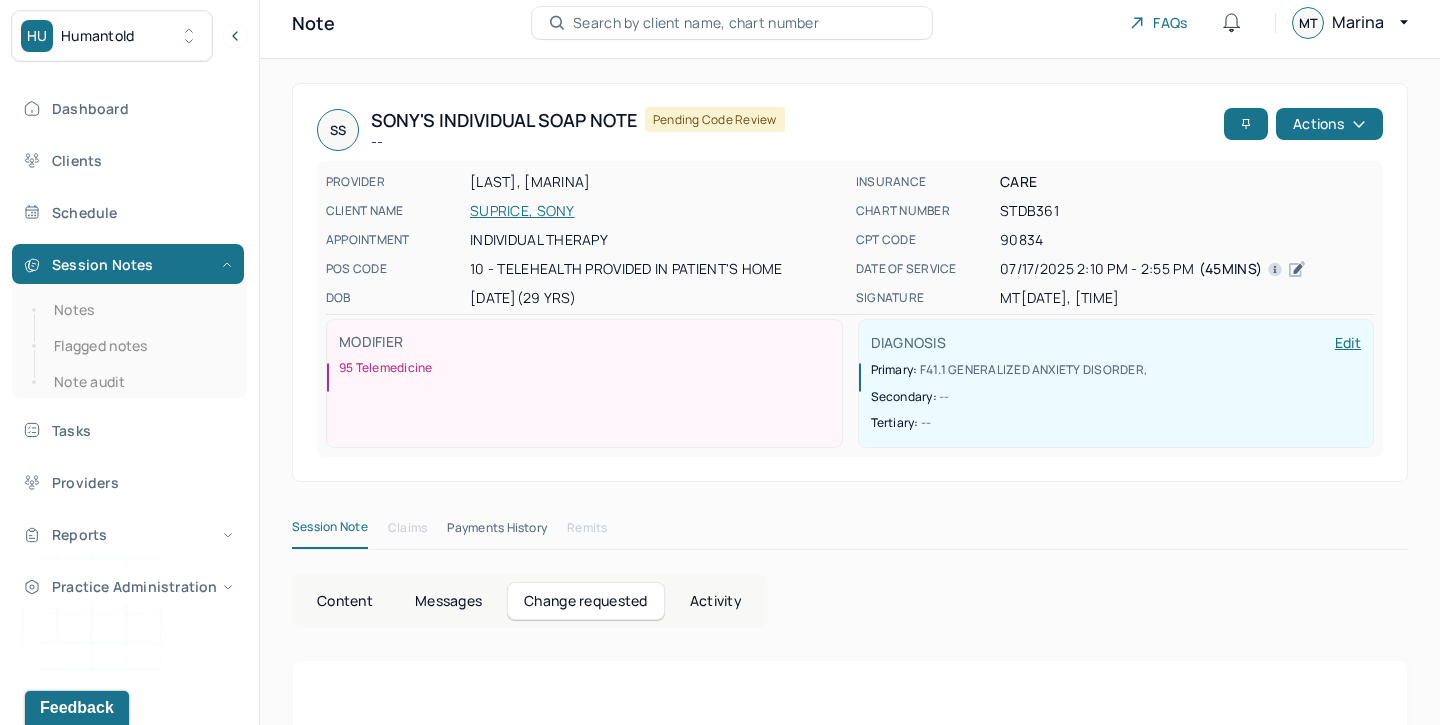 scroll, scrollTop: 0, scrollLeft: 0, axis: both 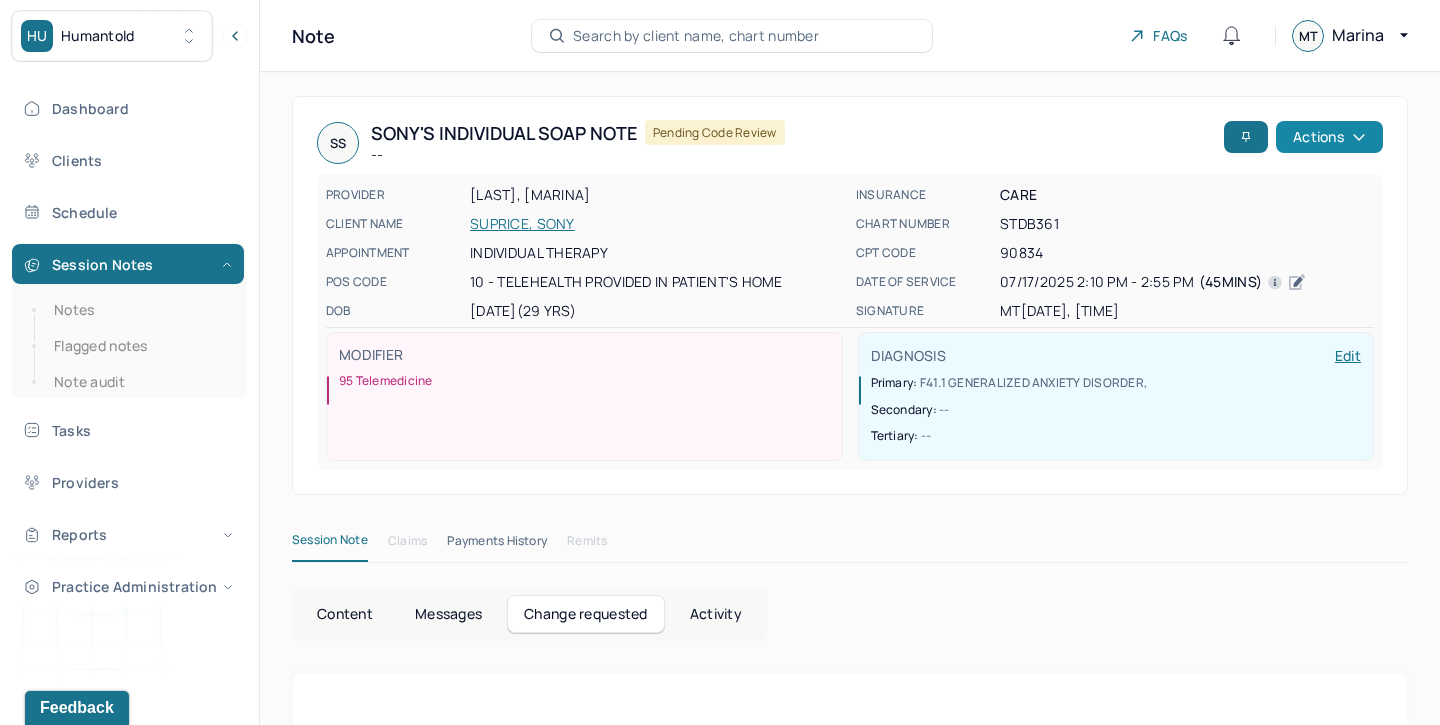 click on "Actions" at bounding box center [1329, 137] 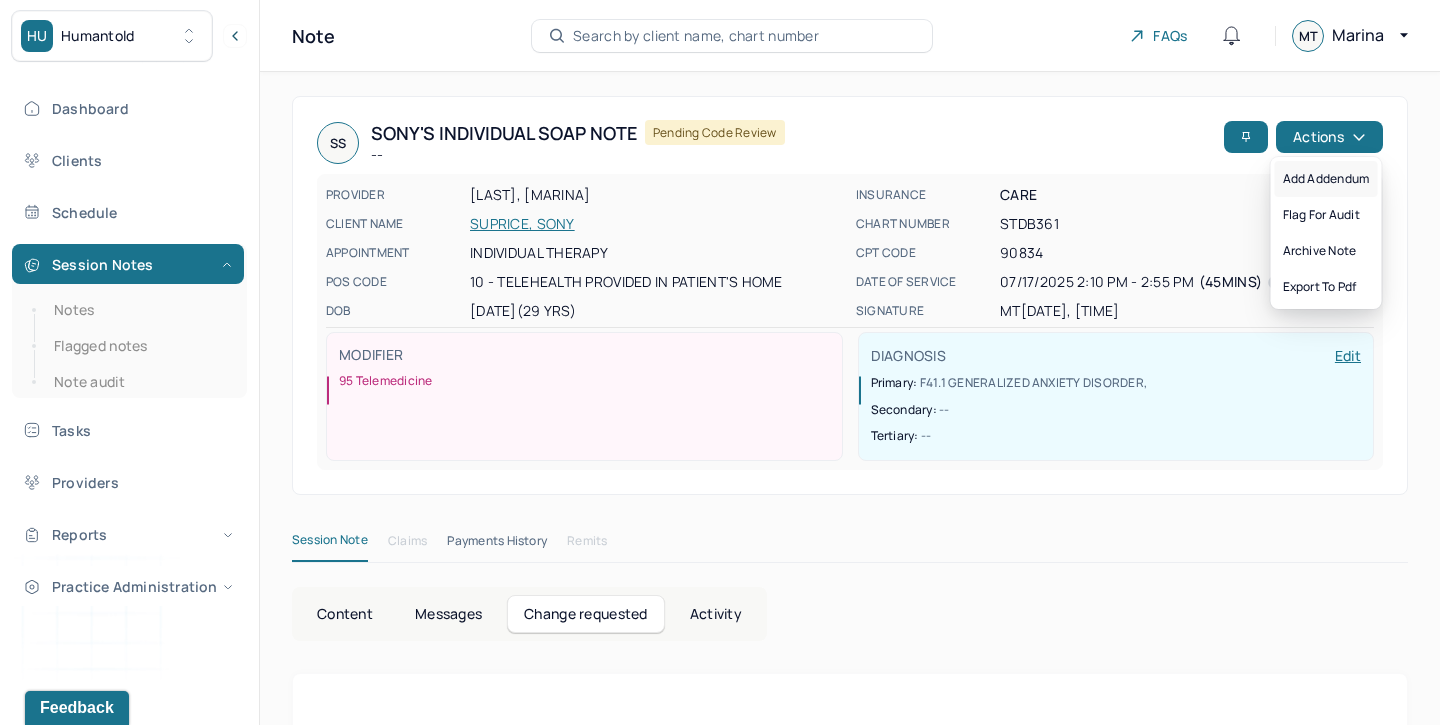 click on "Add addendum" at bounding box center [1326, 179] 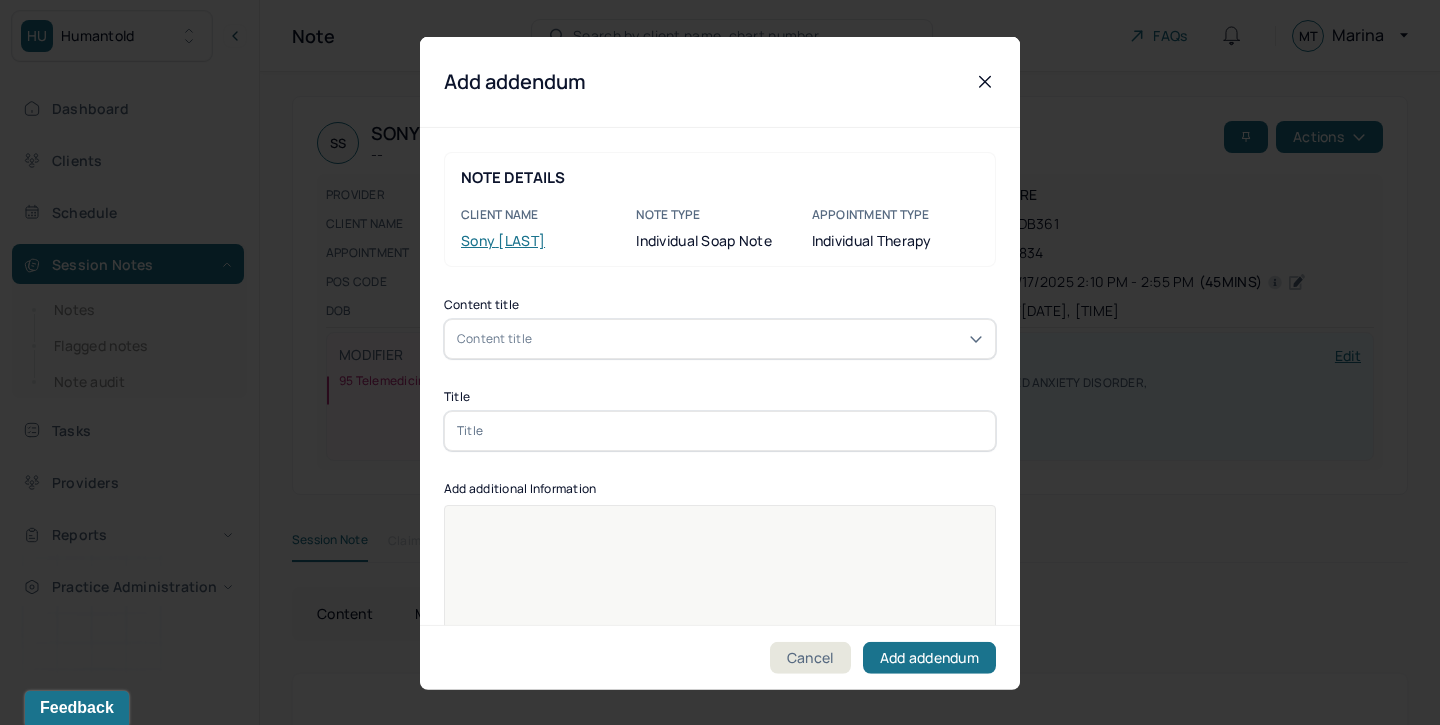 click on "Content title" at bounding box center (720, 338) 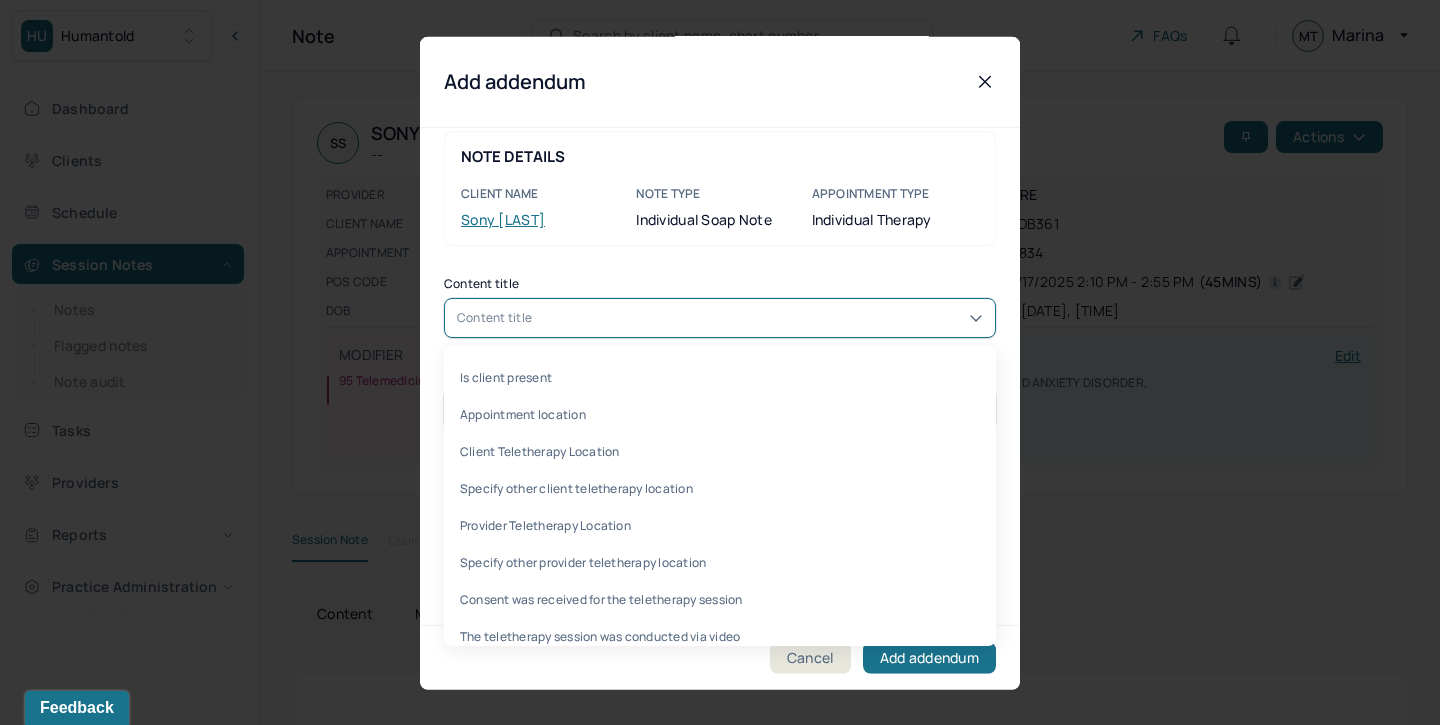 scroll, scrollTop: 21, scrollLeft: 0, axis: vertical 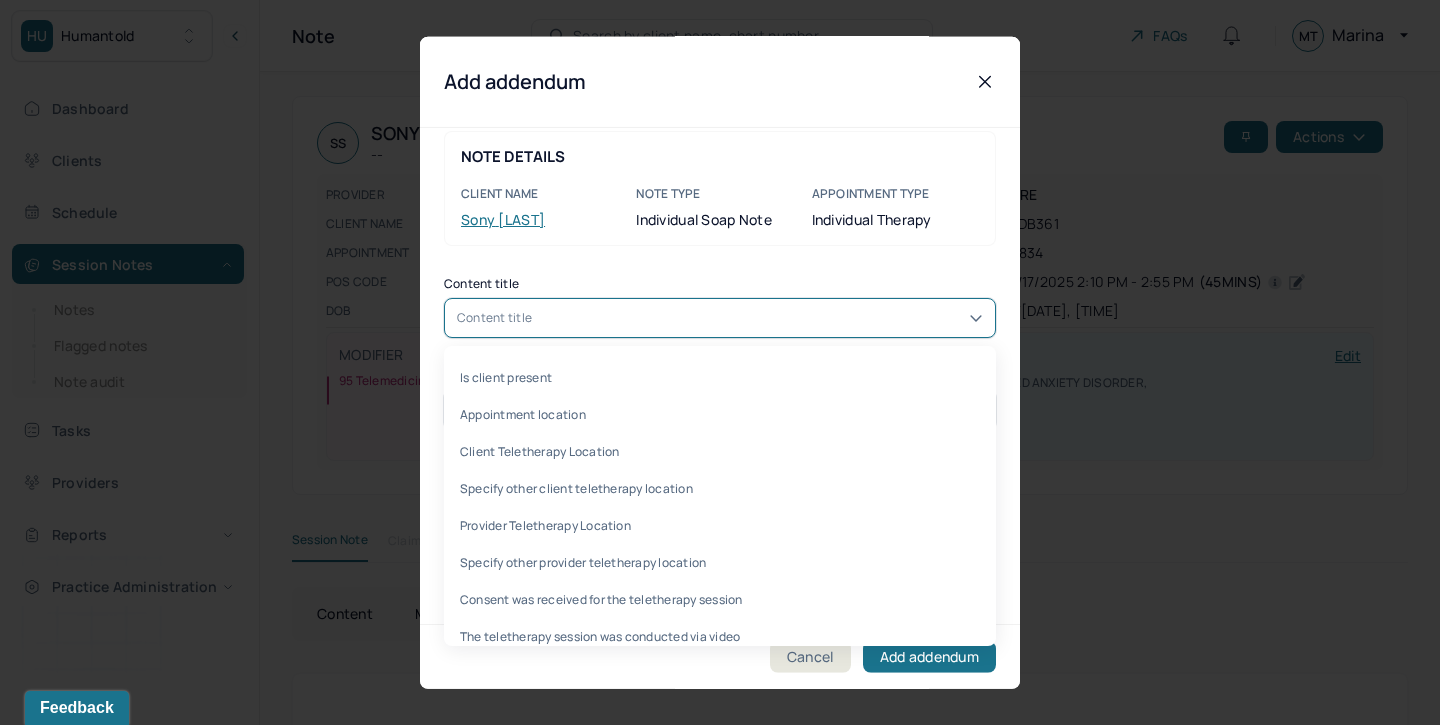 click on "Content title" at bounding box center (720, 283) 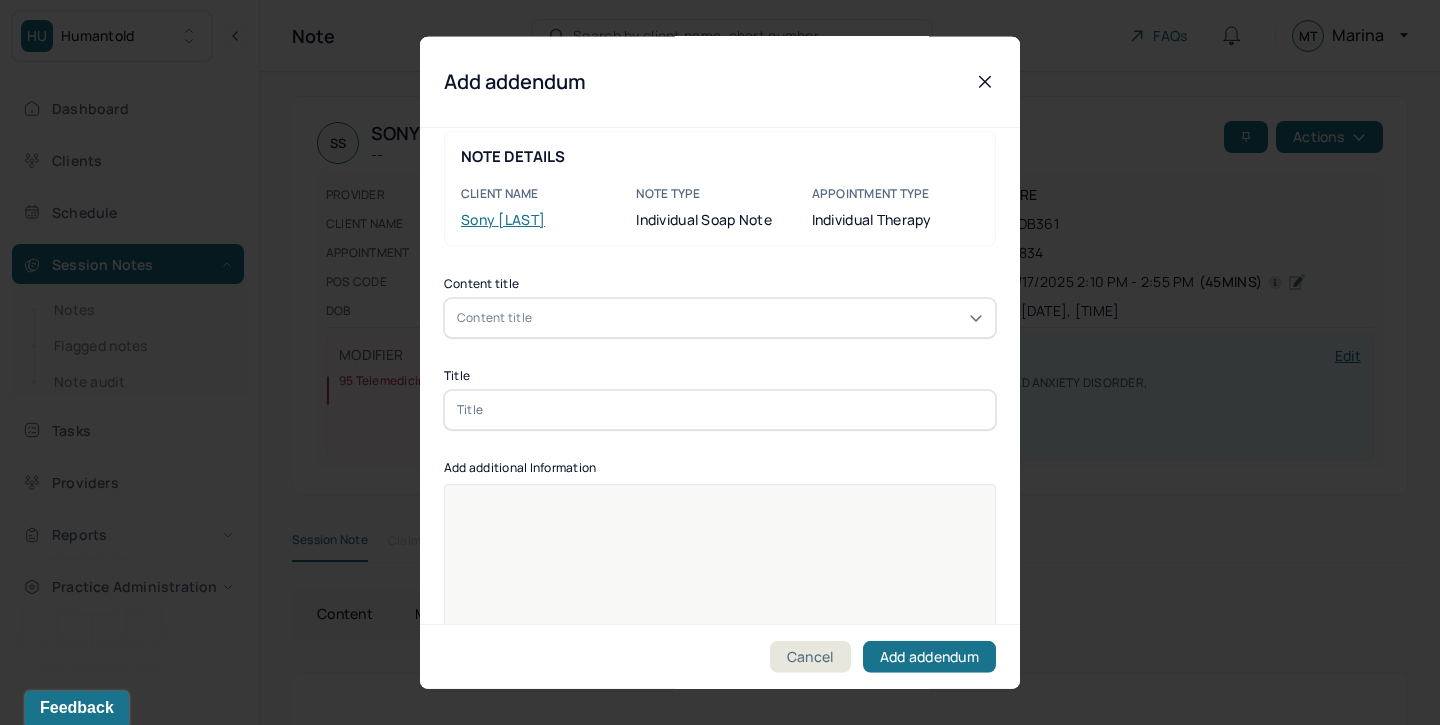 click at bounding box center (720, 409) 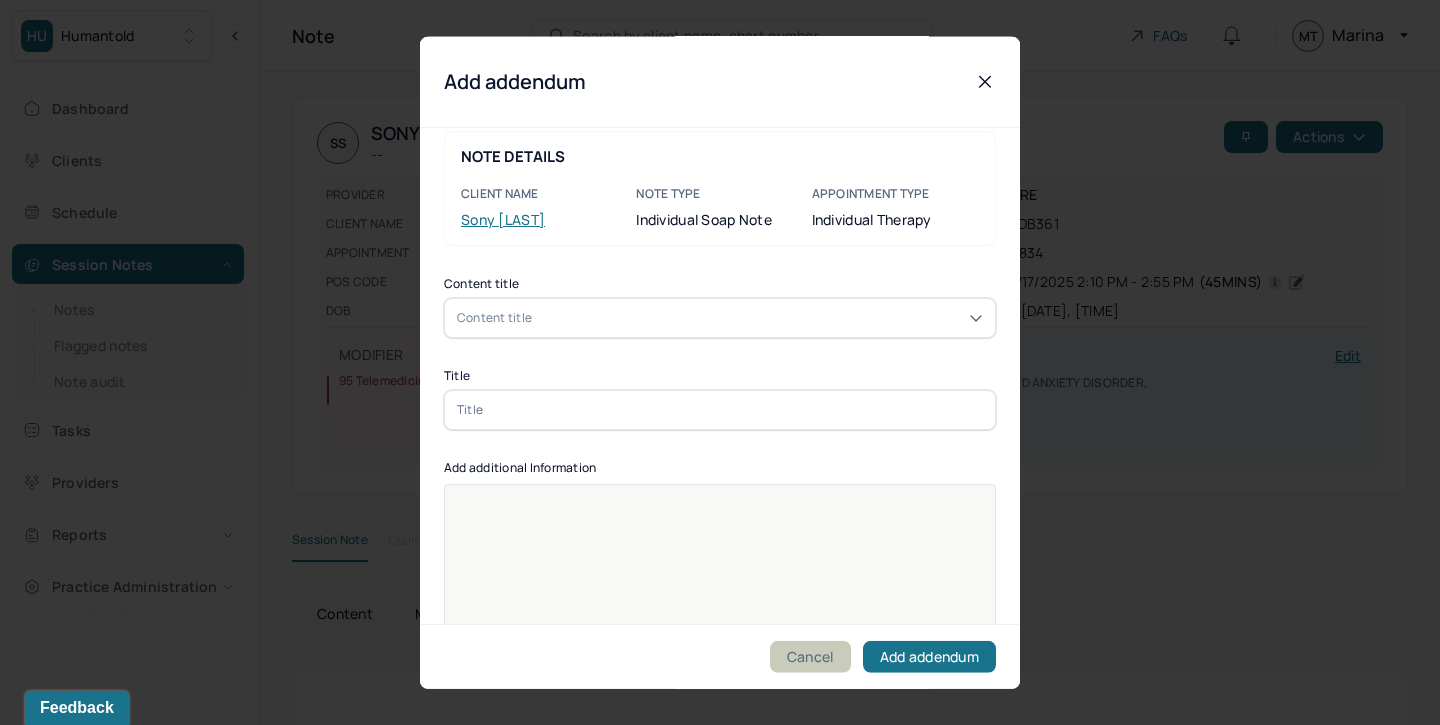 click on "Cancel" at bounding box center [810, 657] 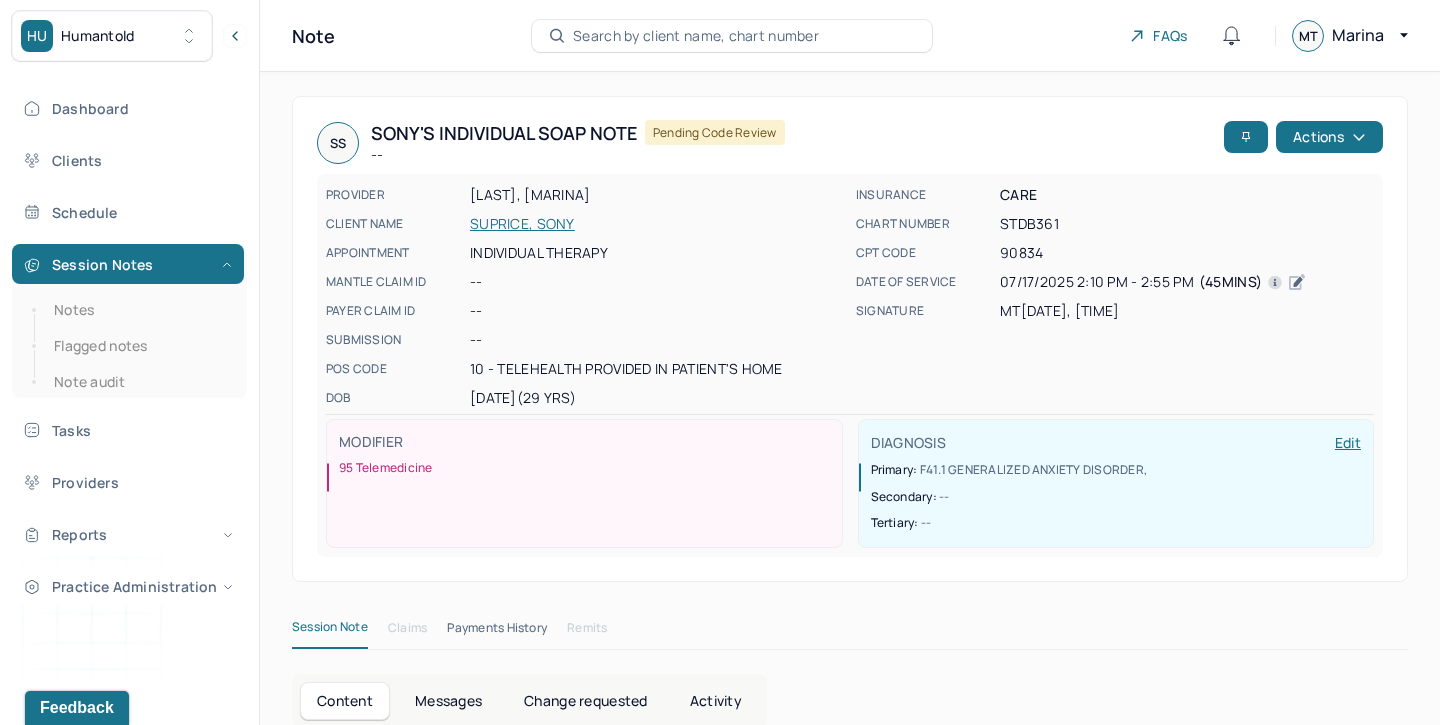 click on "SS [FIRST]'s   Individual soap note -- Pending code review       Actions" at bounding box center (850, 143) 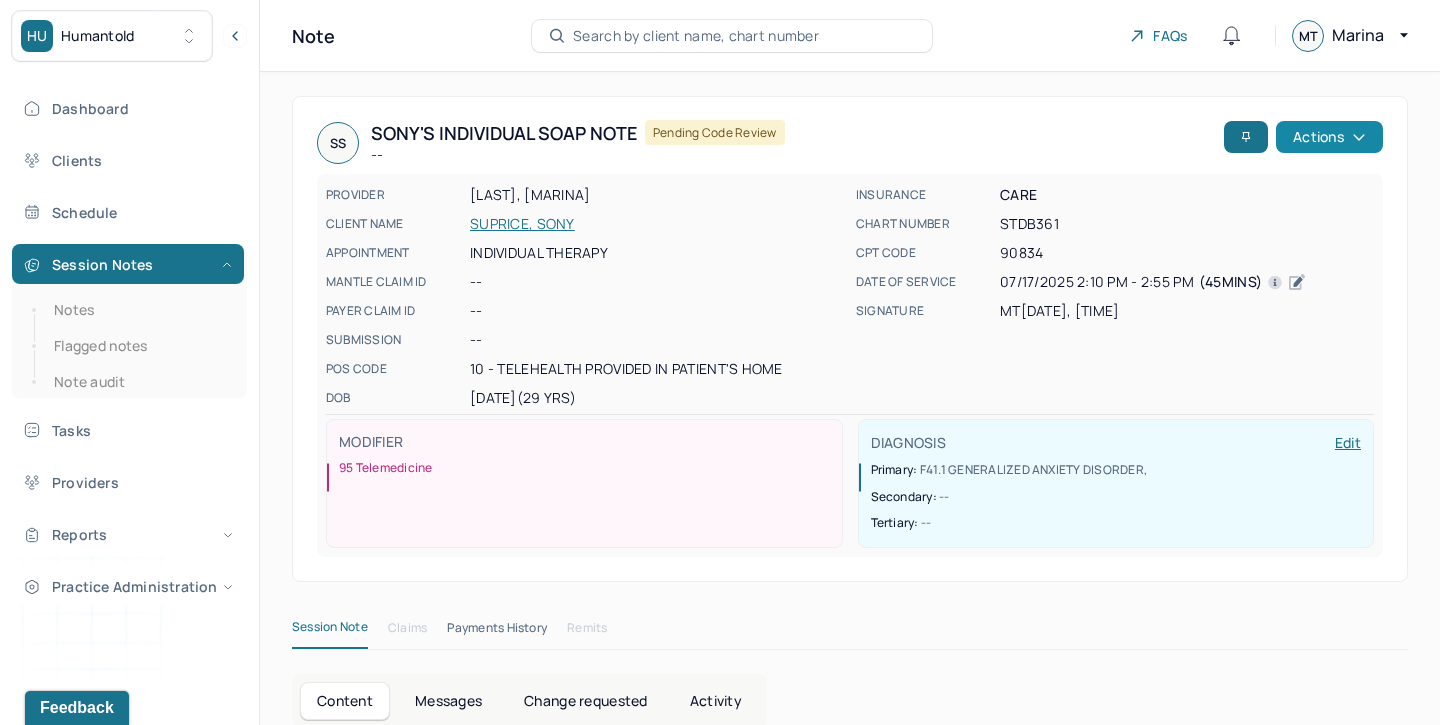 click on "Actions" at bounding box center (1329, 137) 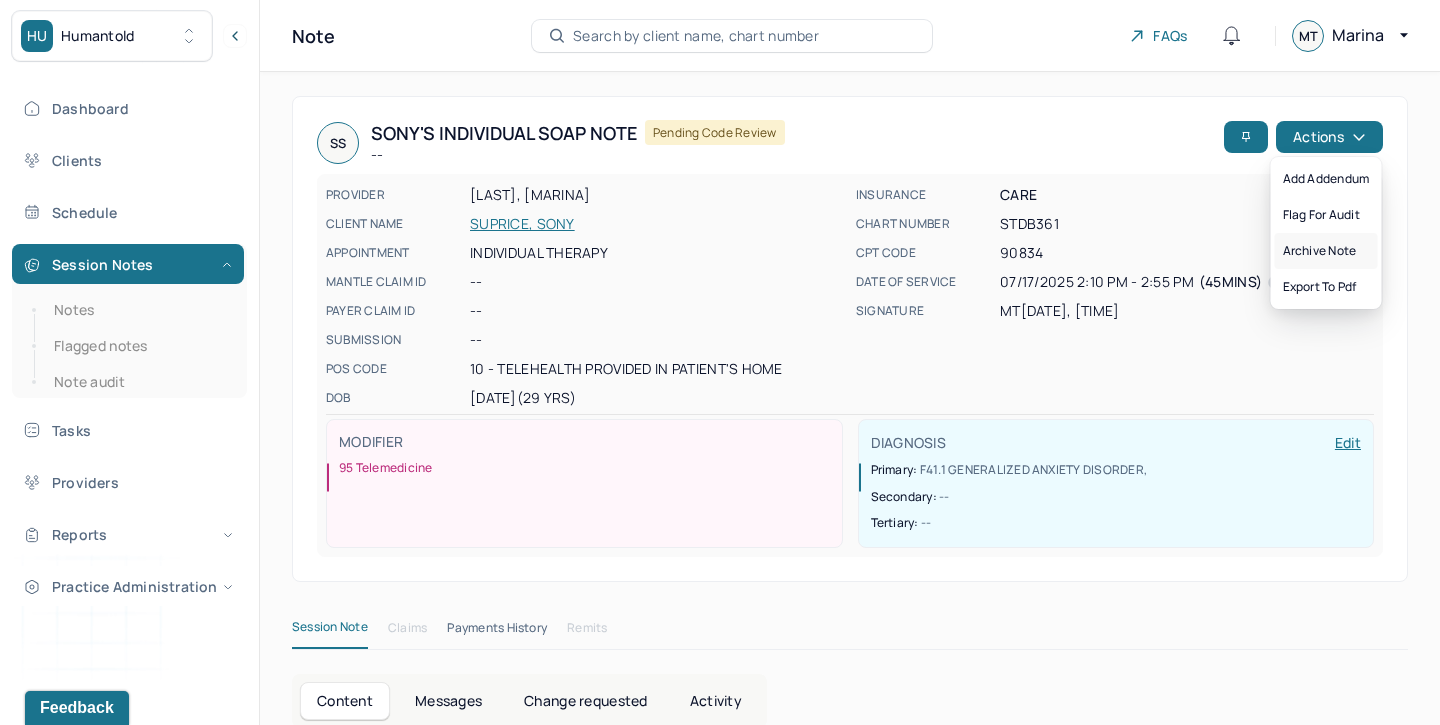 click on "Archive note" at bounding box center (1326, 251) 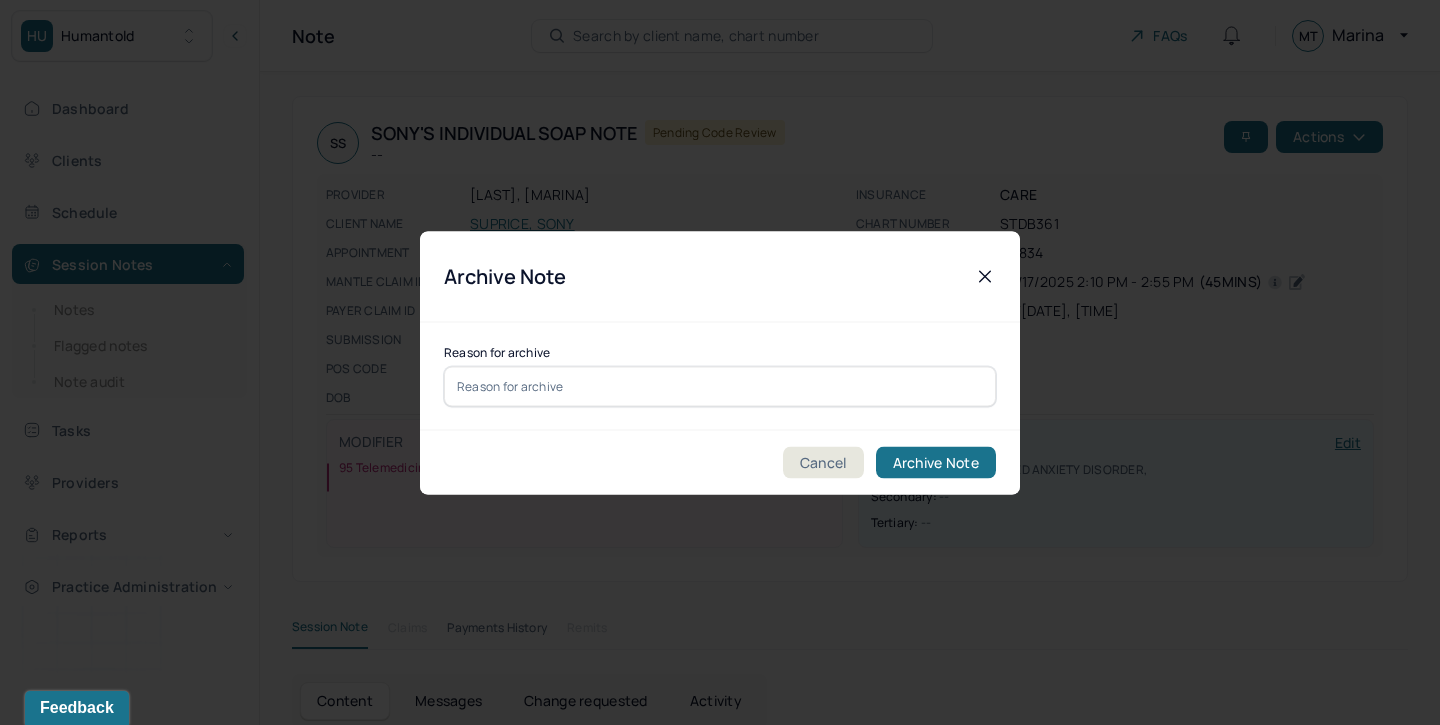 click 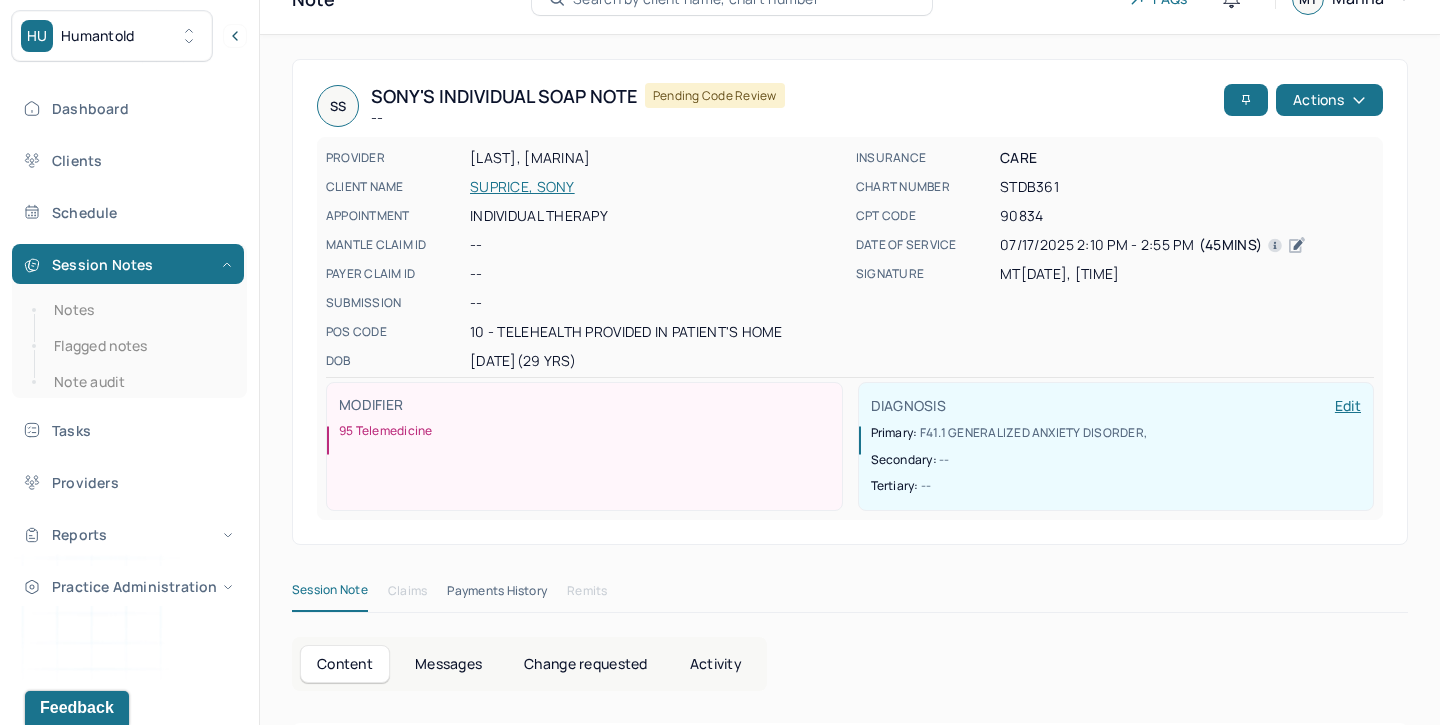 scroll, scrollTop: 0, scrollLeft: 0, axis: both 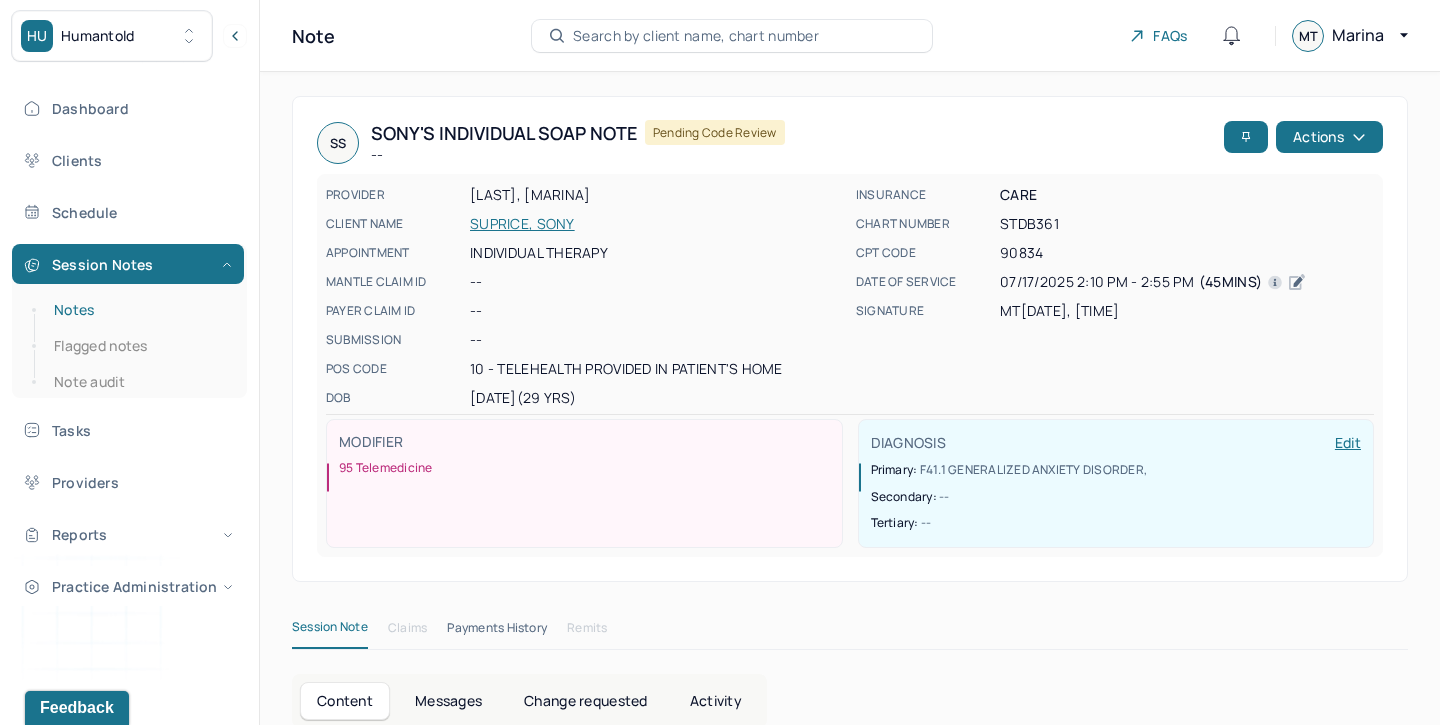 click on "Notes" at bounding box center (139, 310) 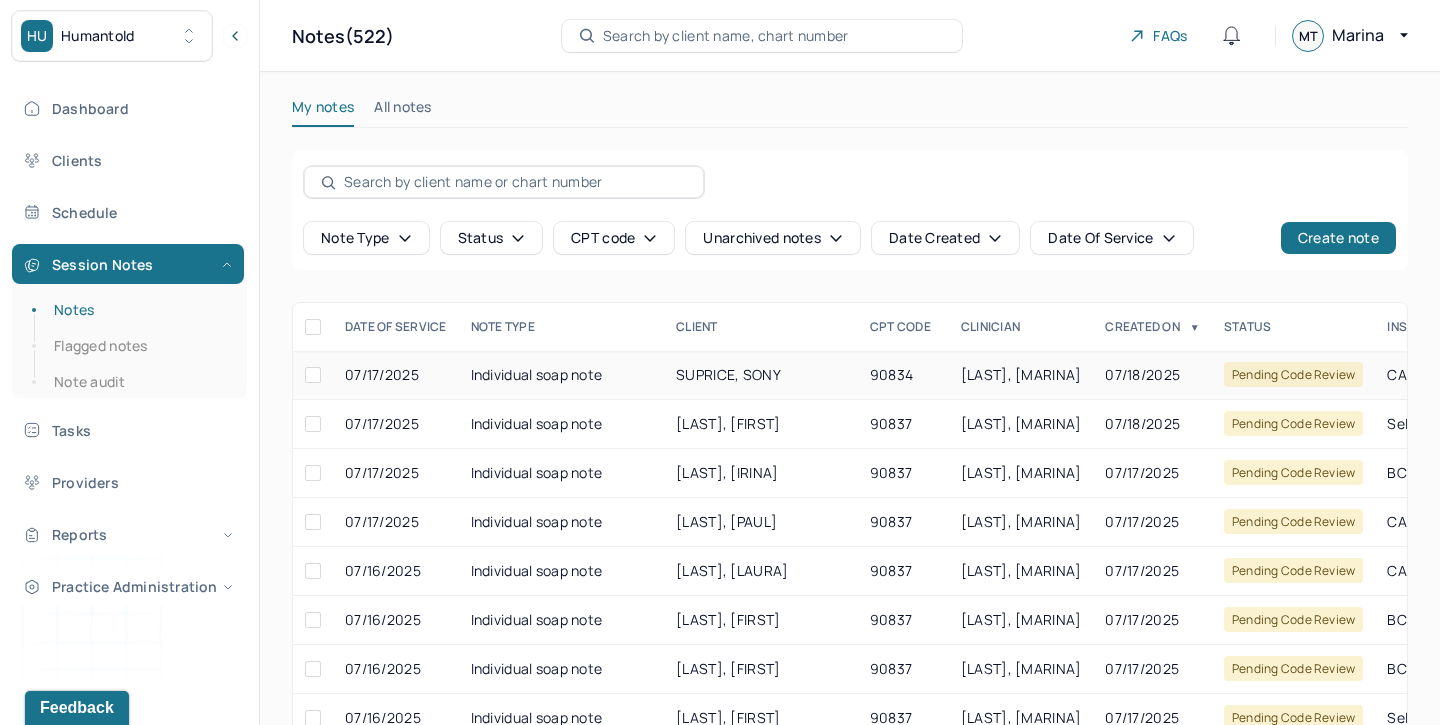 click on "SUPRICE, SONY" at bounding box center (728, 374) 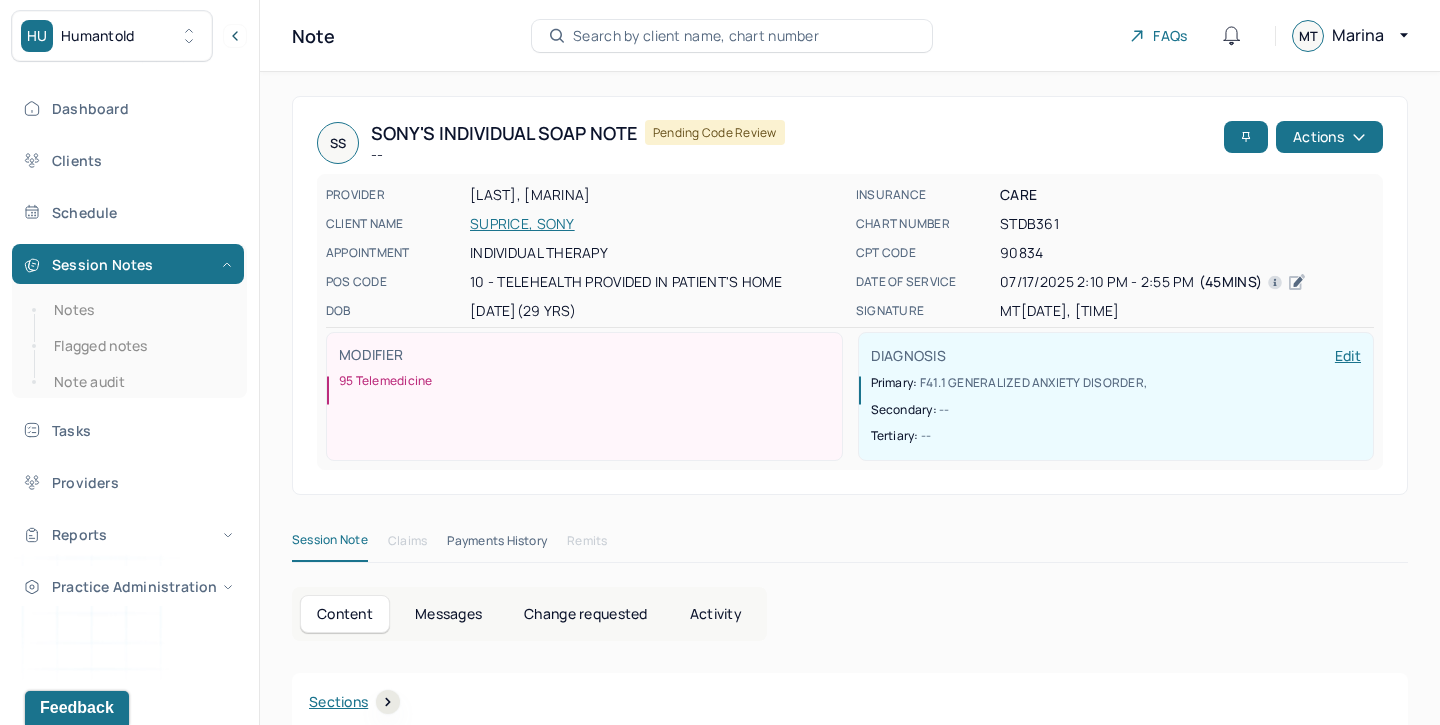 click 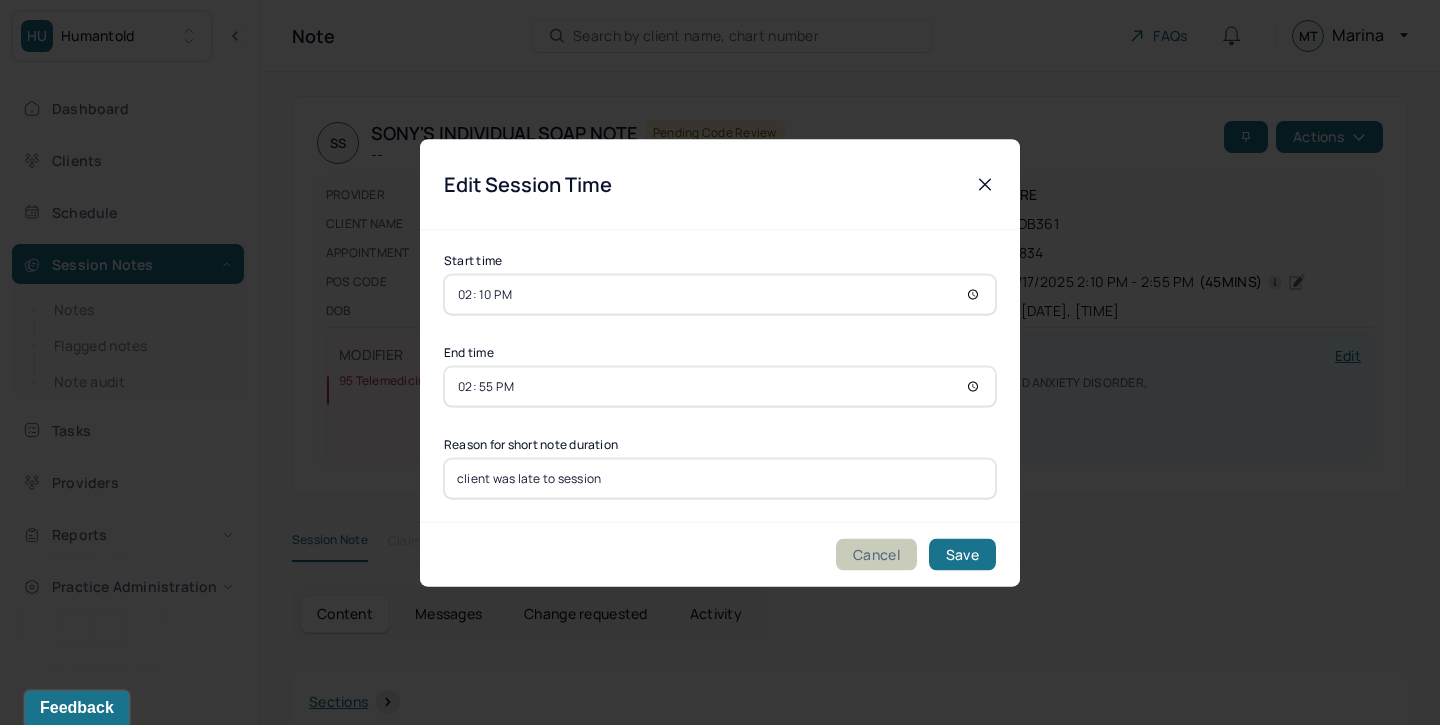 click on "Cancel" at bounding box center [876, 554] 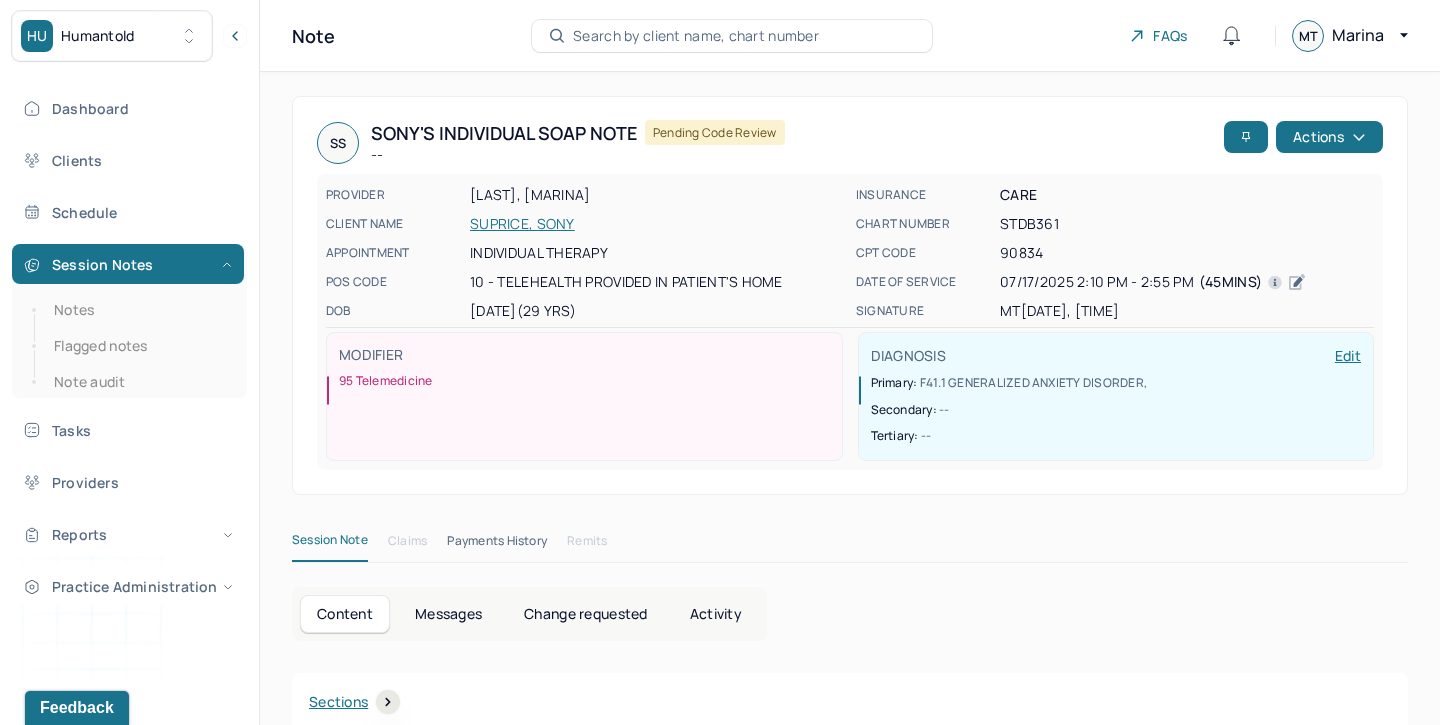 scroll, scrollTop: 0, scrollLeft: 0, axis: both 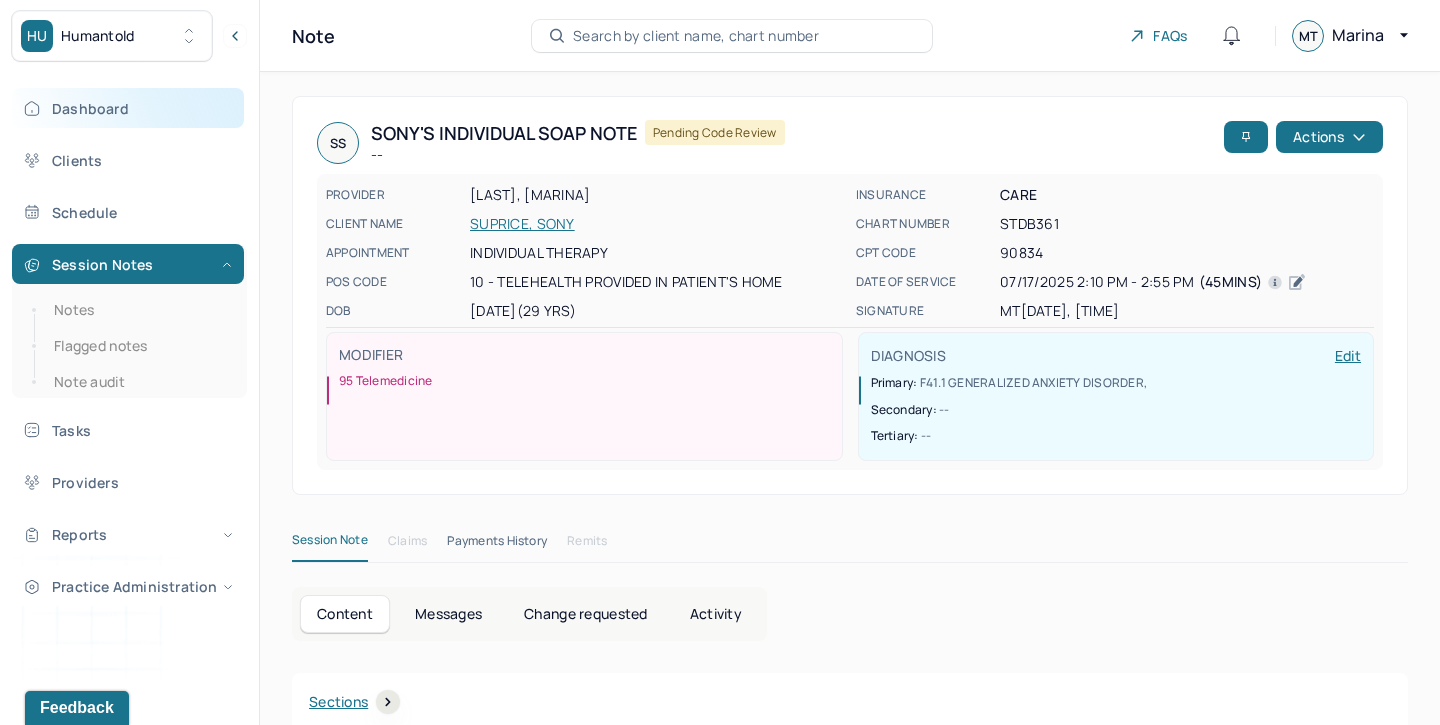 click on "Dashboard" at bounding box center [128, 108] 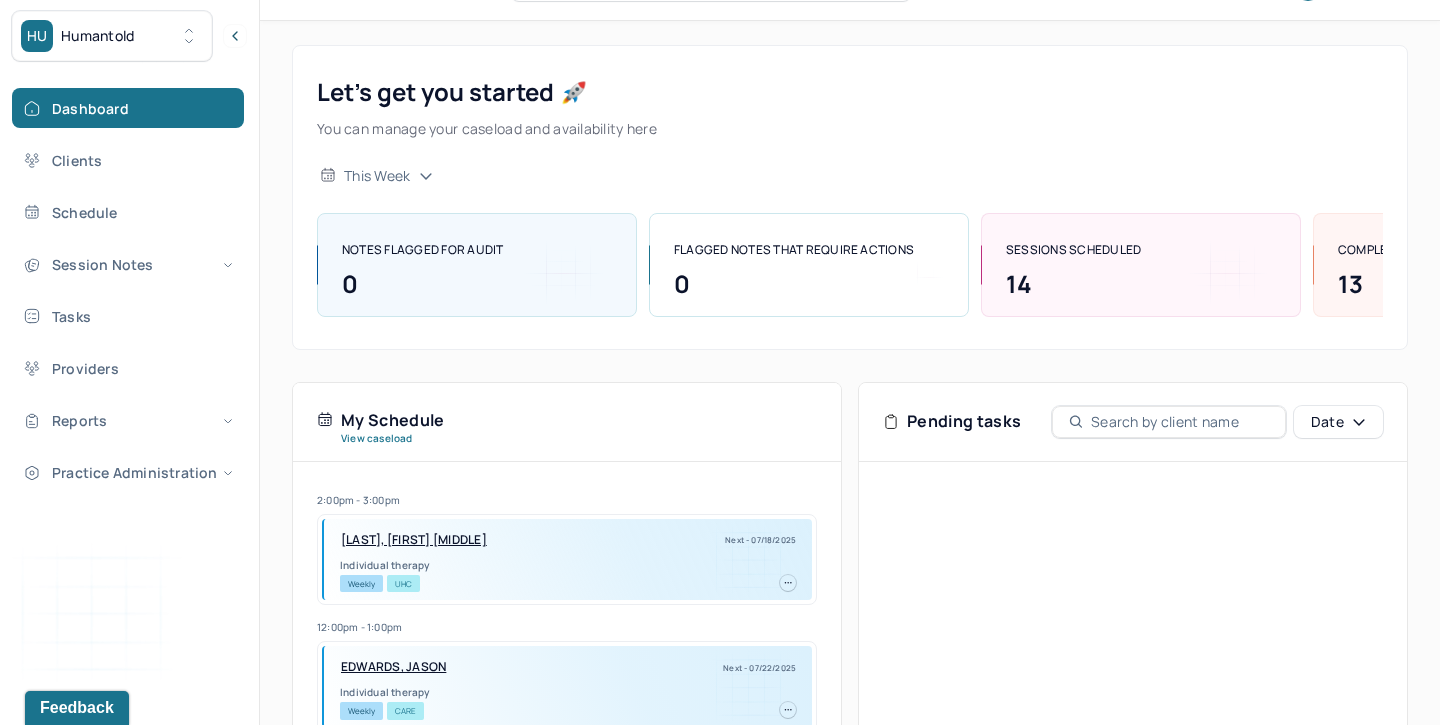 scroll, scrollTop: 48, scrollLeft: 0, axis: vertical 